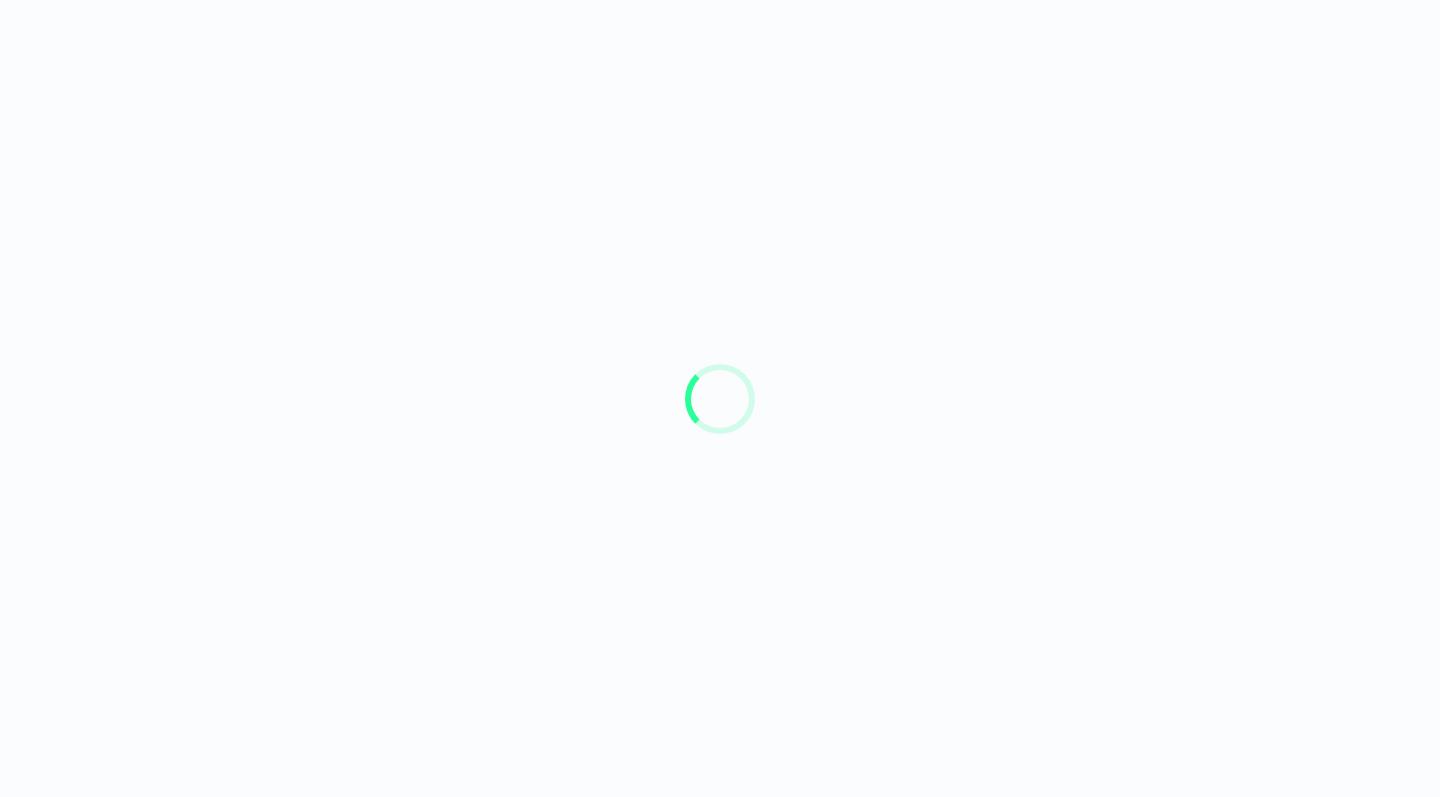 scroll, scrollTop: 0, scrollLeft: 0, axis: both 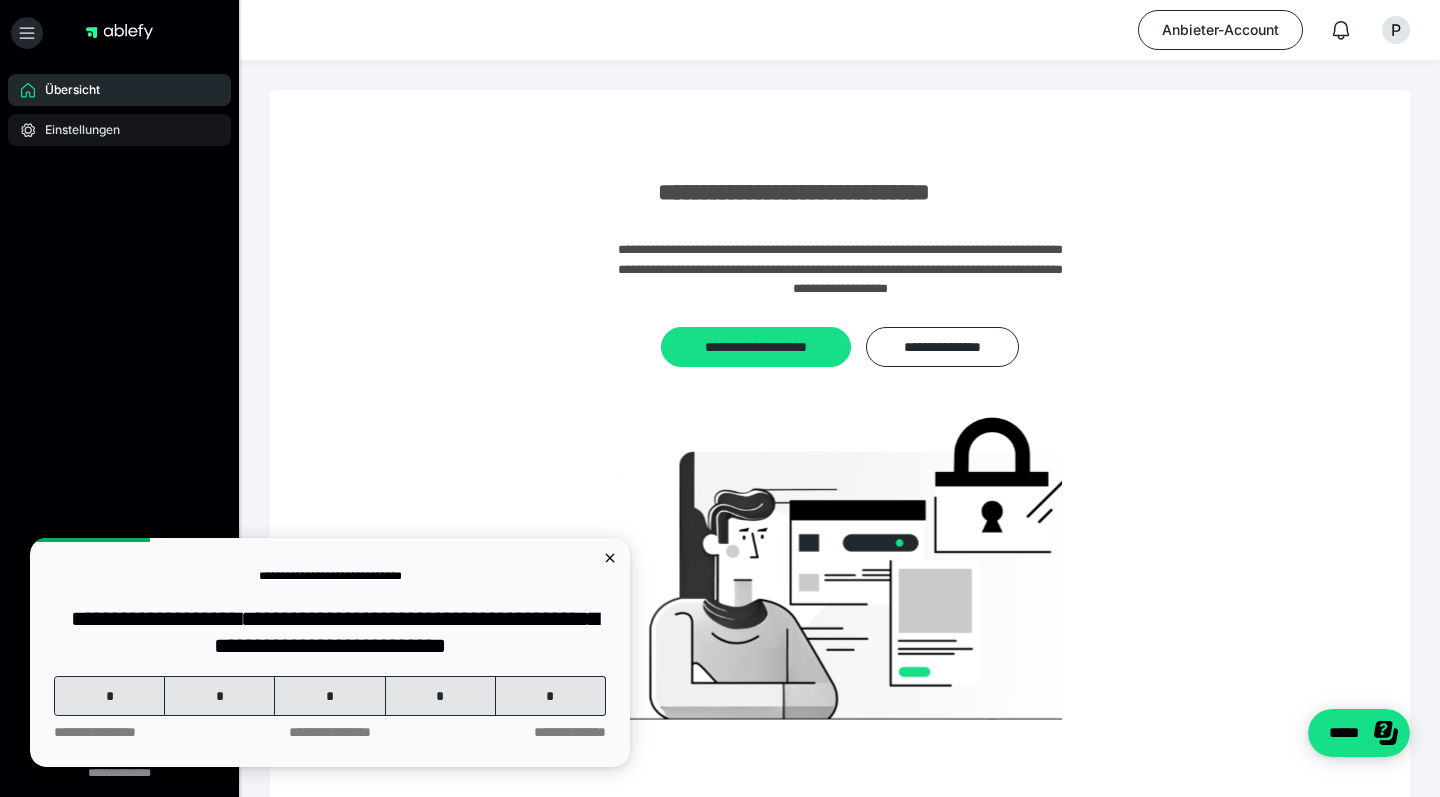 click on "Einstellungen" at bounding box center [75, 130] 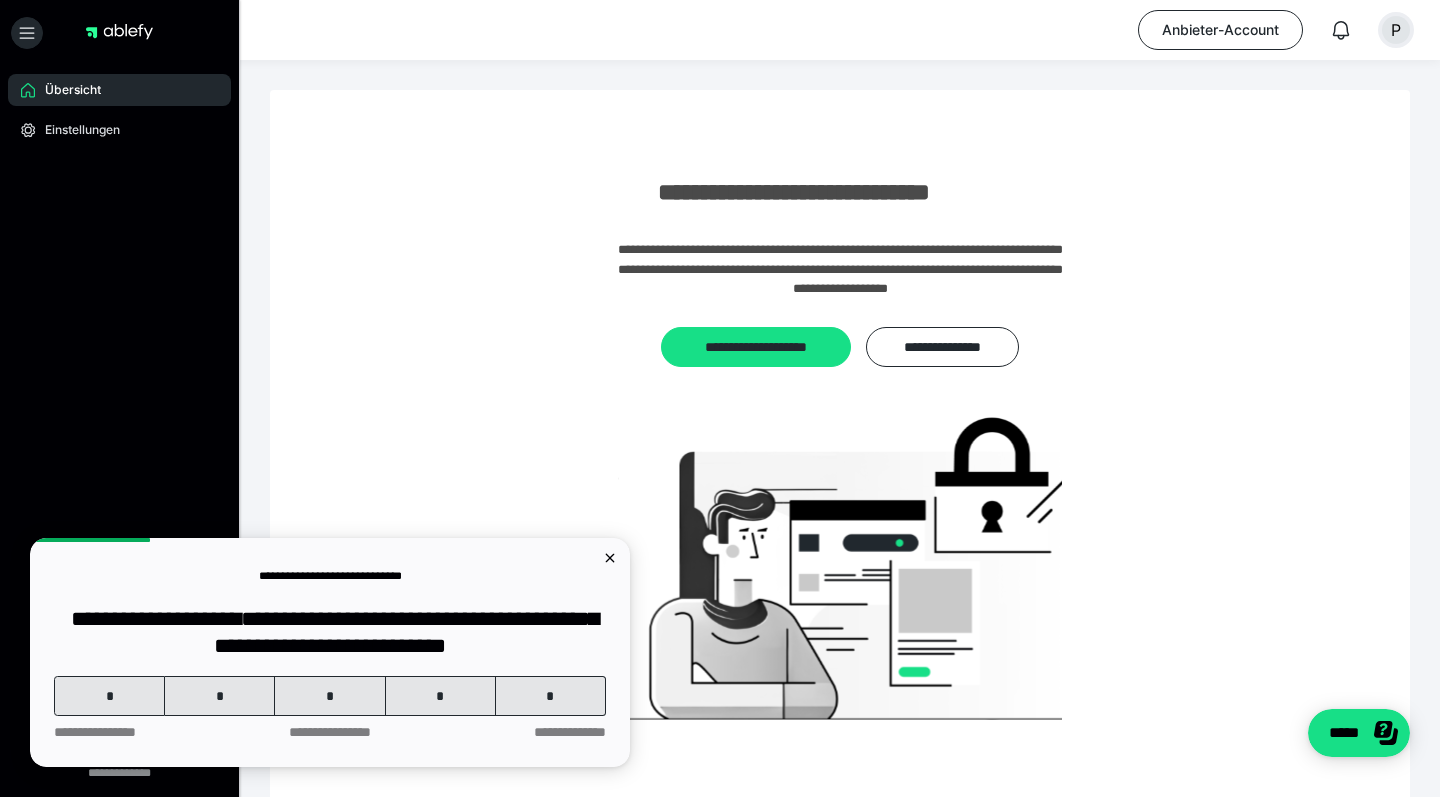 click on "P" at bounding box center (1396, 30) 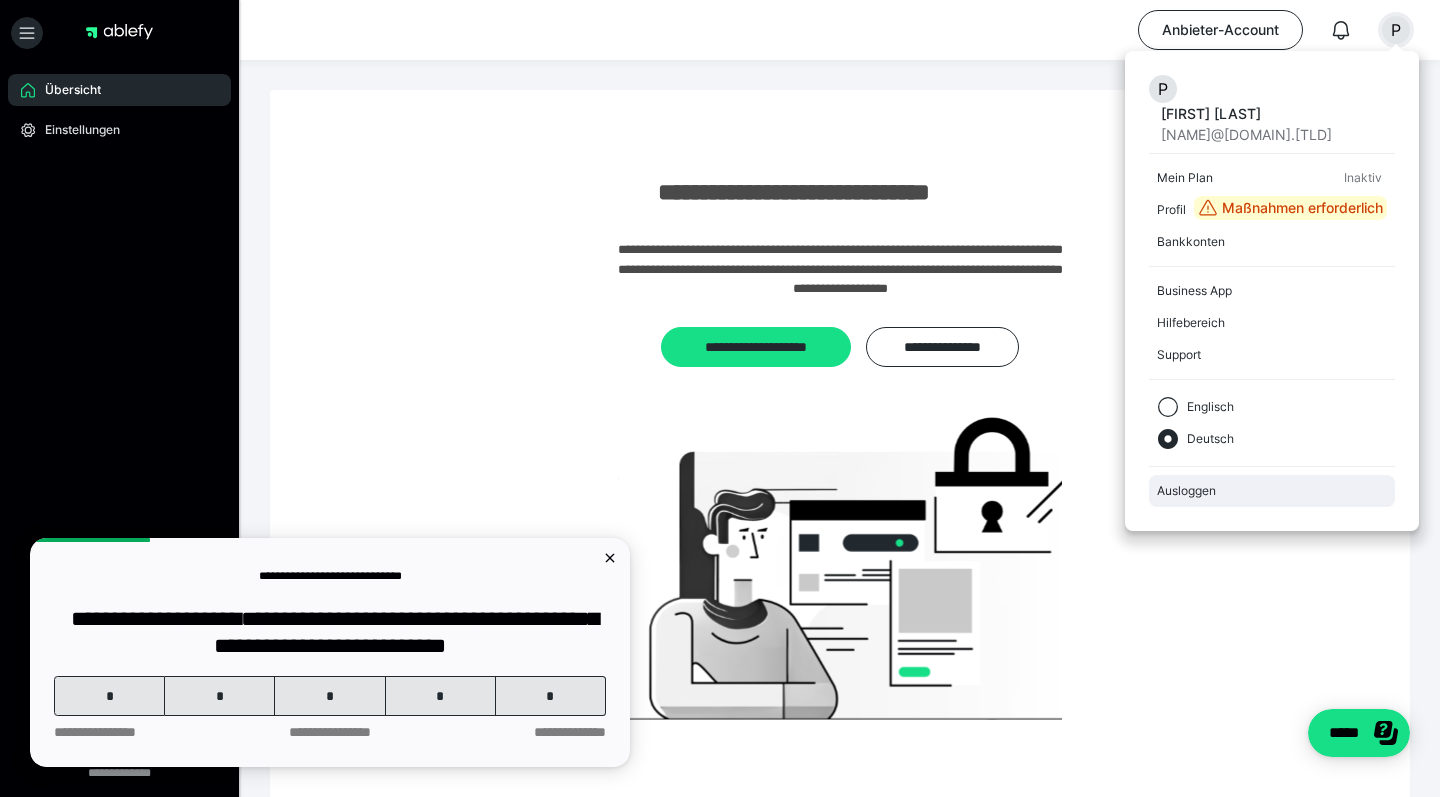 click on "Ausloggen" at bounding box center (1272, 491) 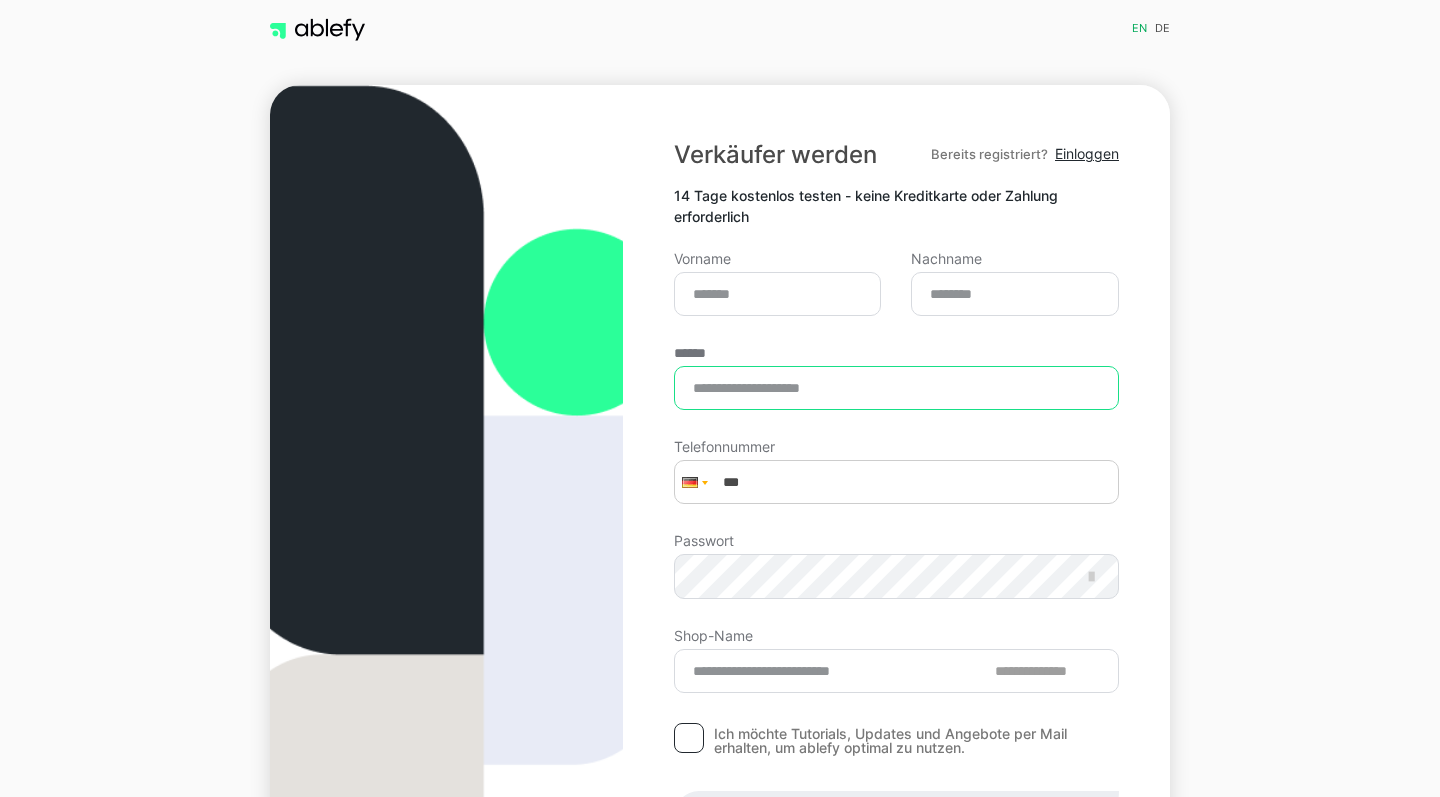 scroll, scrollTop: 0, scrollLeft: 0, axis: both 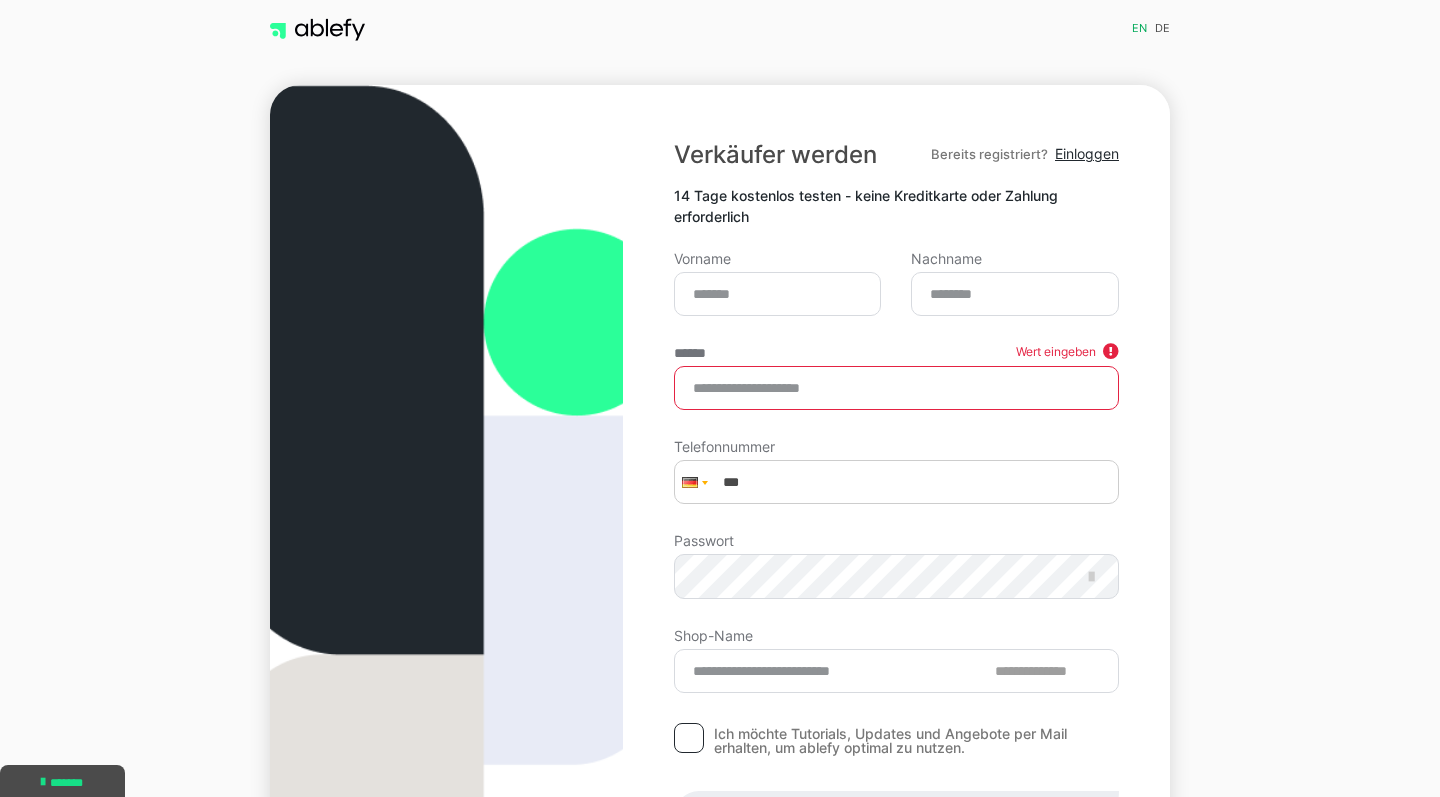 click on "******" at bounding box center [896, 388] 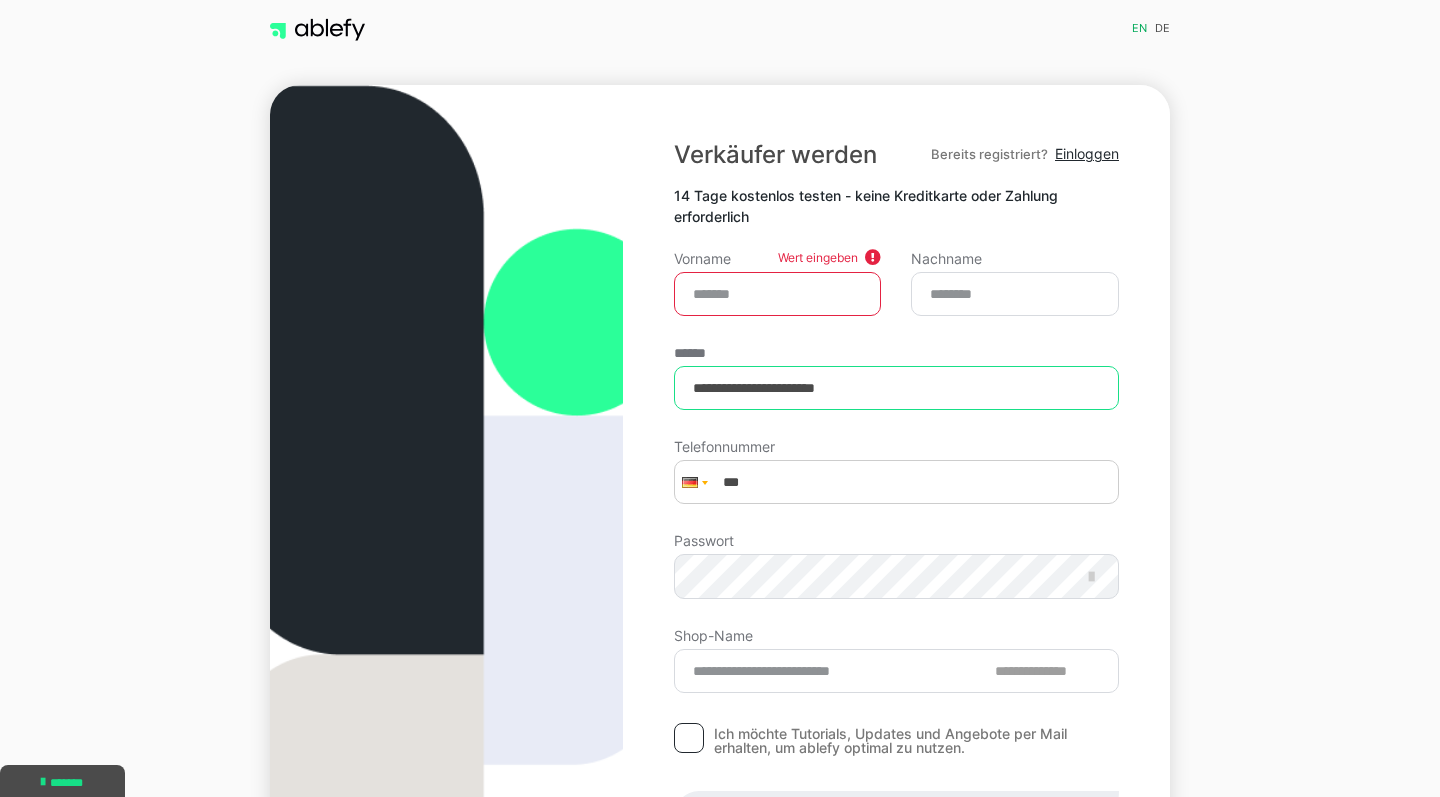 type on "**********" 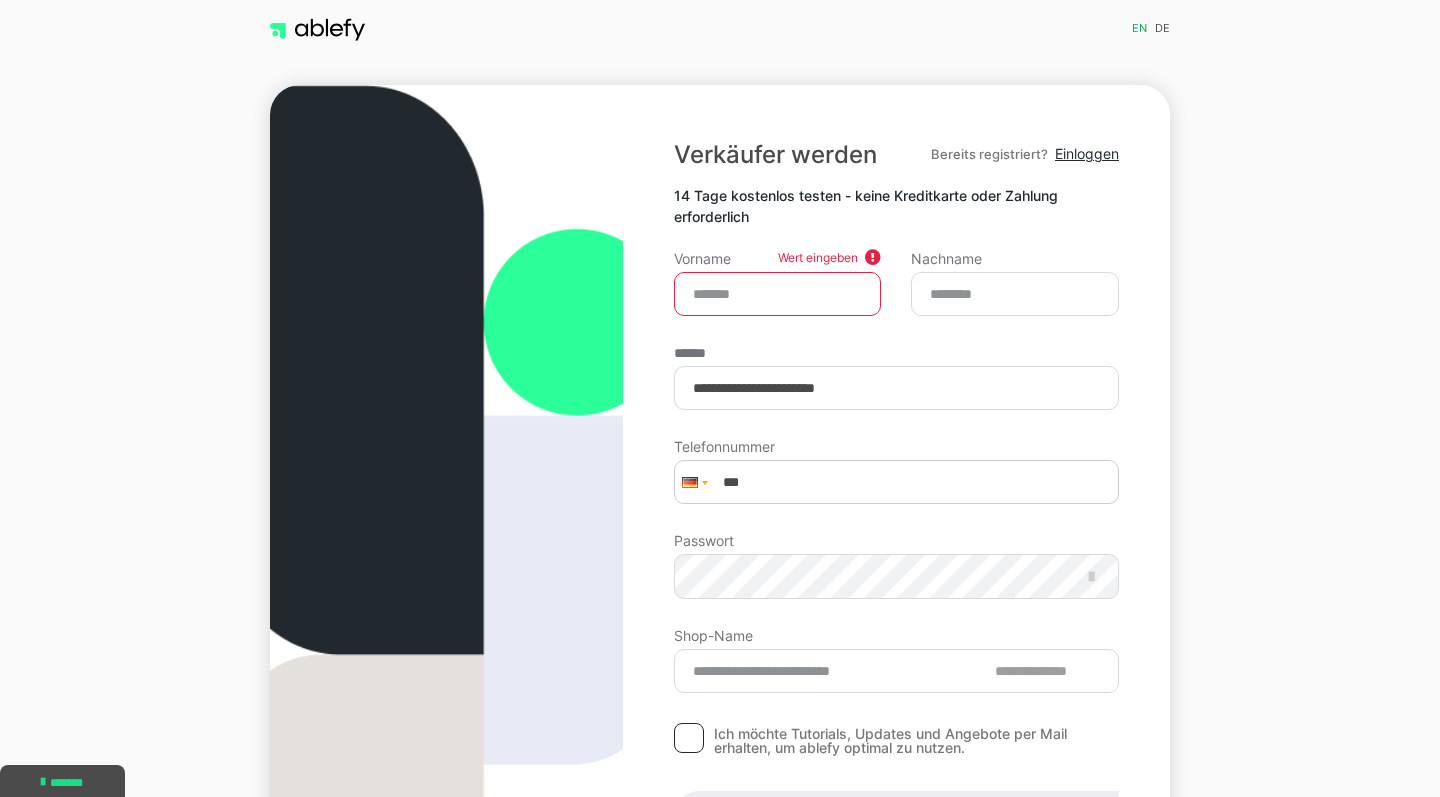 click on "******" at bounding box center (695, 353) 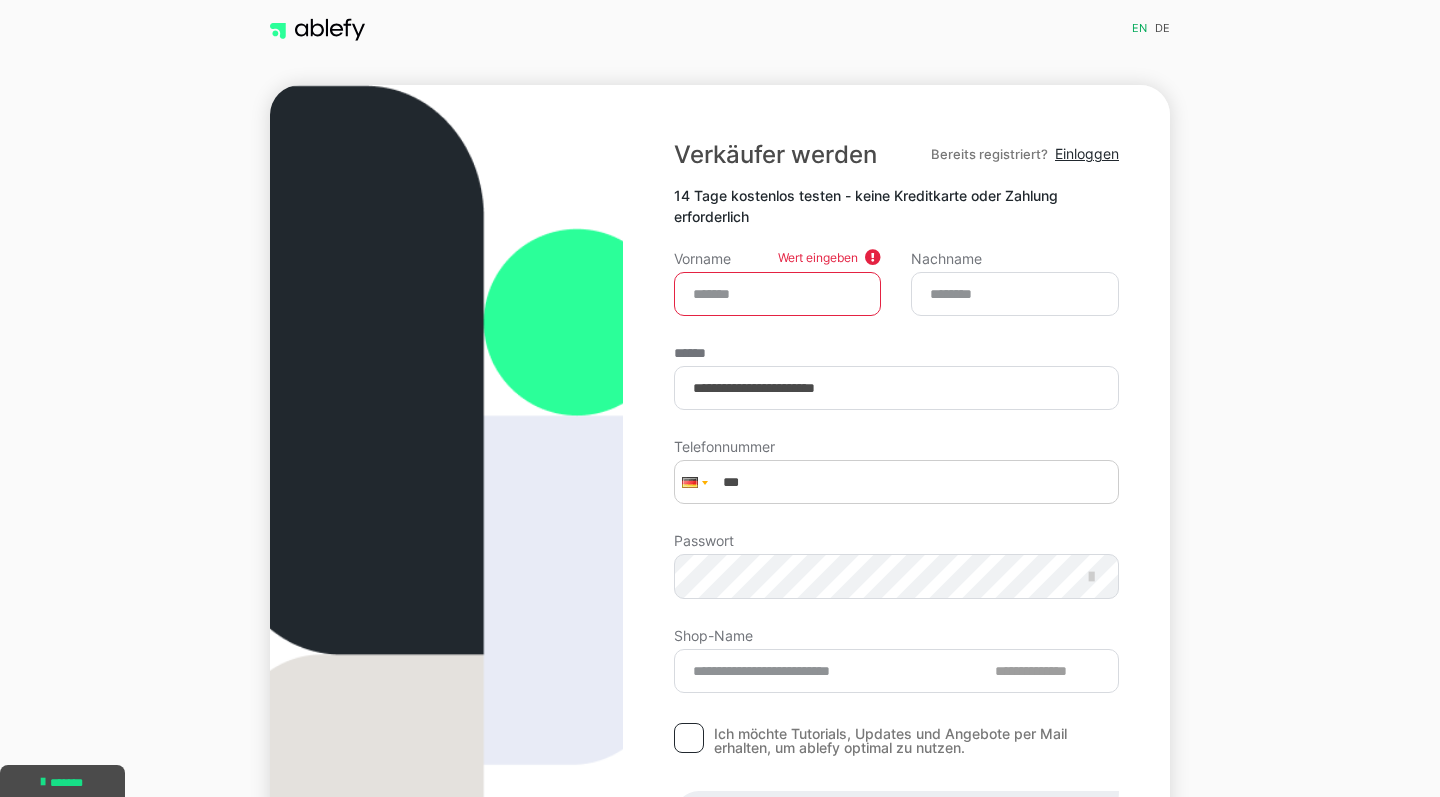 click on "Vorname" at bounding box center (778, 294) 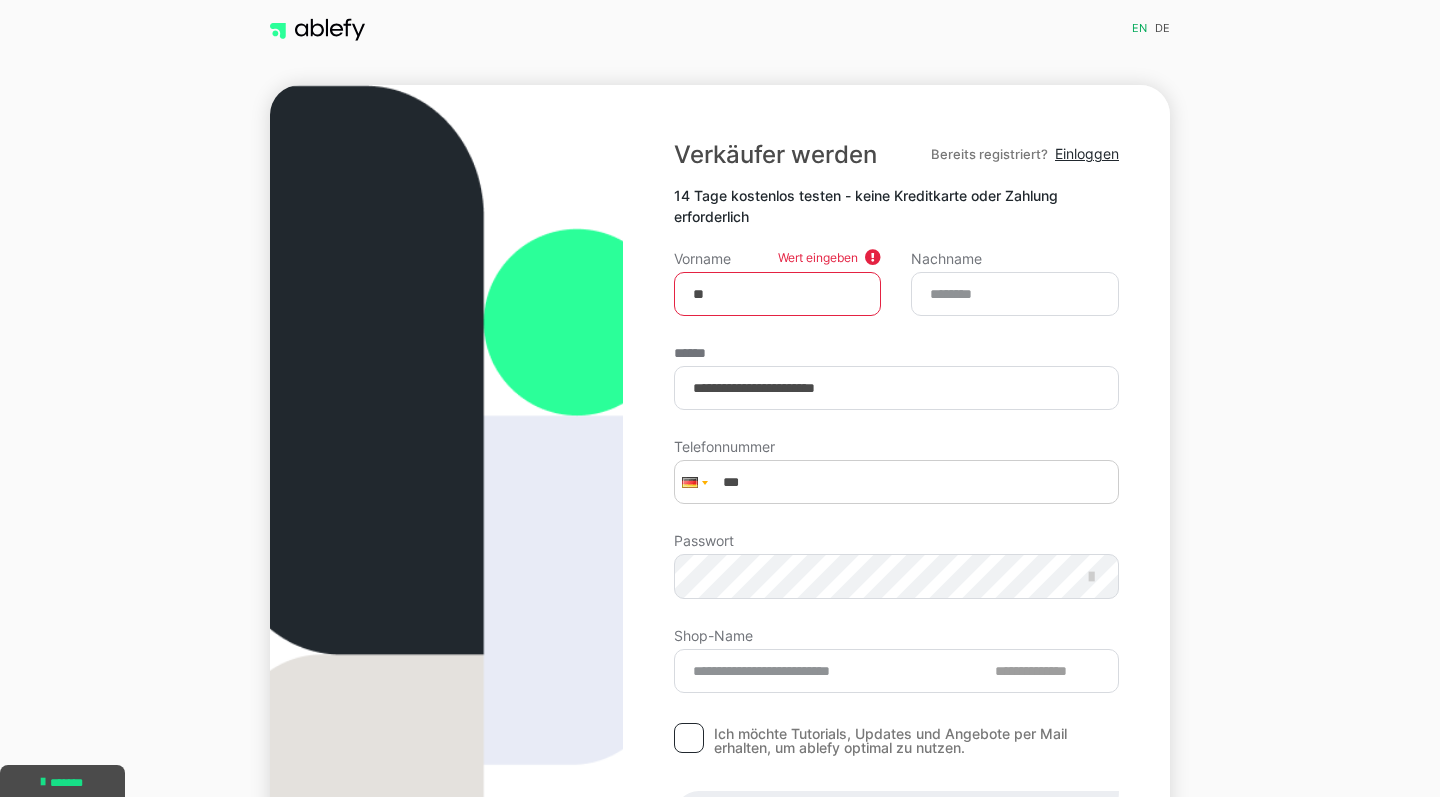 type on "*" 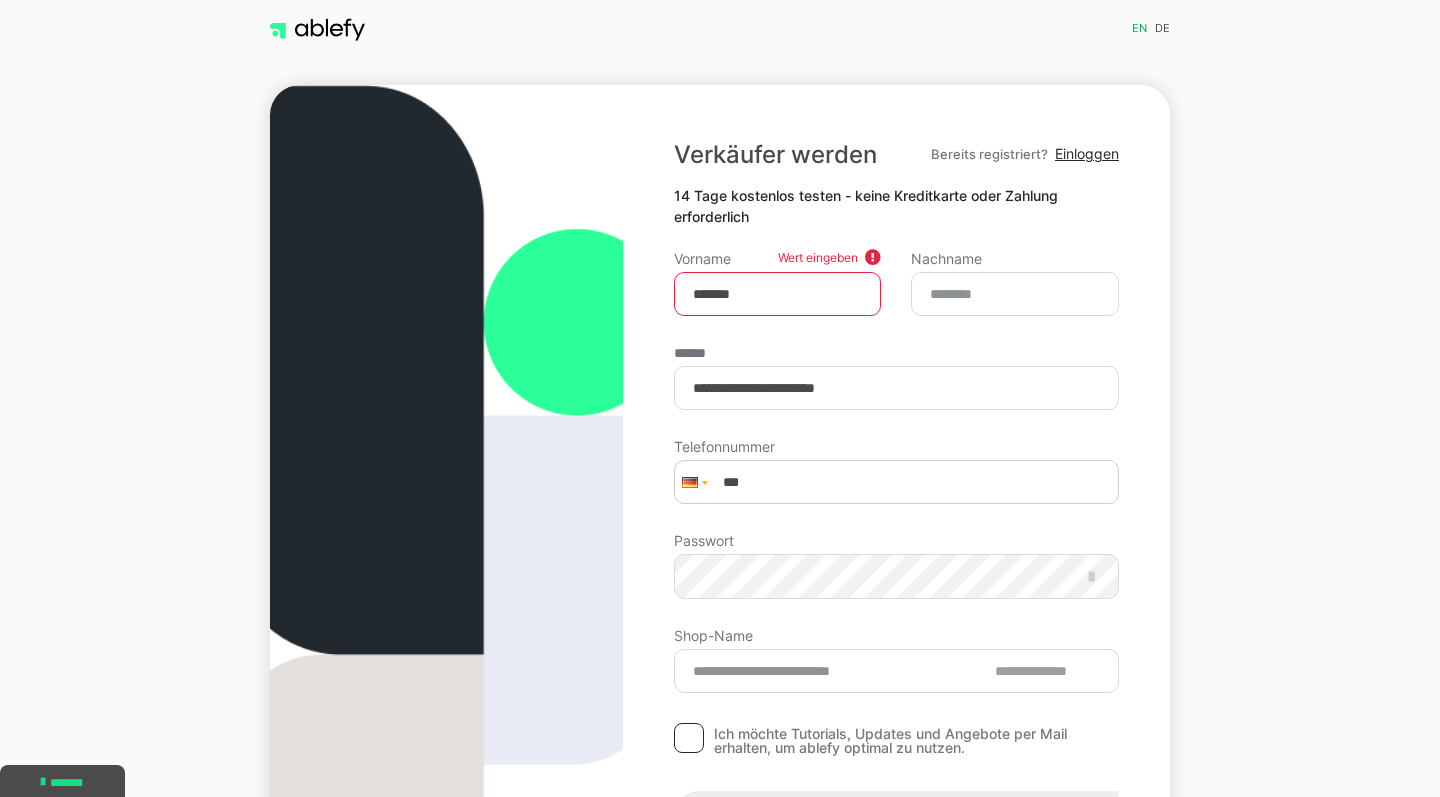 type on "*******" 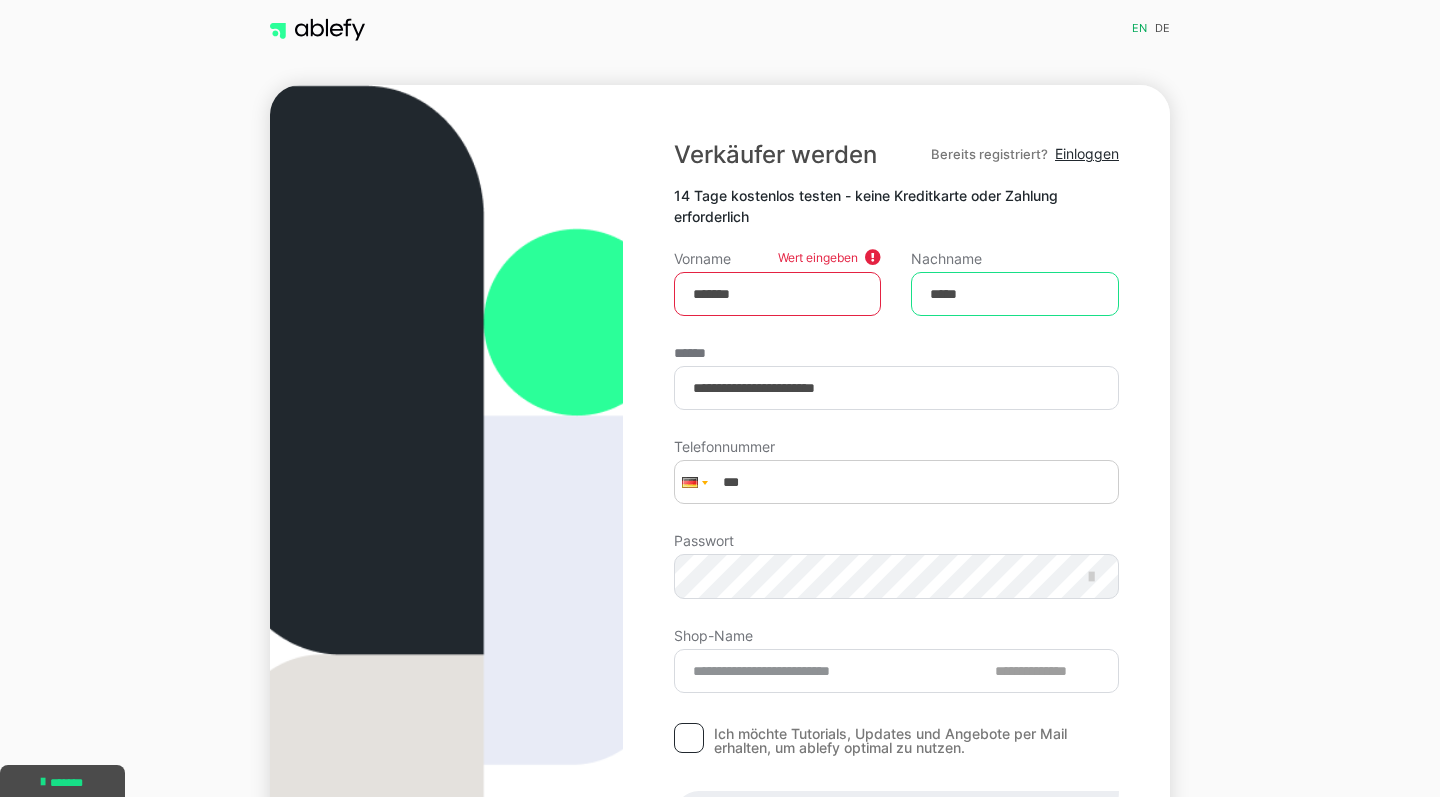type on "*****" 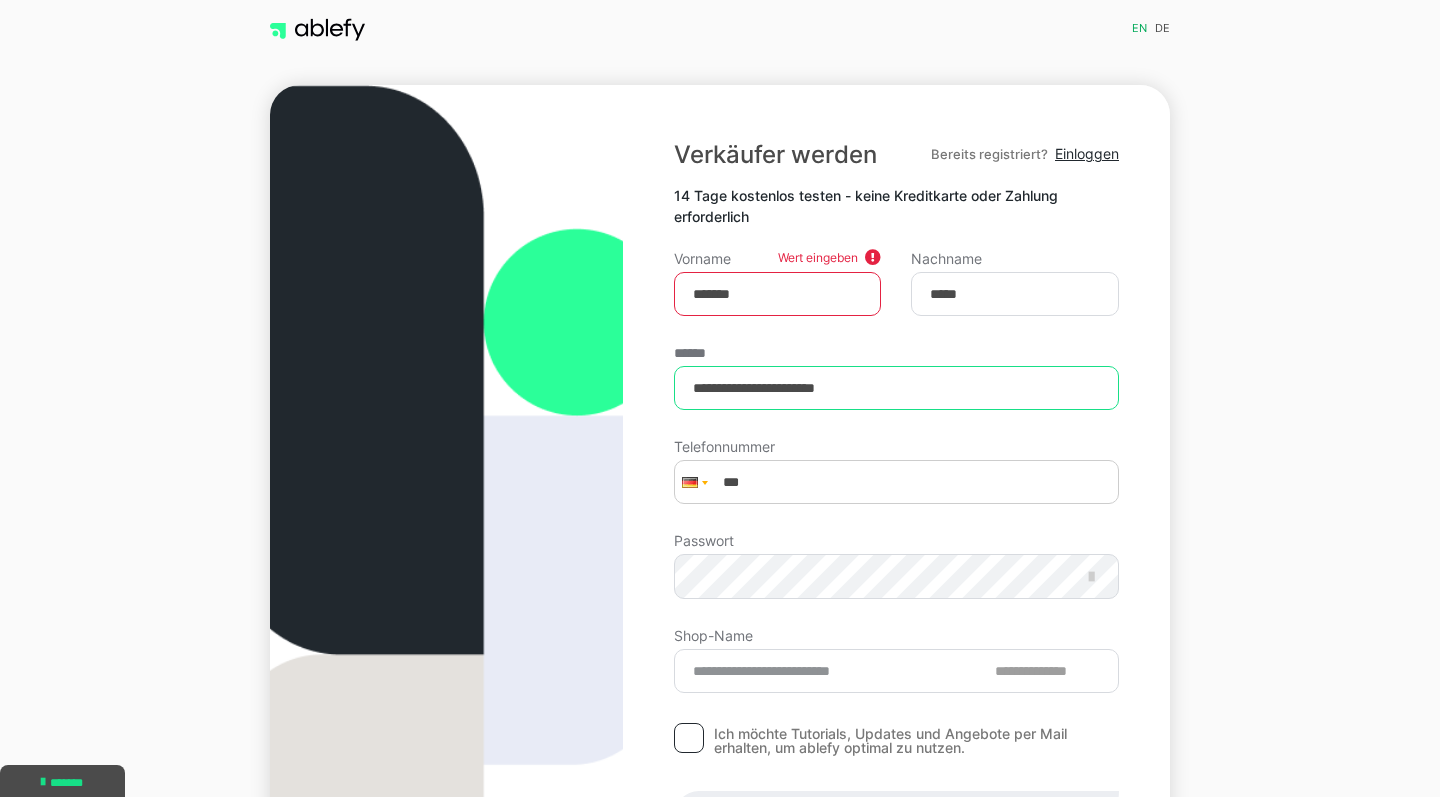 type on "**********" 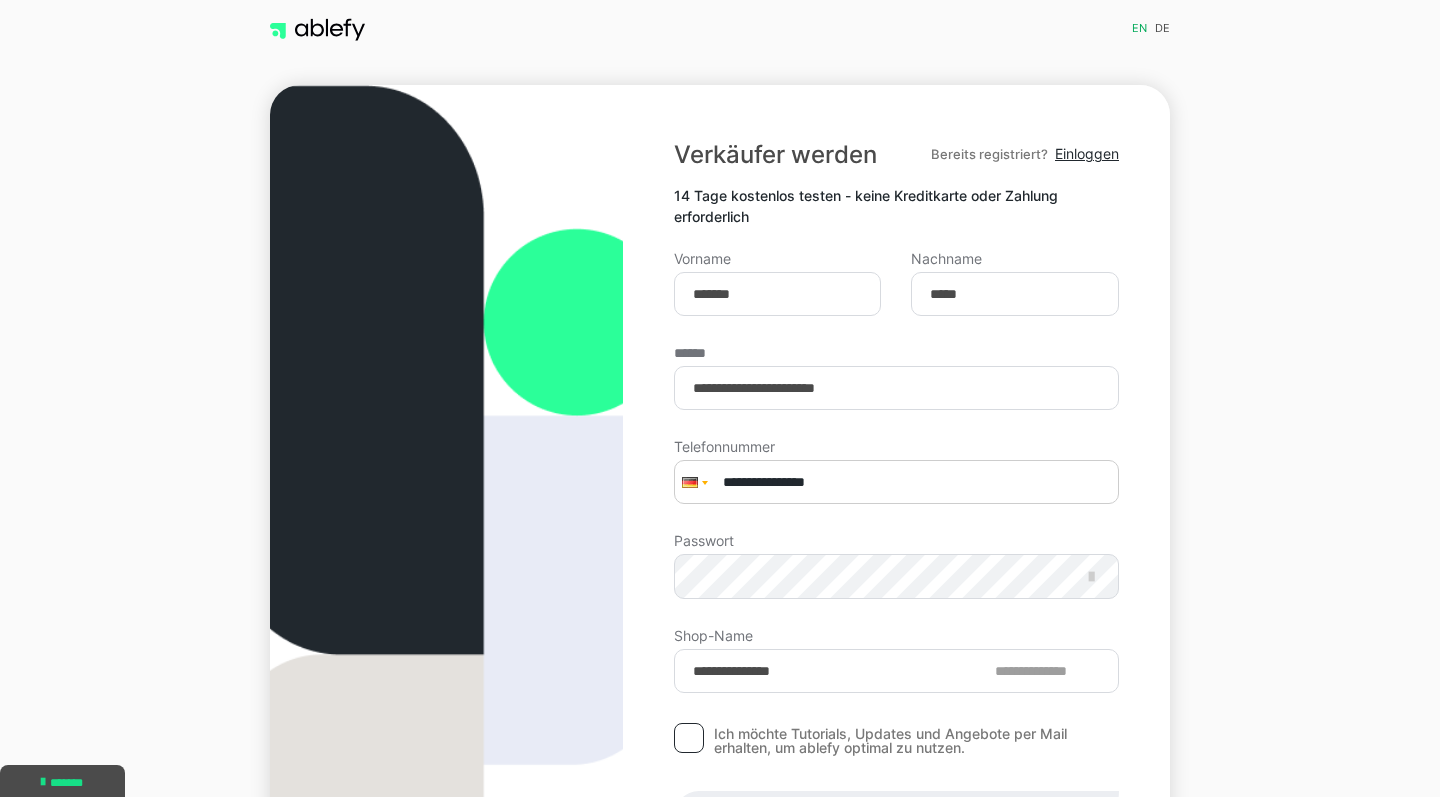 type on "**********" 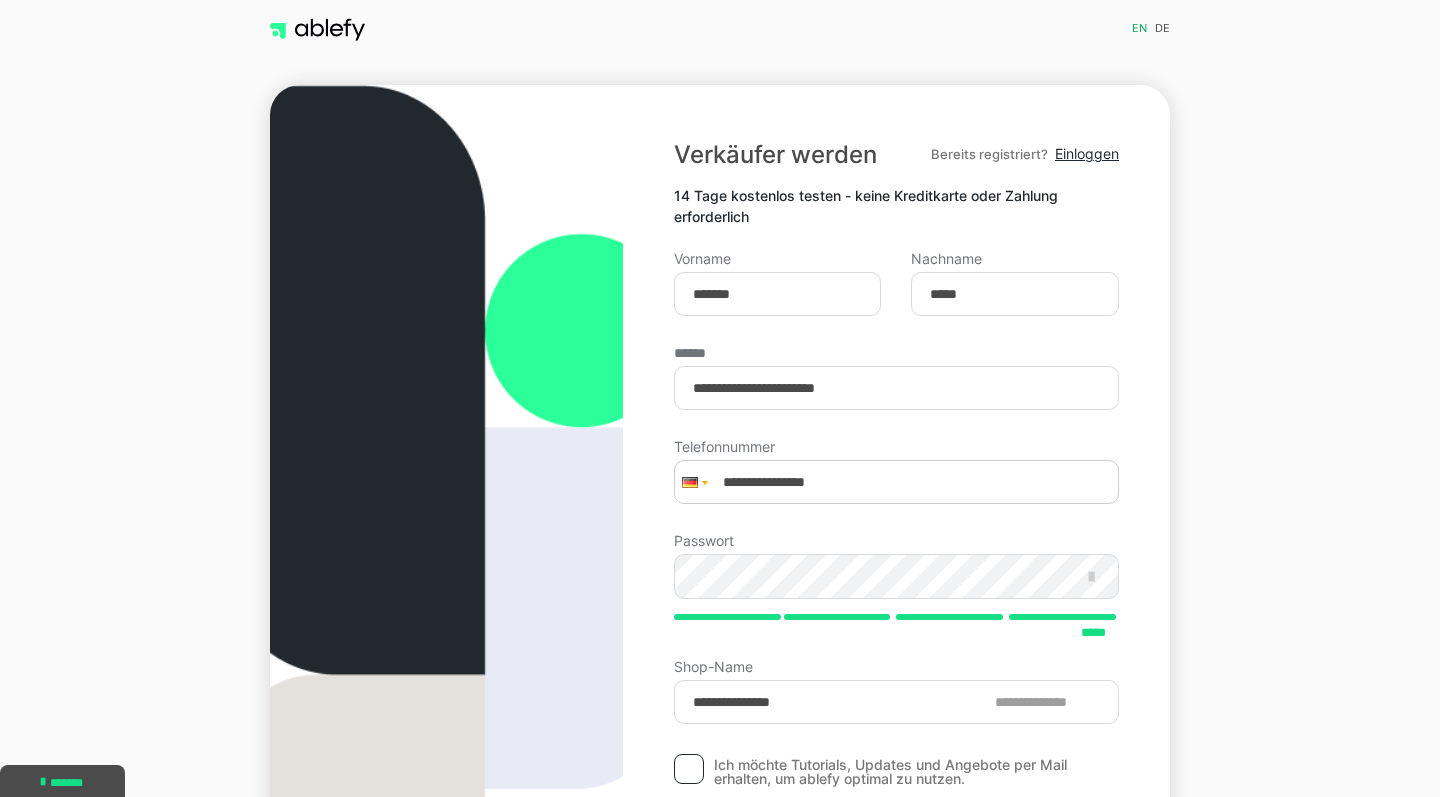 scroll, scrollTop: 159, scrollLeft: 0, axis: vertical 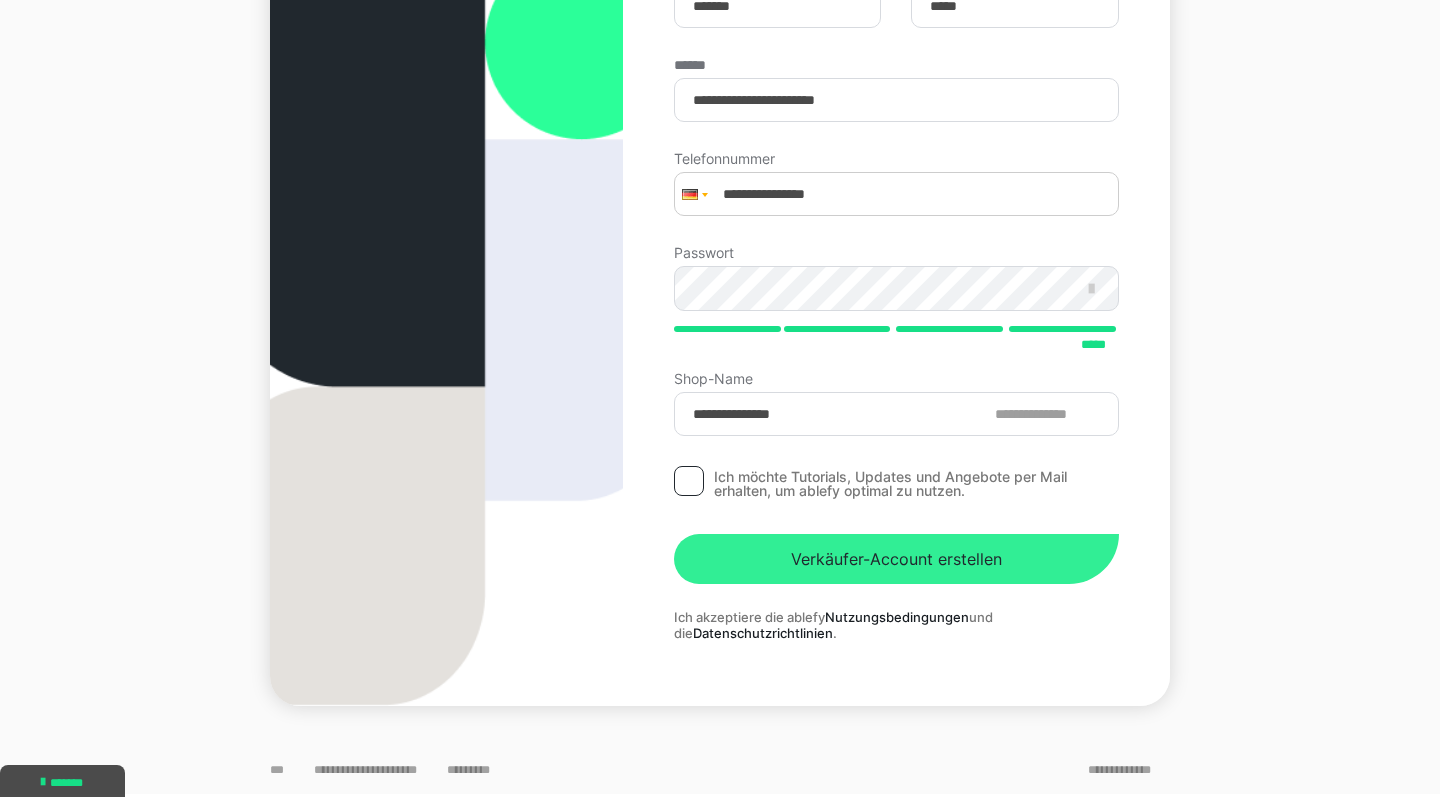 click on "Verkäufer-Account erstellen" at bounding box center (896, 559) 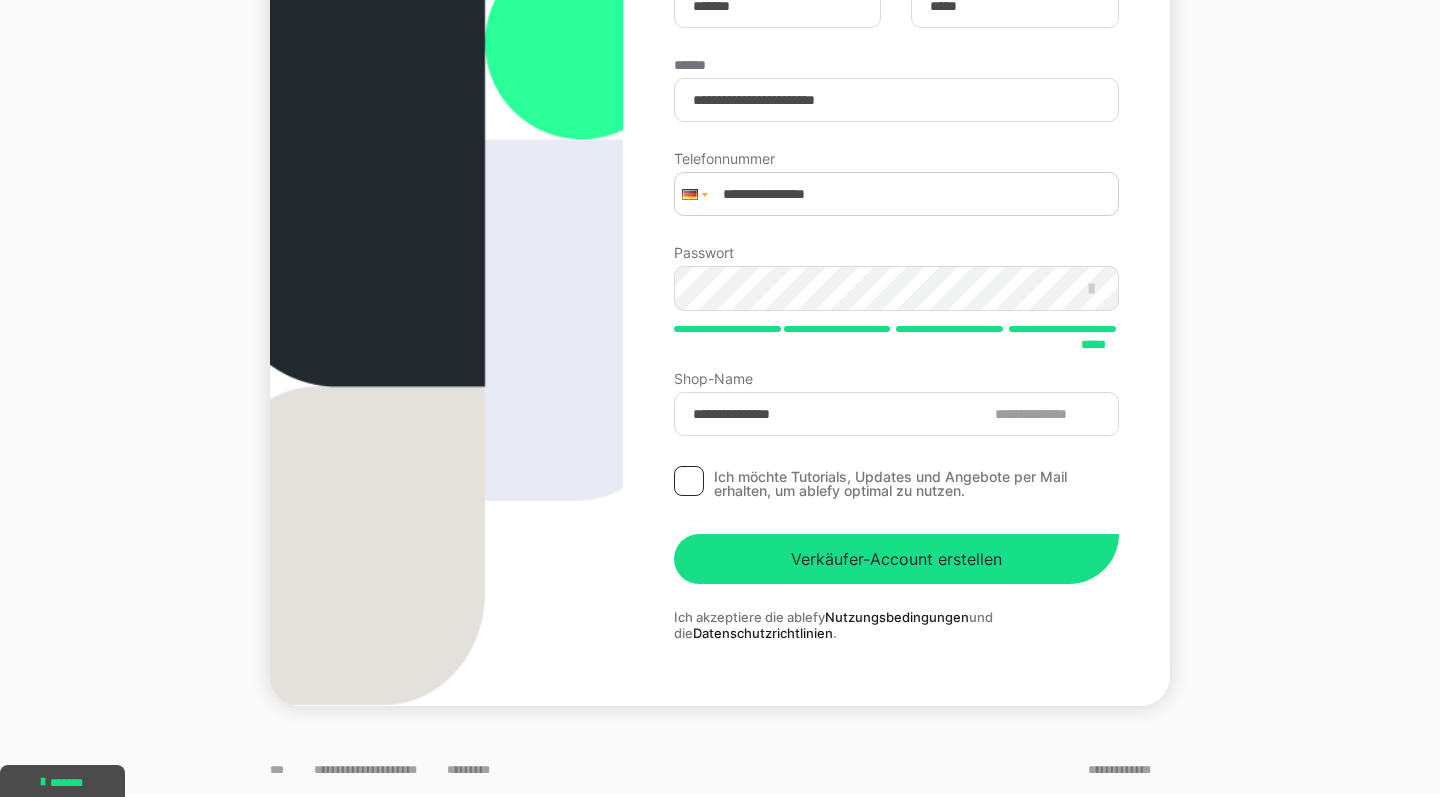 click on "**********" at bounding box center (720, 251) 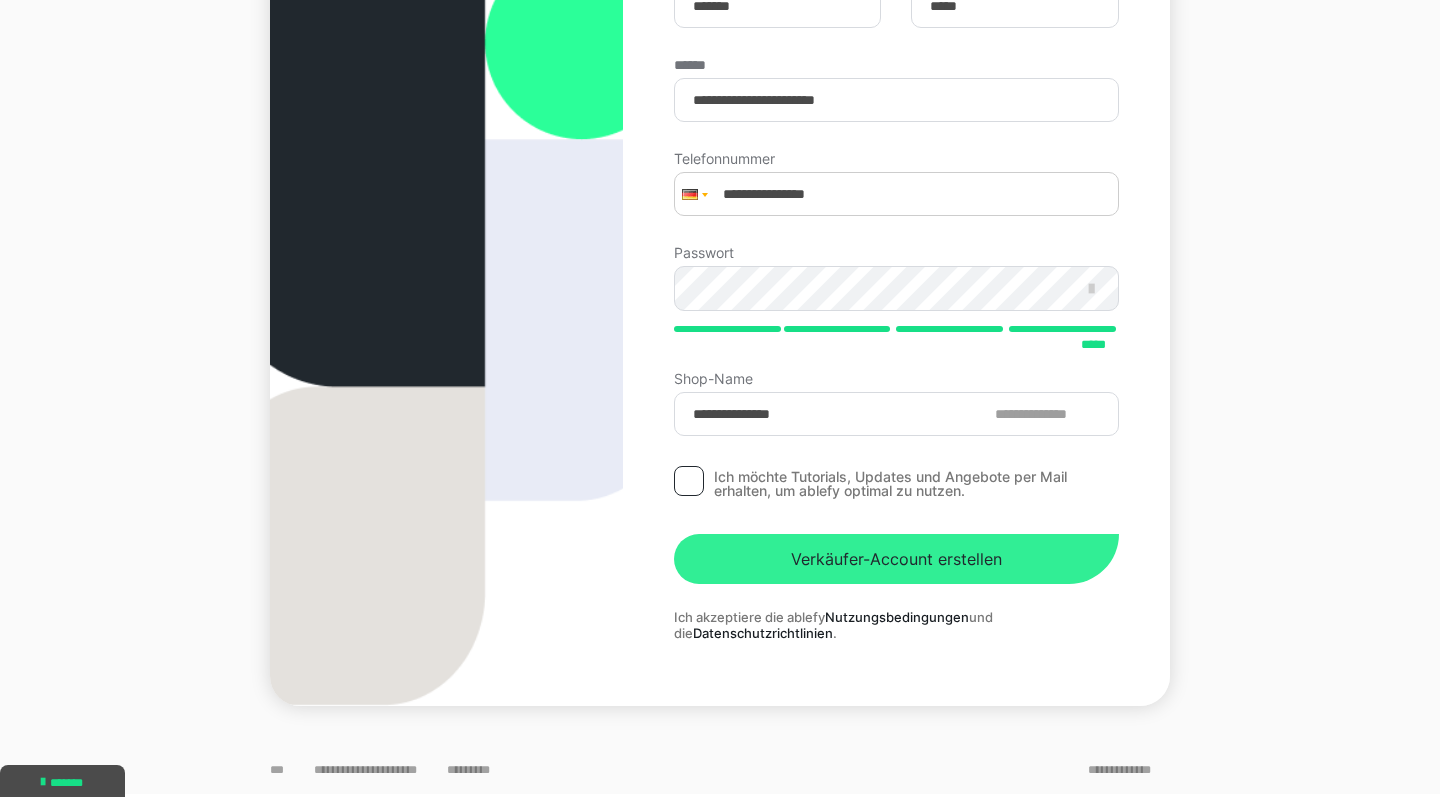 click on "Verkäufer-Account erstellen" at bounding box center [896, 559] 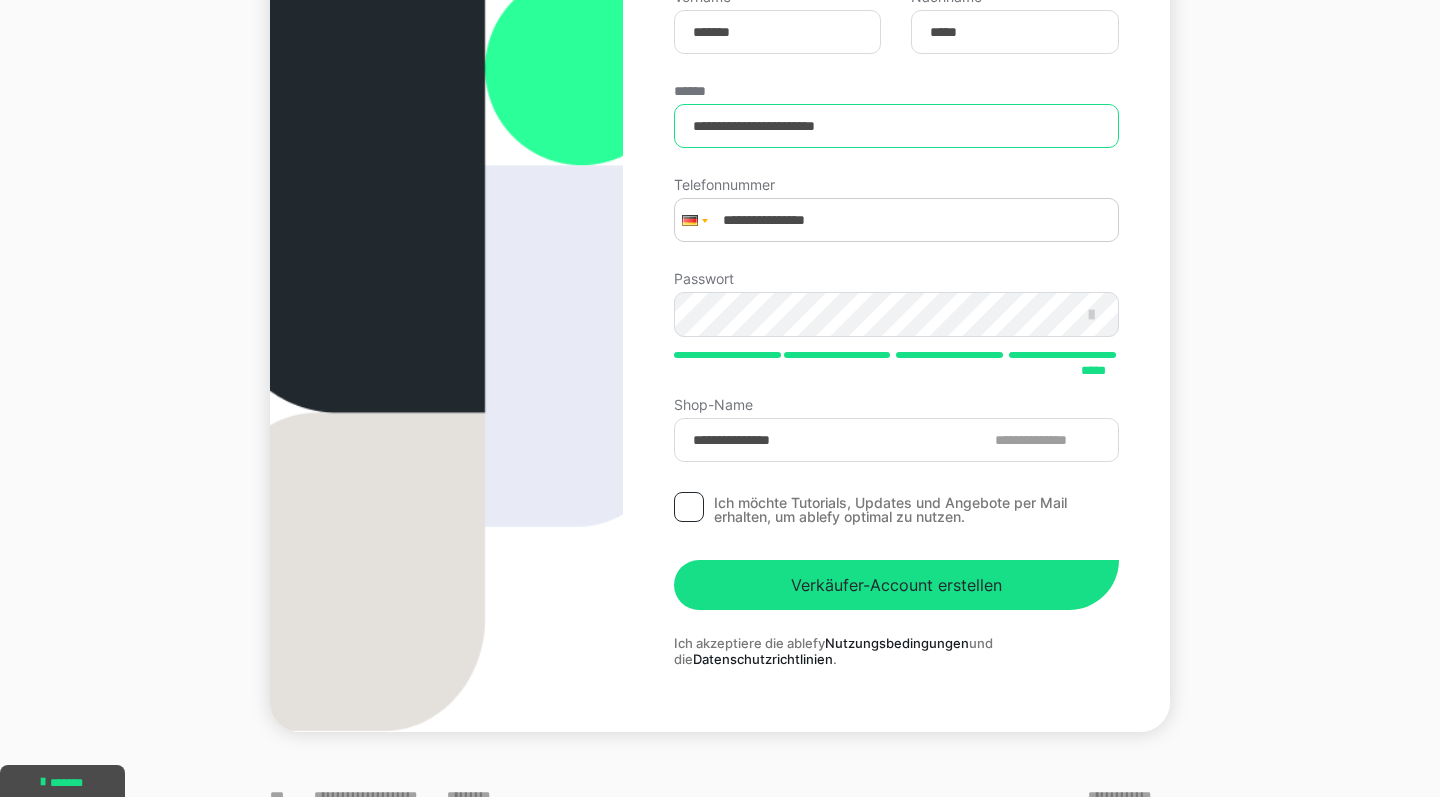 scroll, scrollTop: 104, scrollLeft: 0, axis: vertical 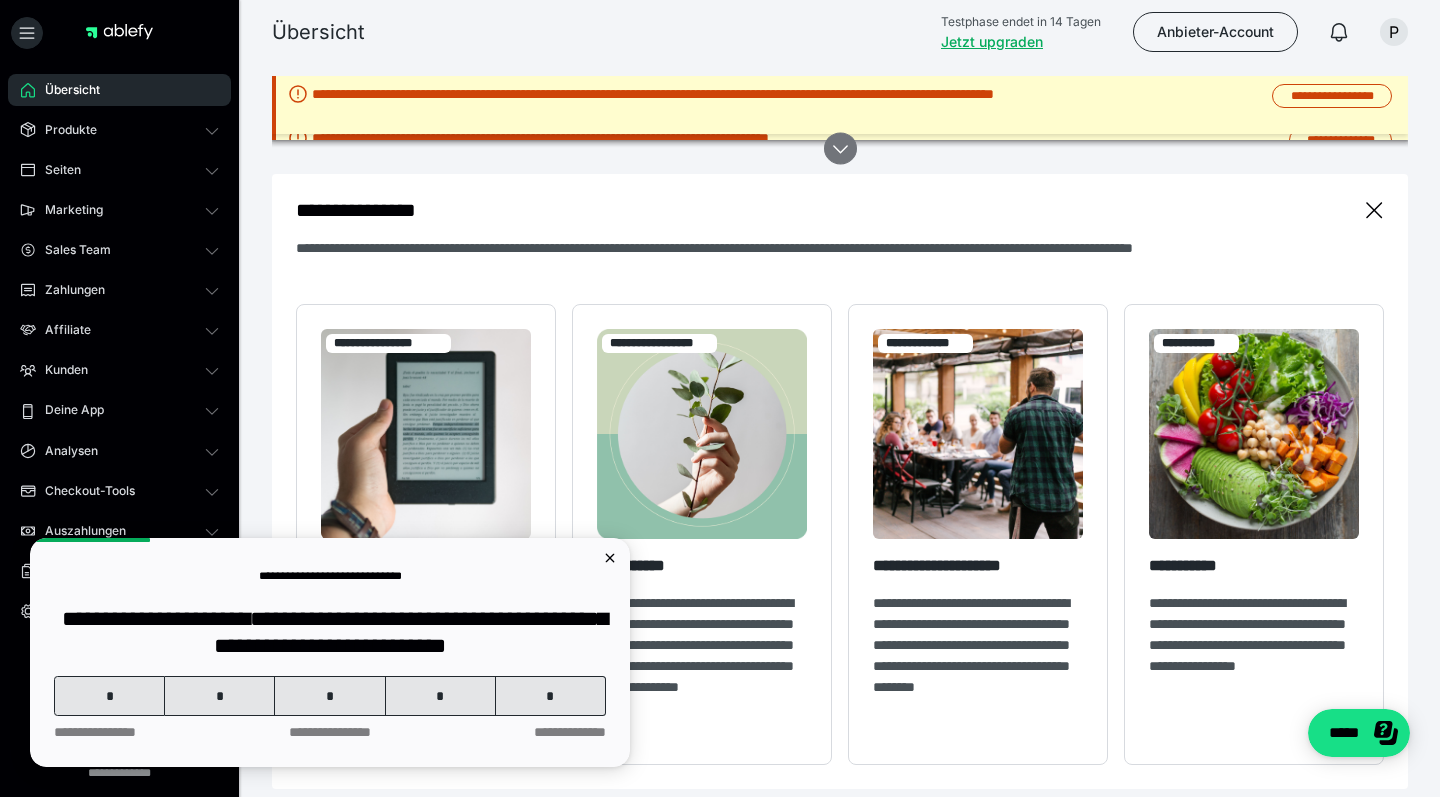 click 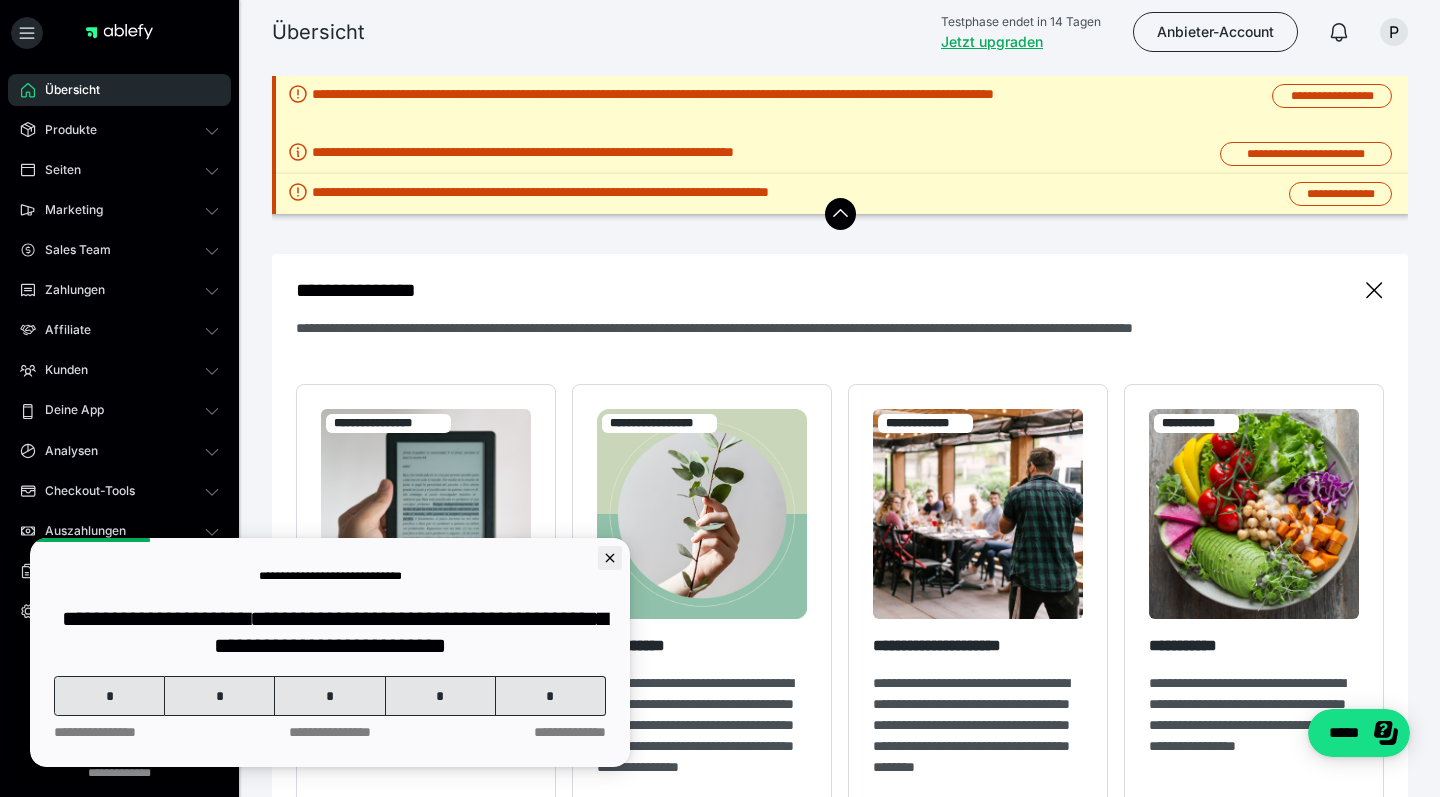 click 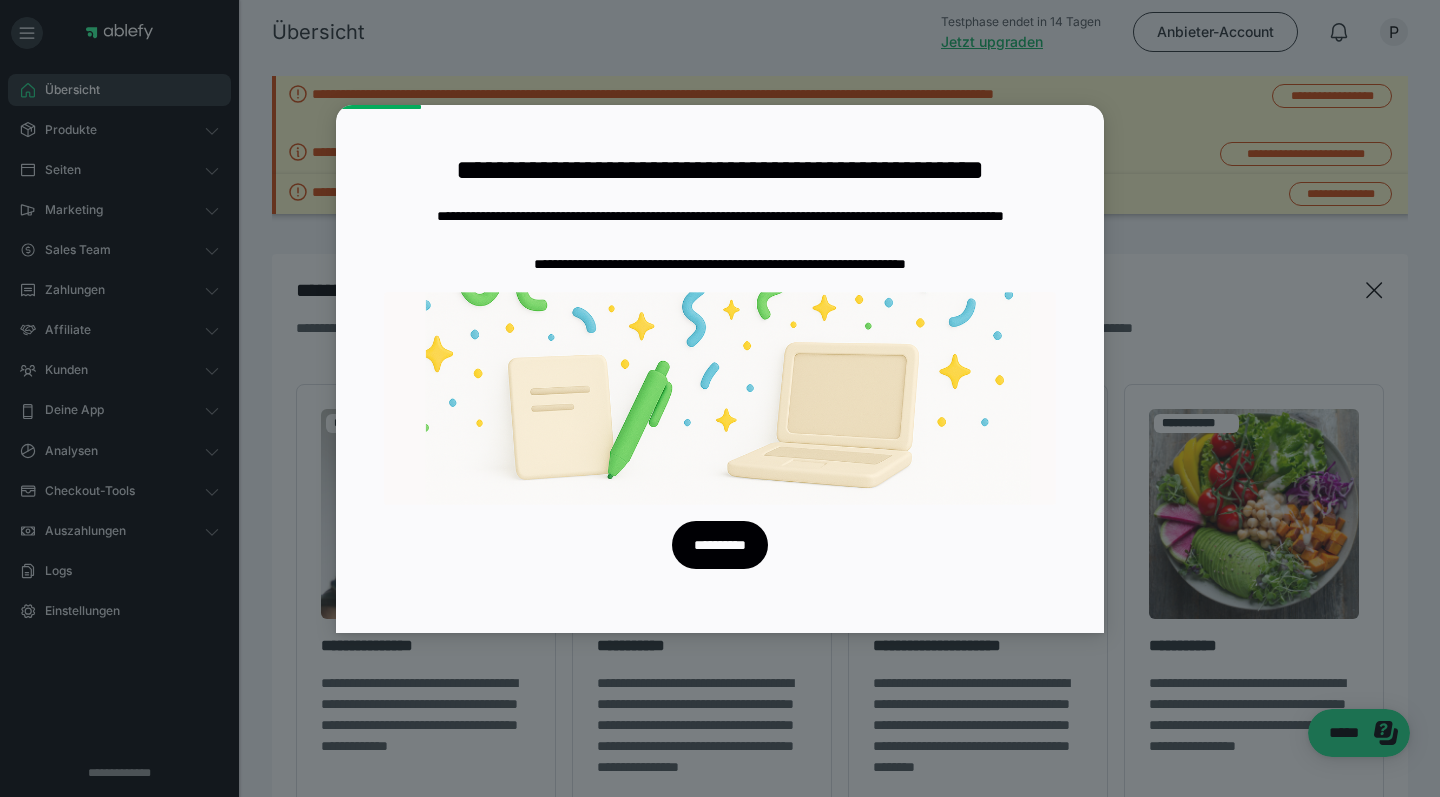scroll, scrollTop: 0, scrollLeft: 0, axis: both 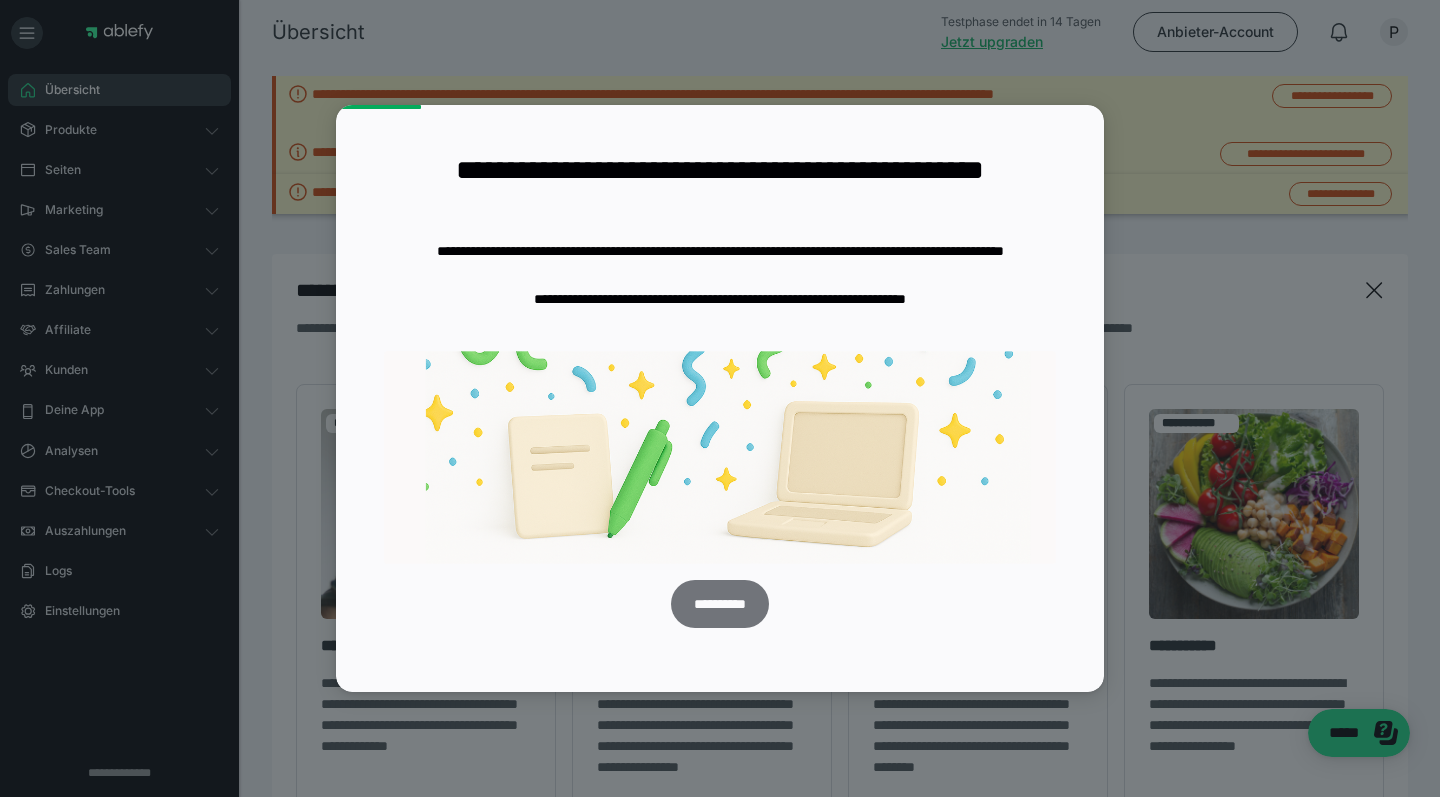 click on "**********" at bounding box center (719, 604) 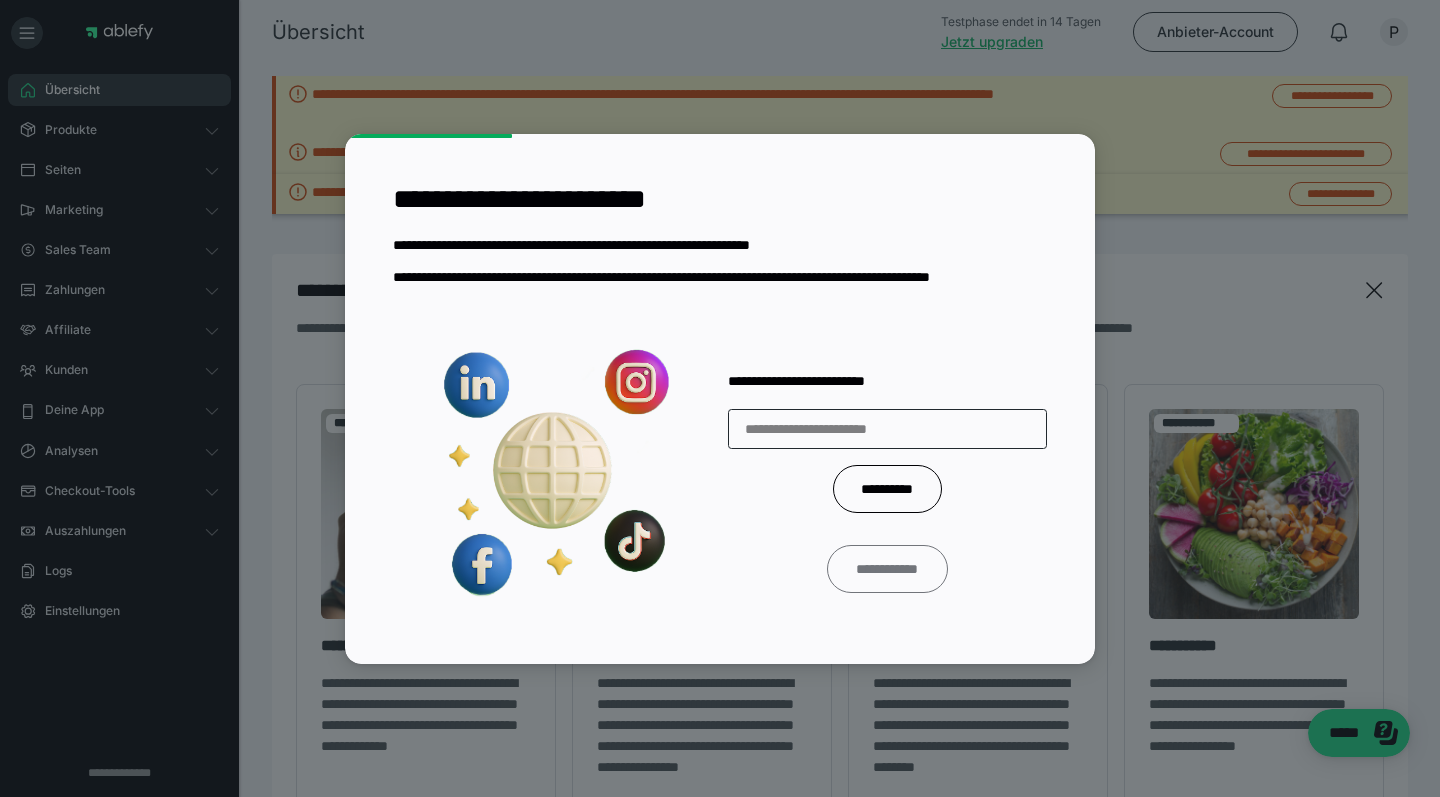 click on "**********" at bounding box center [888, 569] 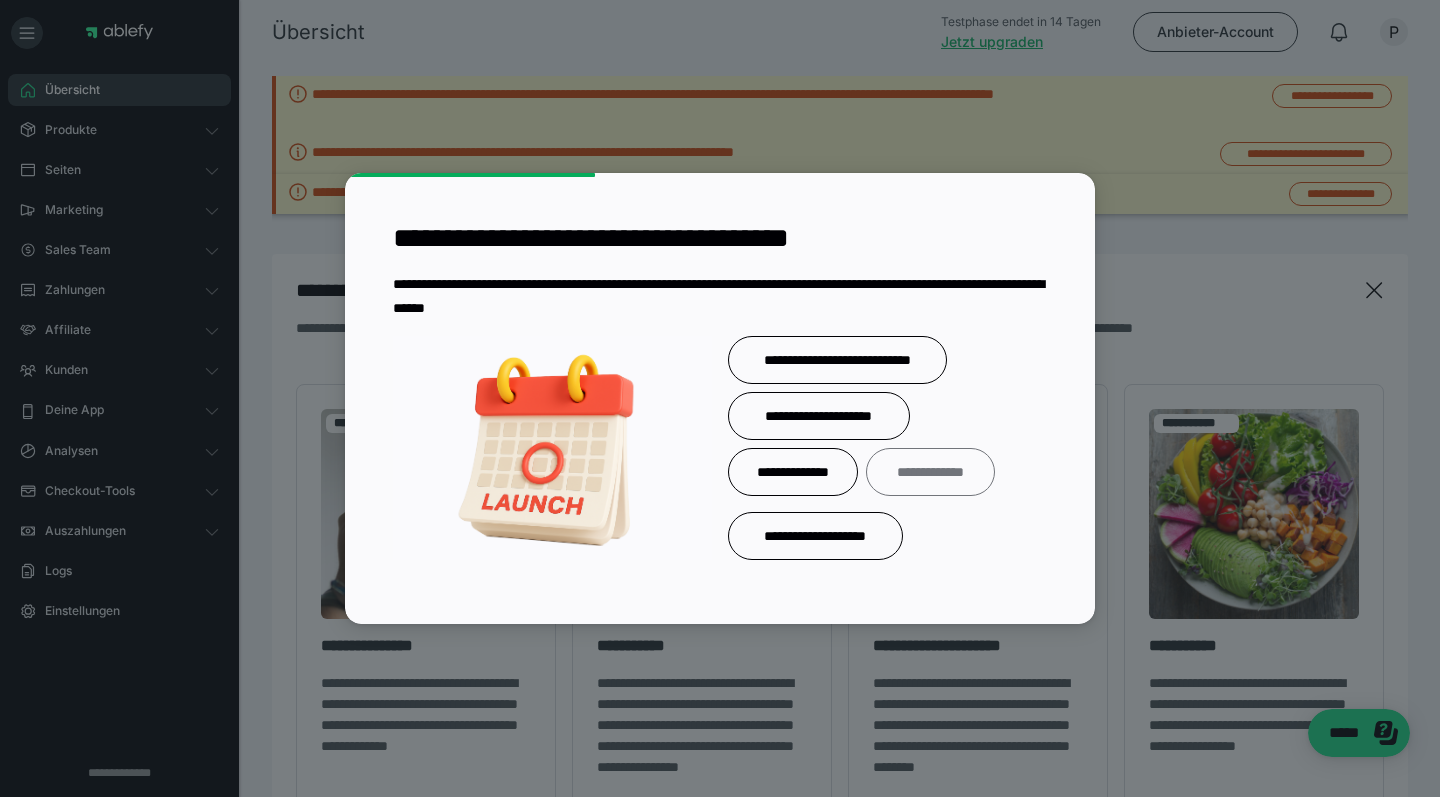 click on "**********" at bounding box center [930, 472] 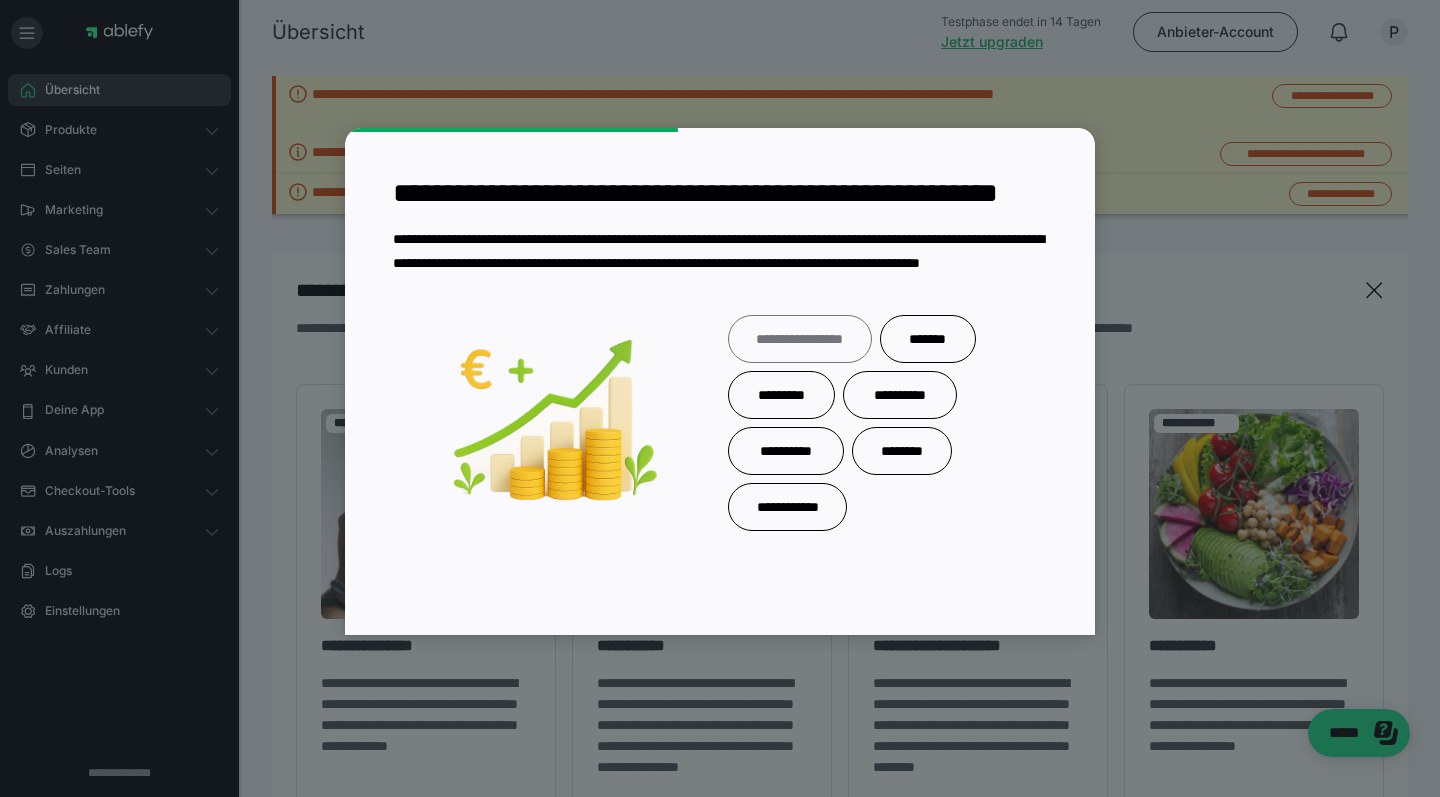 click on "**********" at bounding box center (800, 339) 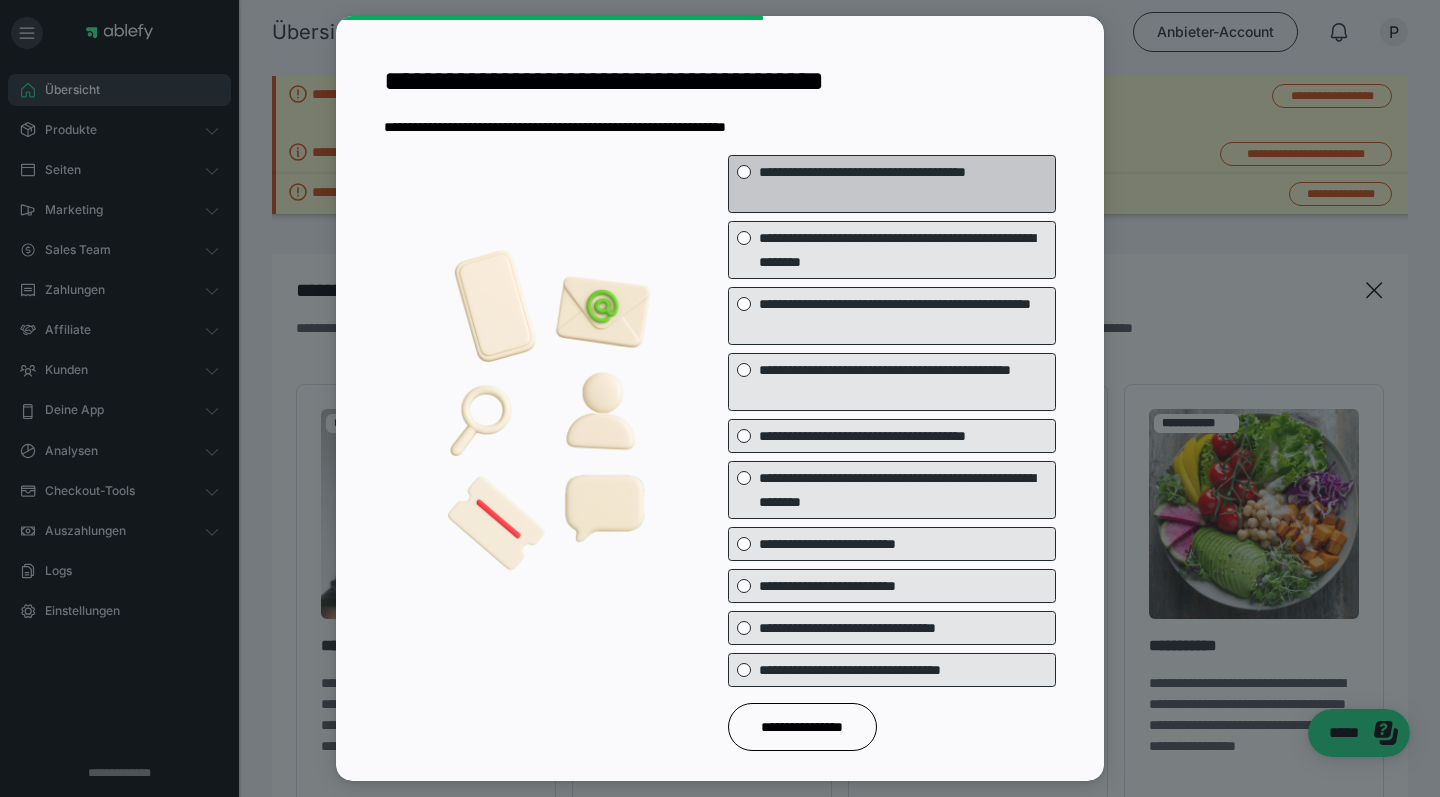 click on "**********" at bounding box center (892, 184) 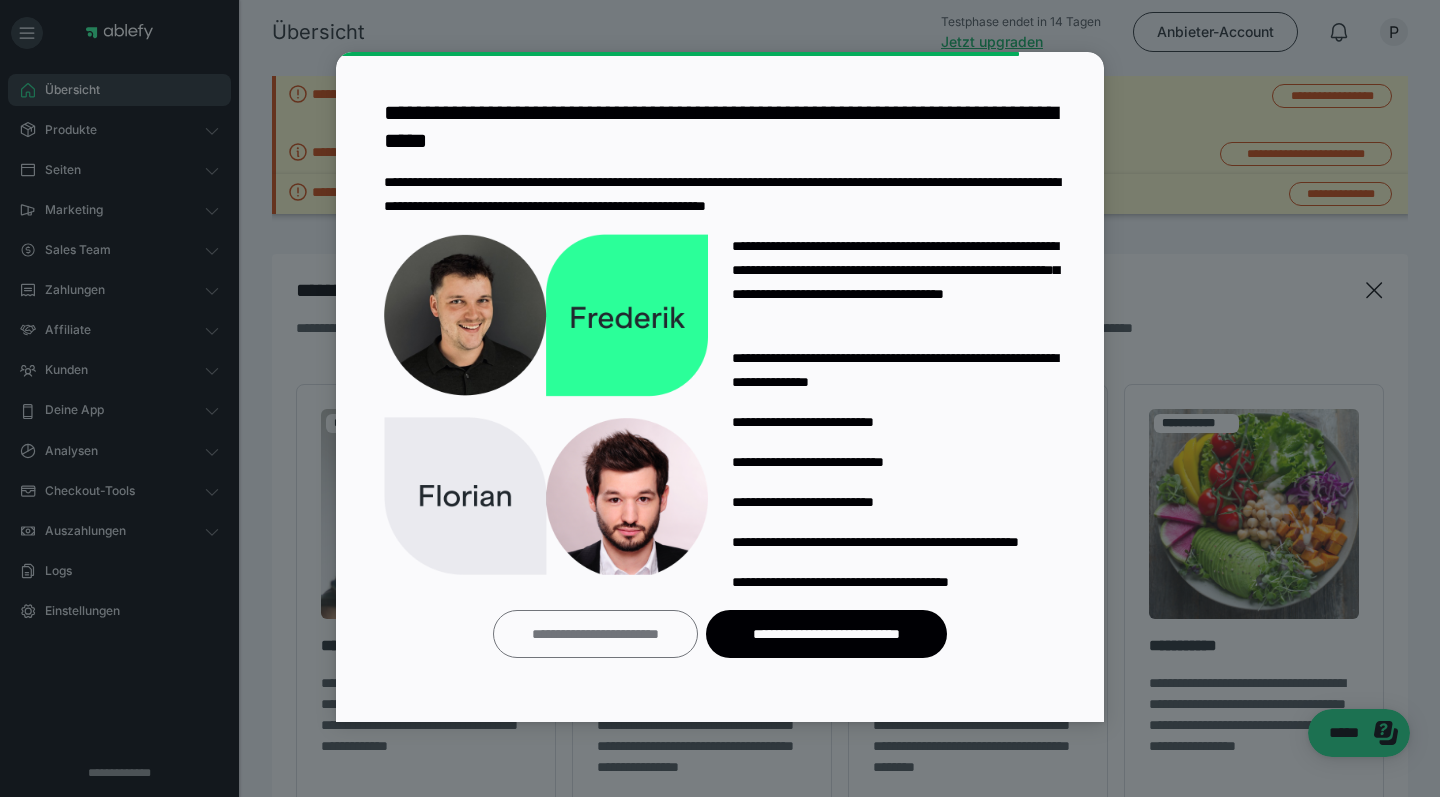 click on "**********" at bounding box center (595, 634) 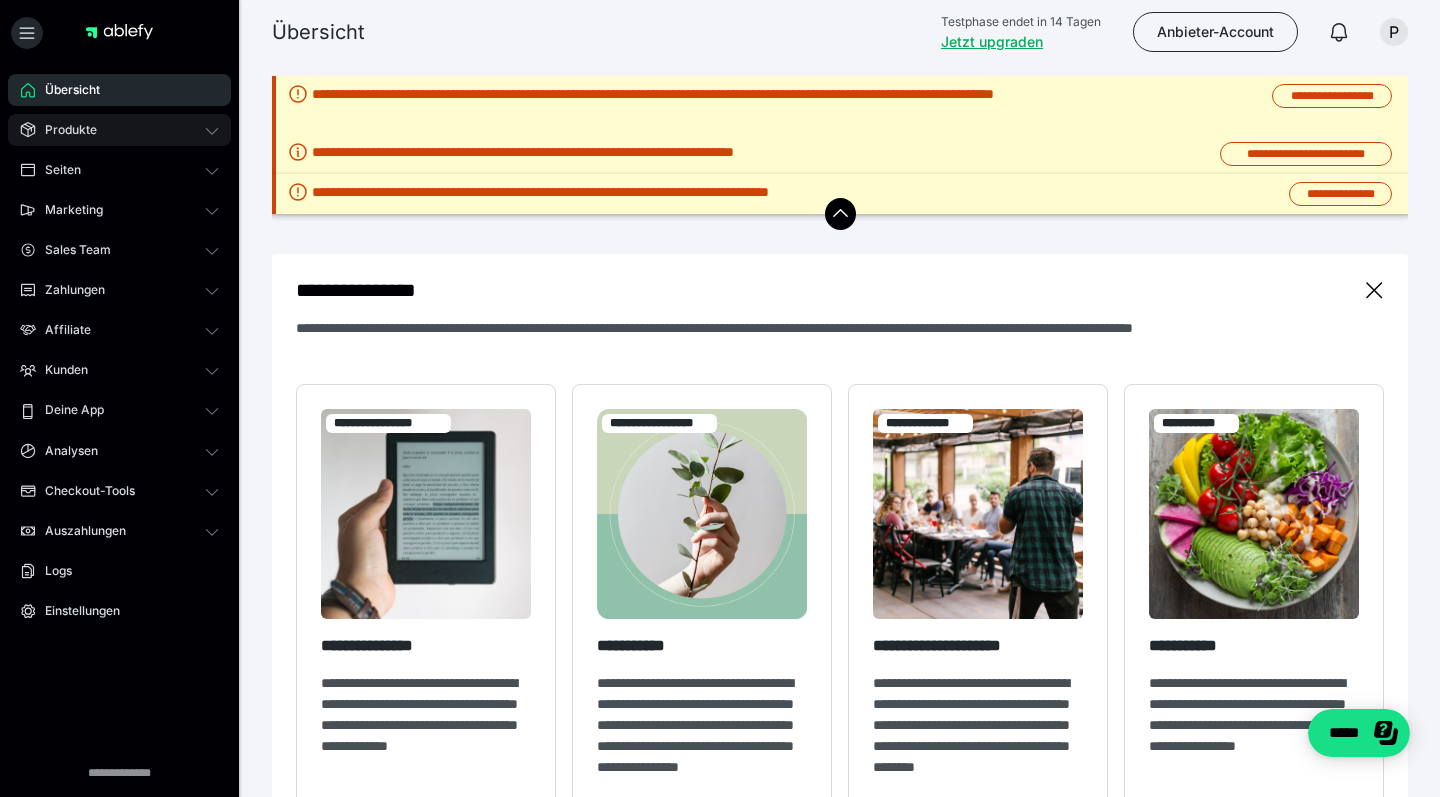click 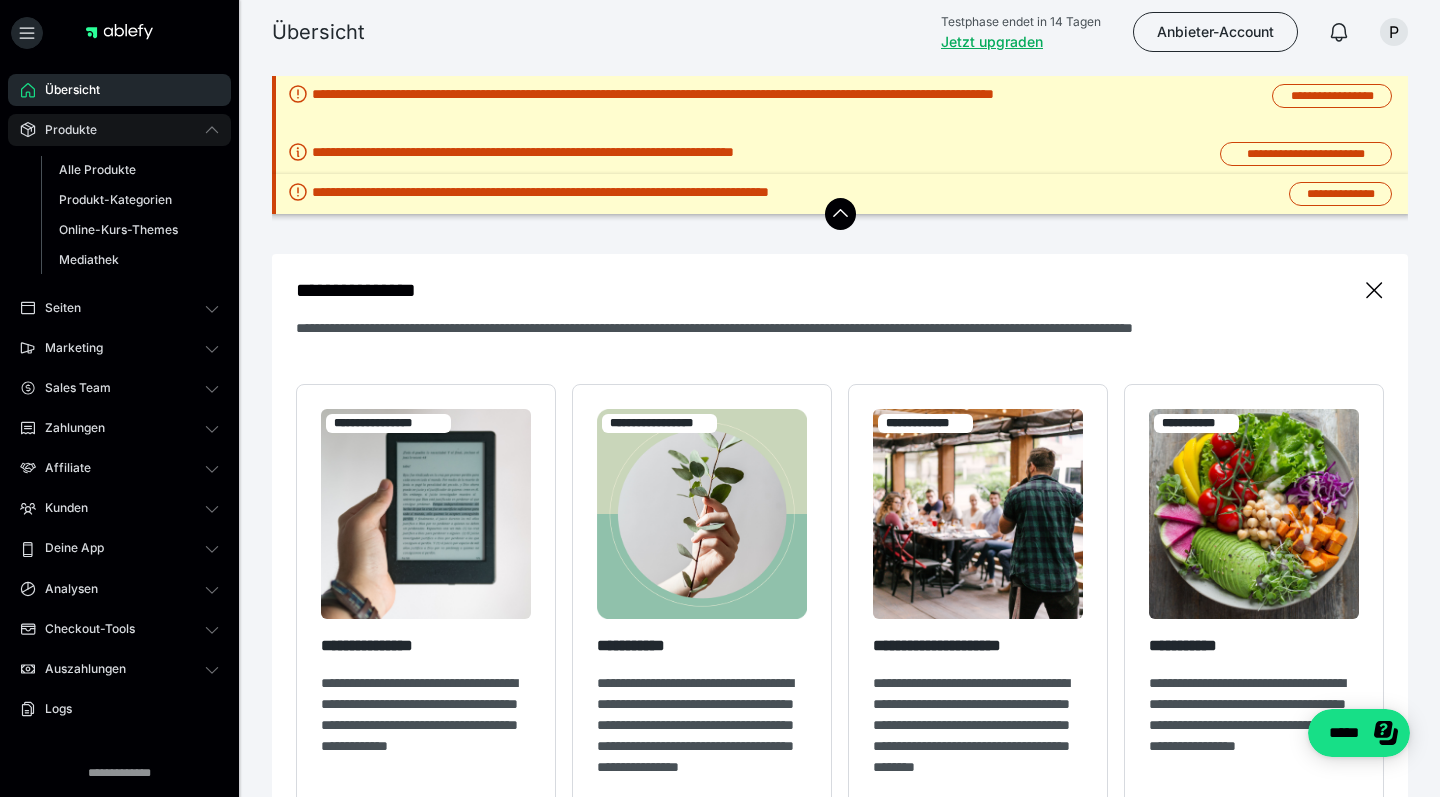 click 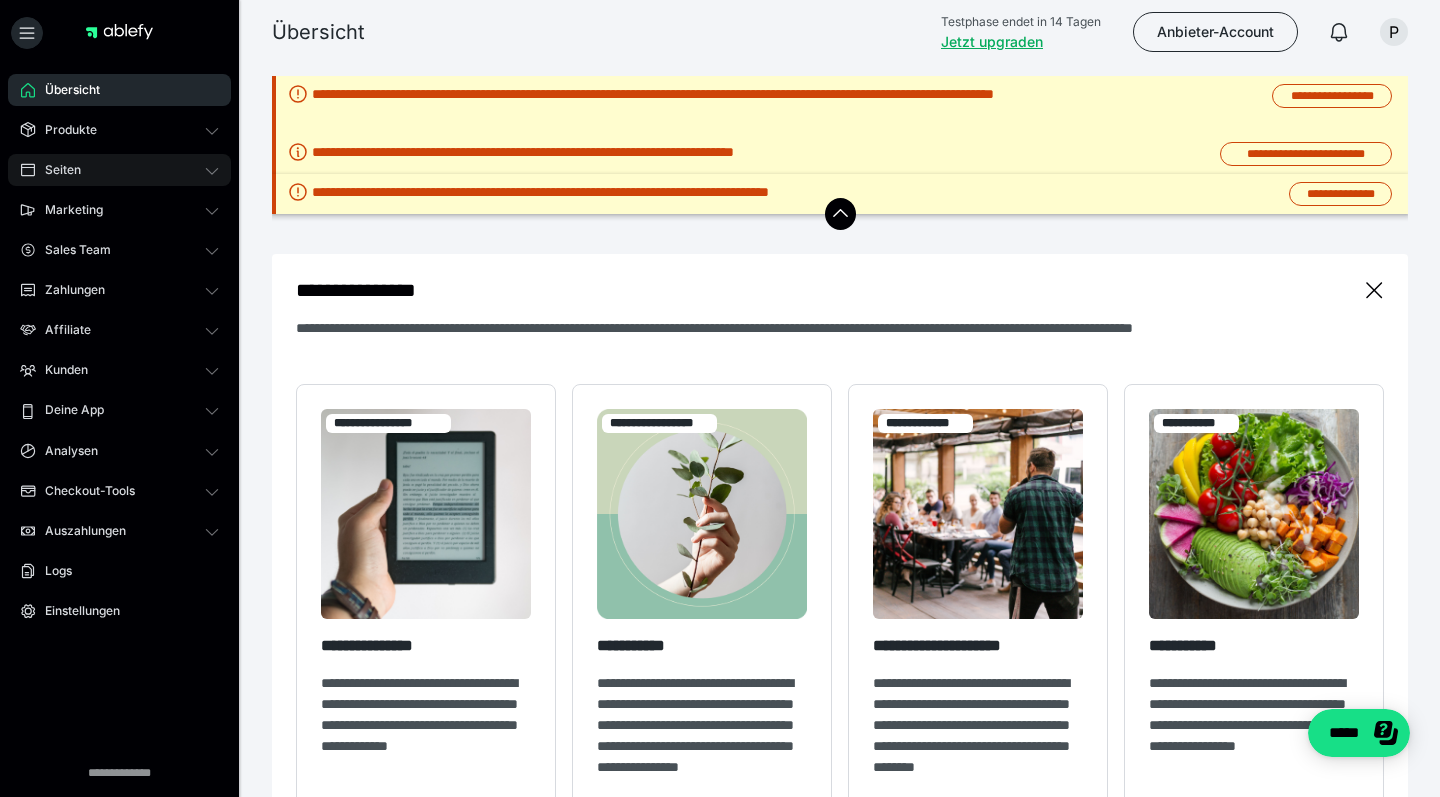 click 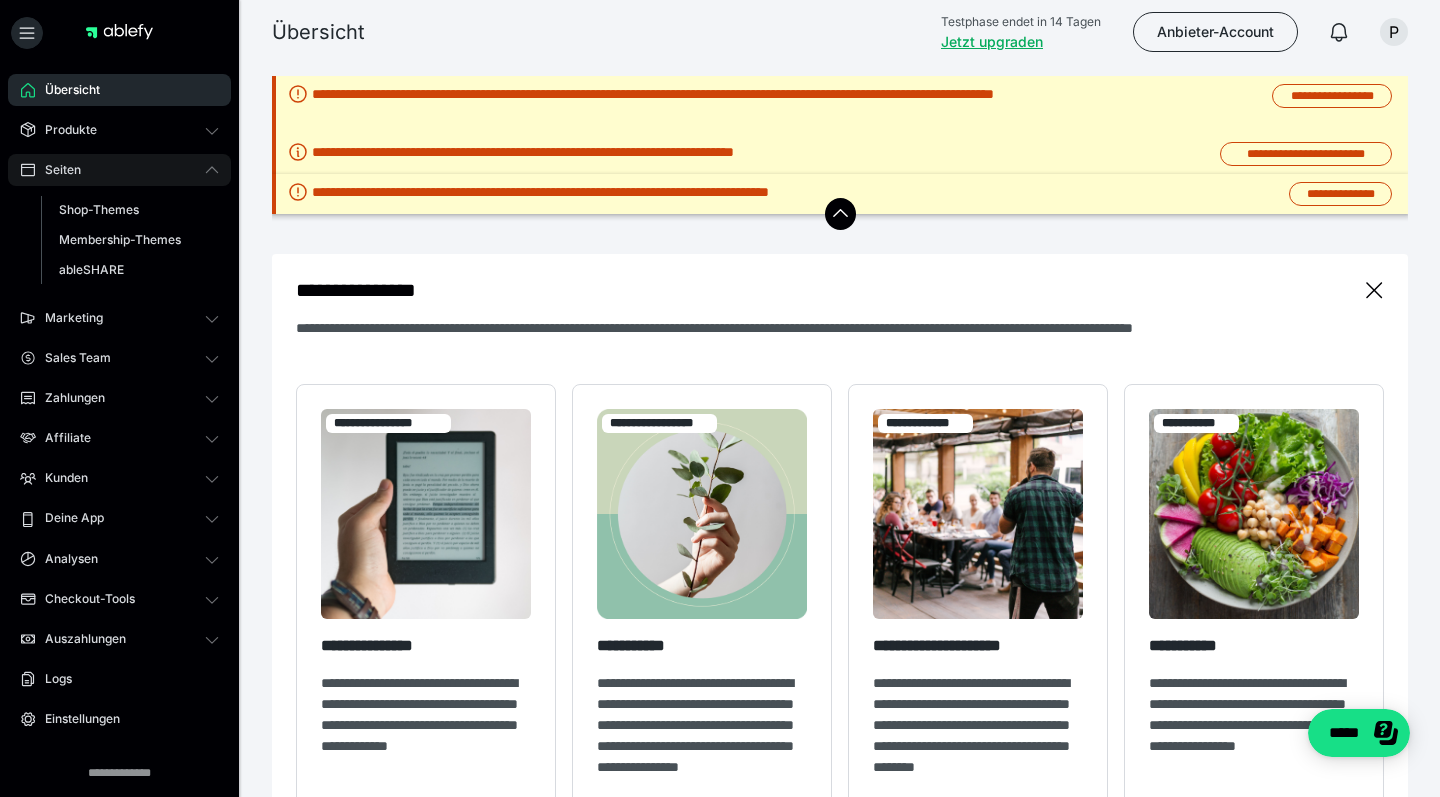 click 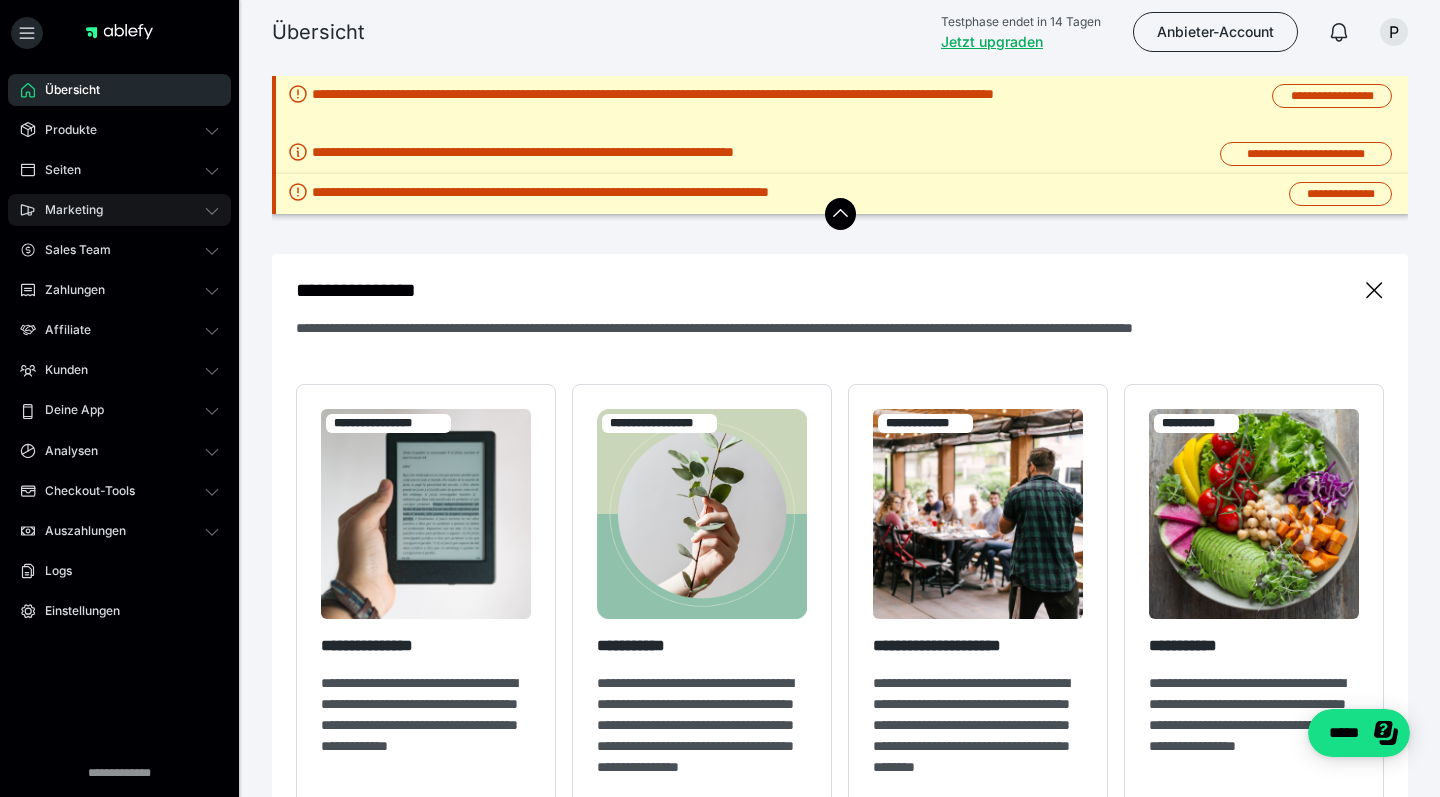 click 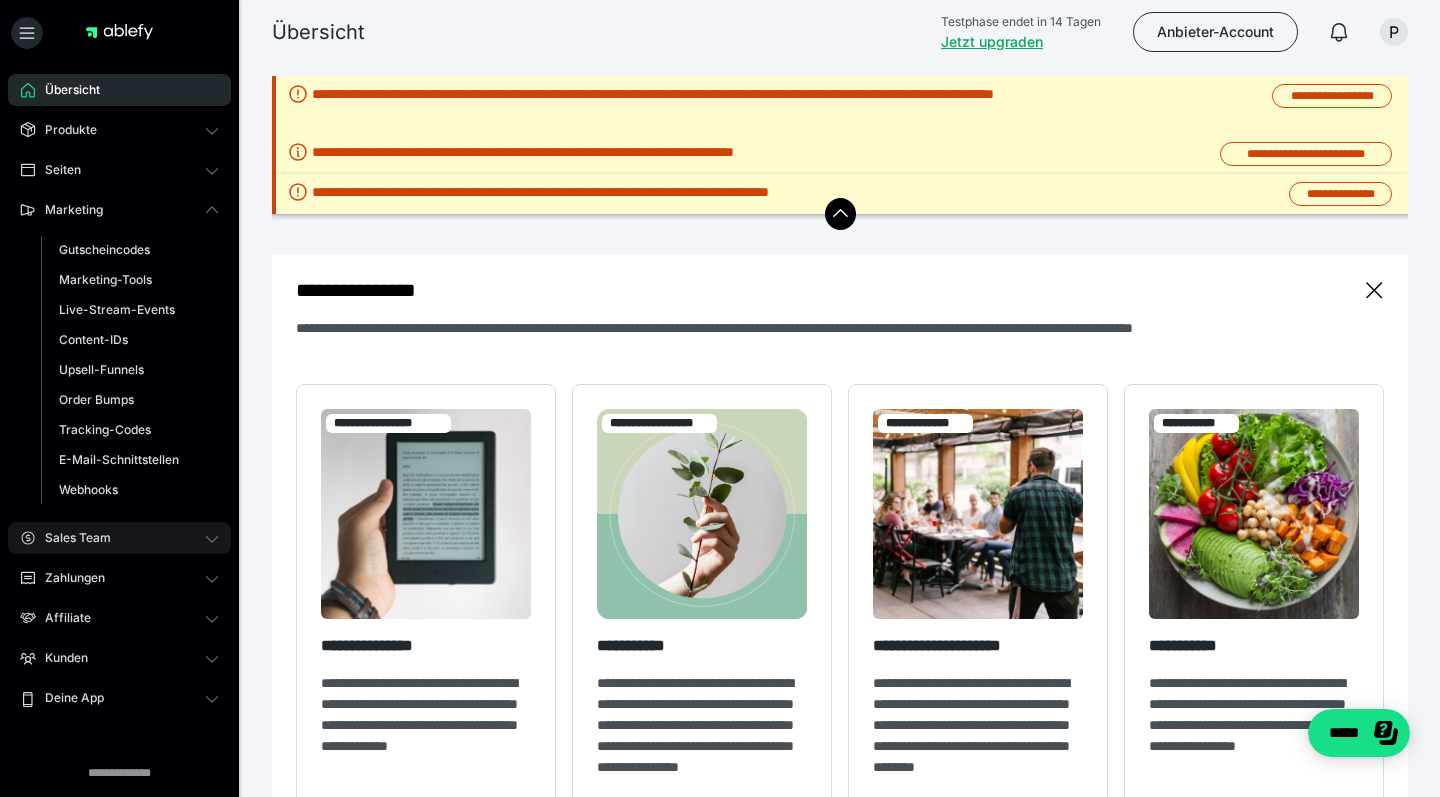 click on "Sales Team" at bounding box center [119, 538] 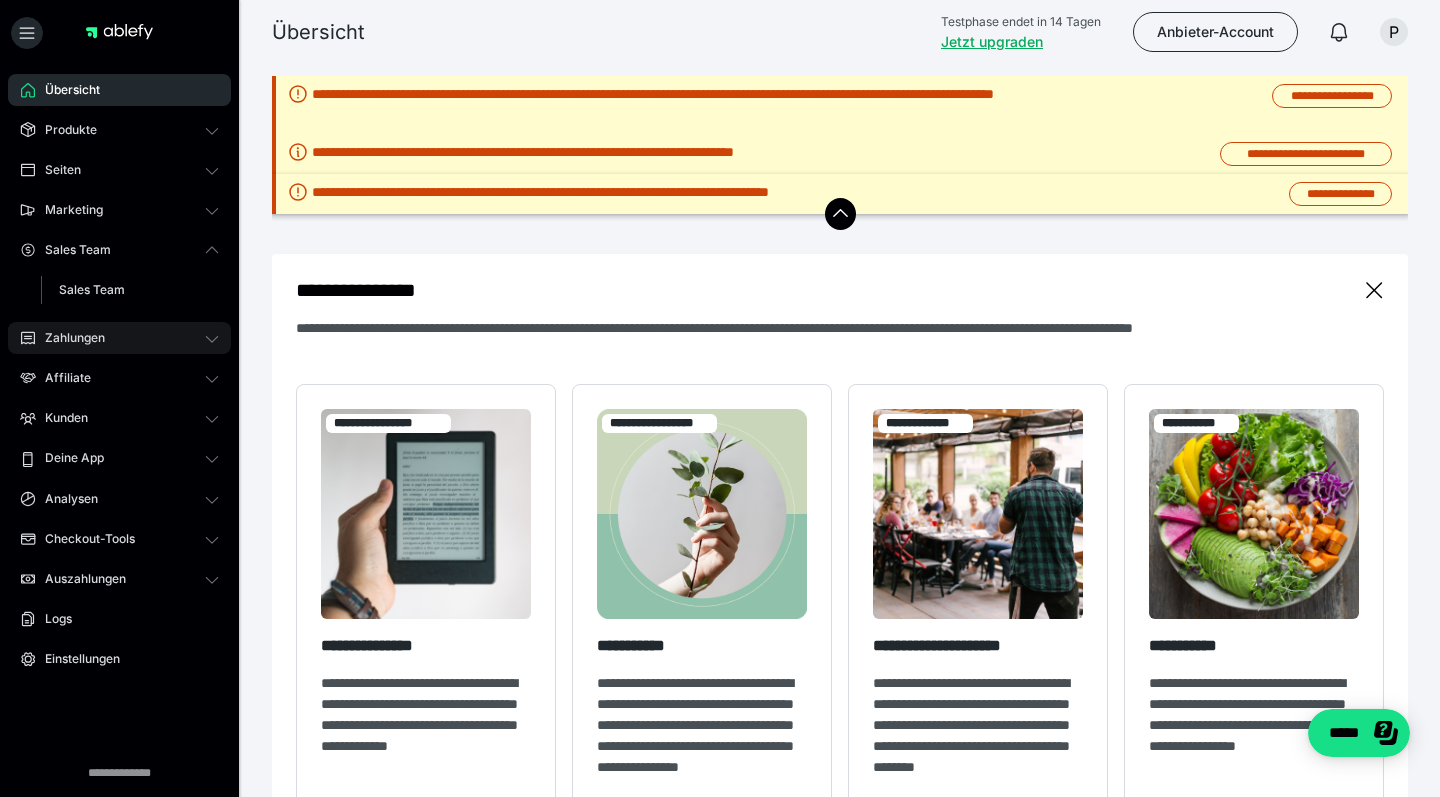 click 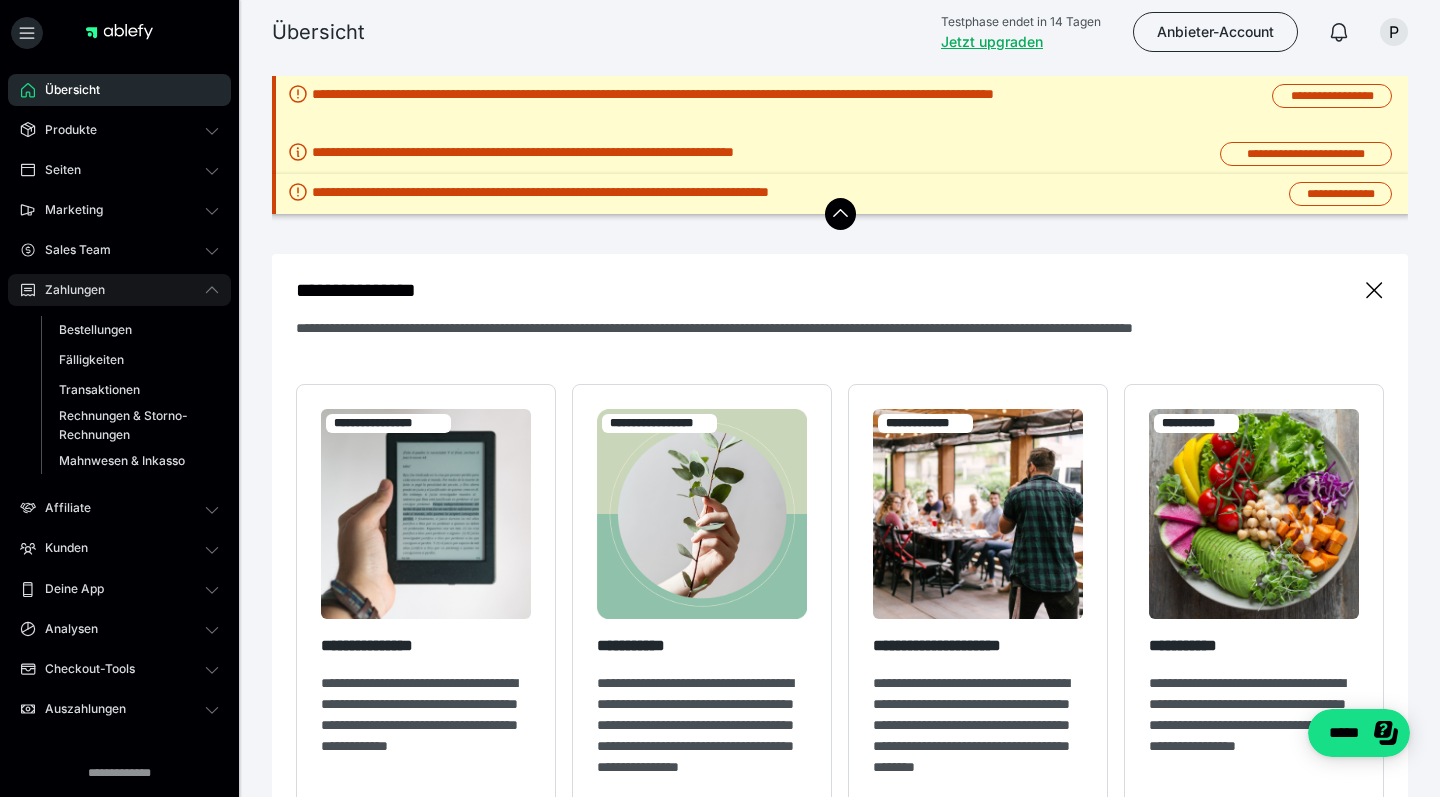 click 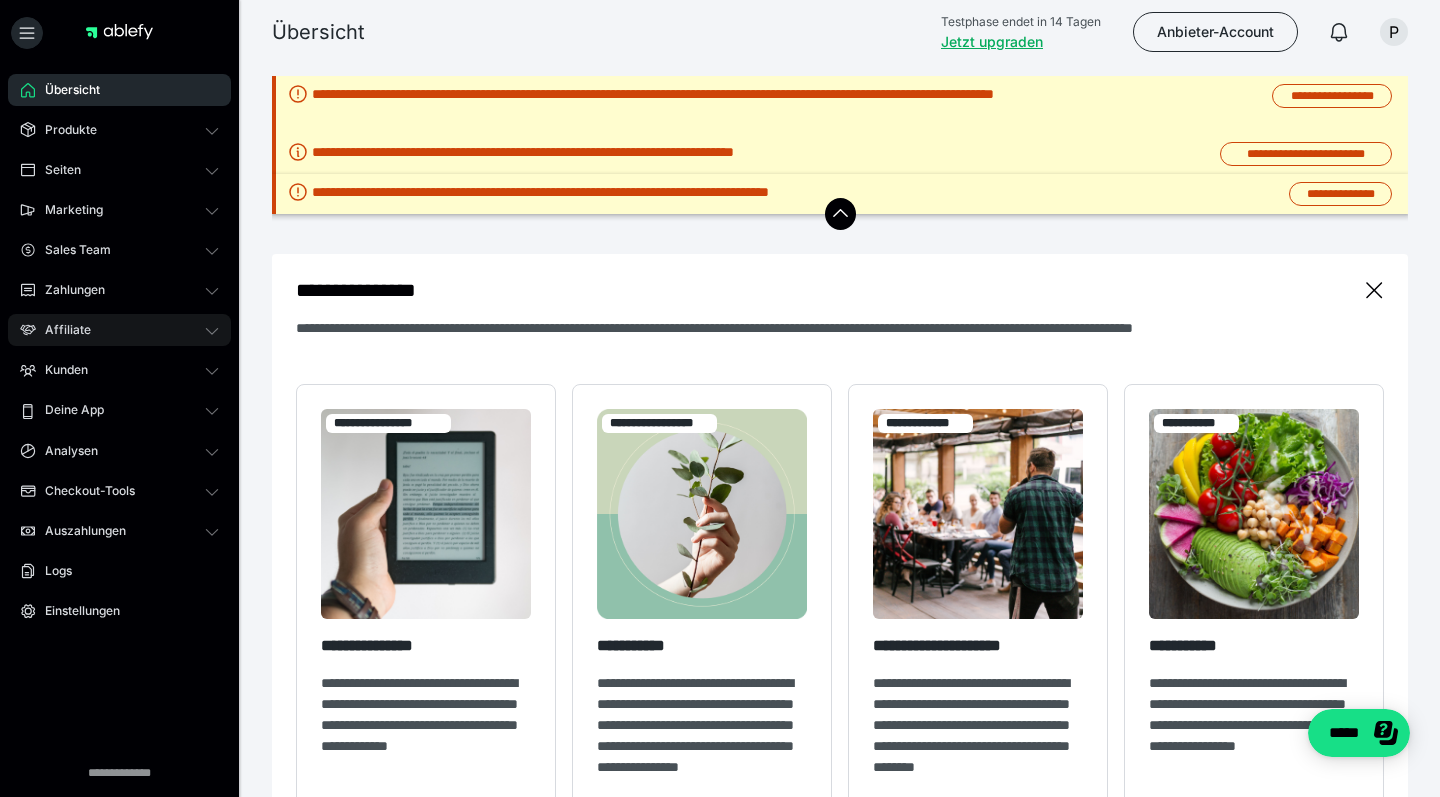 click 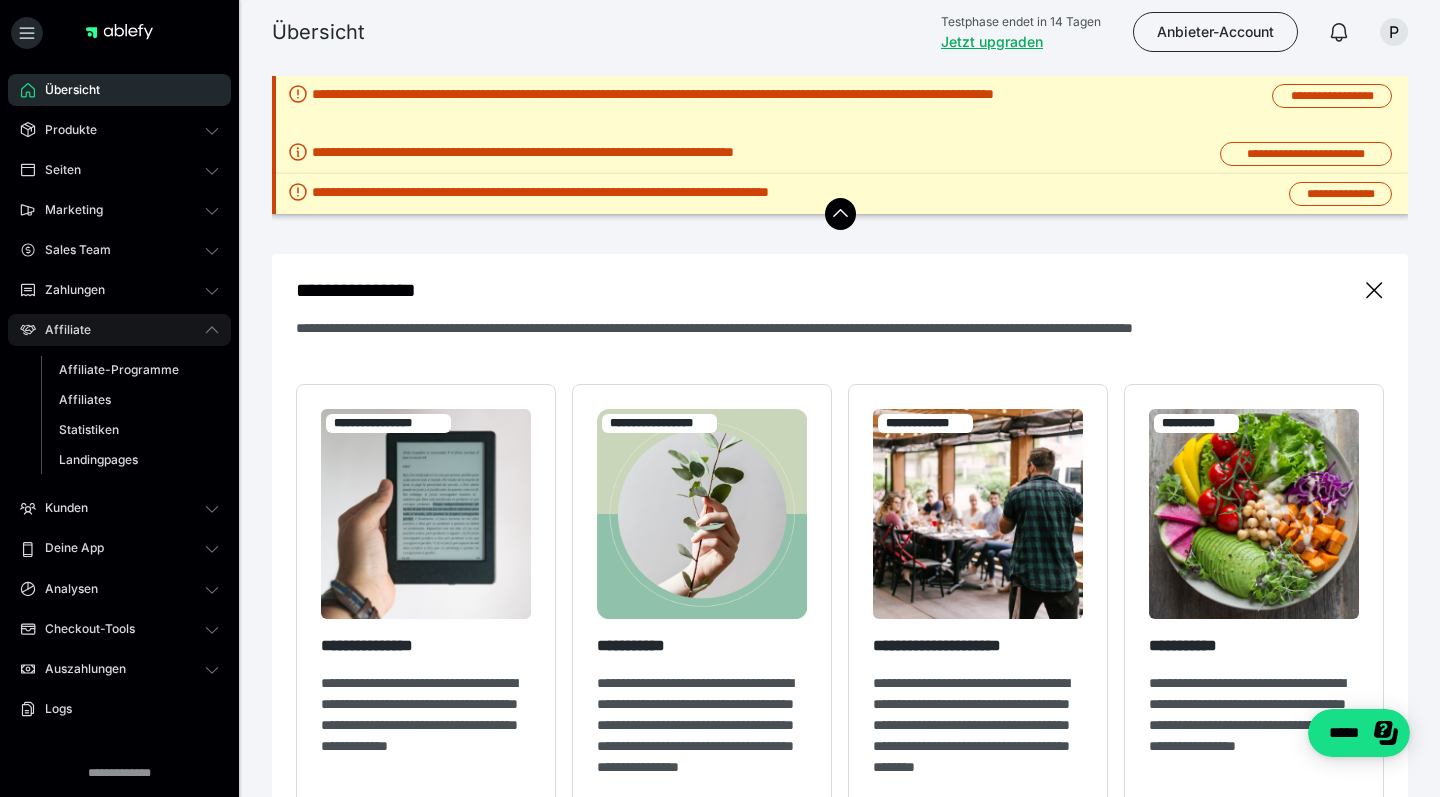 click 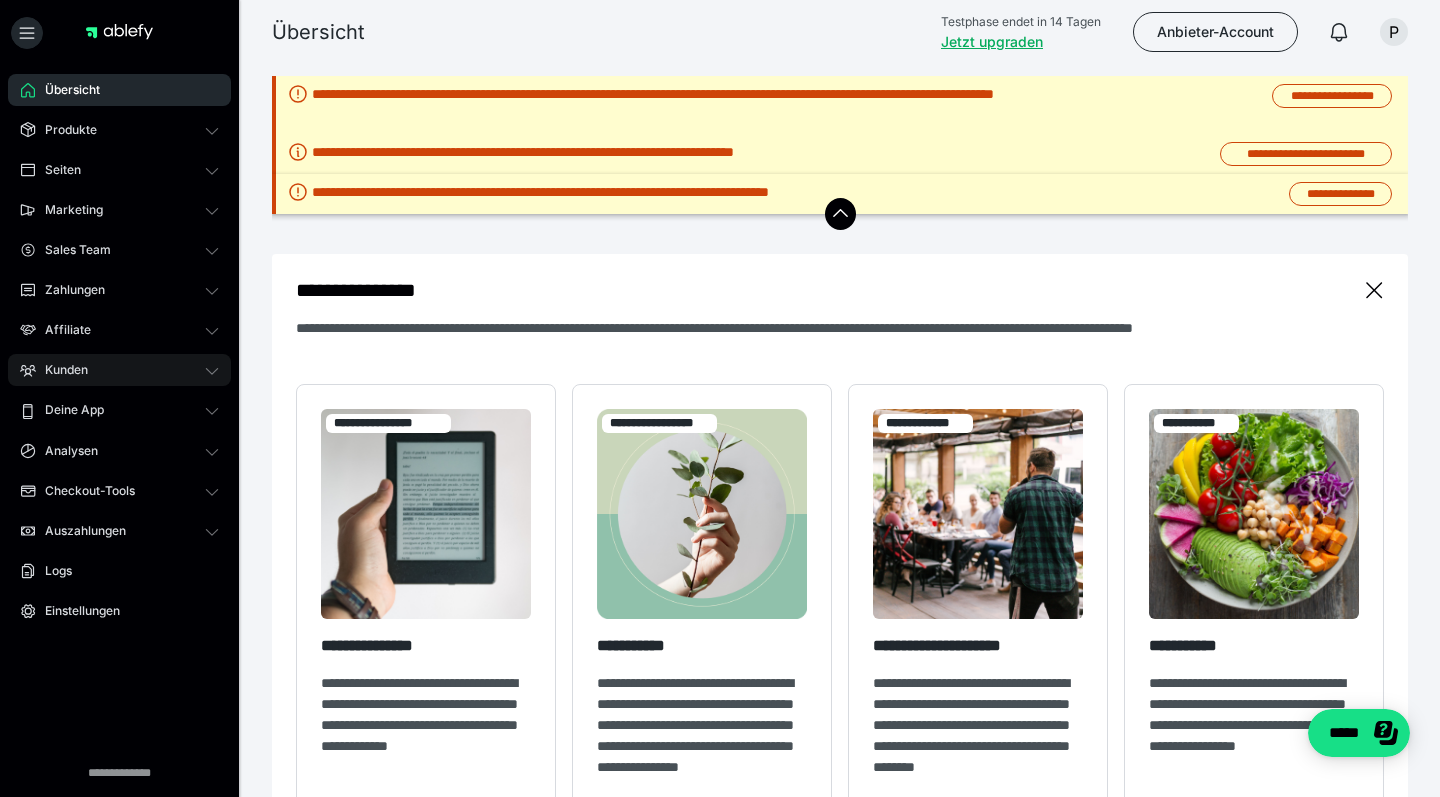 click on "Kunden" at bounding box center (119, 370) 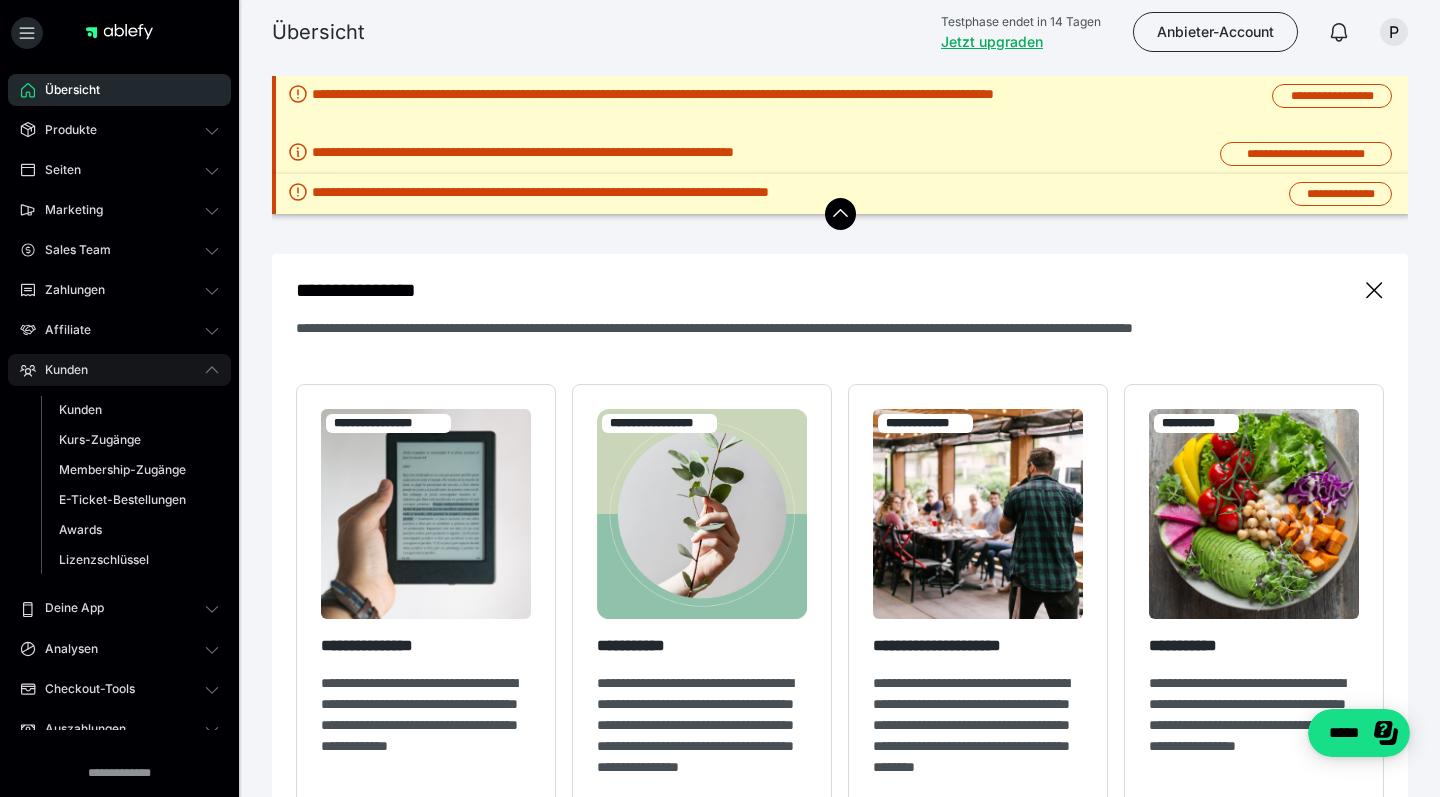 click 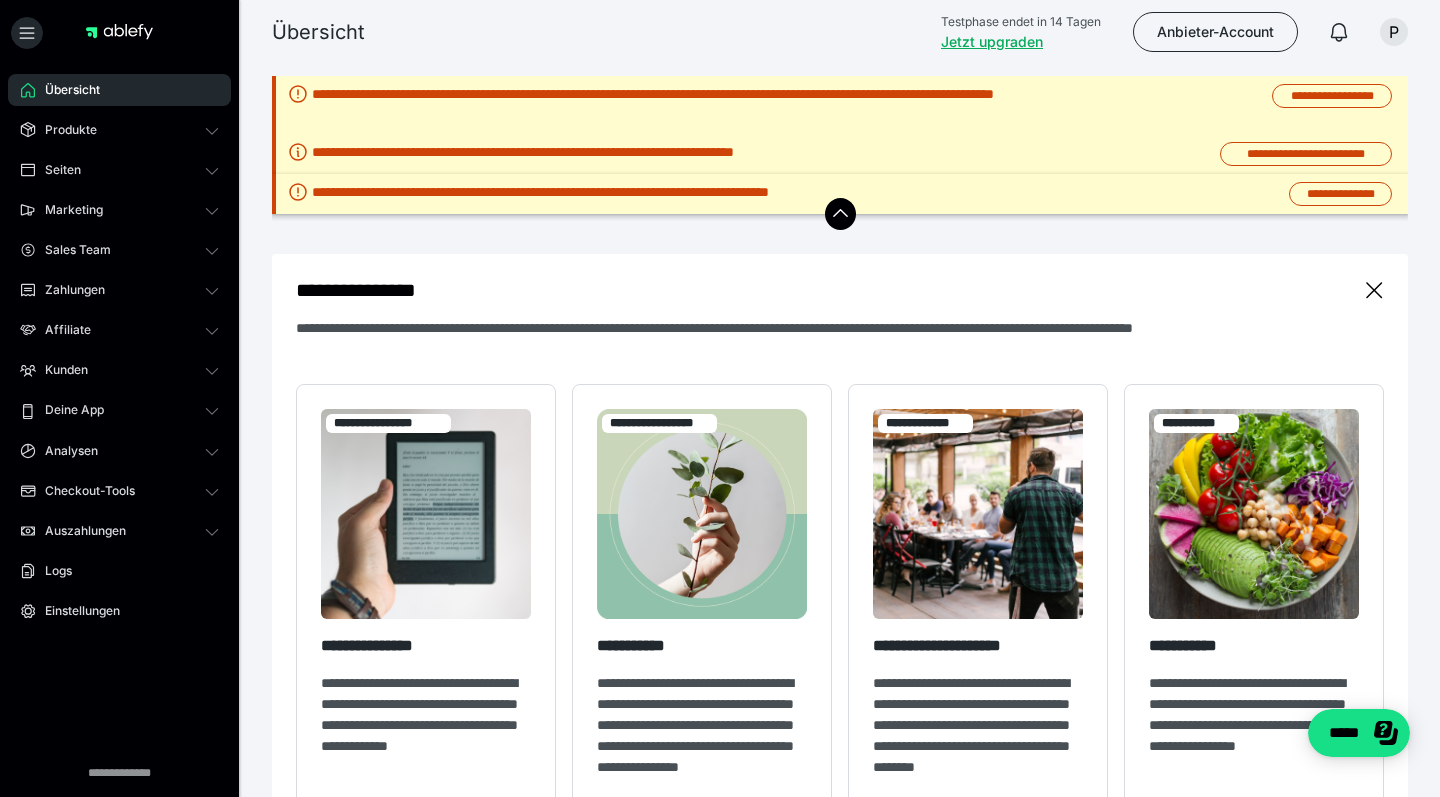 click on "Übersicht Produkte Alle Produkte Produkt-Kategorien Online-Kurs-Themes Mediathek Seiten Shop-Themes Membership-Themes ableSHARE Marketing Gutscheincodes Marketing-Tools Live-Stream-Events Content-IDs Upsell-Funnels Order Bumps Tracking-Codes E-Mail-Schnittstellen Webhooks Sales Team Sales Team Zahlungen Bestellungen Fälligkeiten Transaktionen Rechnungen & Storno-Rechnungen Mahnwesen & Inkasso Affiliate Affiliate-Programme Affiliates Statistiken Landingpages Kunden Kunden Kurs-Zugänge Membership-Zugänge E-Ticket-Bestellungen Awards Lizenzschlüssel Deine App App Hub Analysen Analysen Analysen 3.0 Checkout-Tools Bezahlseiten-Templates Zahlungspläne Zusatzkosten Widerrufskonditionen Zusatzfelder Zusatzfeld-Antworten Steuersätze Auszahlungen Neue Auszahlung Berichte Logs Einstellungen" at bounding box center (119, 410) 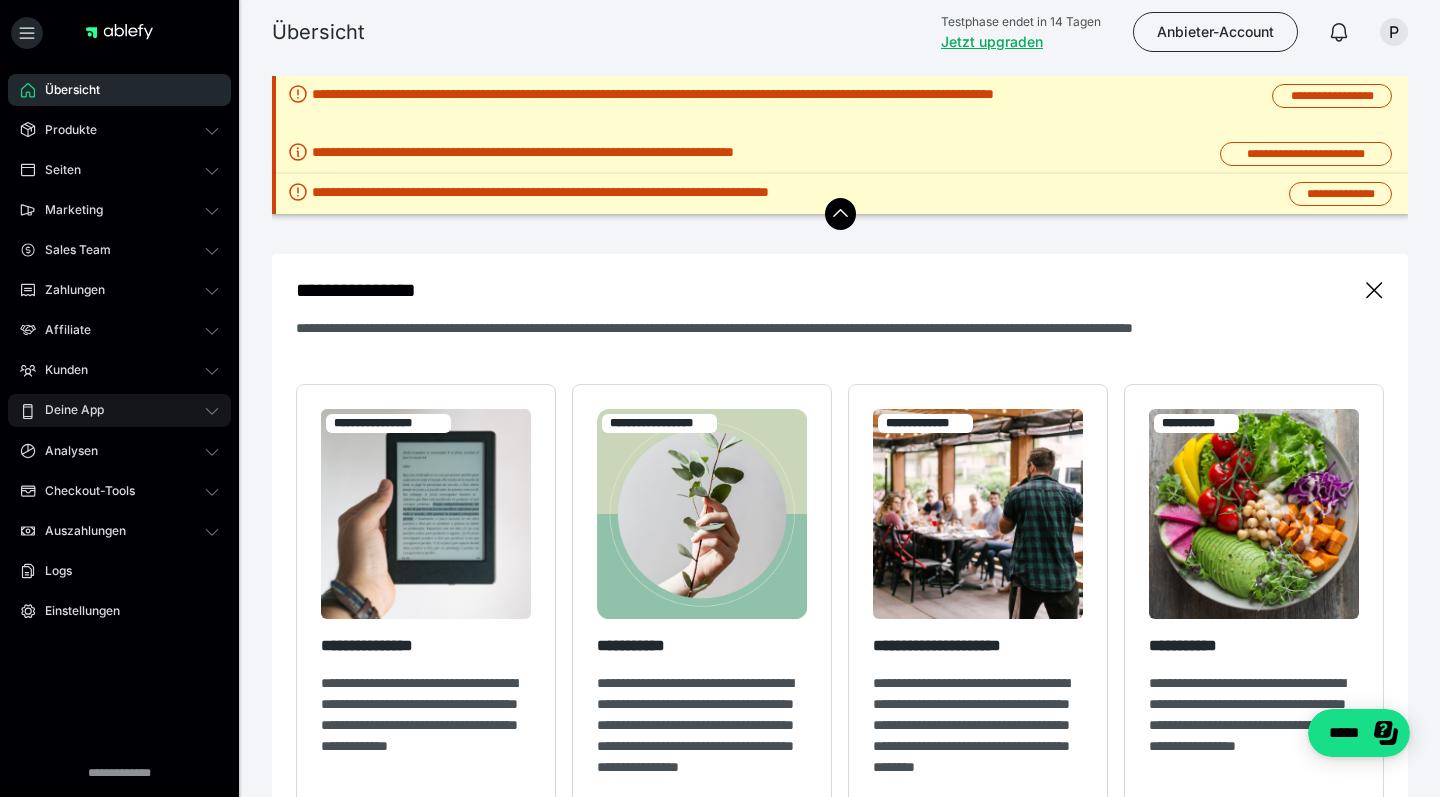 click 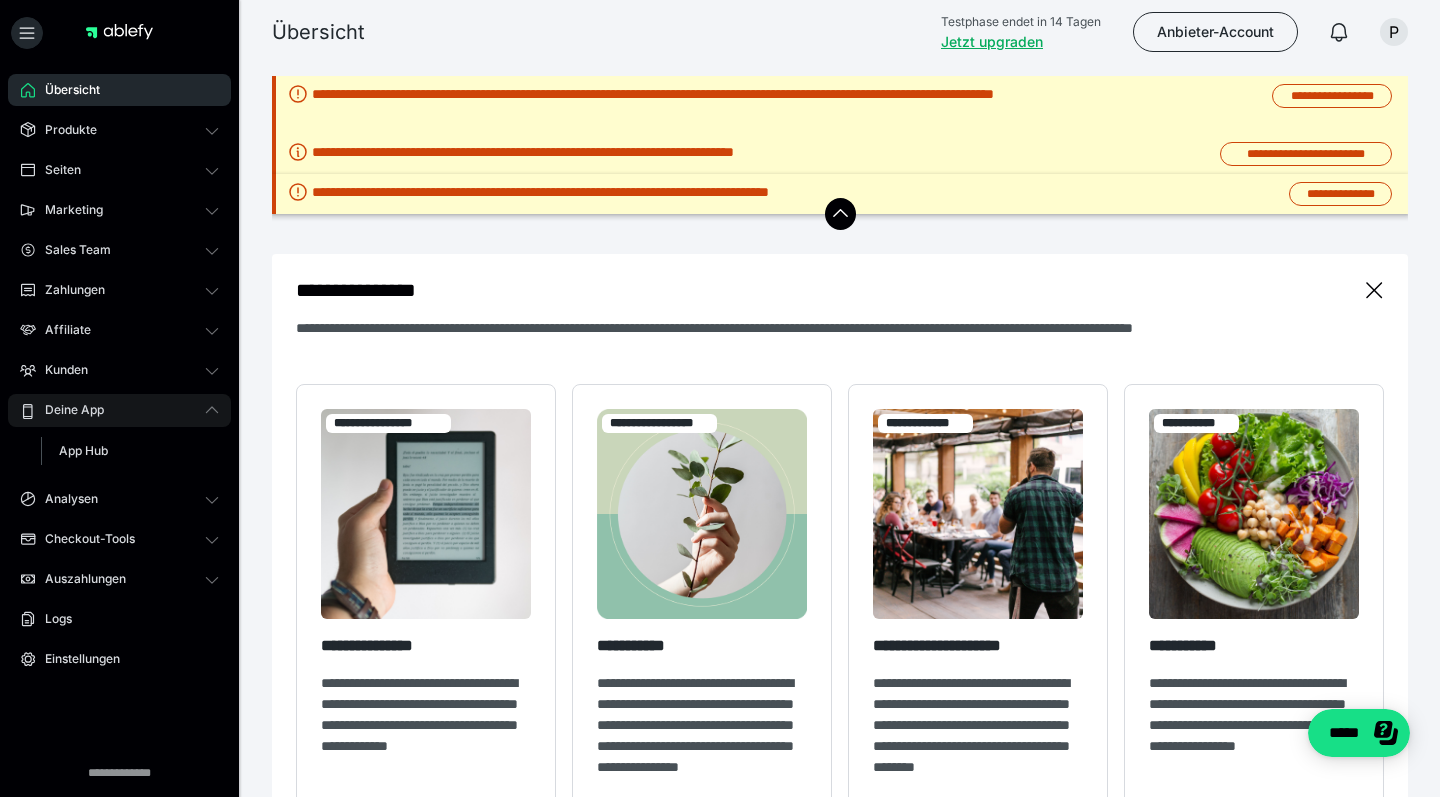 click 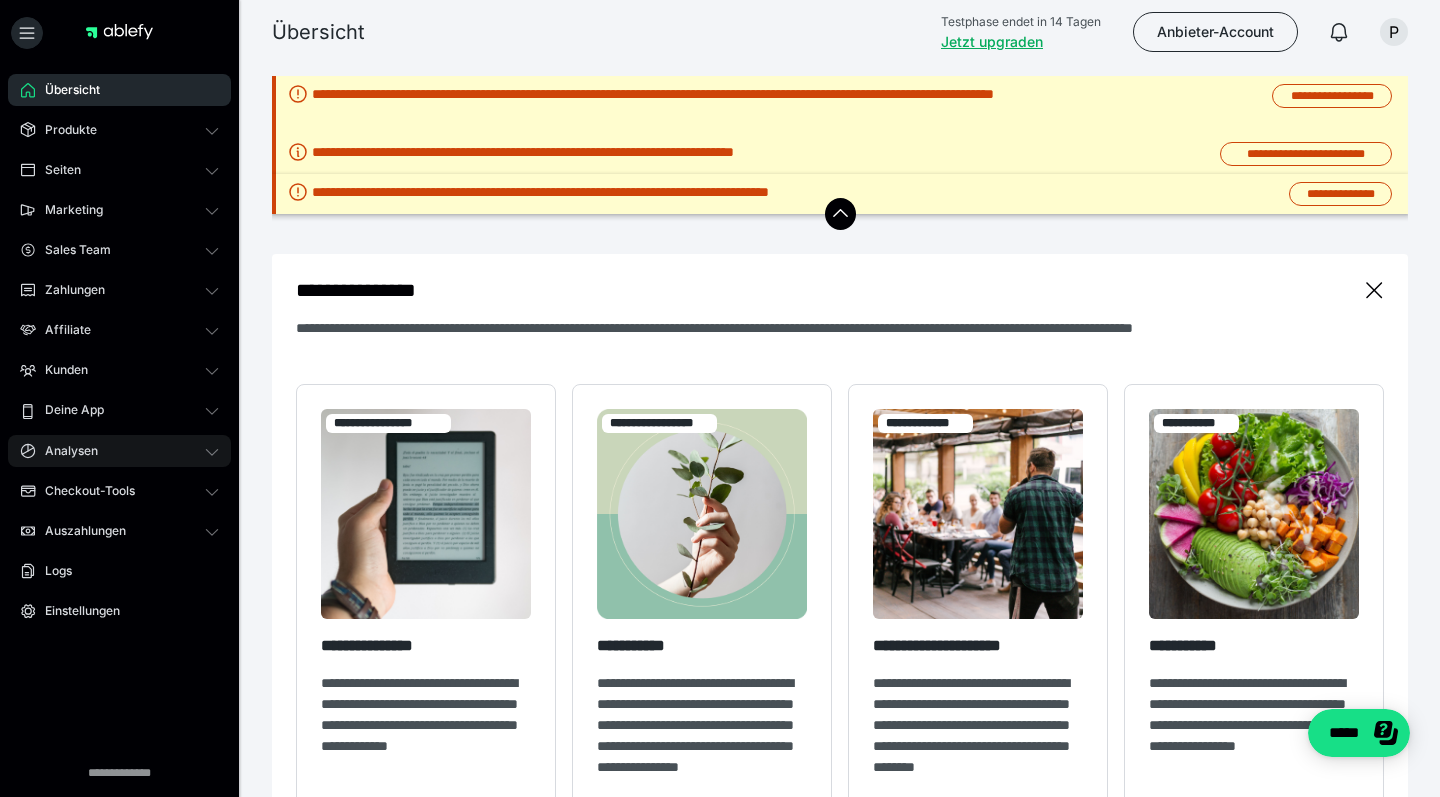 click on "Analysen" at bounding box center [119, 451] 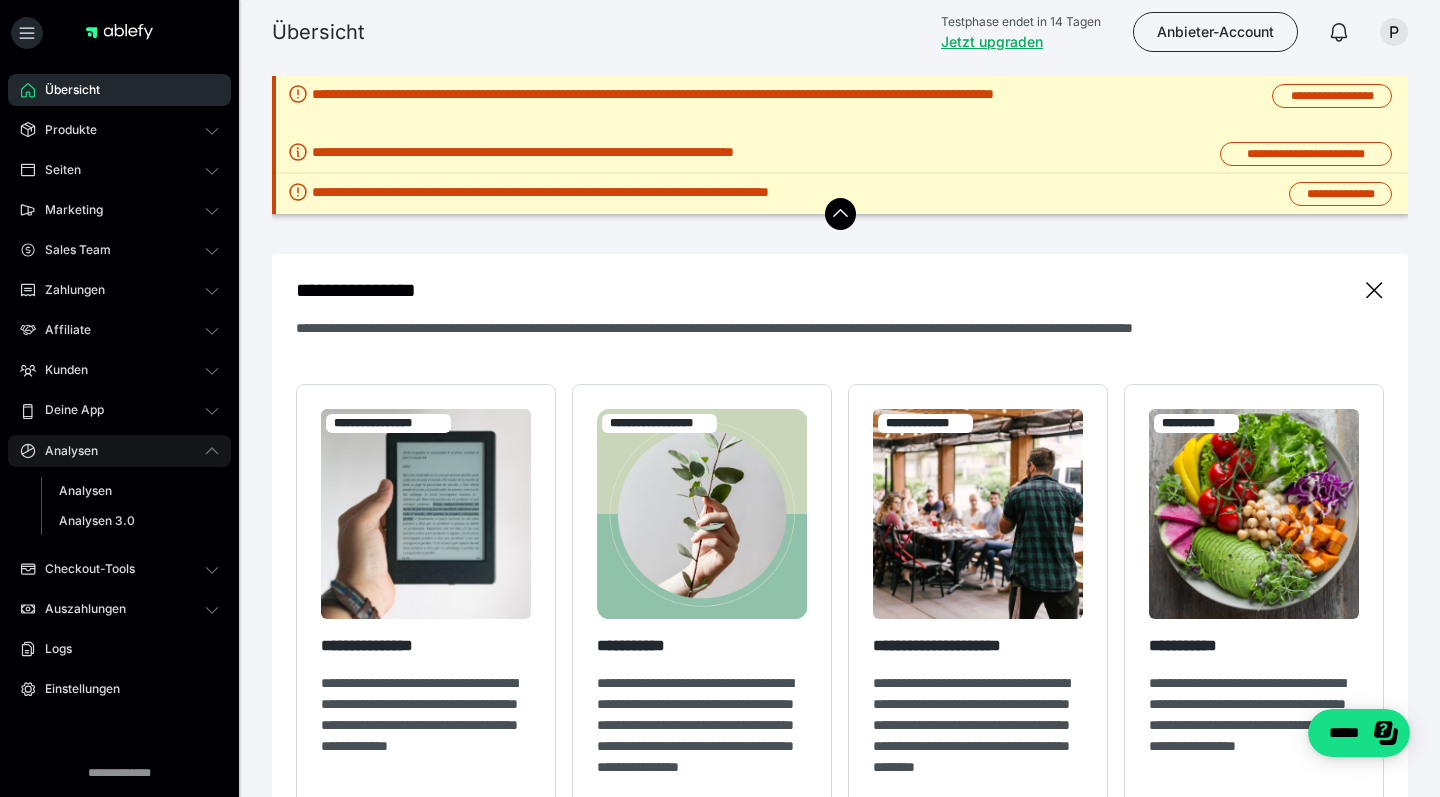 click 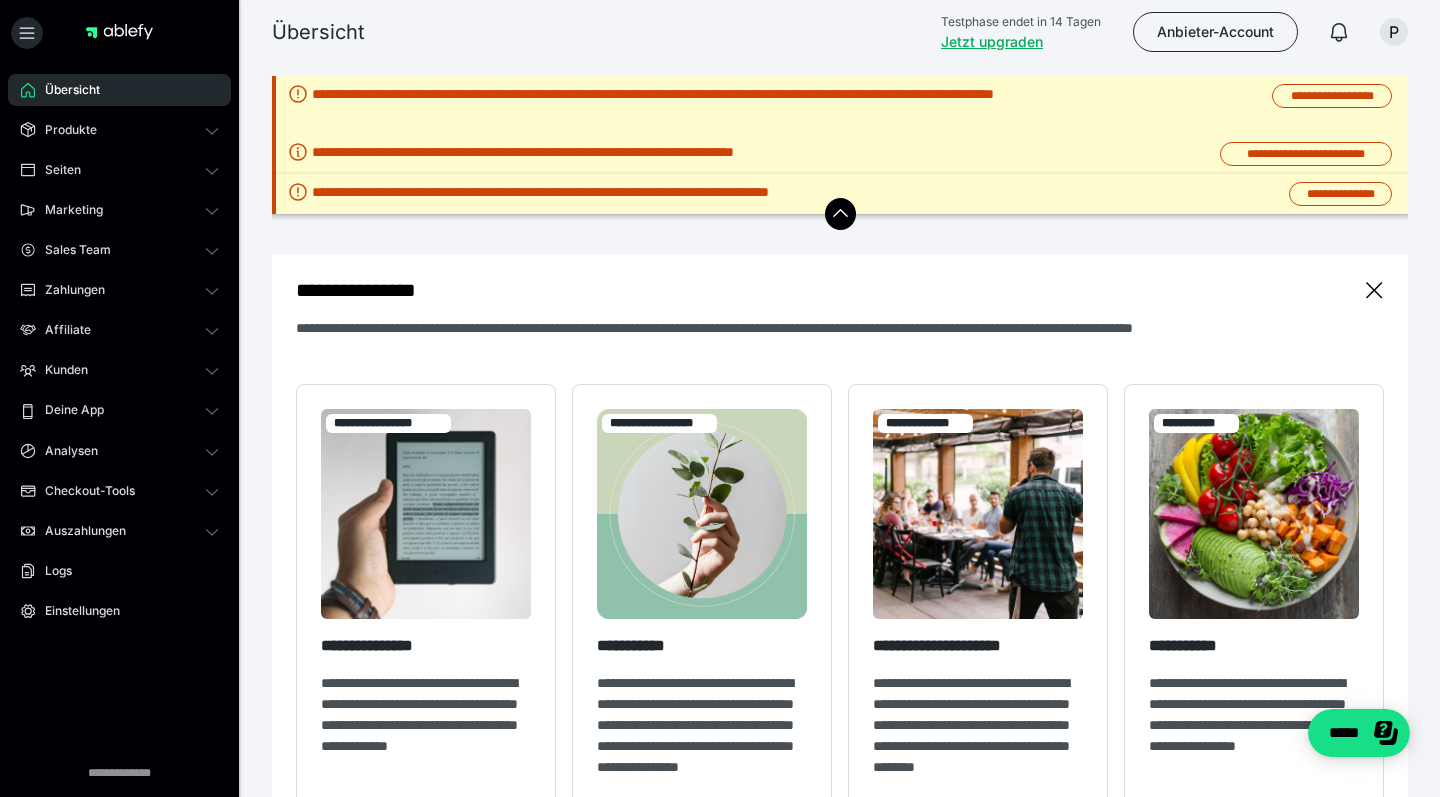 click on "Übersicht Produkte Alle Produkte Produkt-Kategorien Online-Kurs-Themes Mediathek Seiten Shop-Themes Membership-Themes ableSHARE Marketing Gutscheincodes Marketing-Tools Live-Stream-Events Content-IDs Upsell-Funnels Order Bumps Tracking-Codes E-Mail-Schnittstellen Webhooks Sales Team Sales Team Zahlungen Bestellungen Fälligkeiten Transaktionen Rechnungen & Storno-Rechnungen Mahnwesen & Inkasso Affiliate Affiliate-Programme Affiliates Statistiken Landingpages Kunden Kunden Kurs-Zugänge Membership-Zugänge E-Ticket-Bestellungen Awards Lizenzschlüssel Deine App App Hub Analysen Analysen Analysen 3.0 Checkout-Tools Bezahlseiten-Templates Zahlungspläne Zusatzkosten Widerrufskonditionen Zusatzfelder Zusatzfeld-Antworten Steuersätze Auszahlungen Neue Auszahlung Berichte Logs Einstellungen" at bounding box center [119, 410] 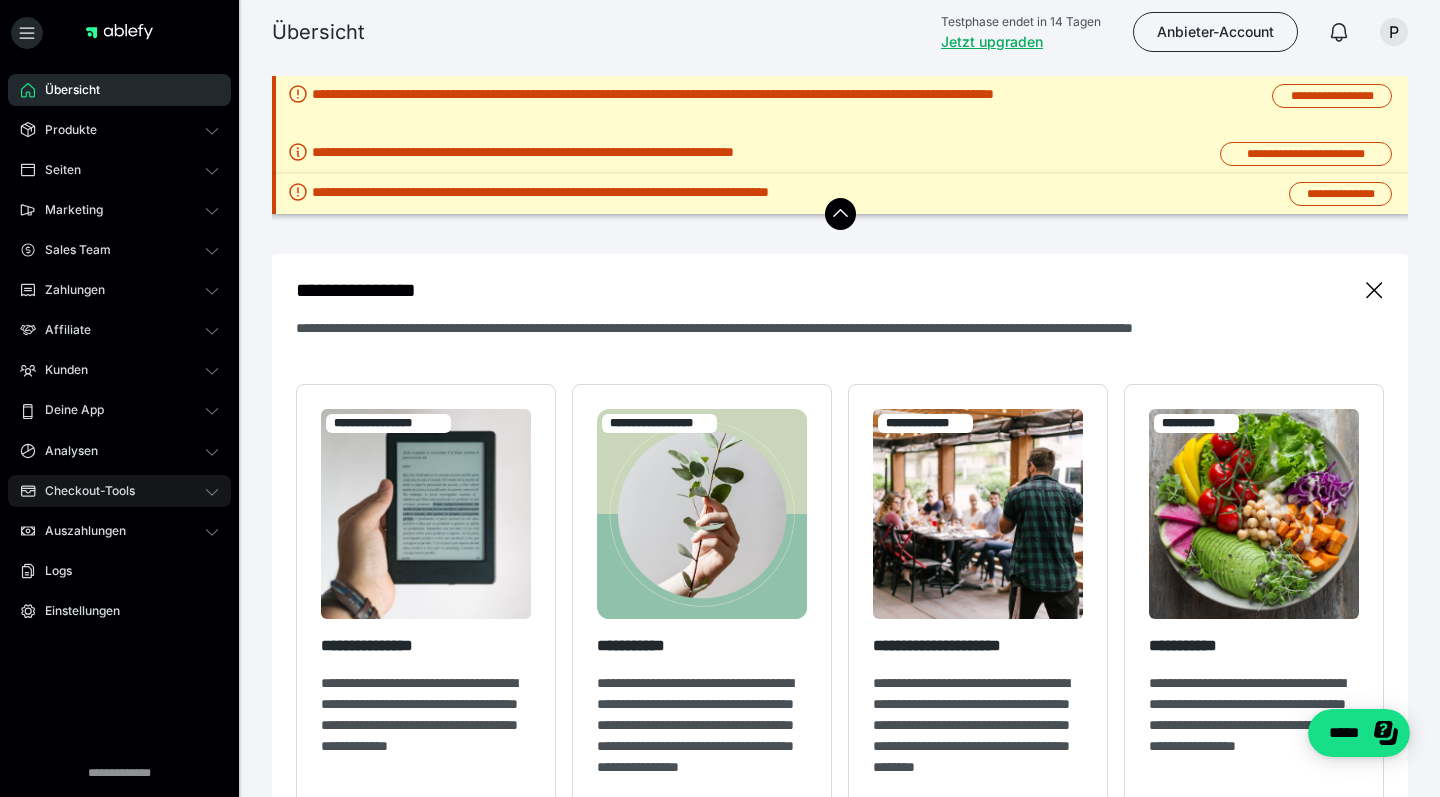click 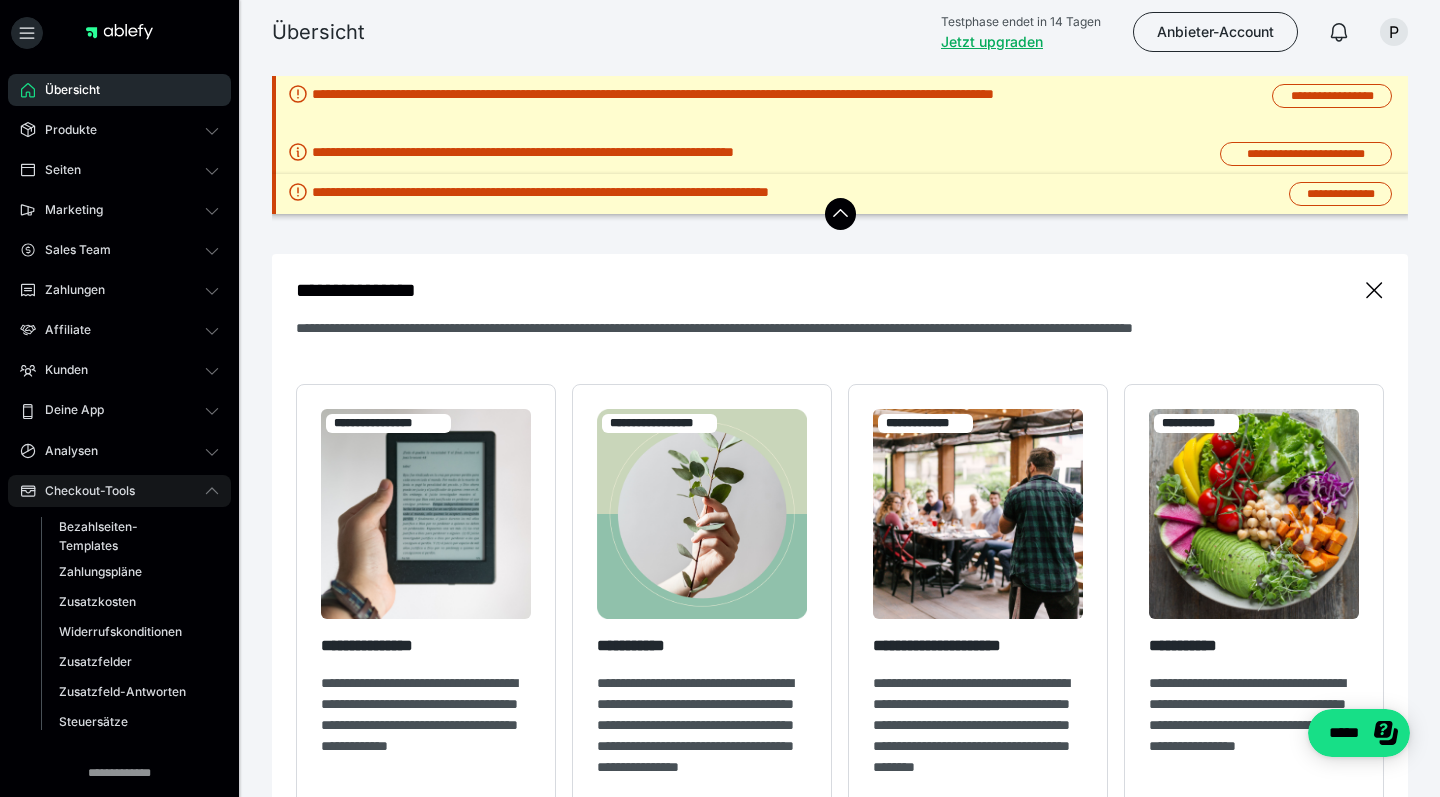 click 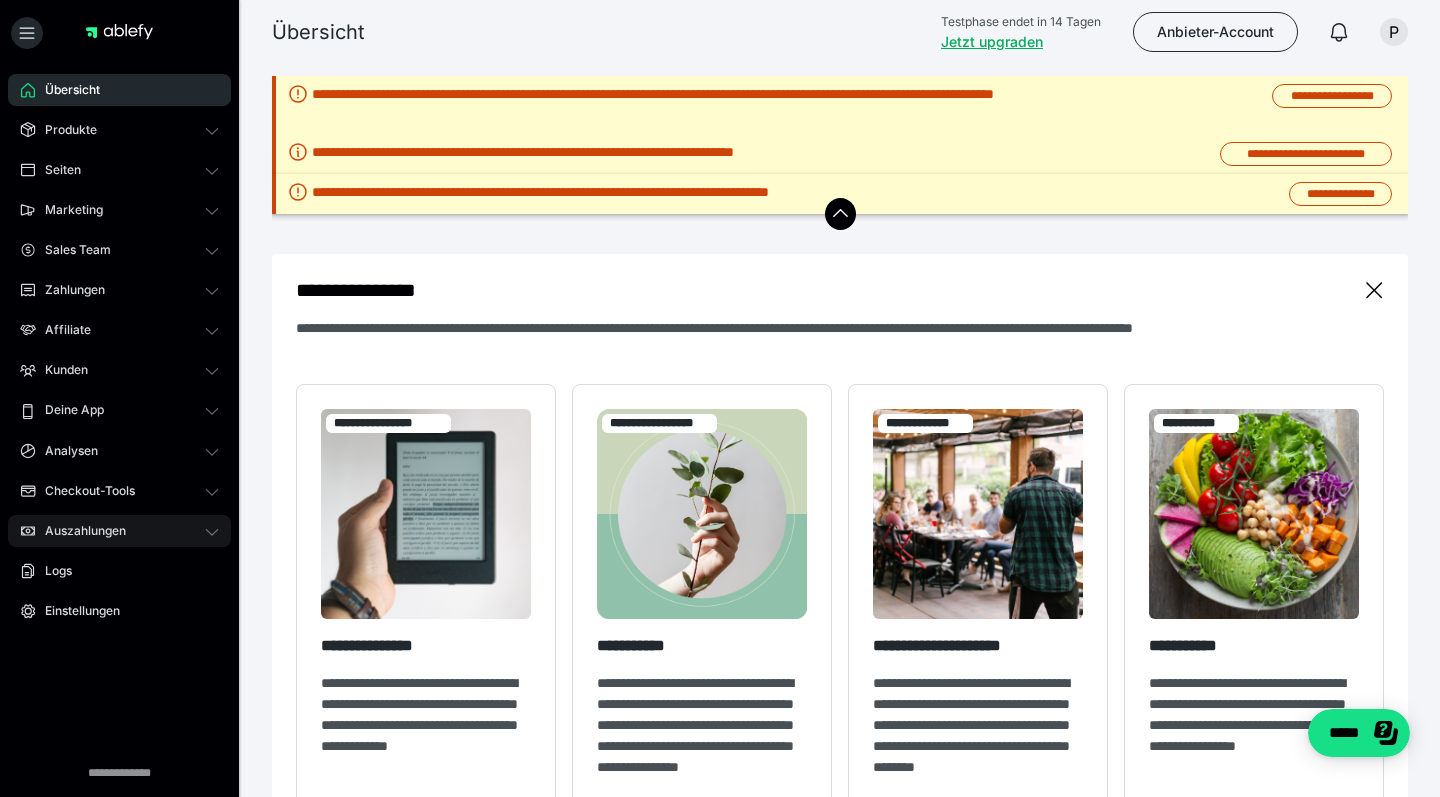 click 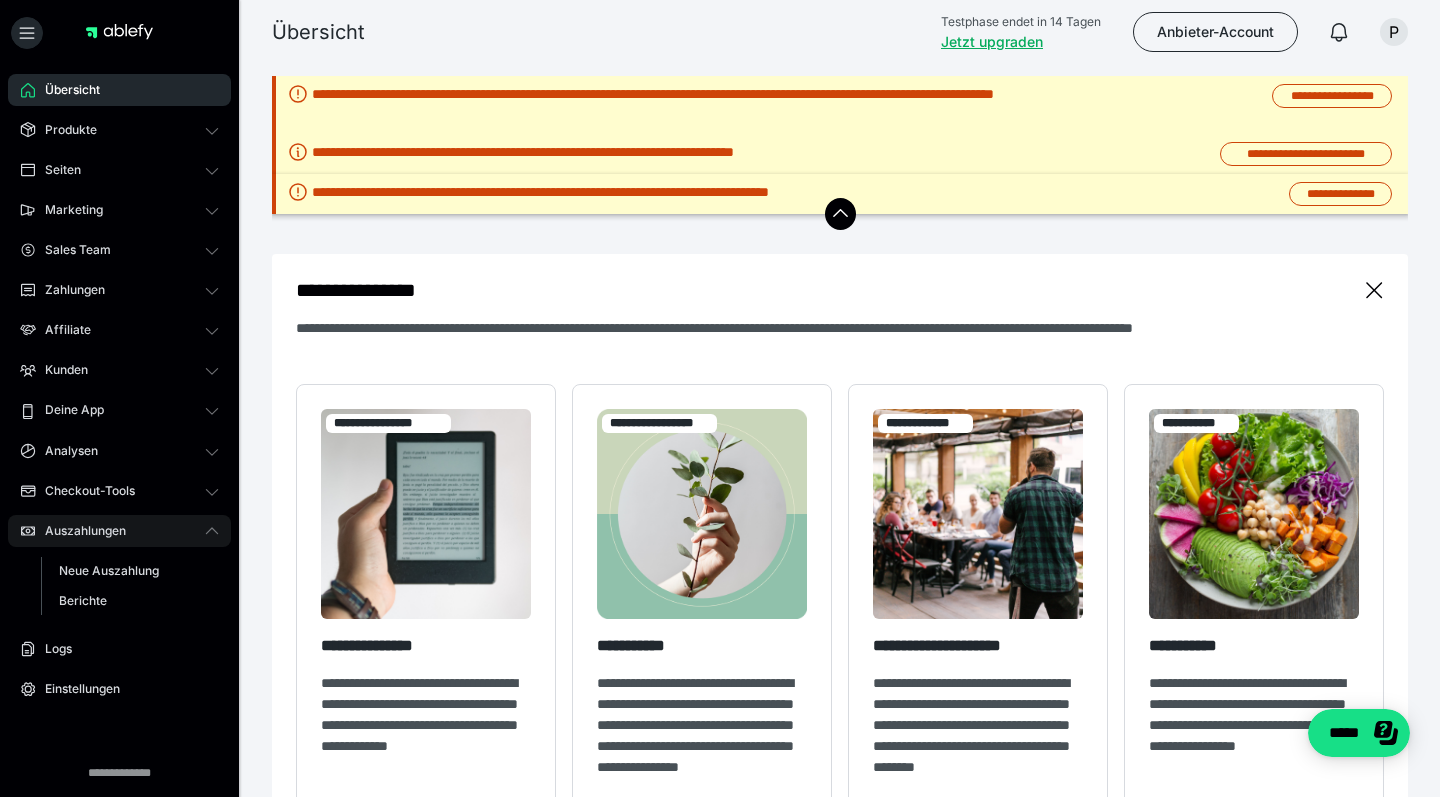 click 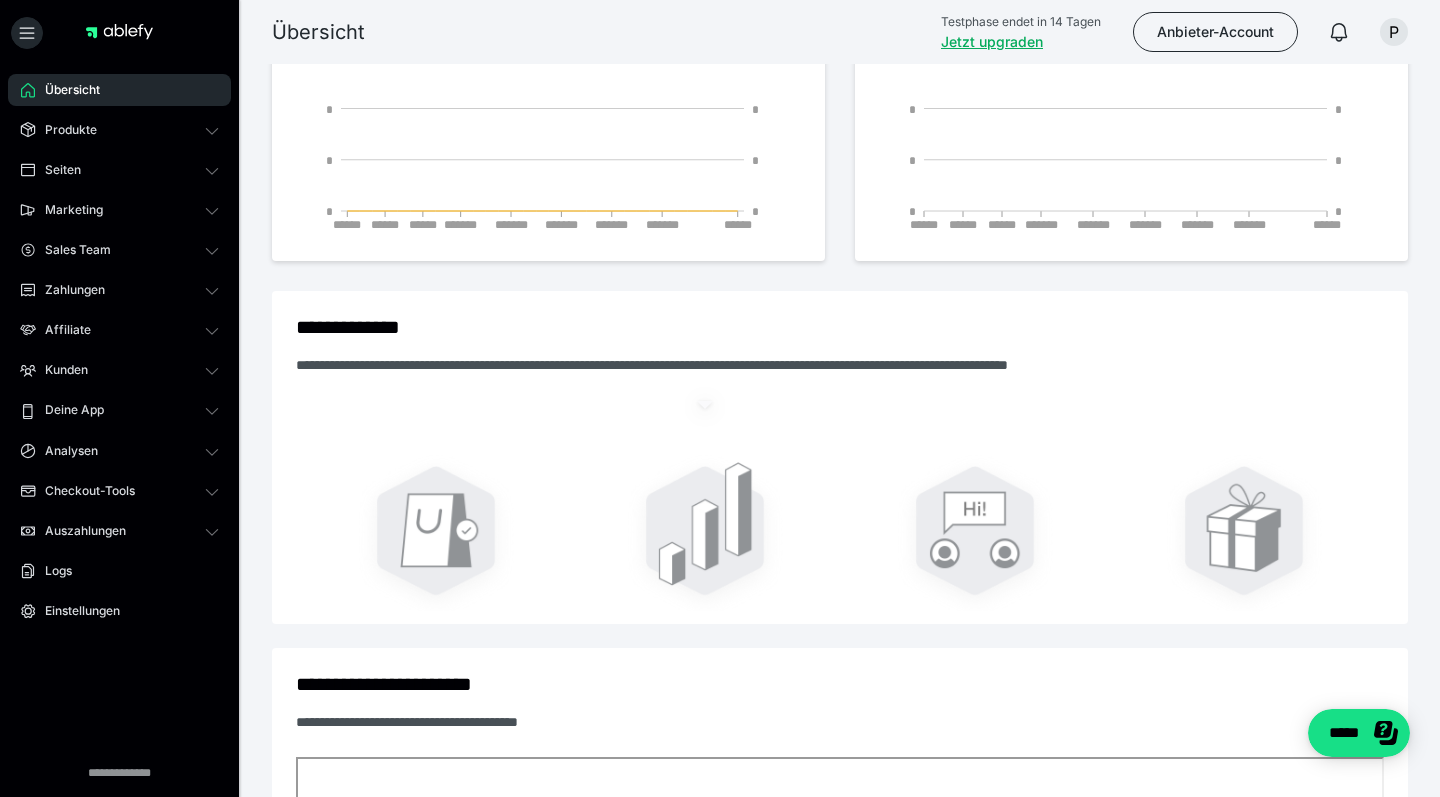scroll, scrollTop: 1215, scrollLeft: 0, axis: vertical 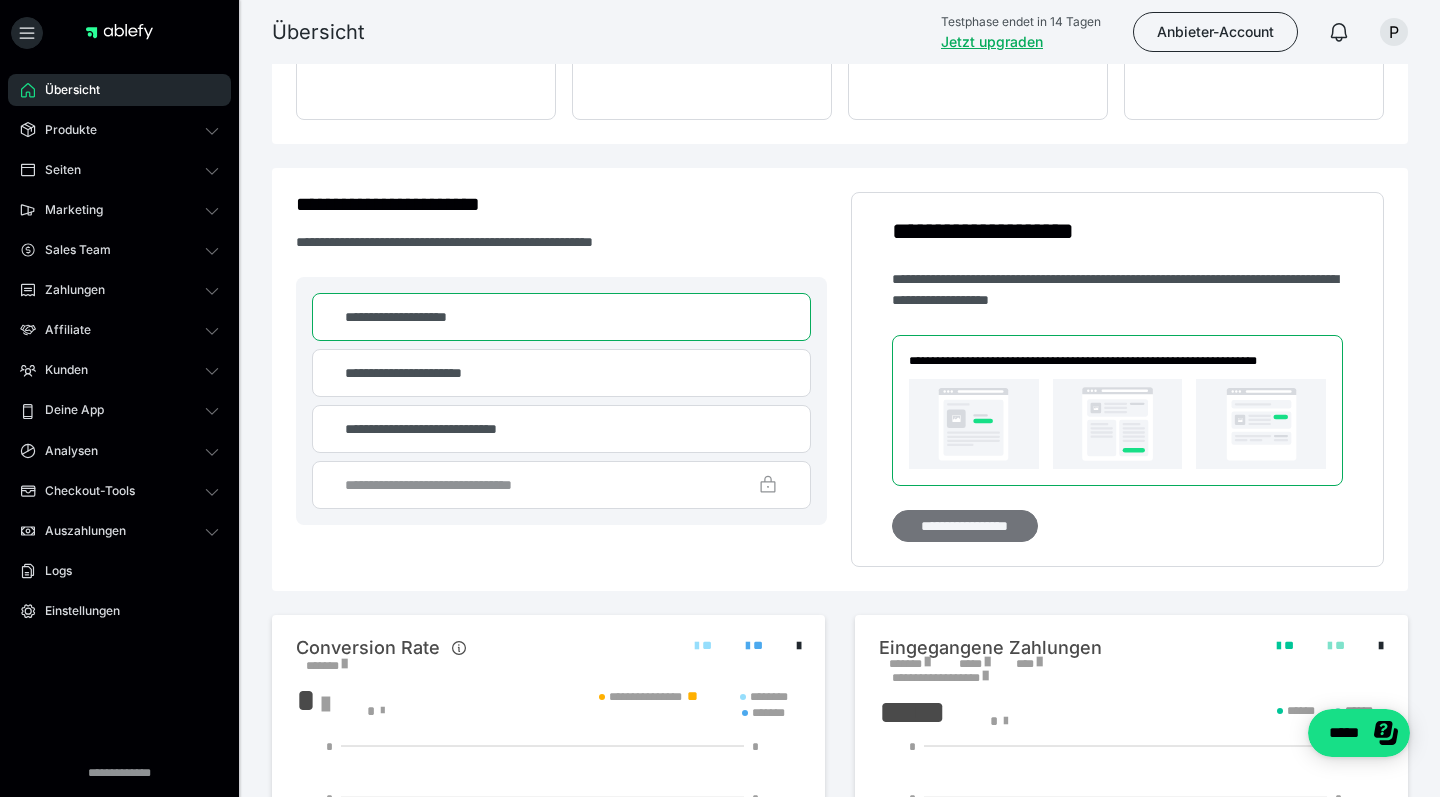 click on "**********" at bounding box center [965, 526] 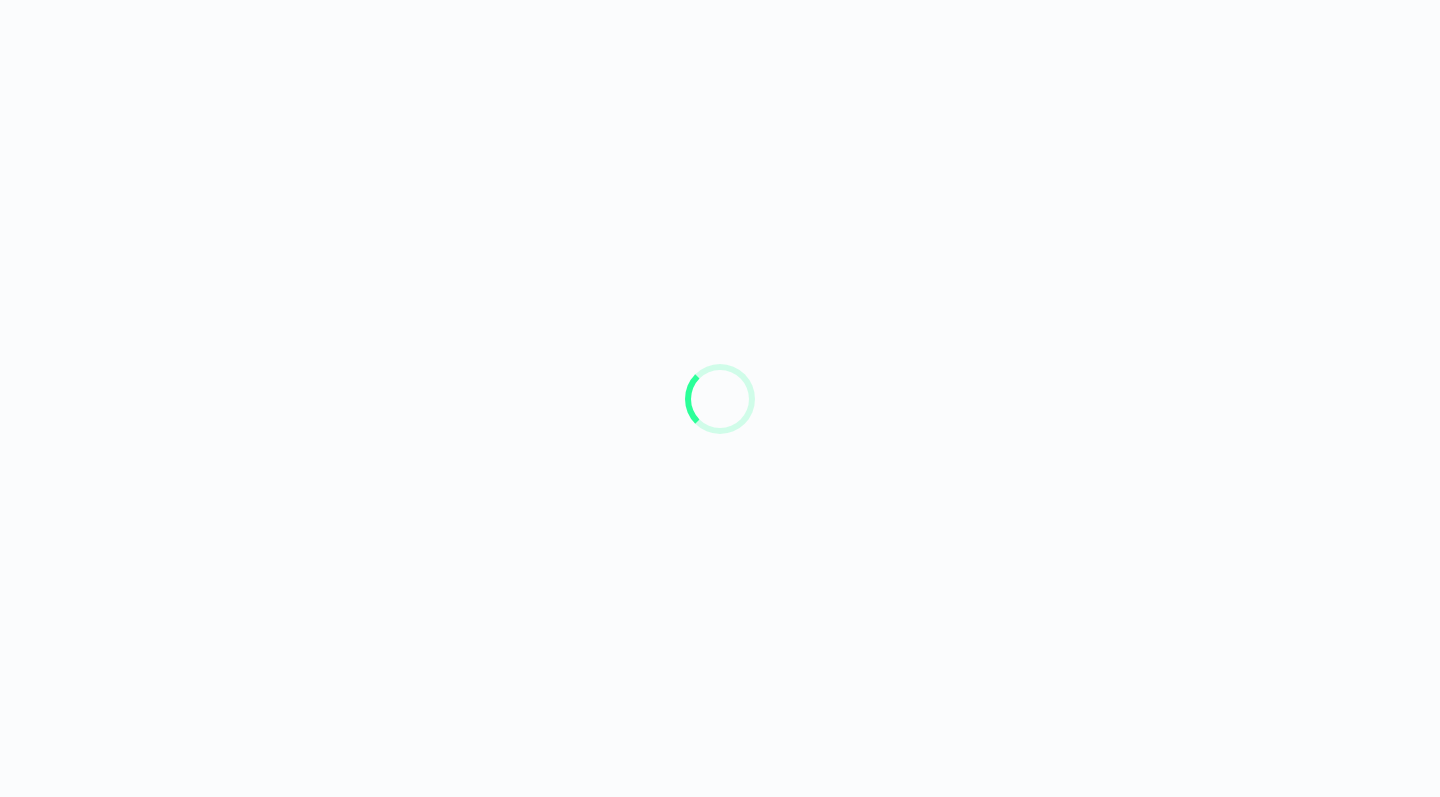 scroll, scrollTop: 0, scrollLeft: 0, axis: both 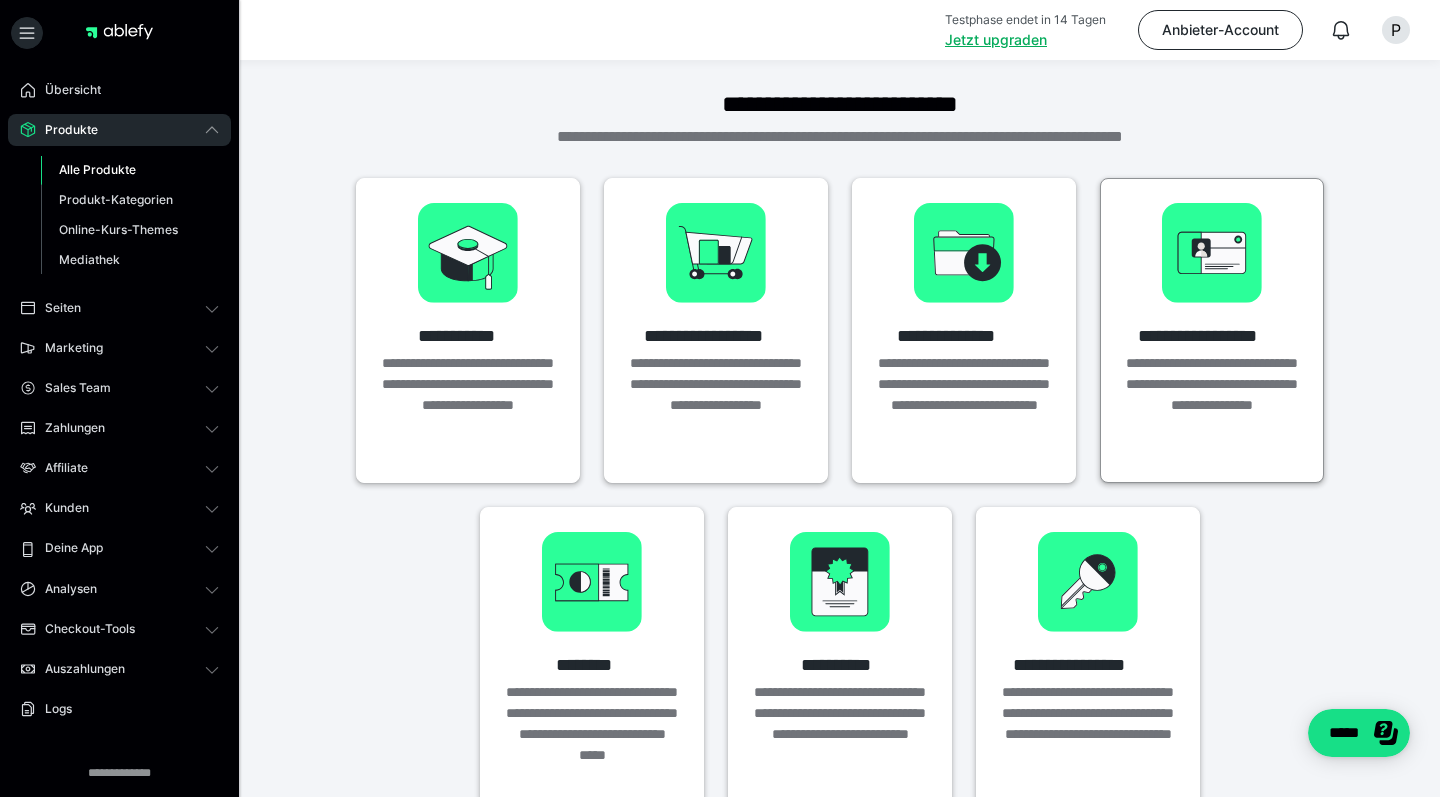 click at bounding box center (1212, 253) 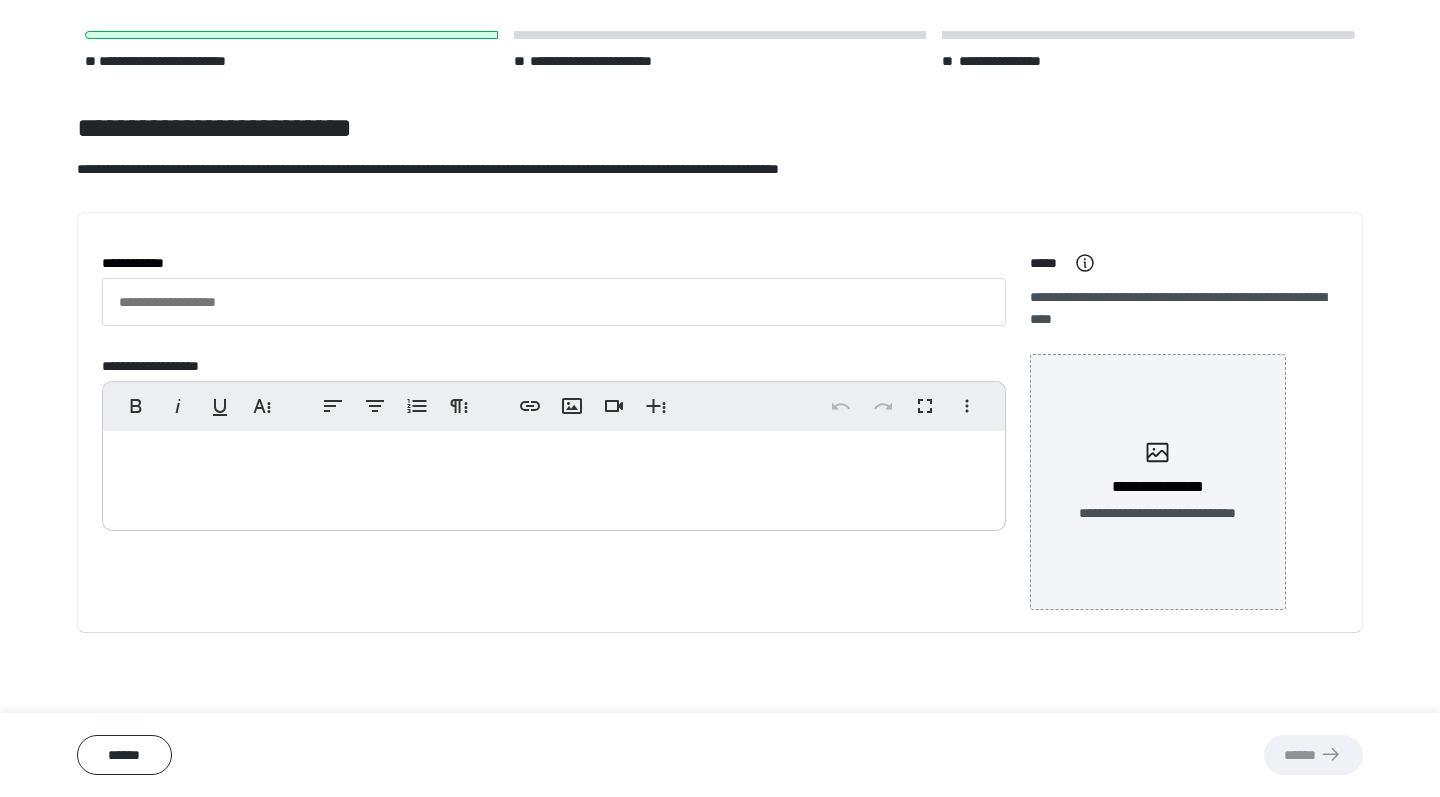 scroll, scrollTop: 65, scrollLeft: 0, axis: vertical 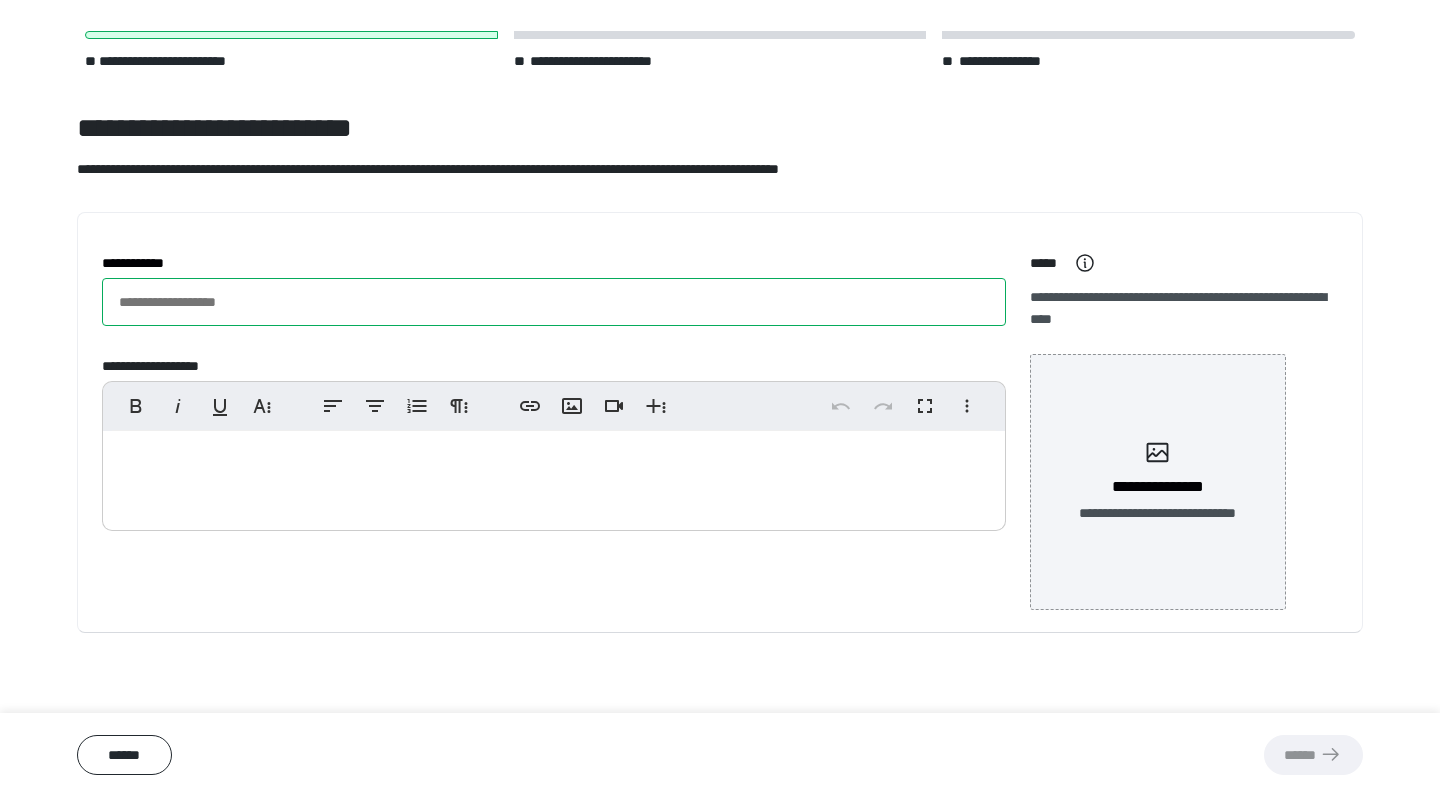 click on "**********" at bounding box center (554, 302) 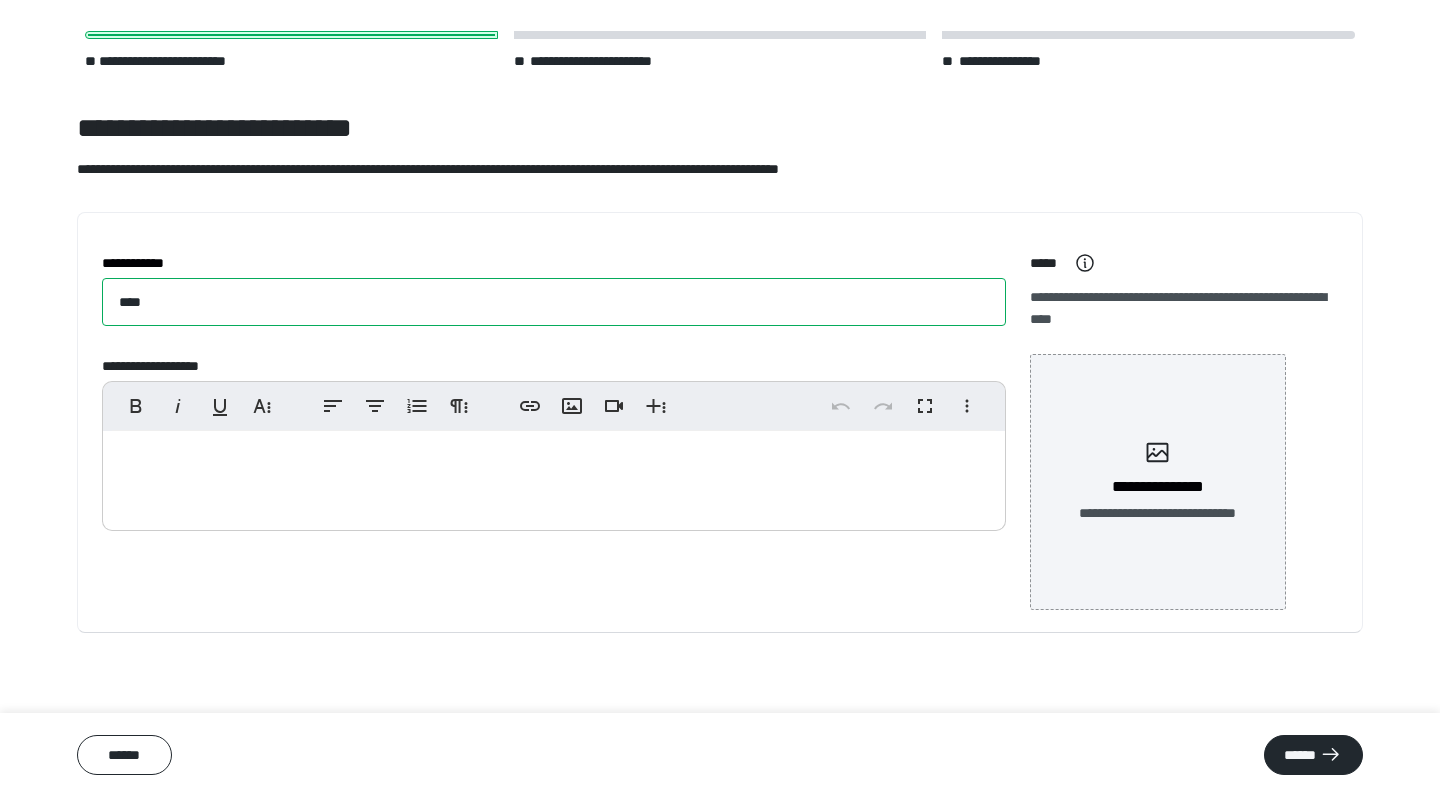 type on "****" 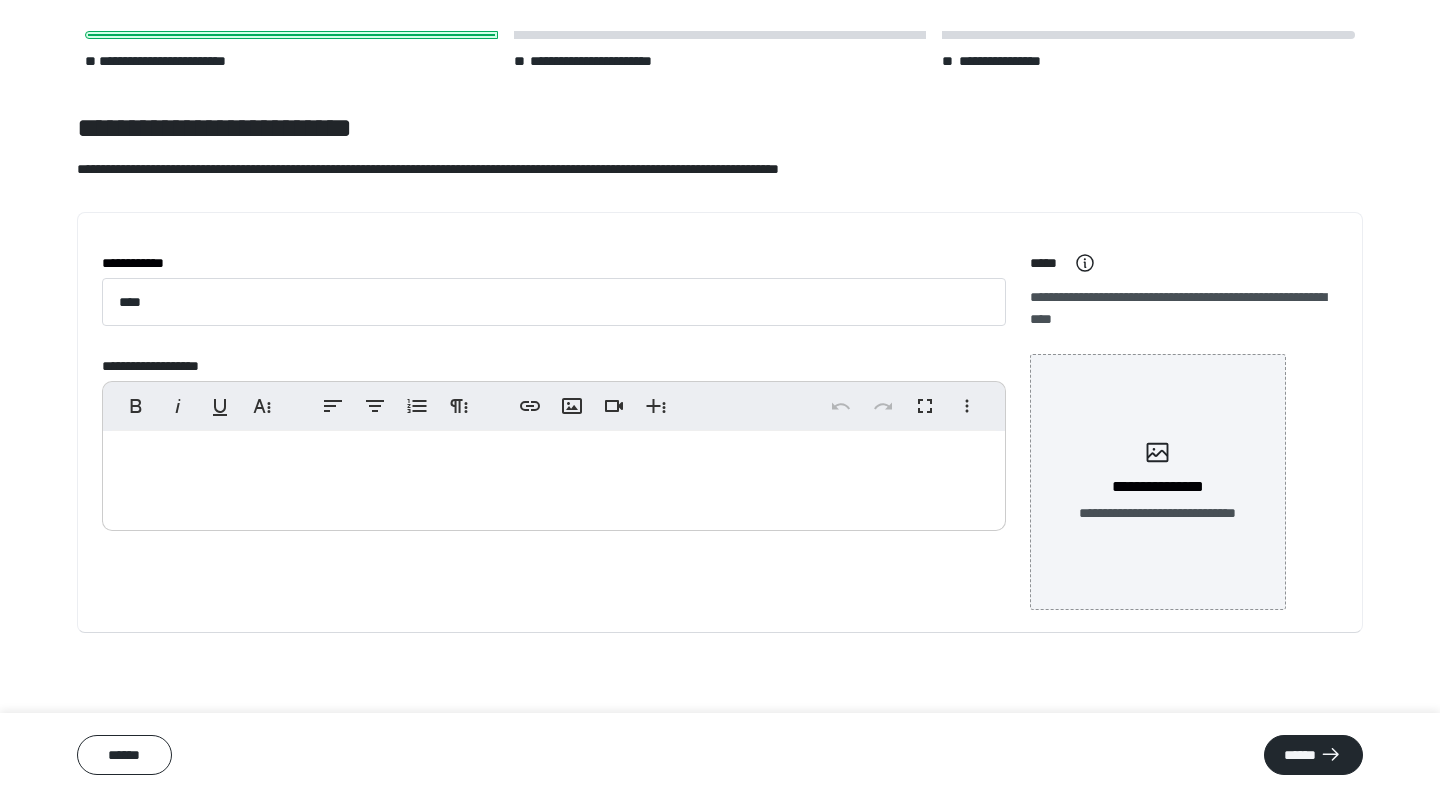 click at bounding box center [554, 476] 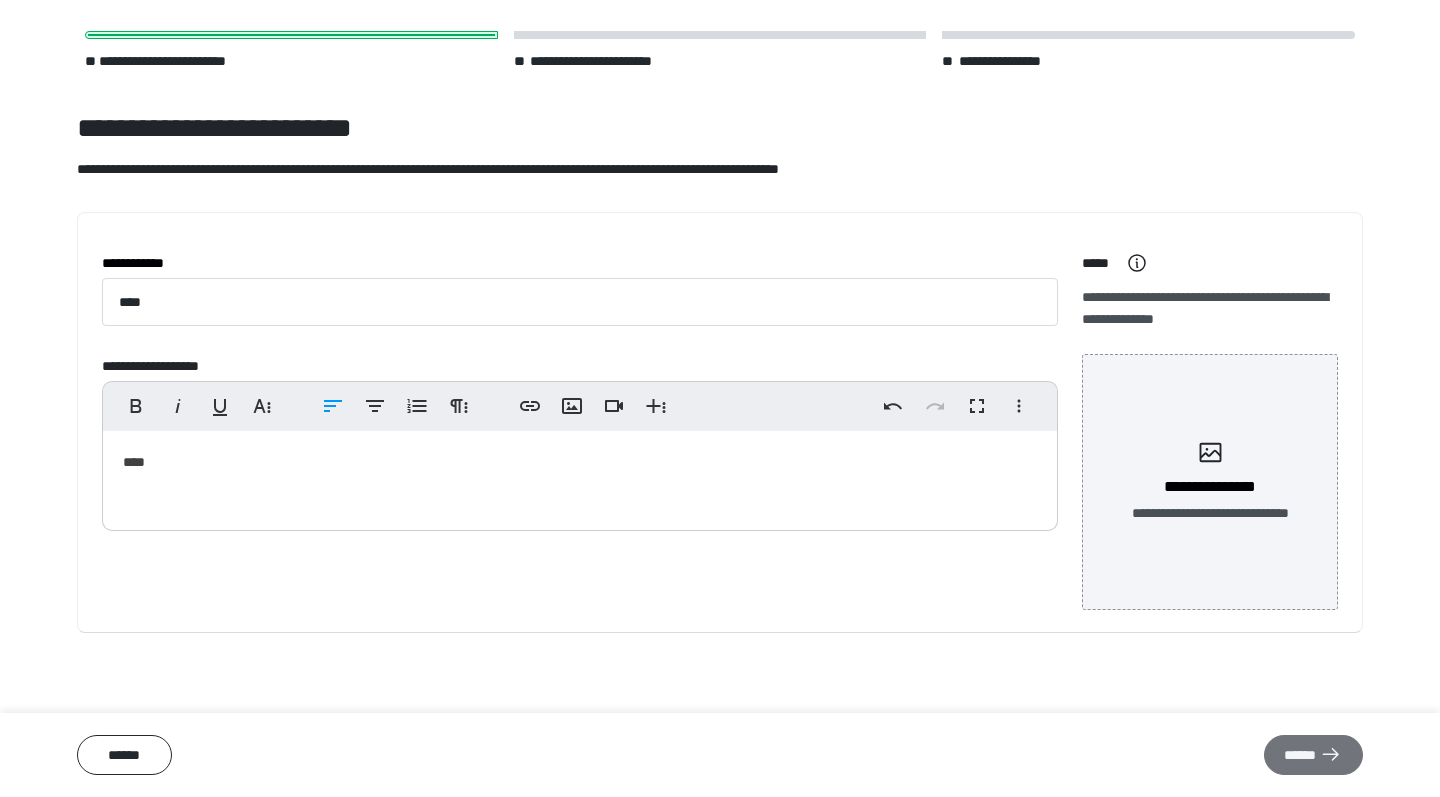 click on "******" at bounding box center [1313, 755] 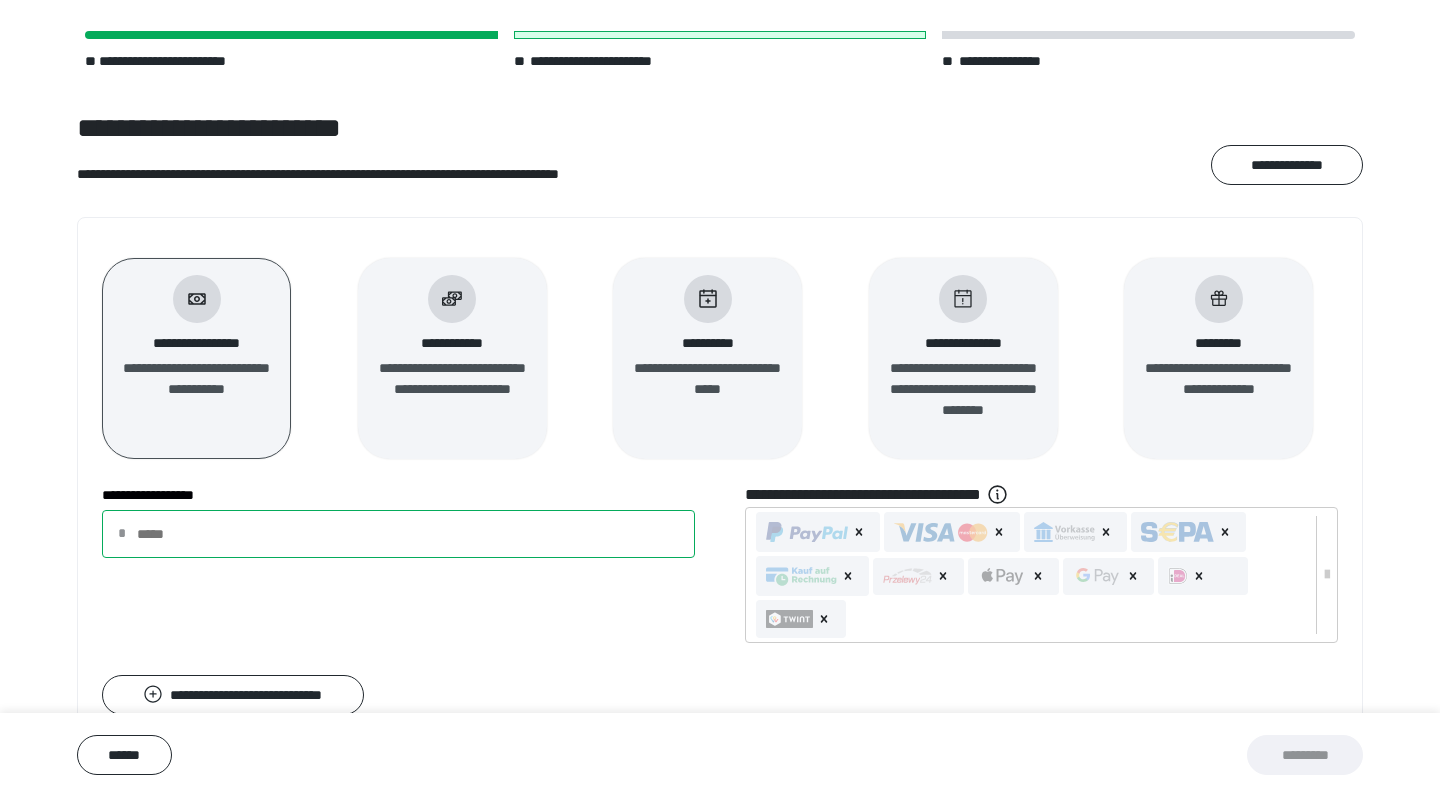 click on "**********" at bounding box center [398, 534] 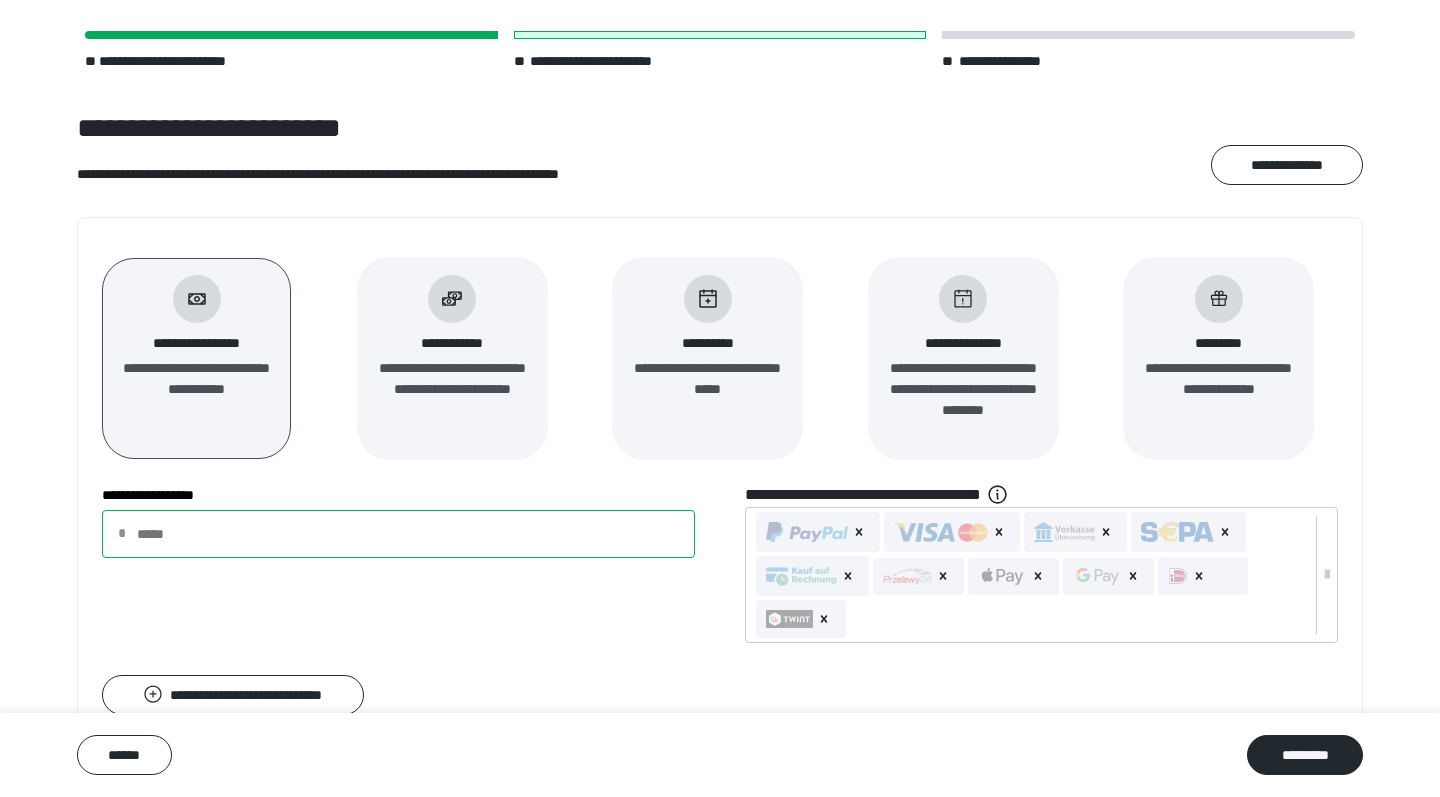 type on "*" 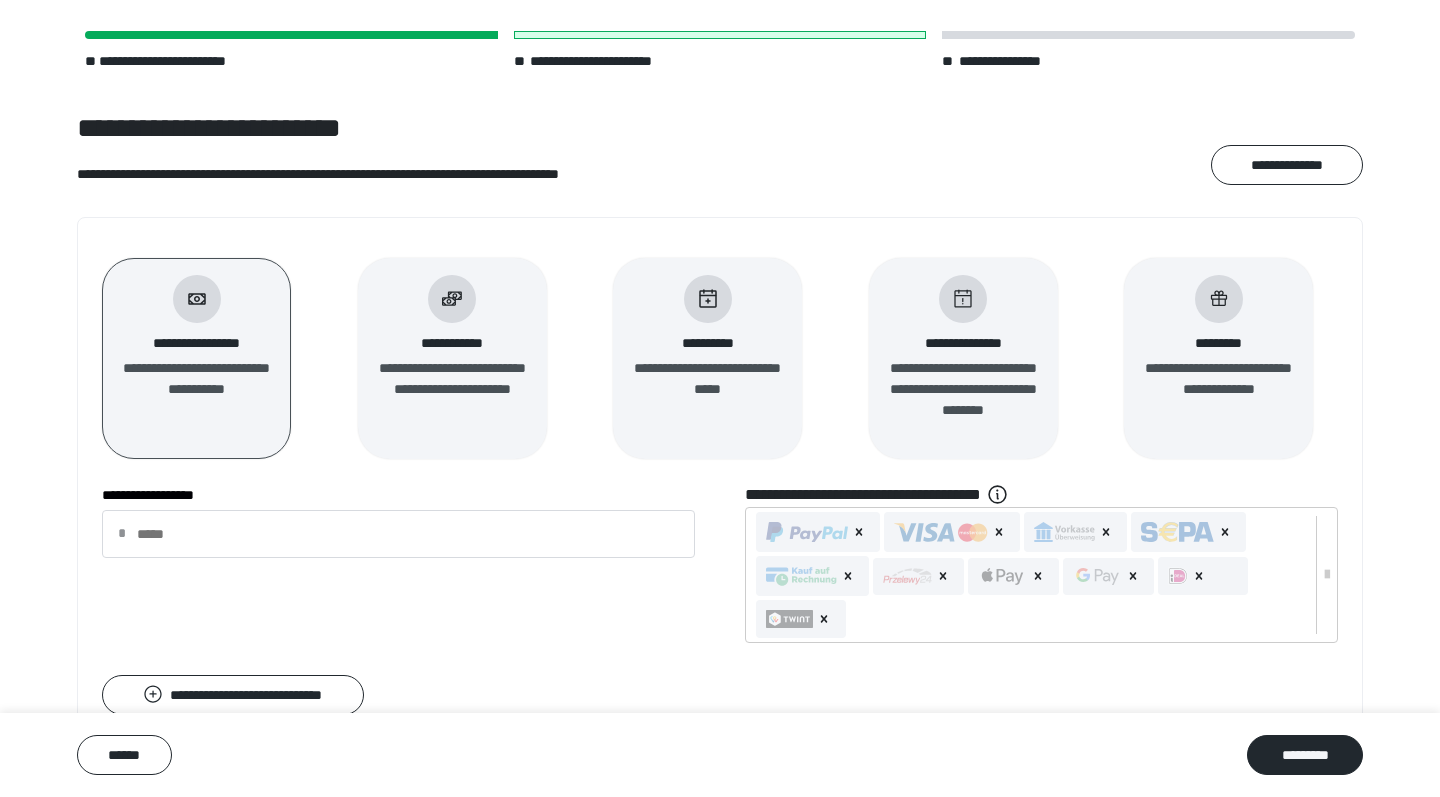 click on "[FIRST] [LAST] [PHONE]" at bounding box center [720, 567] 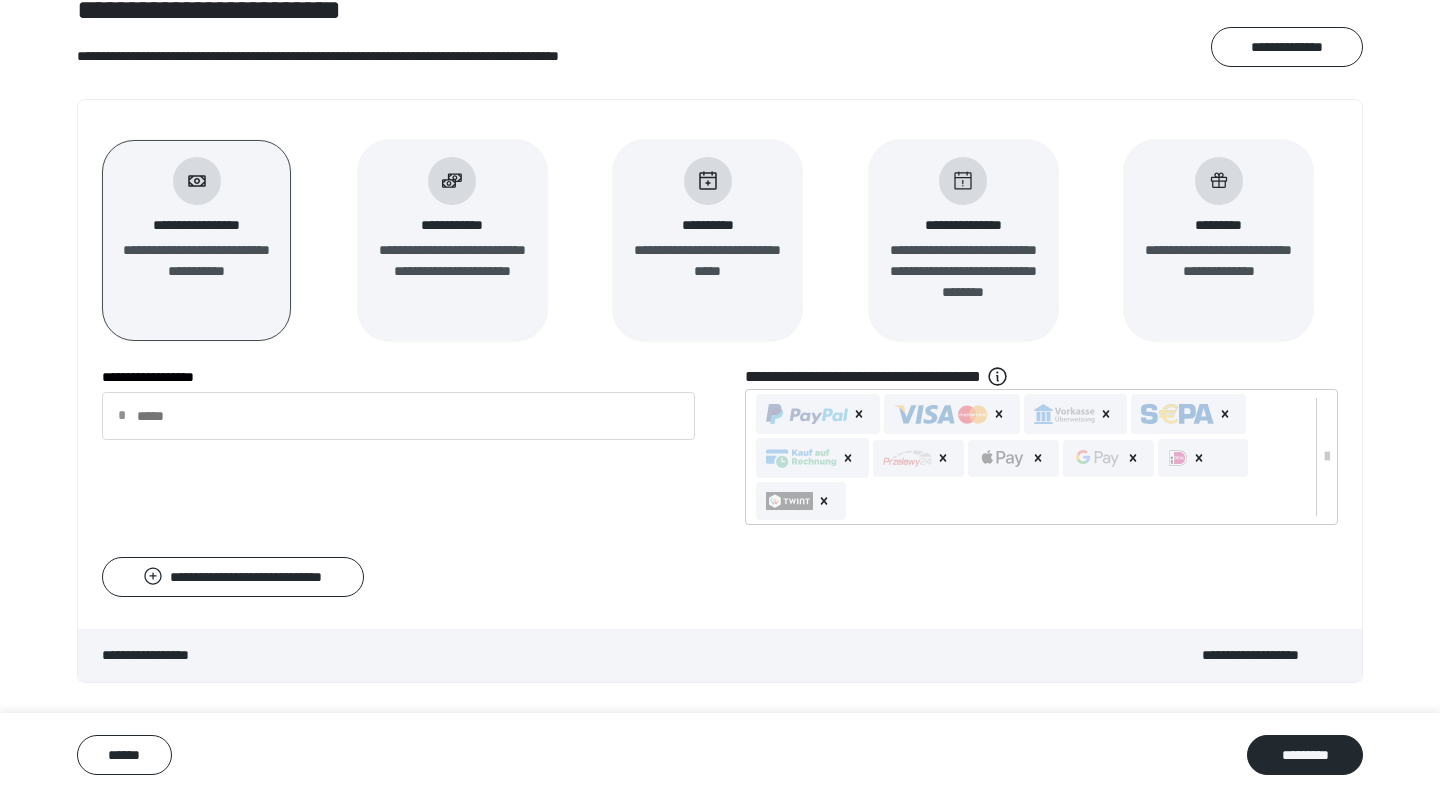 scroll, scrollTop: 183, scrollLeft: 0, axis: vertical 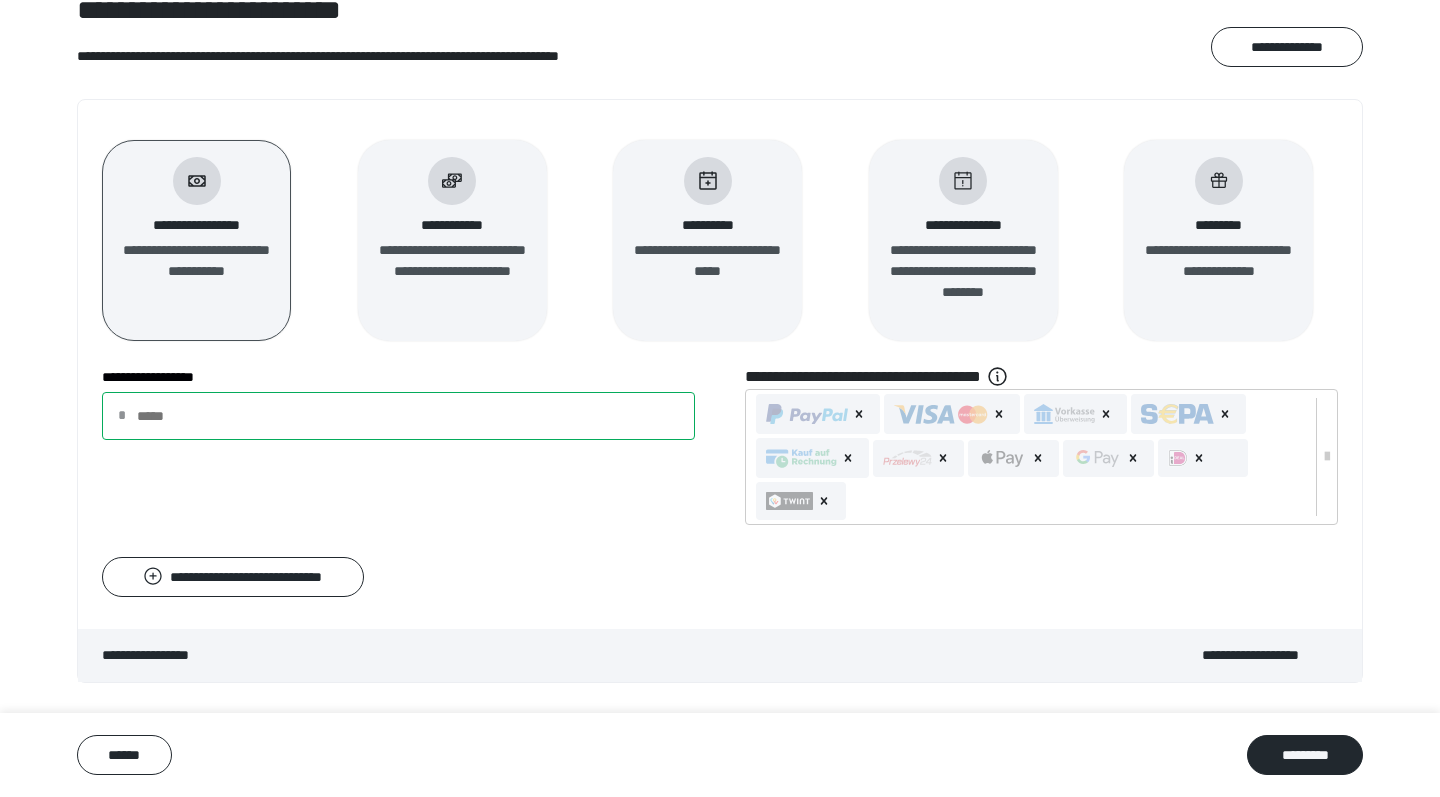 click on "***" at bounding box center [398, 416] 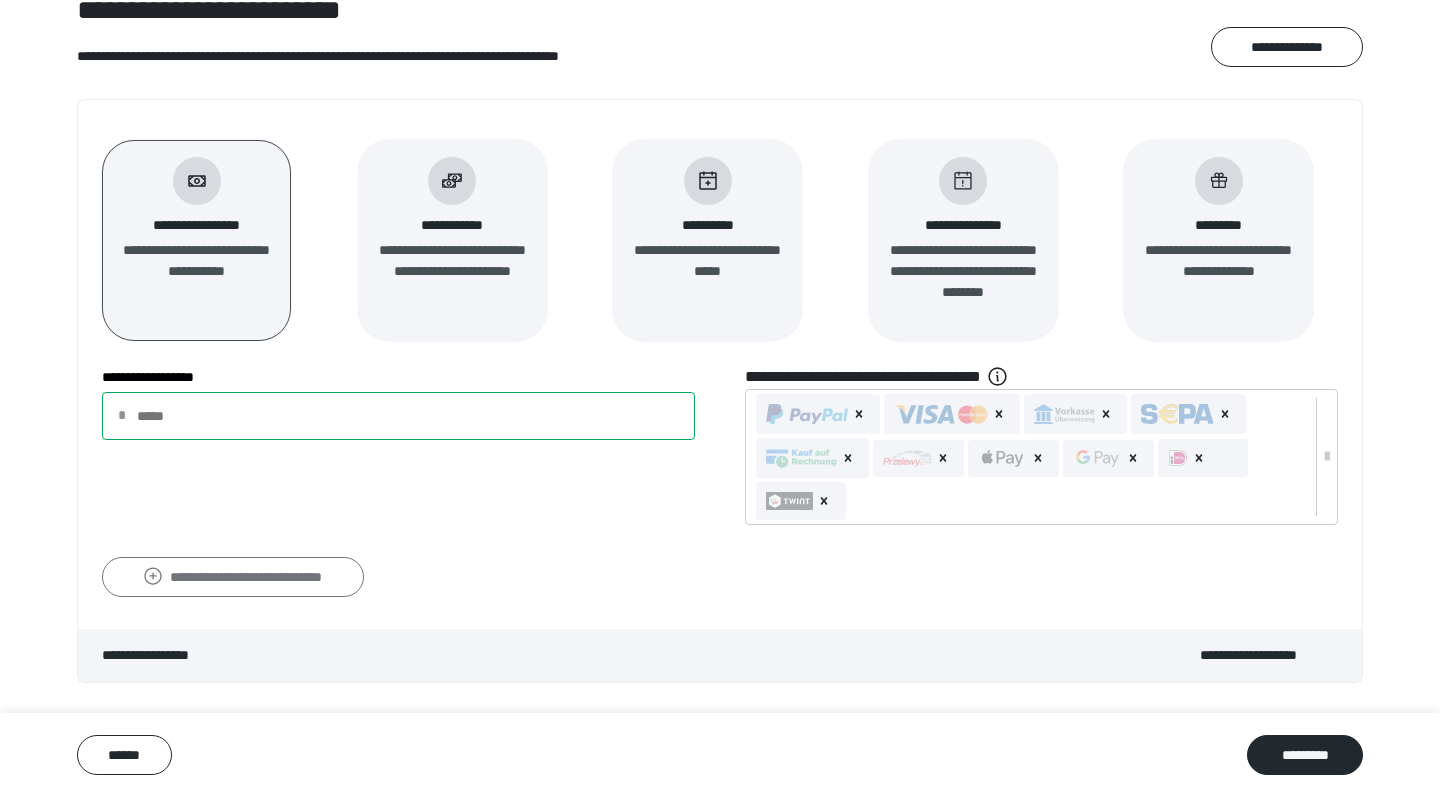 type on "***" 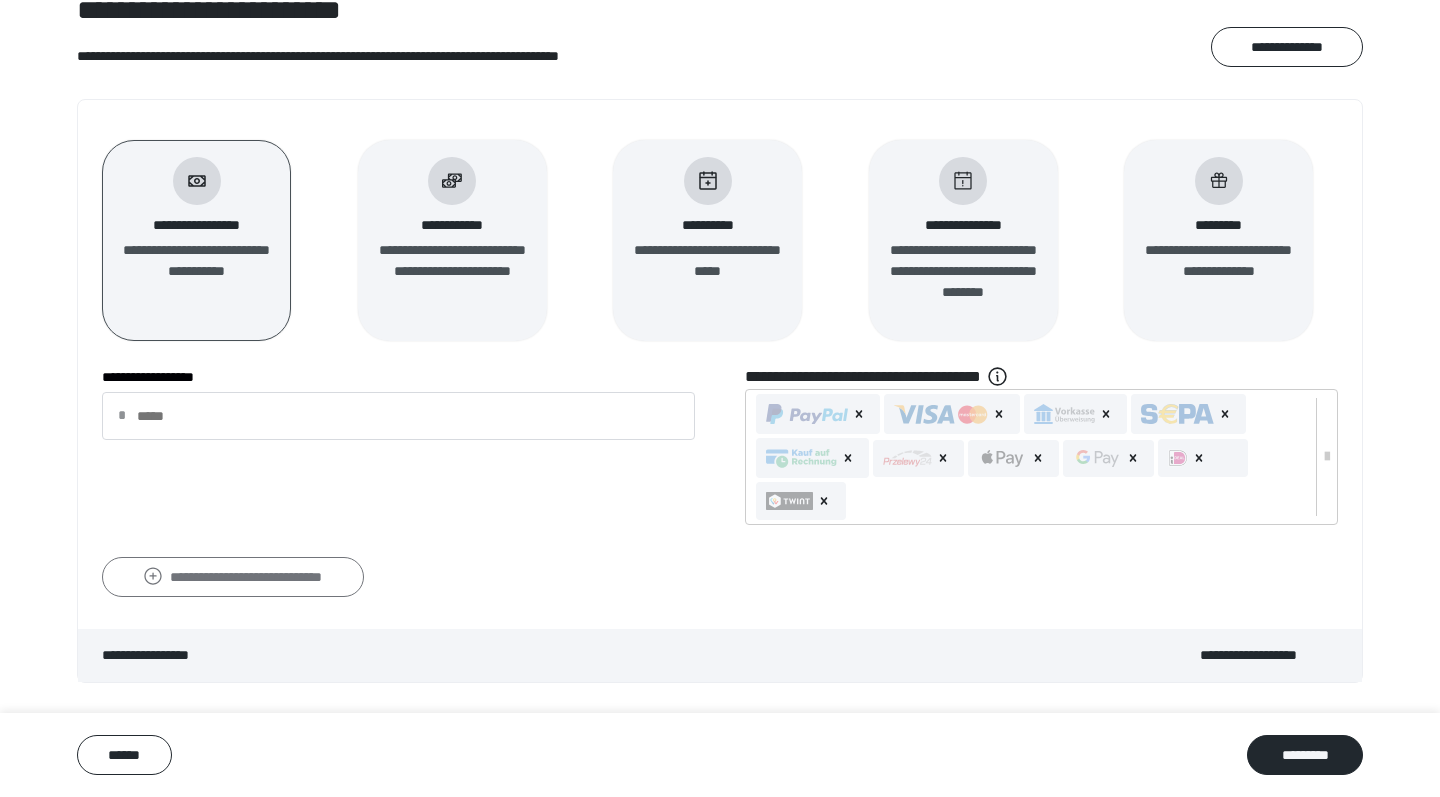 click on "**********" at bounding box center (233, 577) 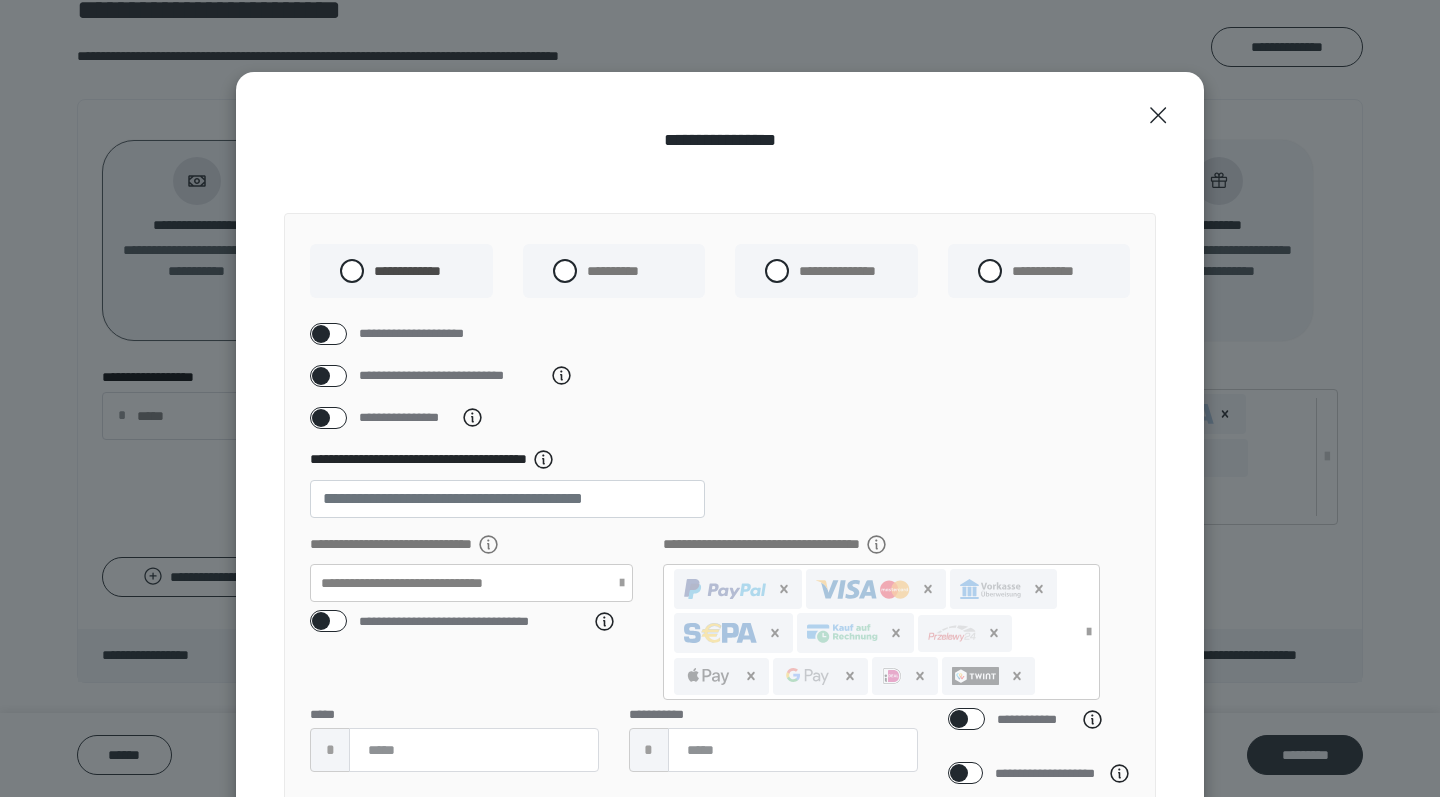 click on "**********" at bounding box center [1039, 271] 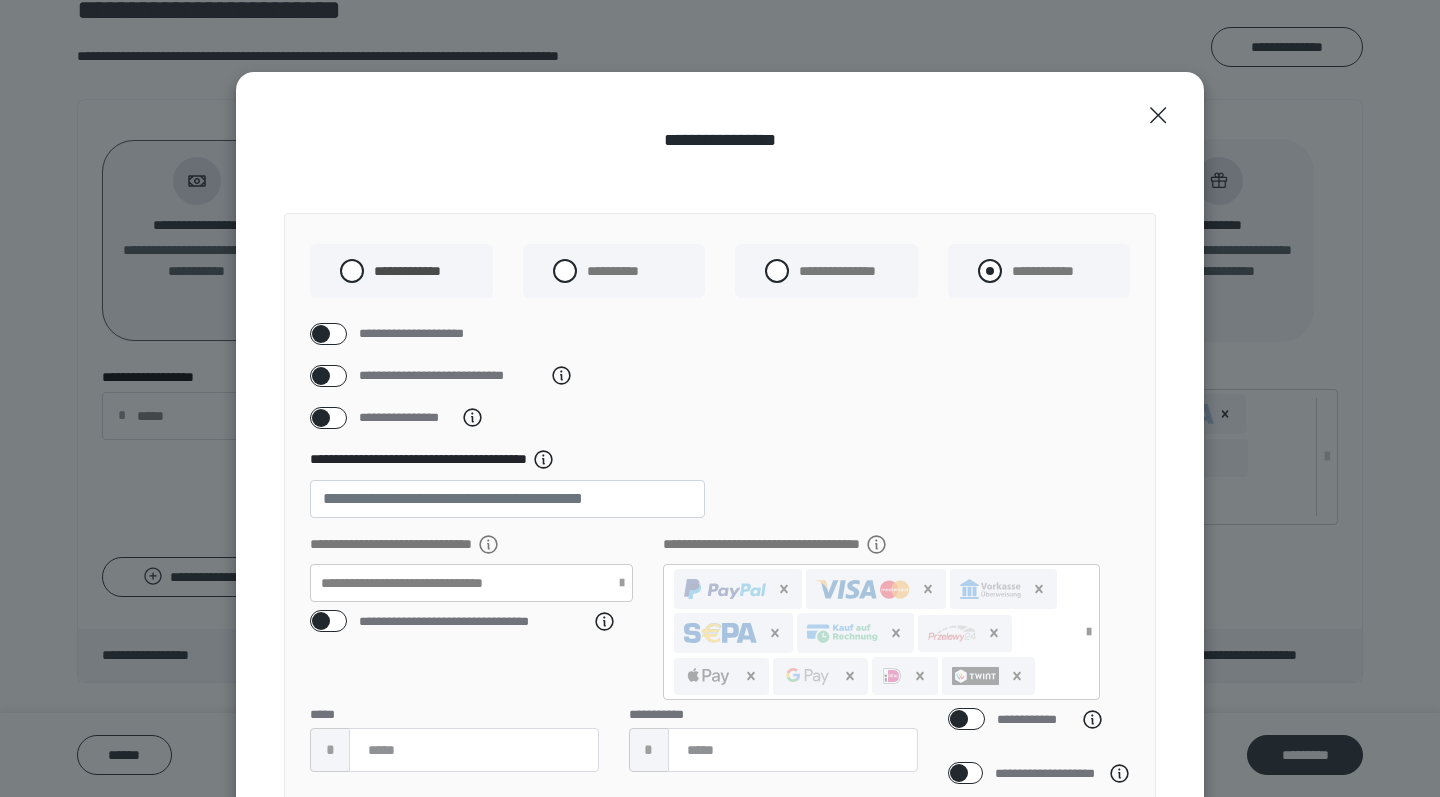 click at bounding box center (990, 271) 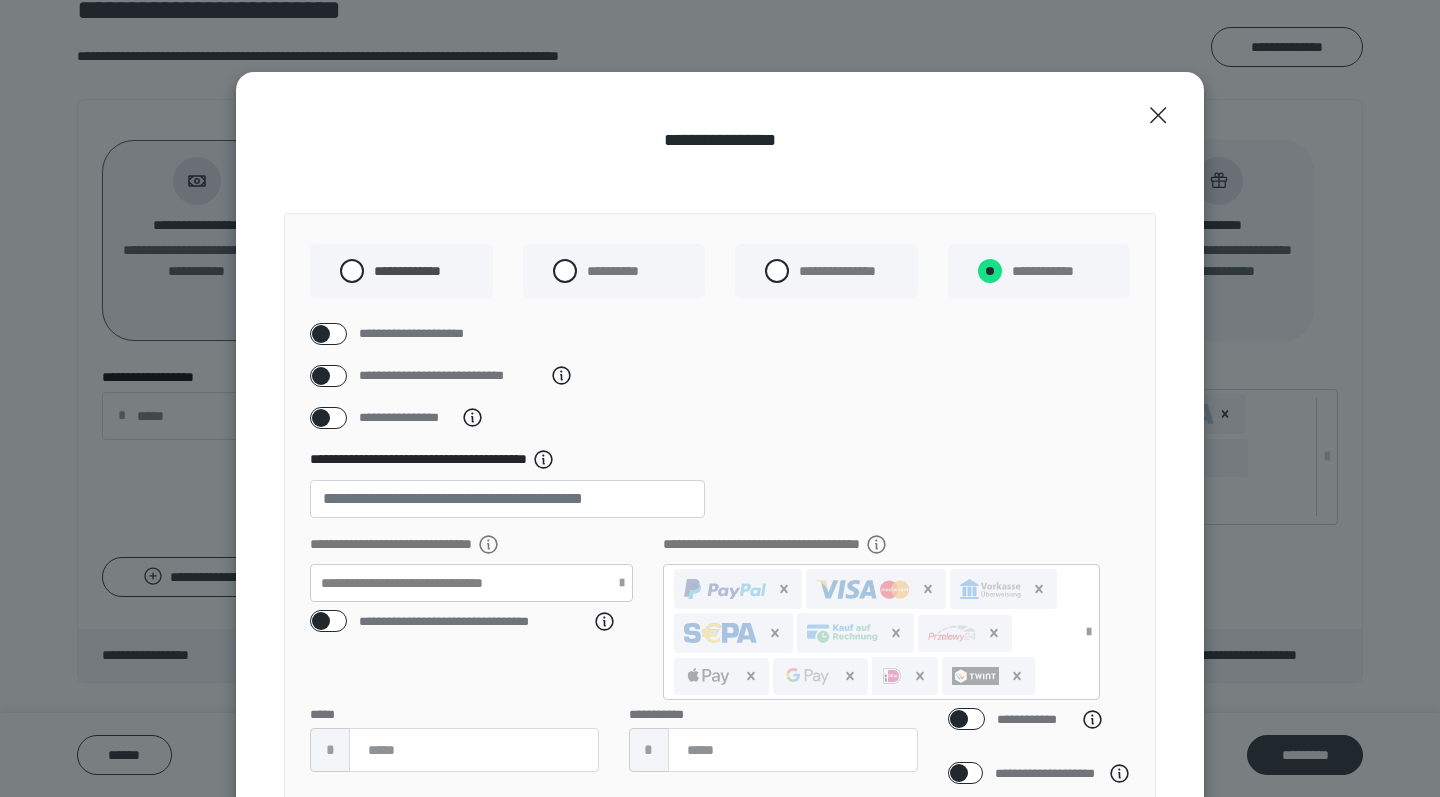 radio on "****" 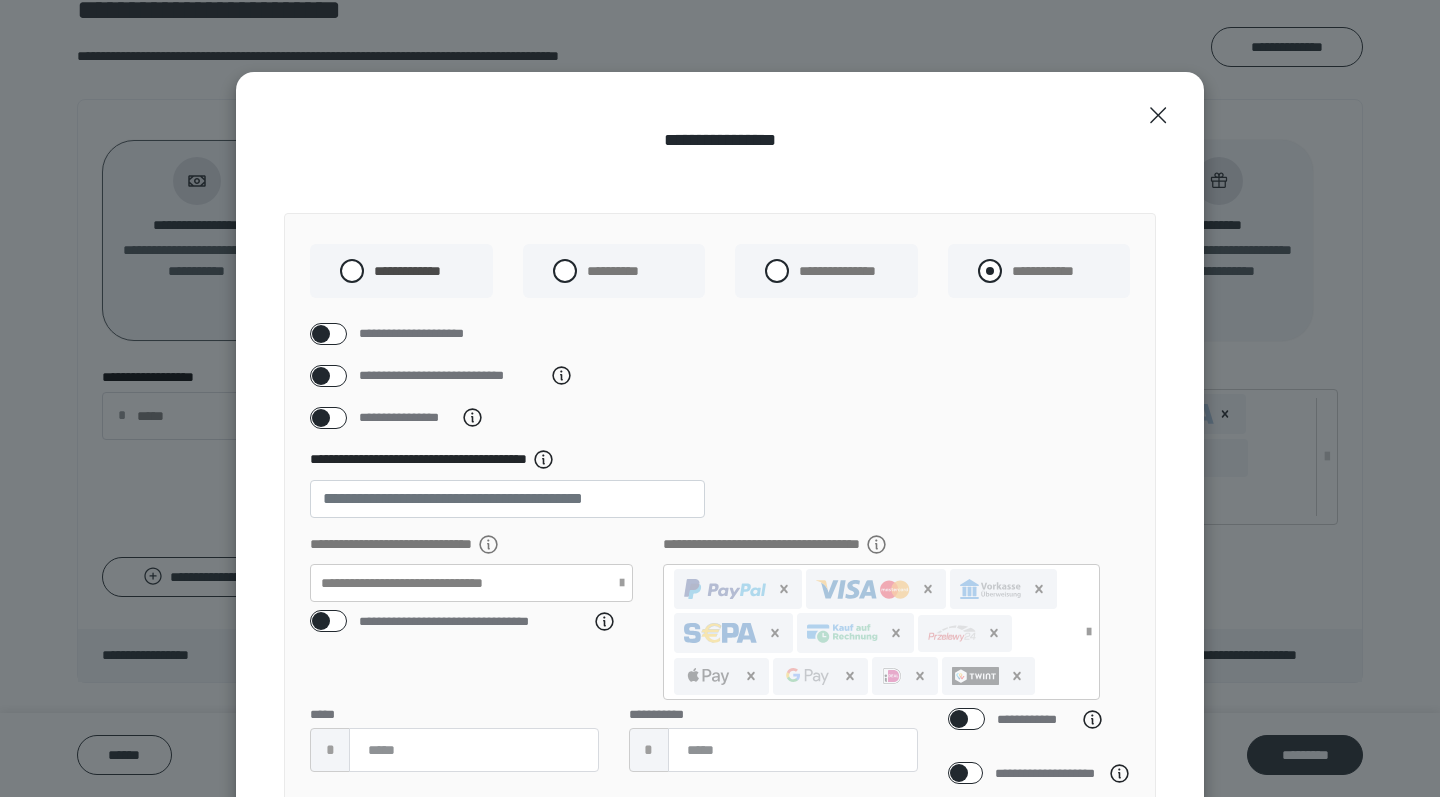 radio on "*****" 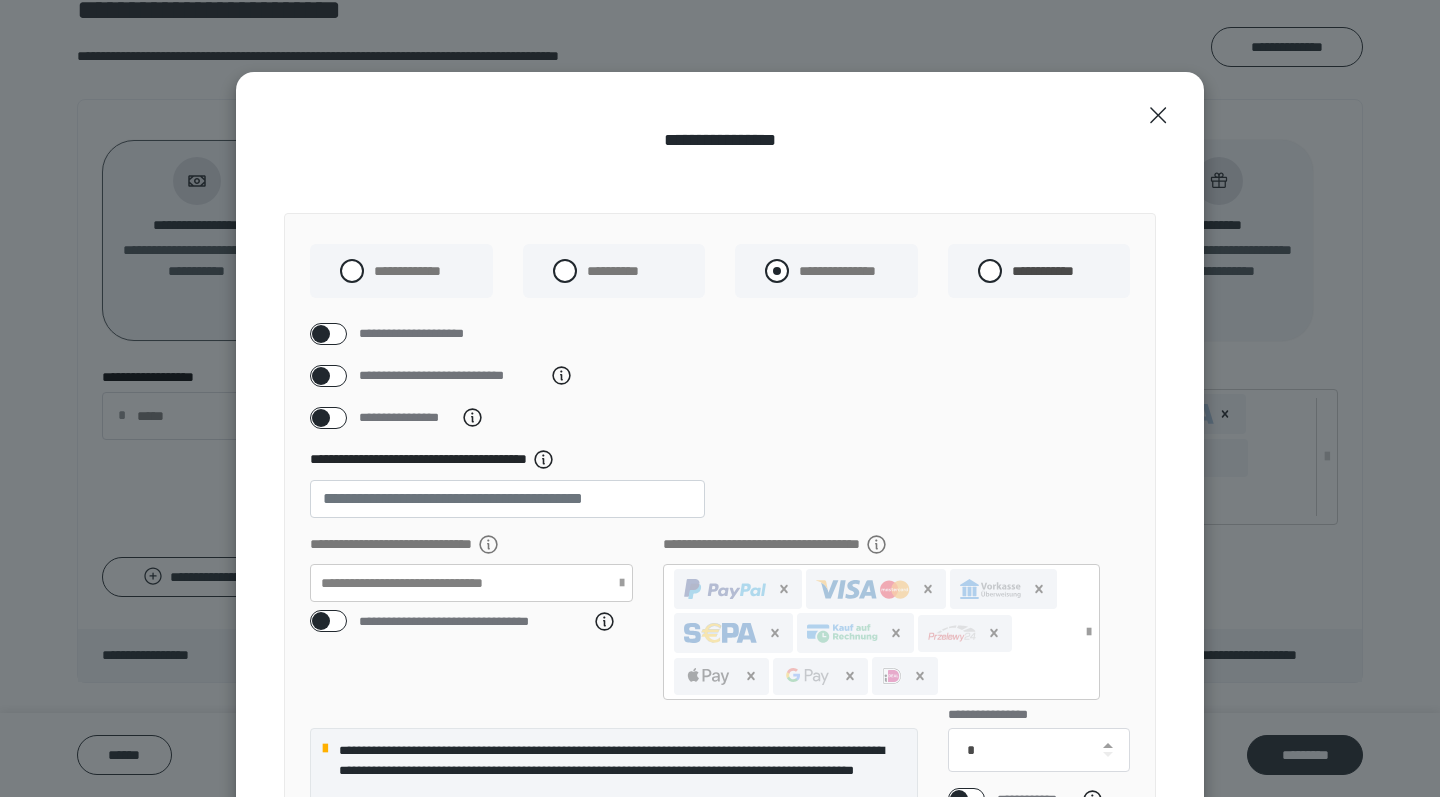 click on "**********" at bounding box center (820, 271) 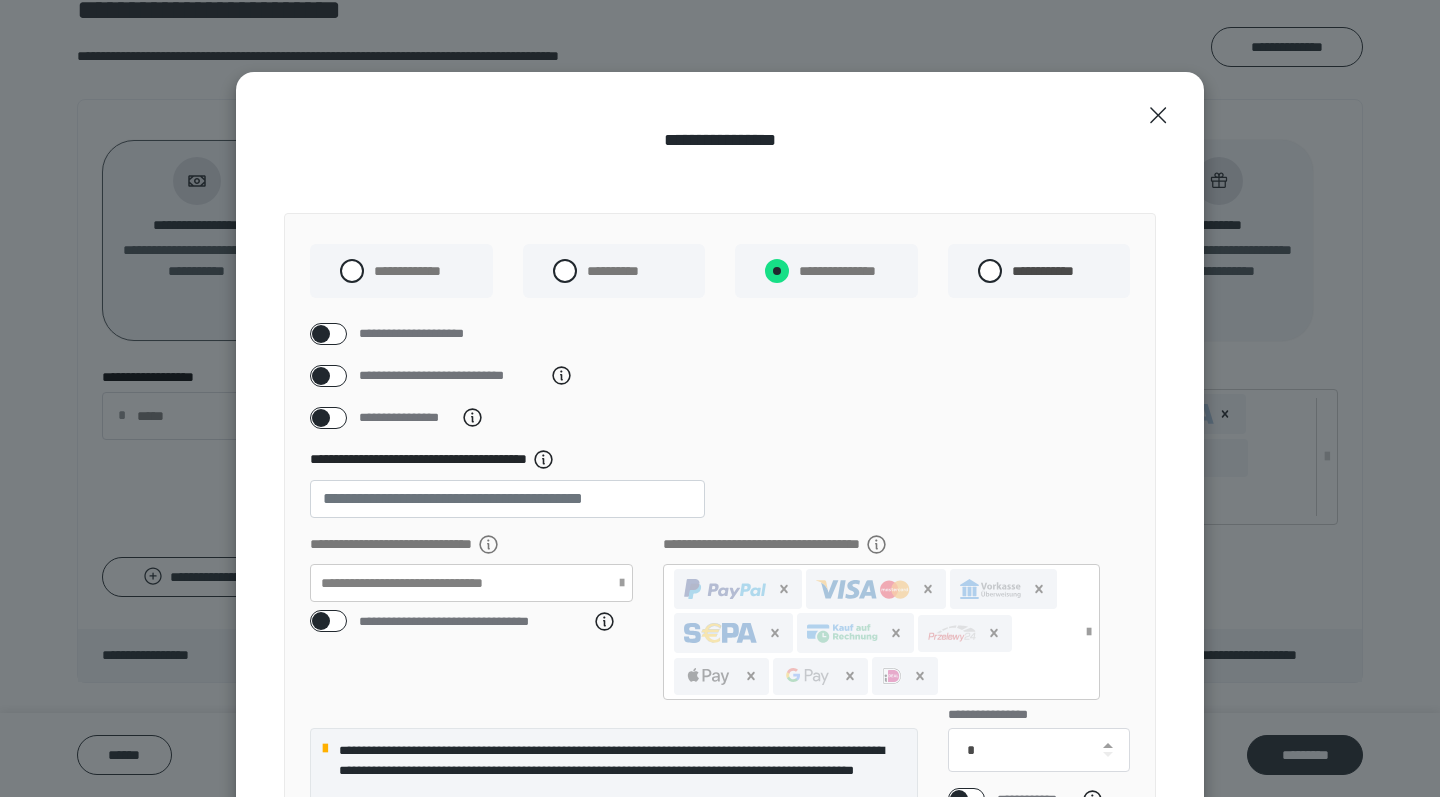 radio on "****" 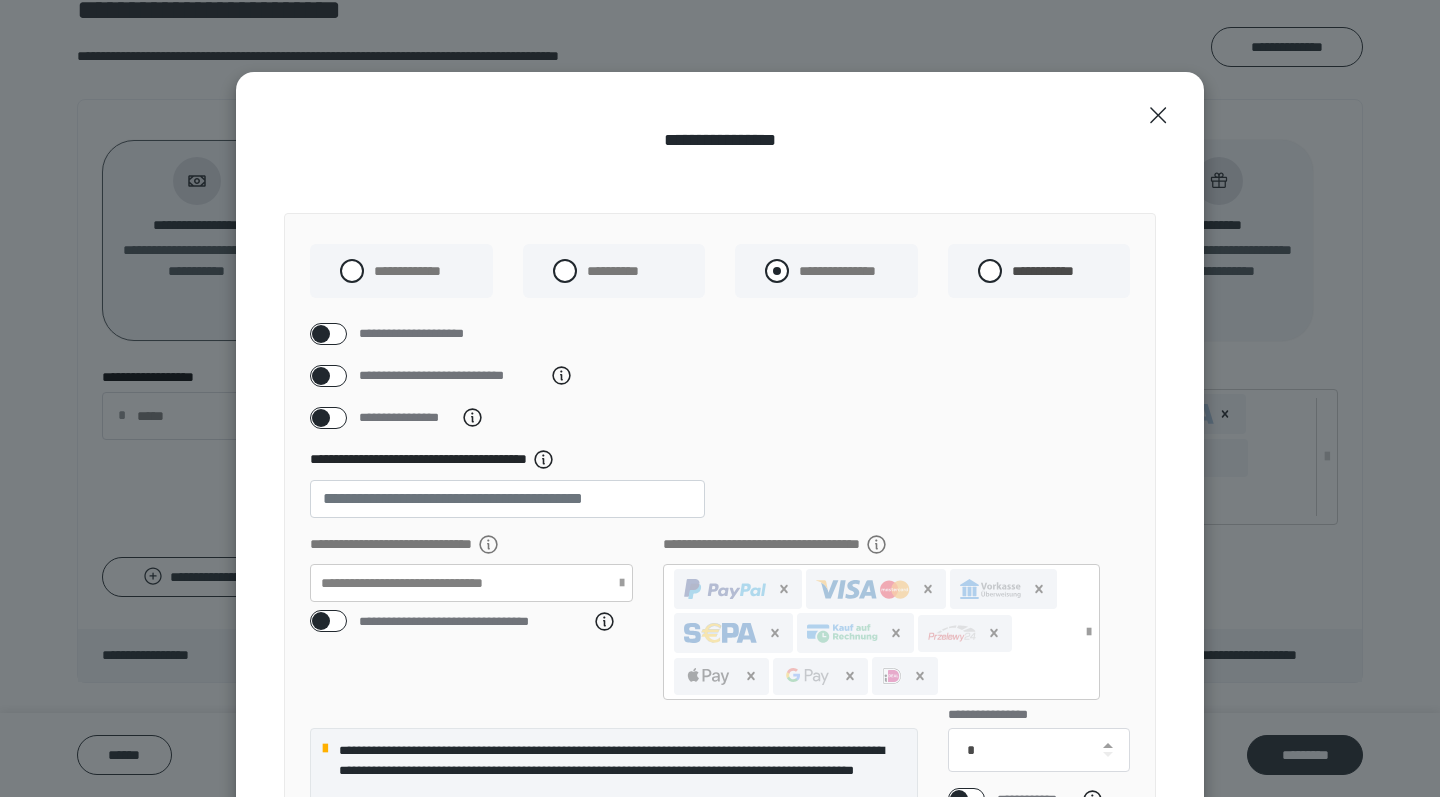 radio on "*****" 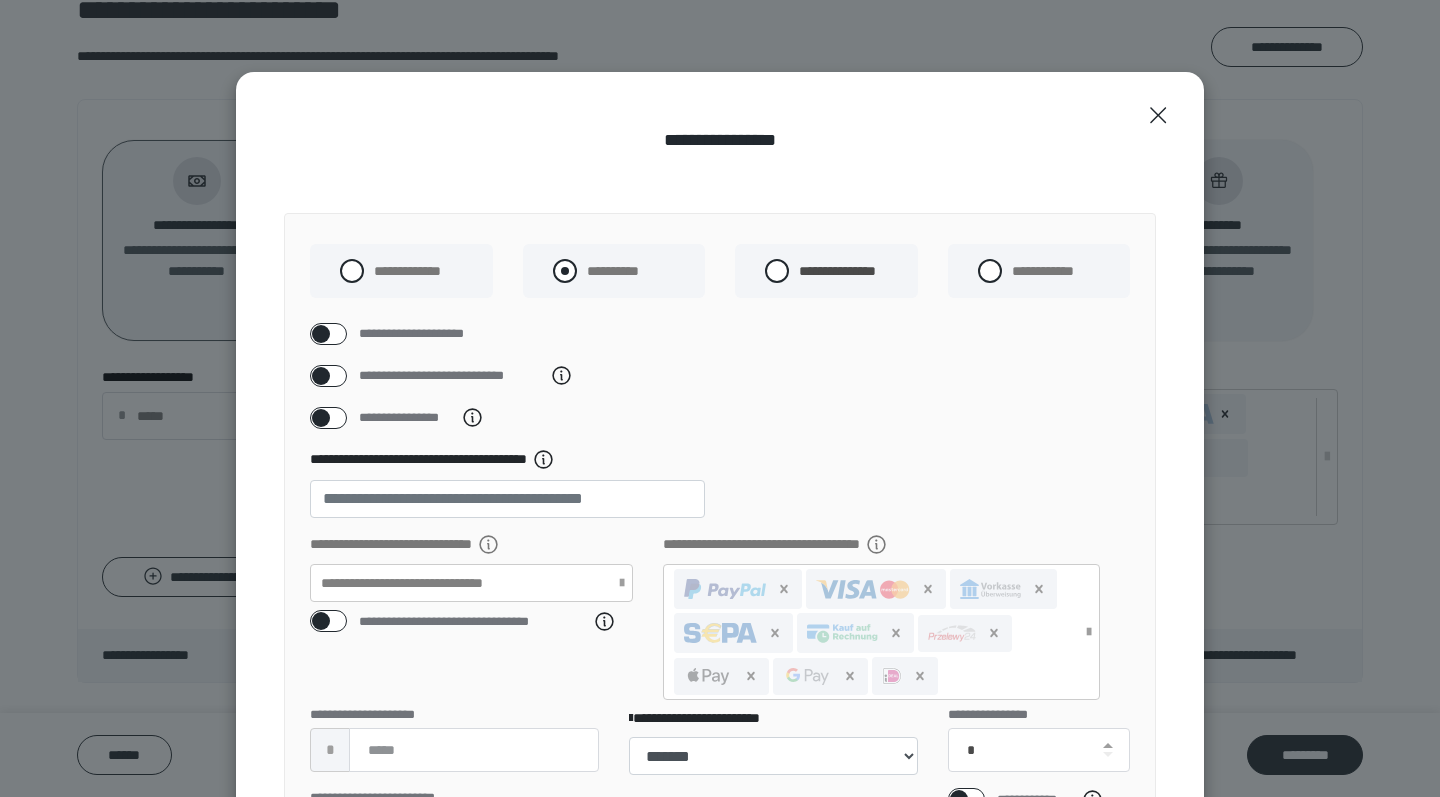 click on "**********" at bounding box center (596, 271) 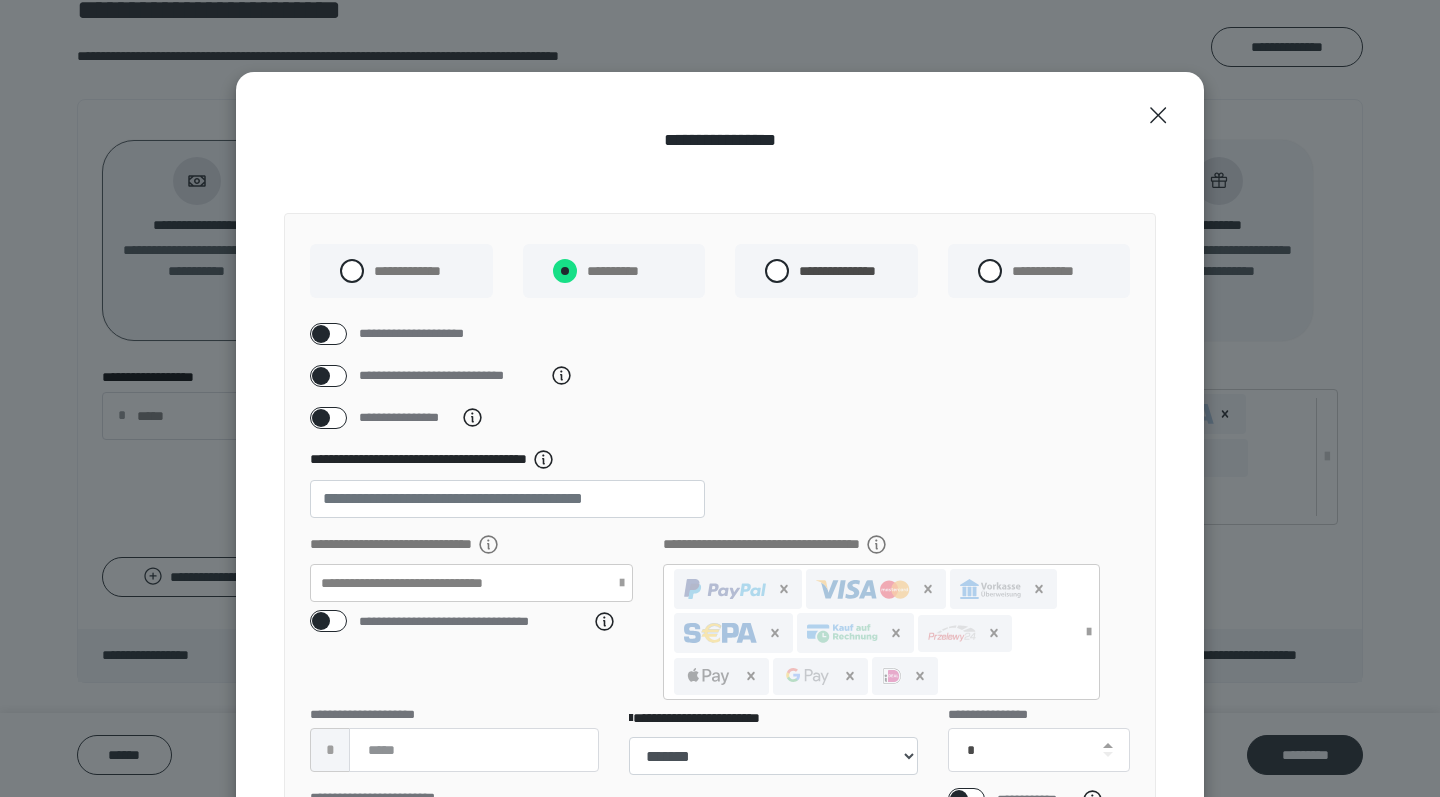 radio on "****" 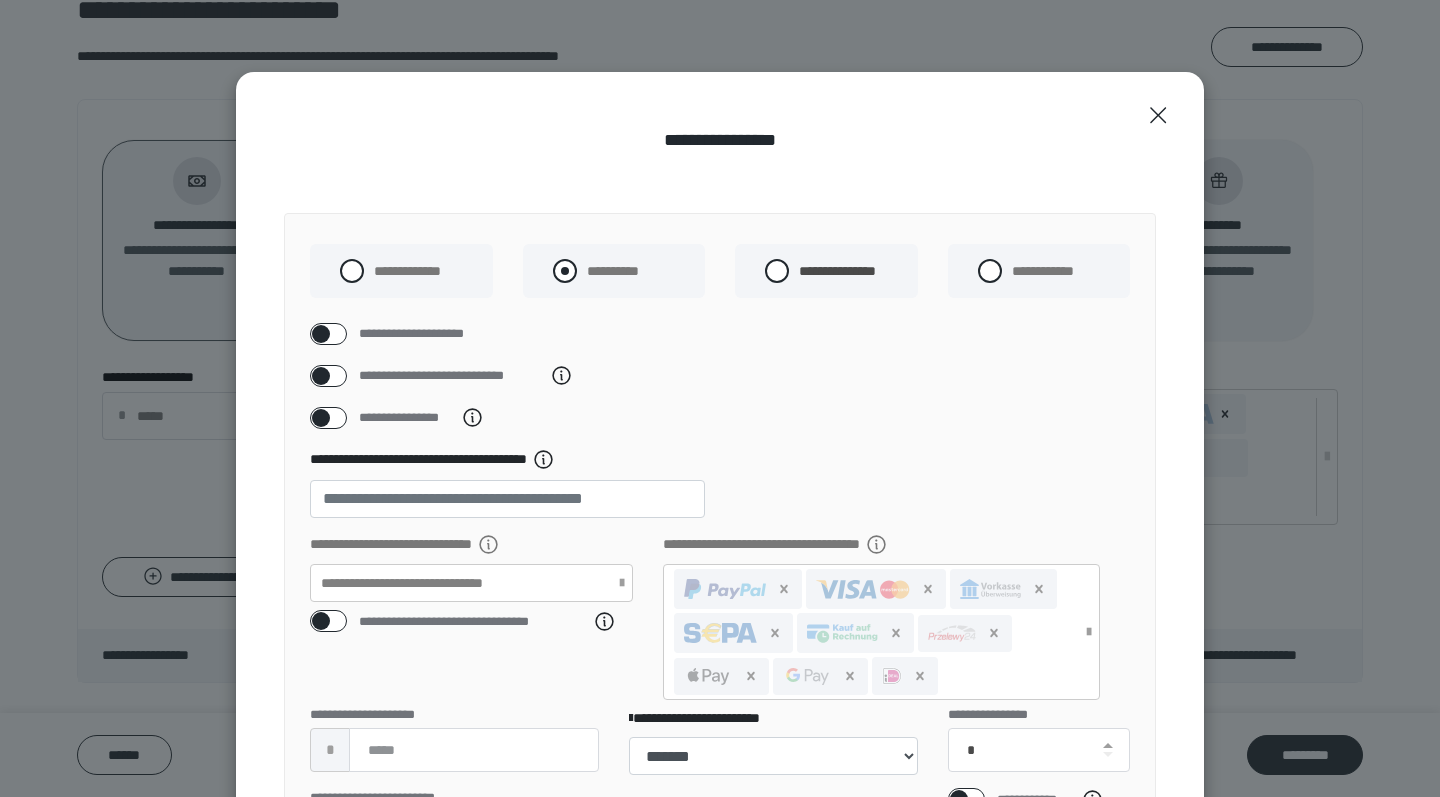 radio on "*****" 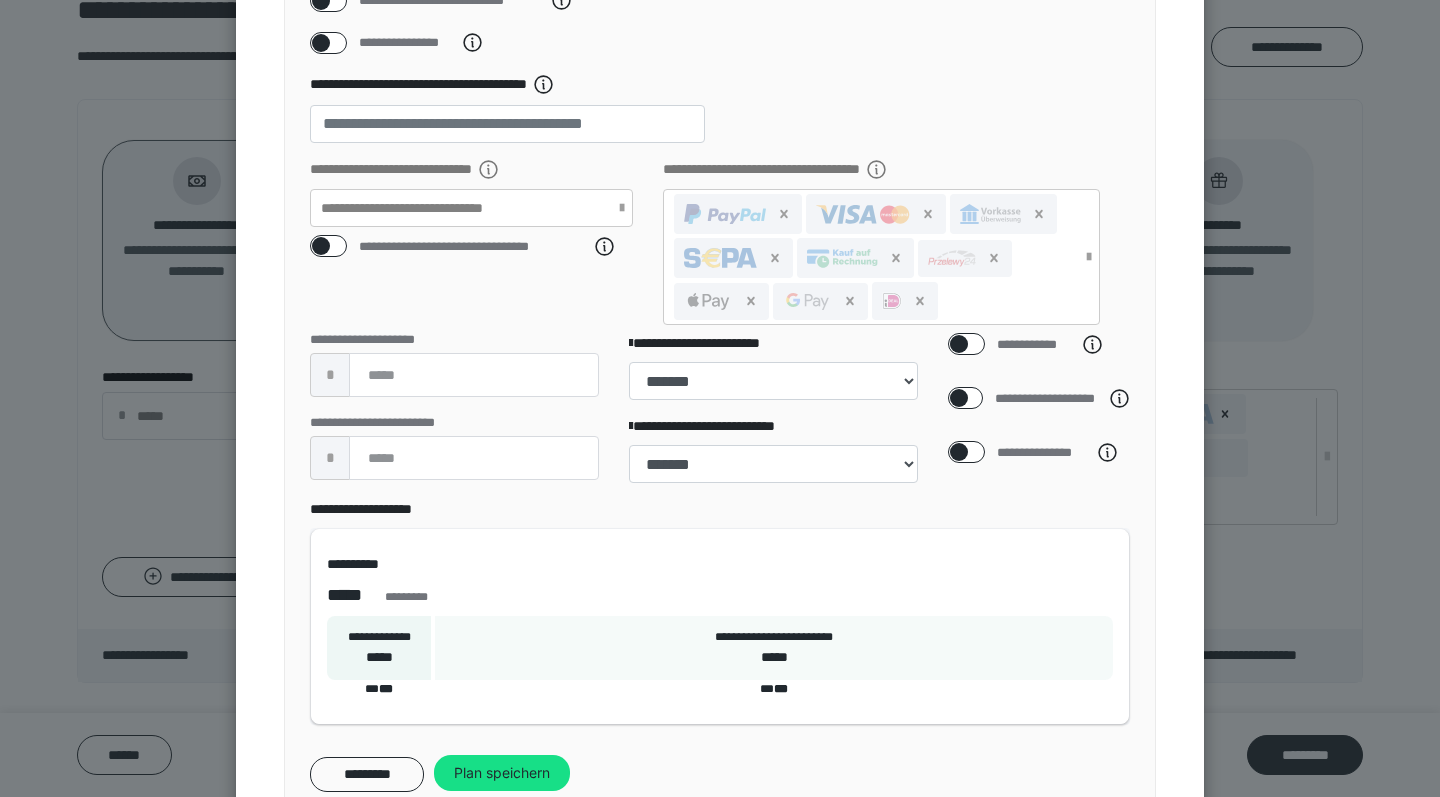 scroll, scrollTop: 370, scrollLeft: 0, axis: vertical 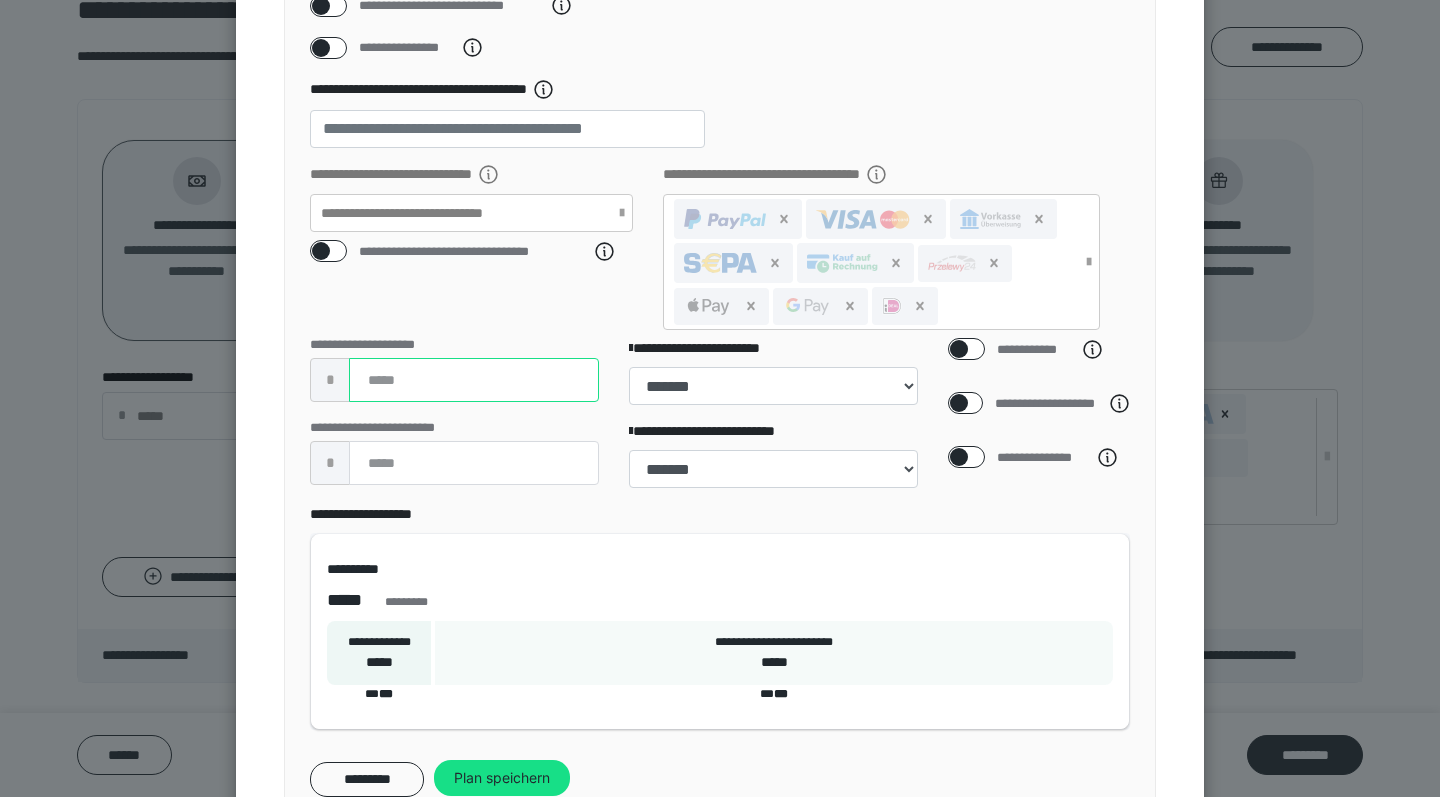 click at bounding box center [474, 380] 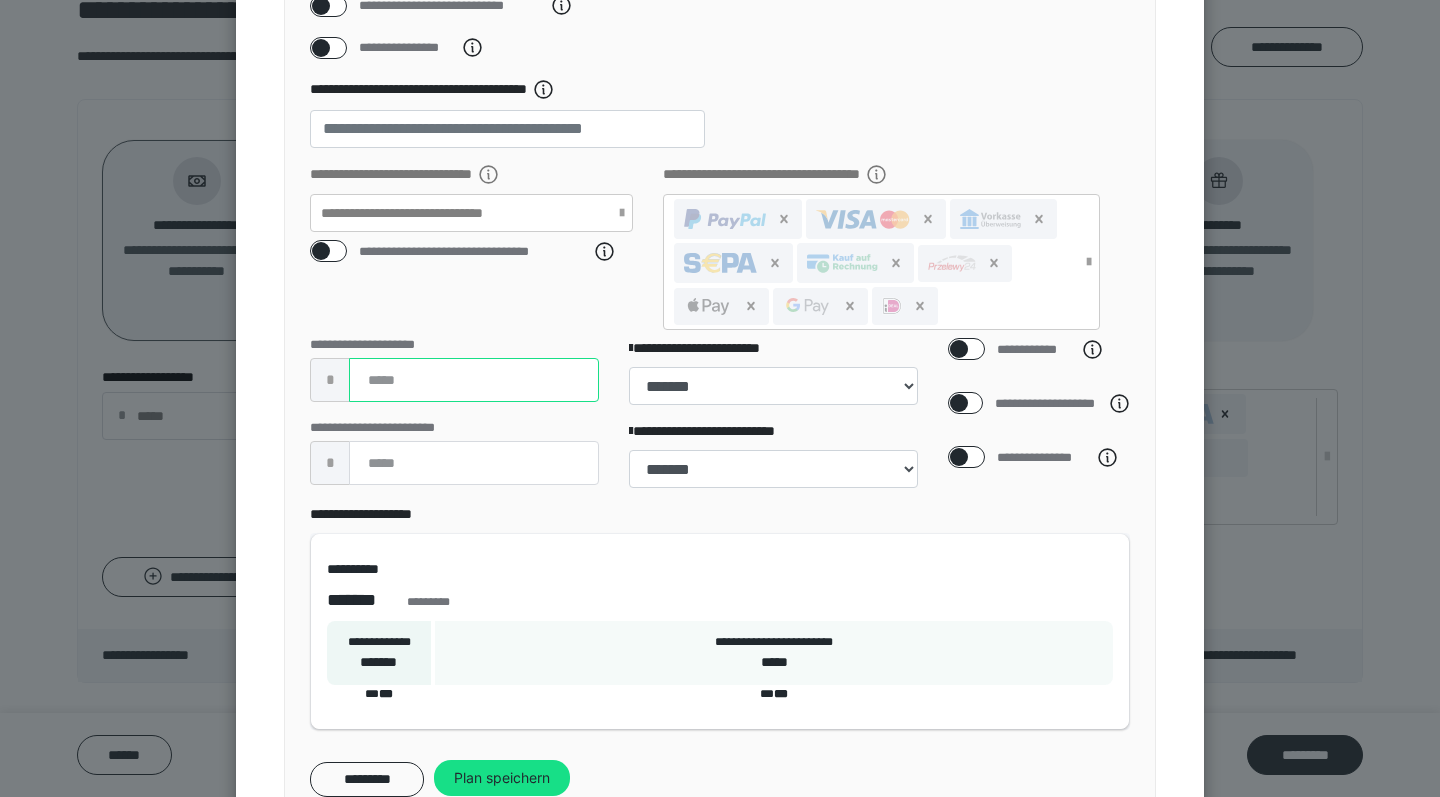 type on "***" 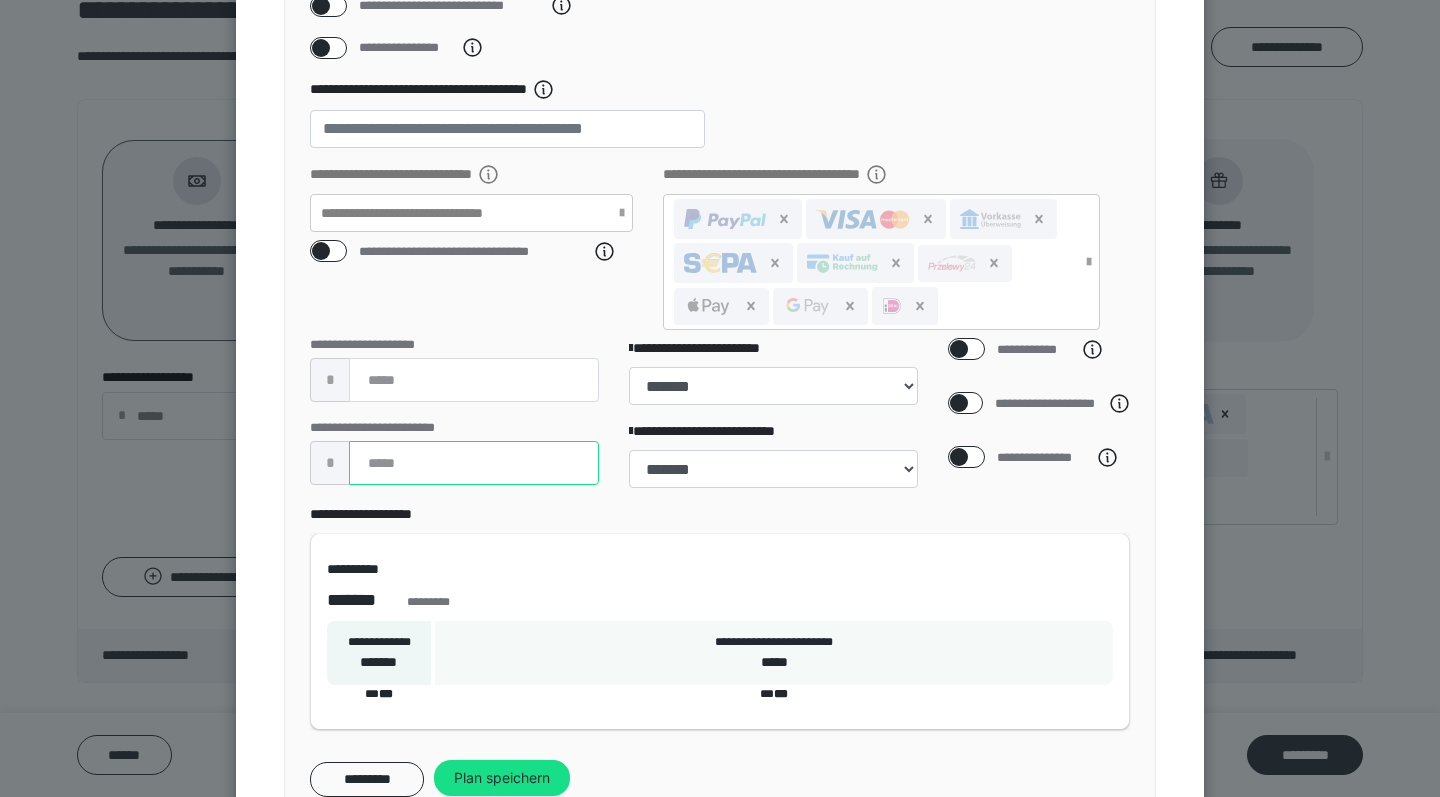 click at bounding box center [474, 463] 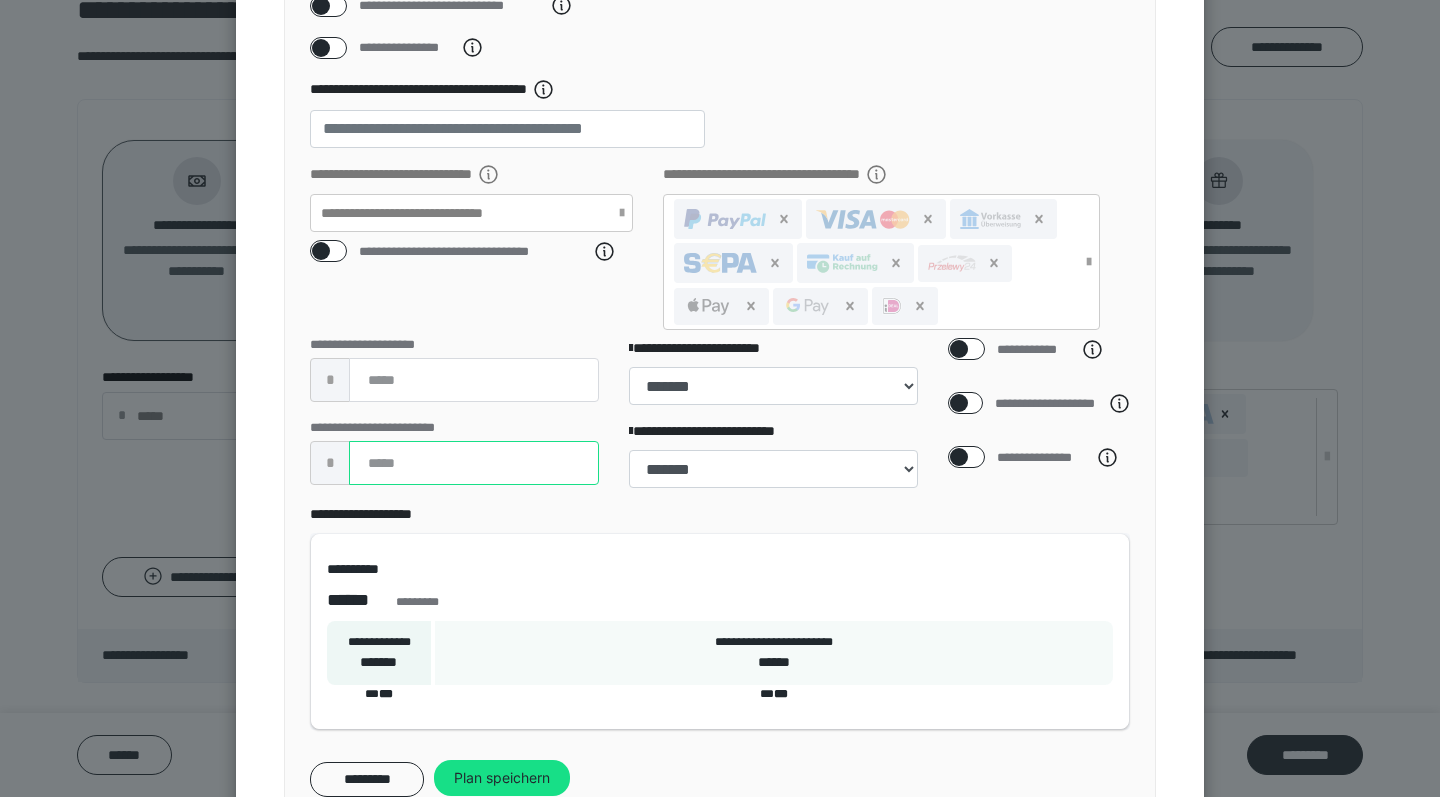 type on "**" 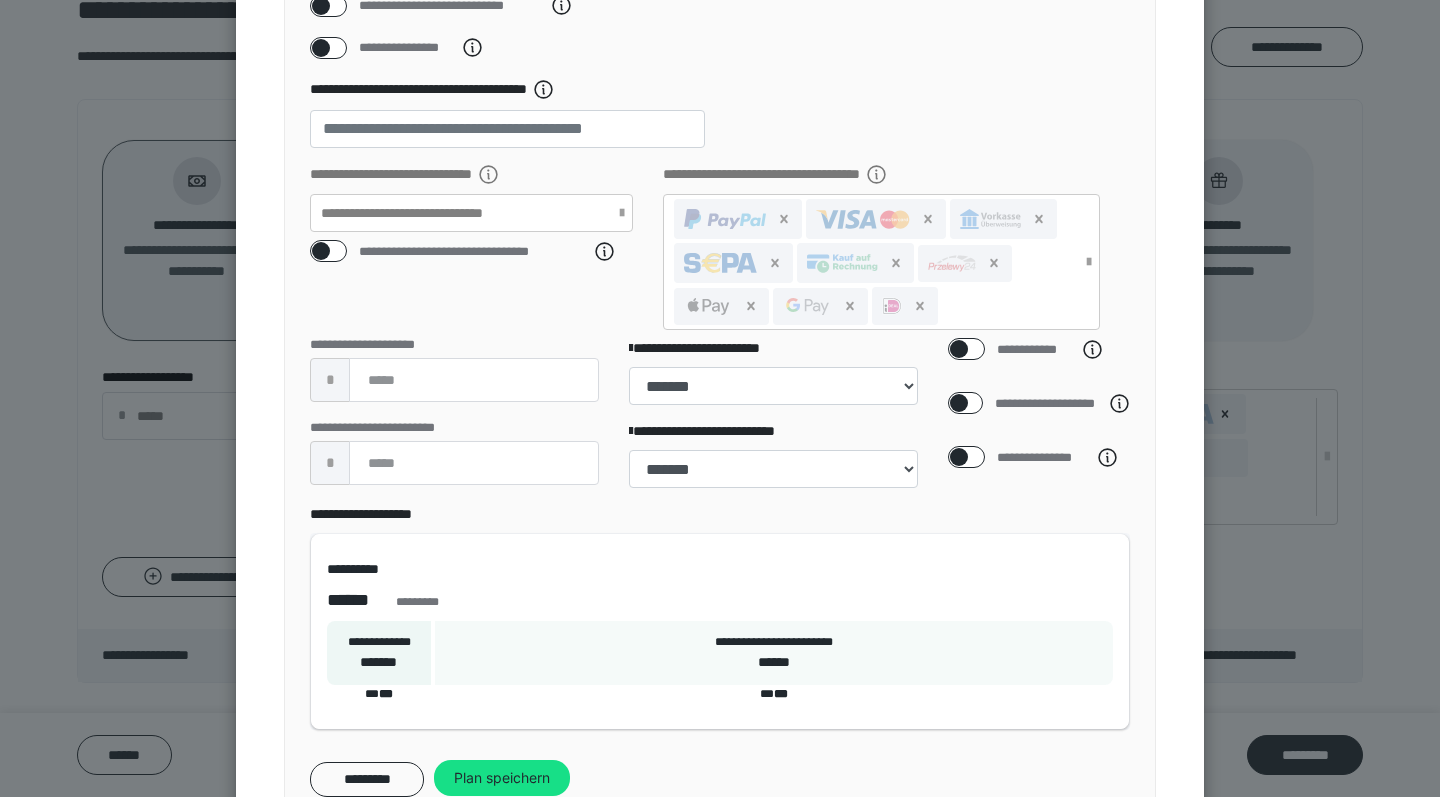 click at bounding box center [959, 457] 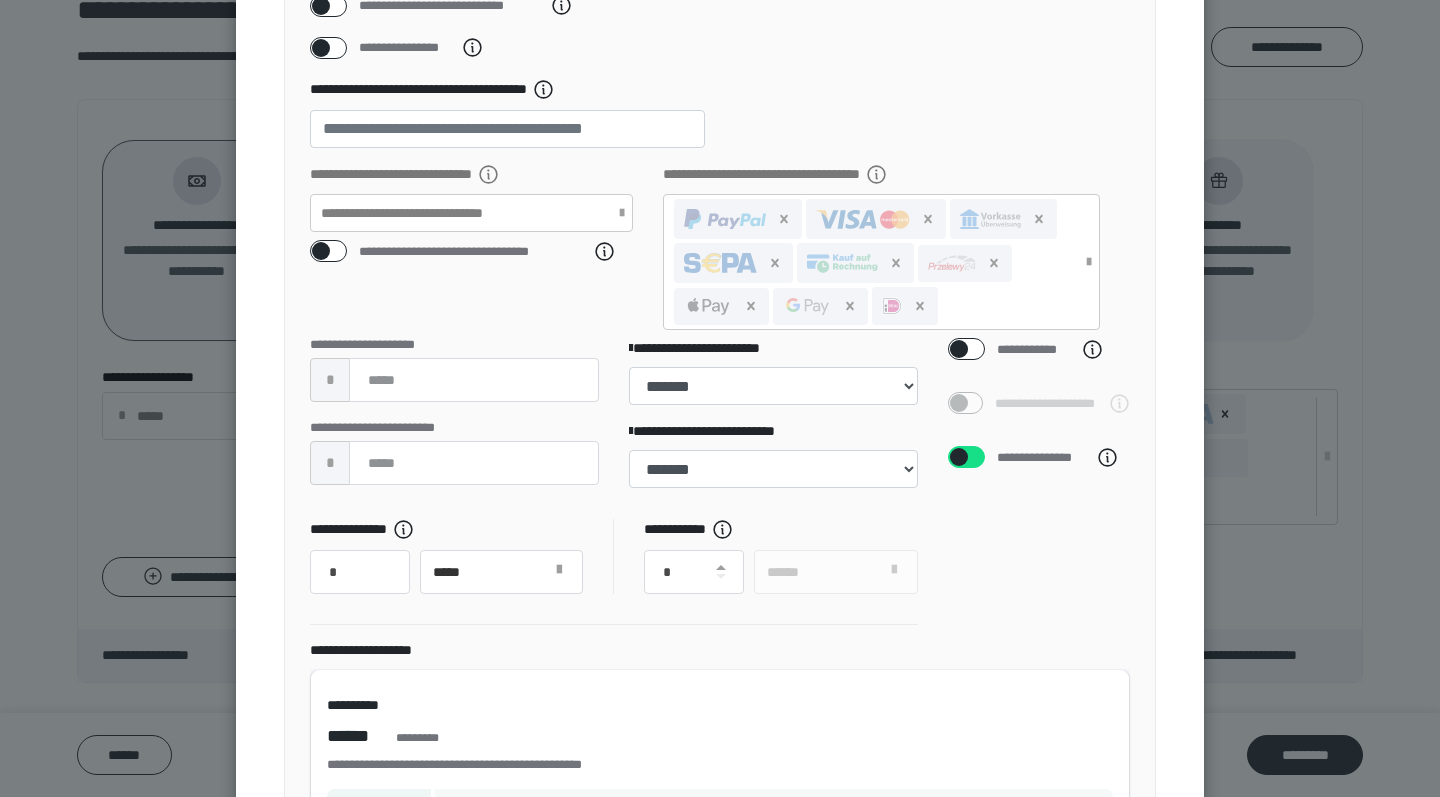 click at bounding box center (959, 457) 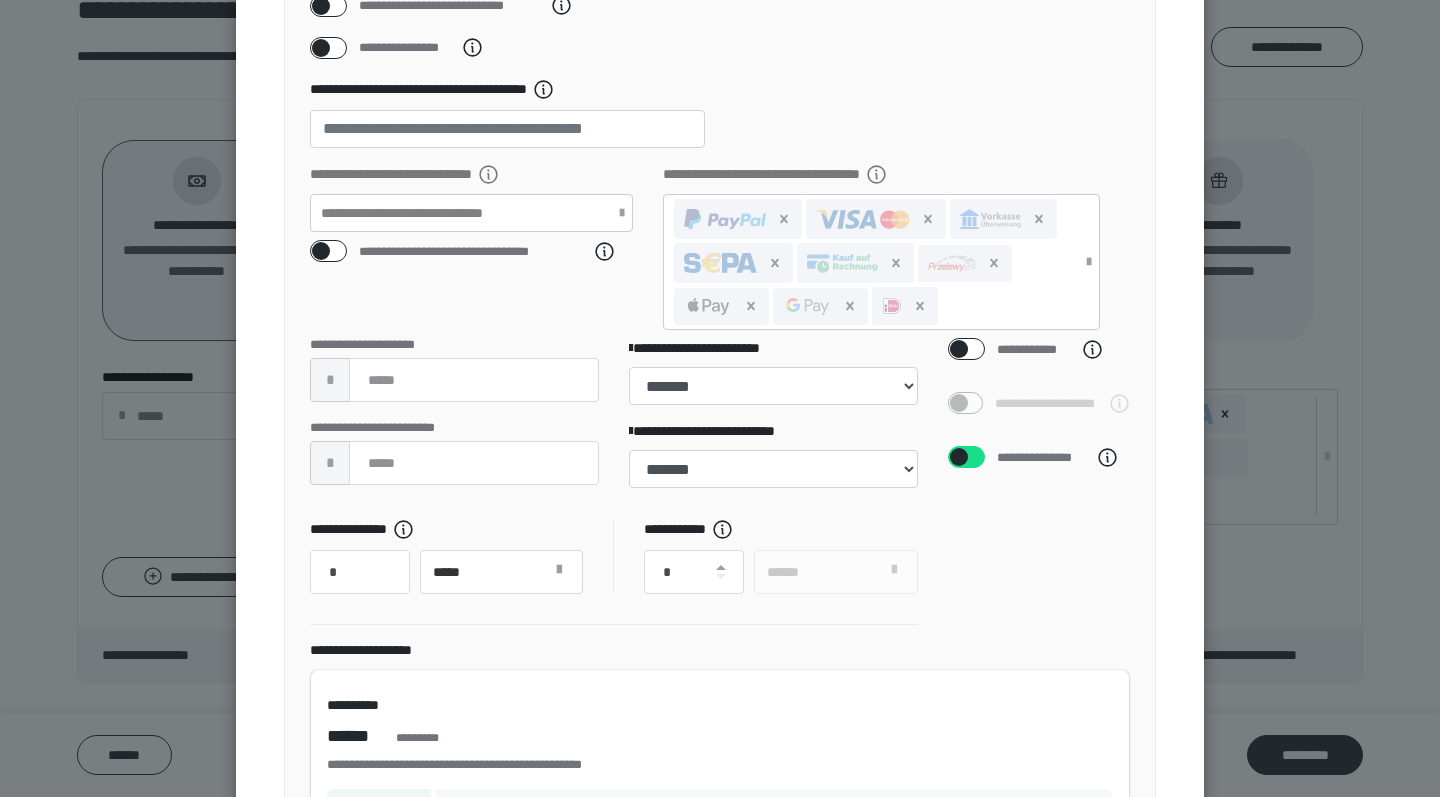 click on "**********" at bounding box center [955, 454] 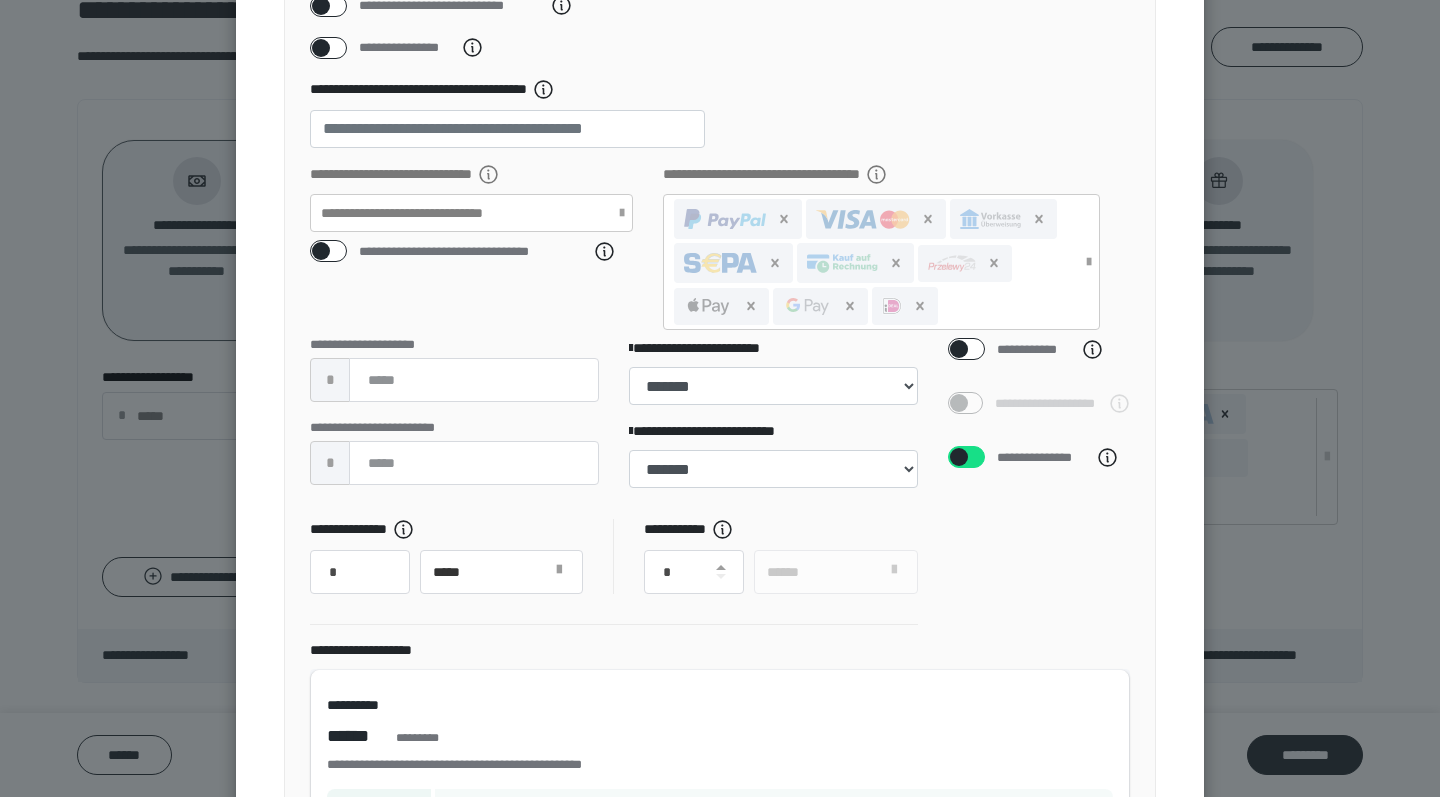 checkbox on "*****" 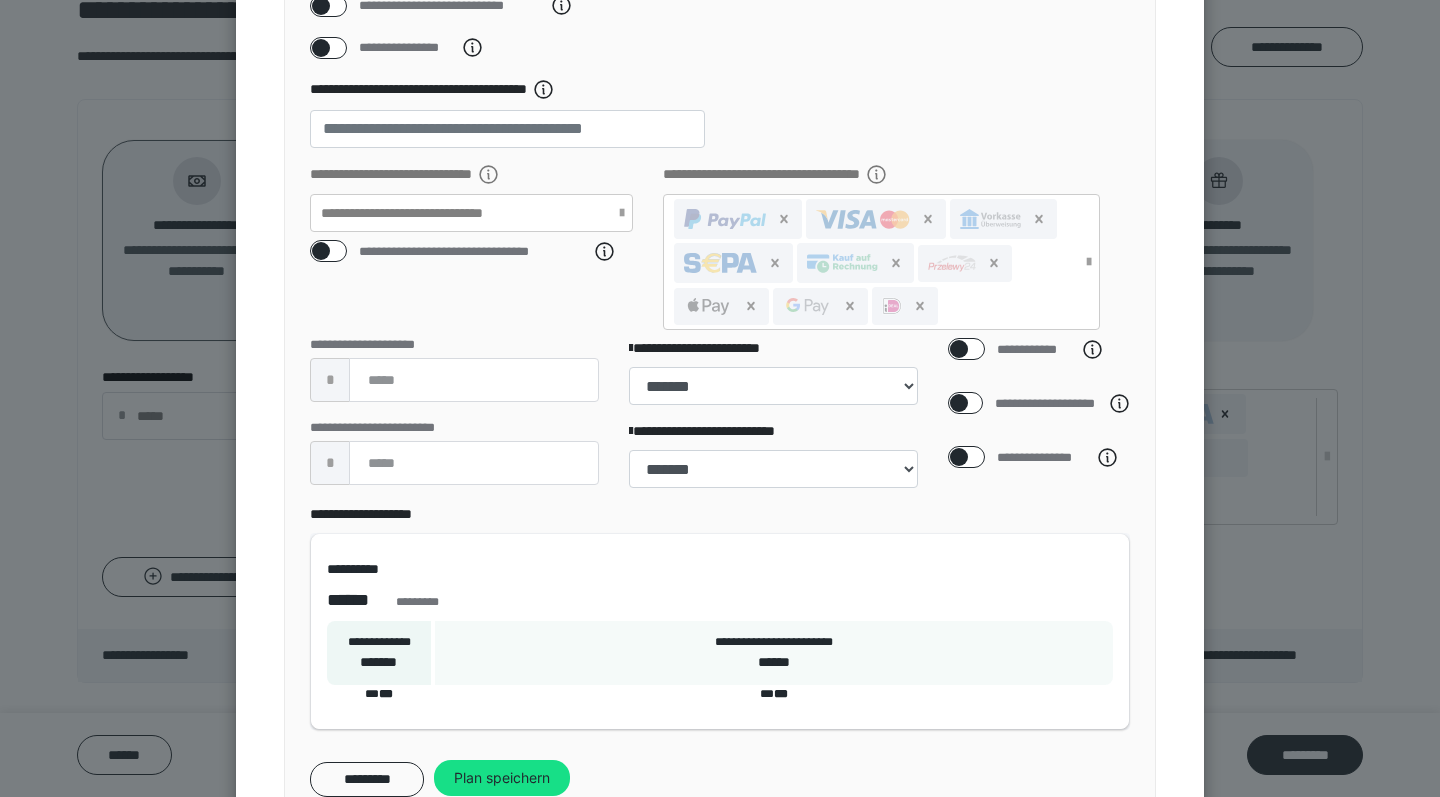 click at bounding box center [959, 349] 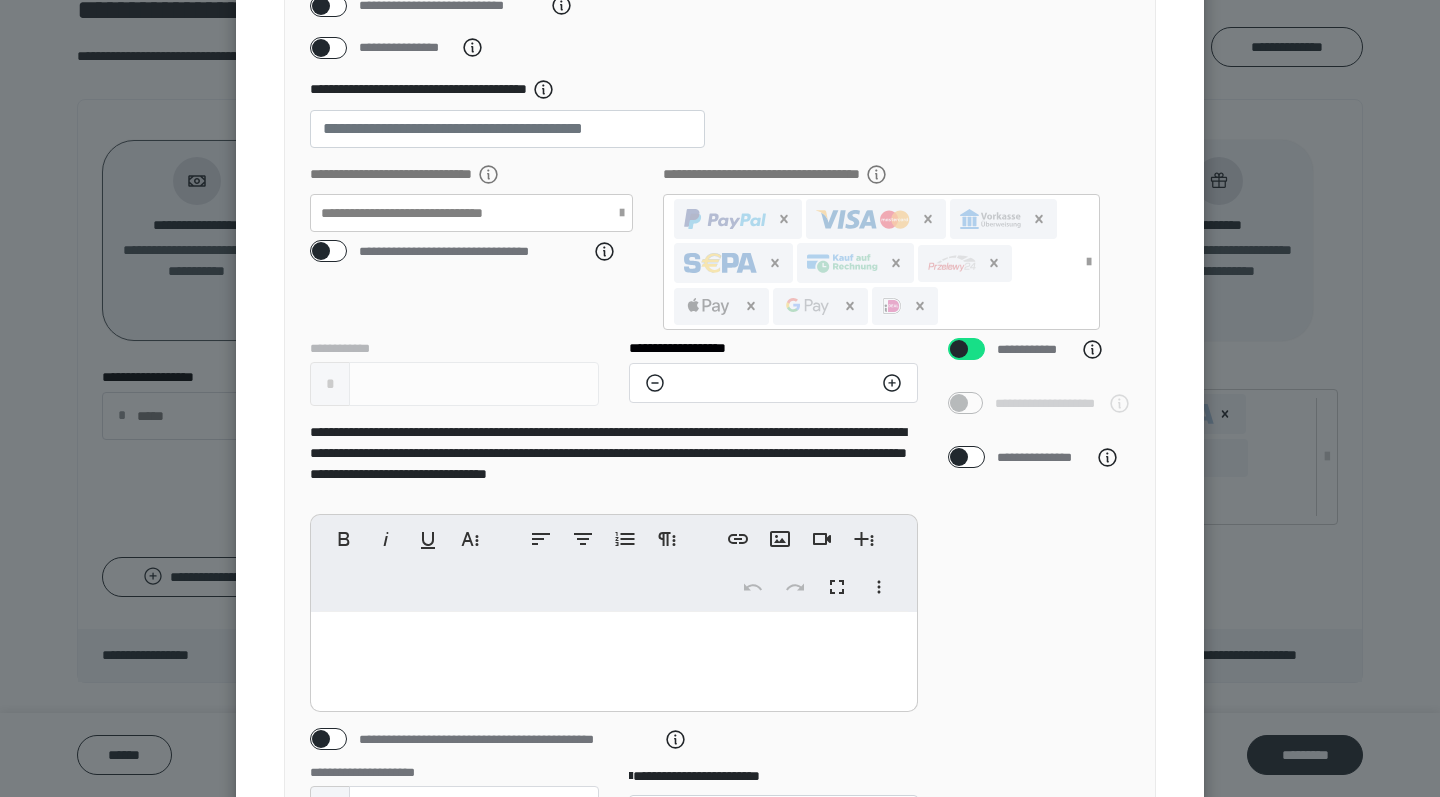 click at bounding box center (959, 349) 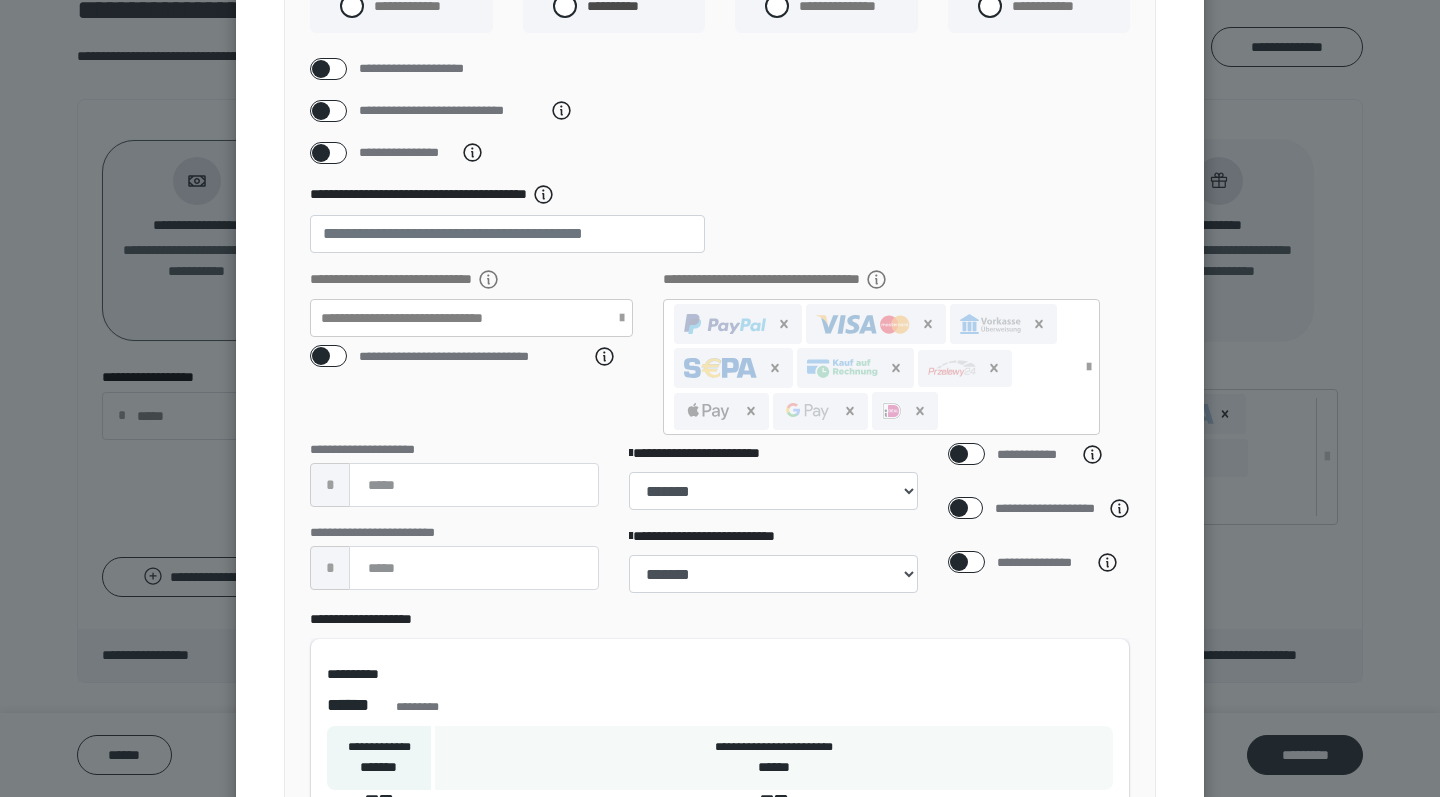 scroll, scrollTop: 250, scrollLeft: 0, axis: vertical 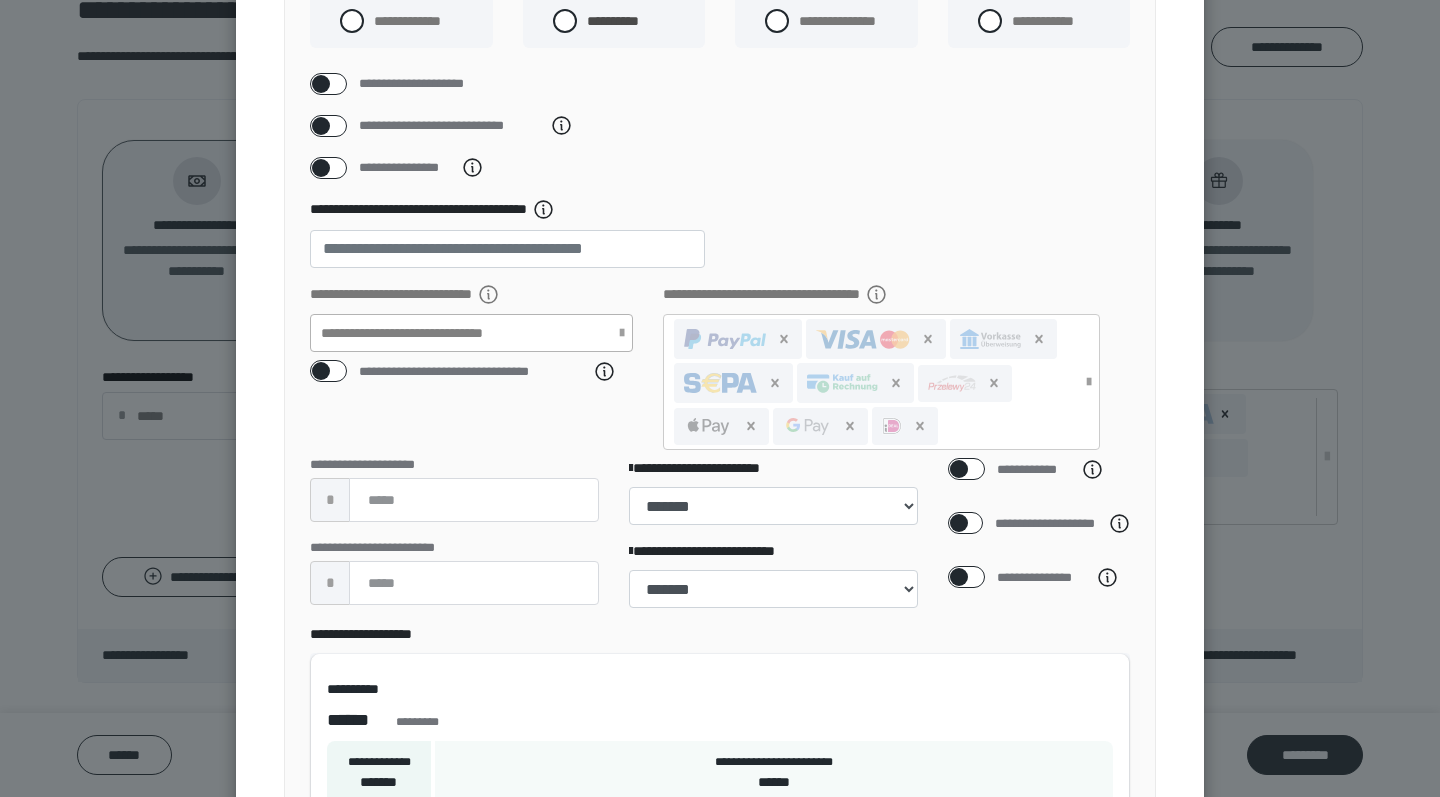 click on "**********" at bounding box center (437, 333) 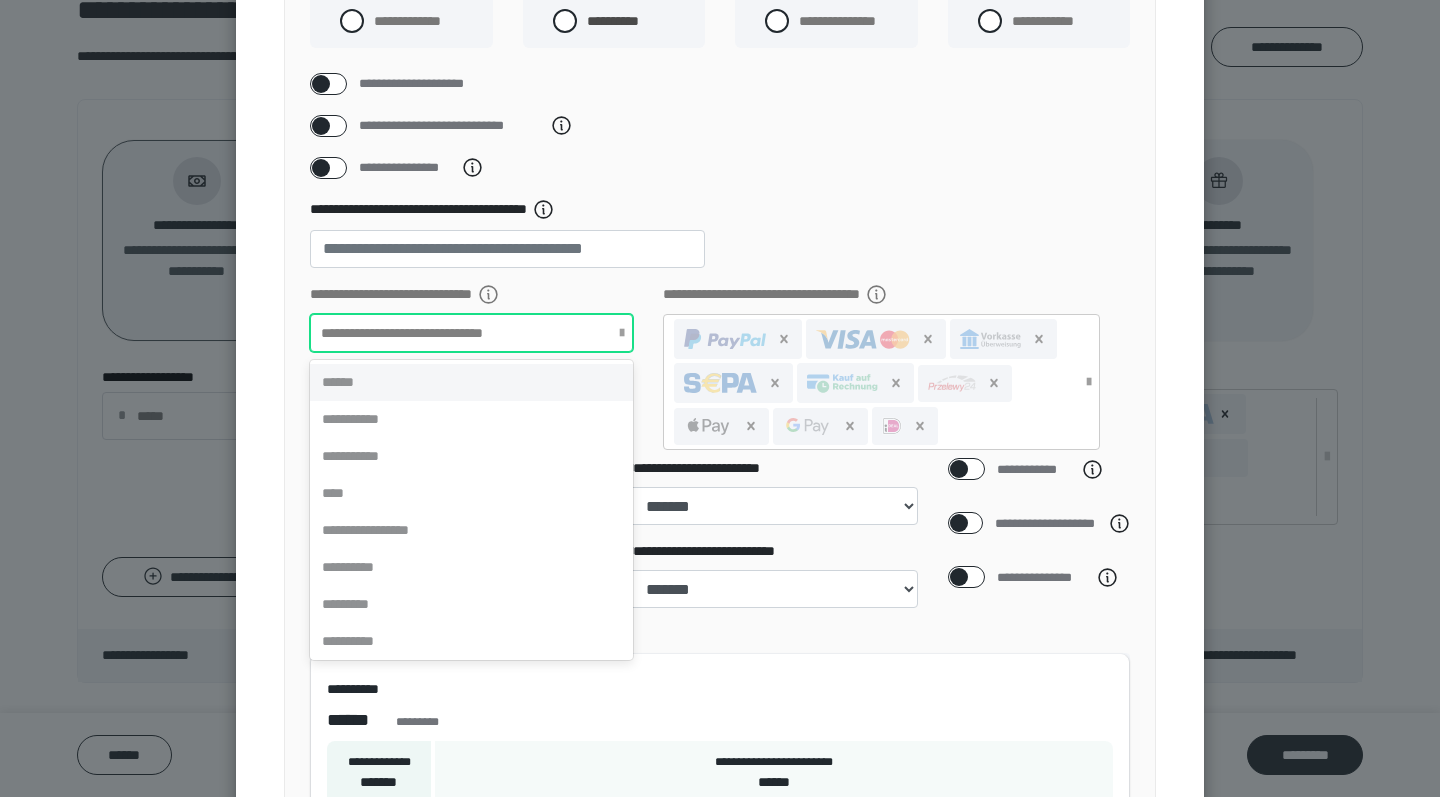 click on "******" at bounding box center (471, 382) 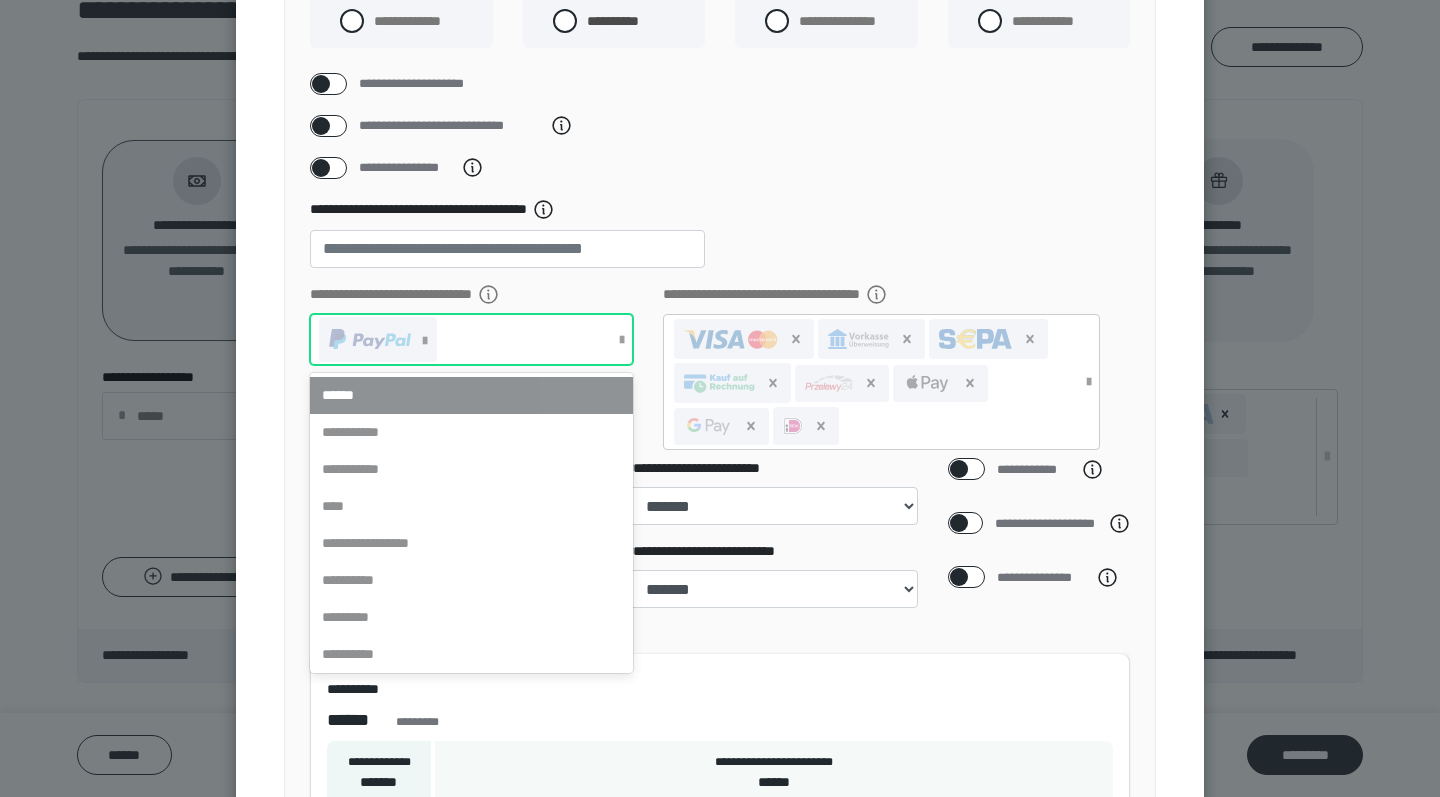 click on "**********" at bounding box center (720, 168) 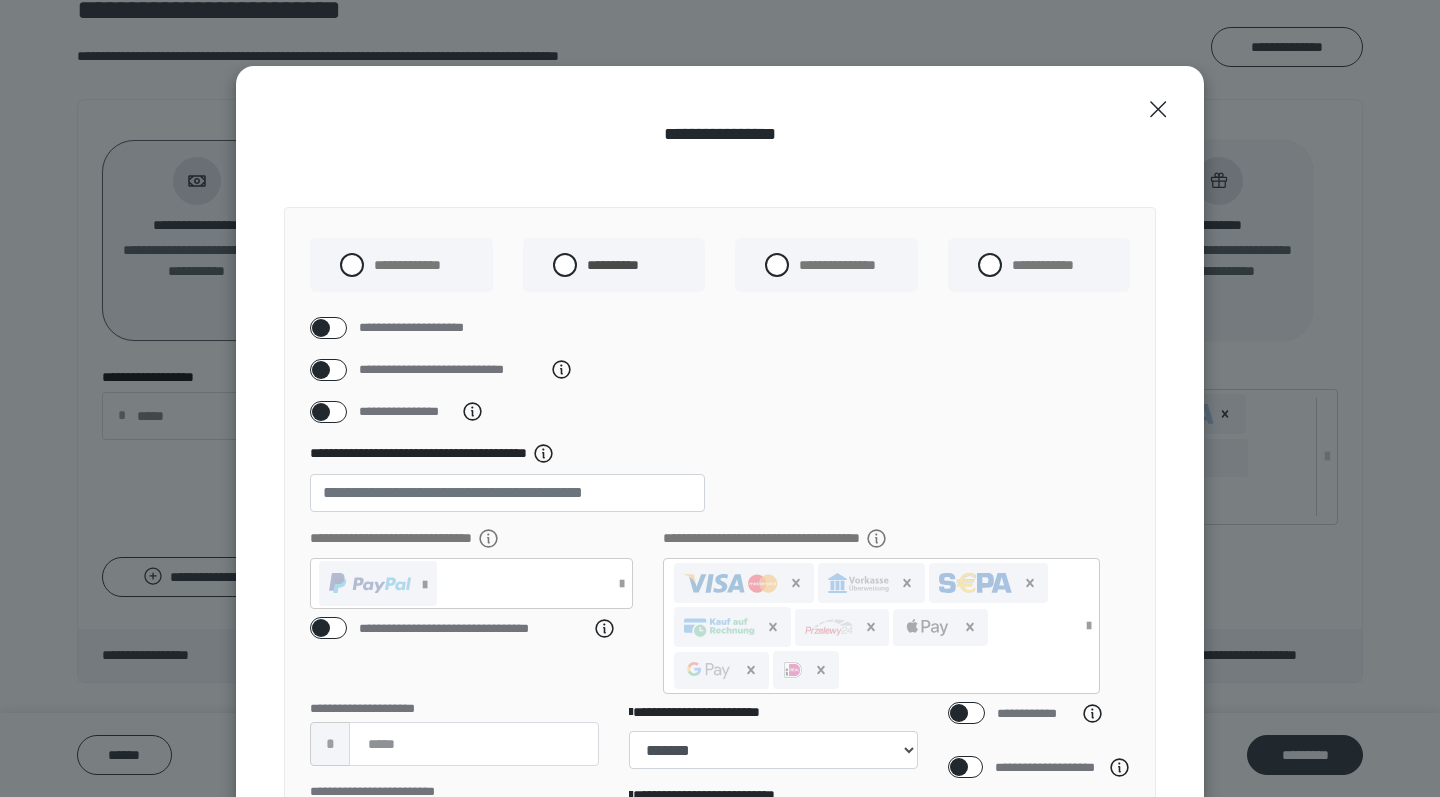 scroll, scrollTop: 0, scrollLeft: 0, axis: both 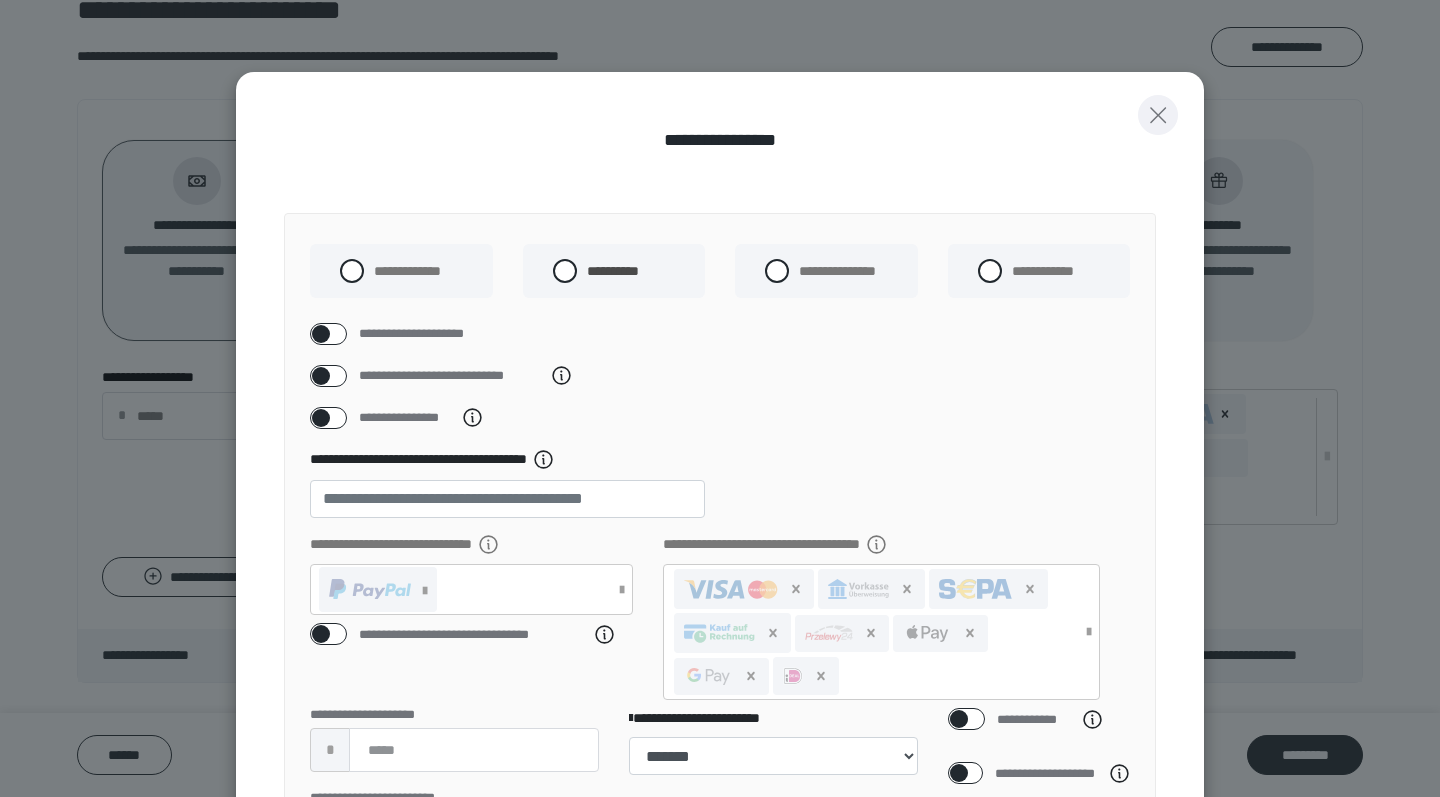 click 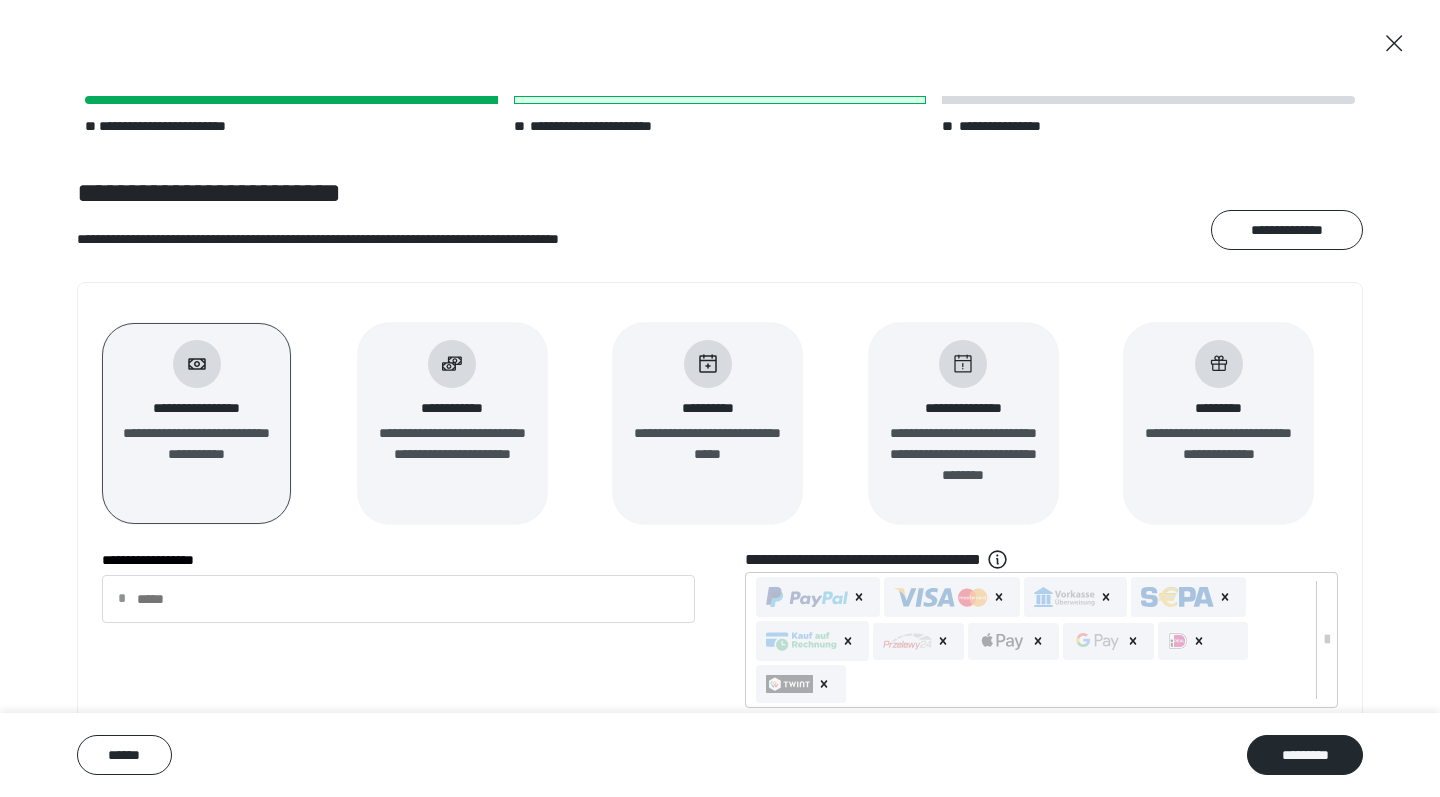 scroll, scrollTop: 0, scrollLeft: 0, axis: both 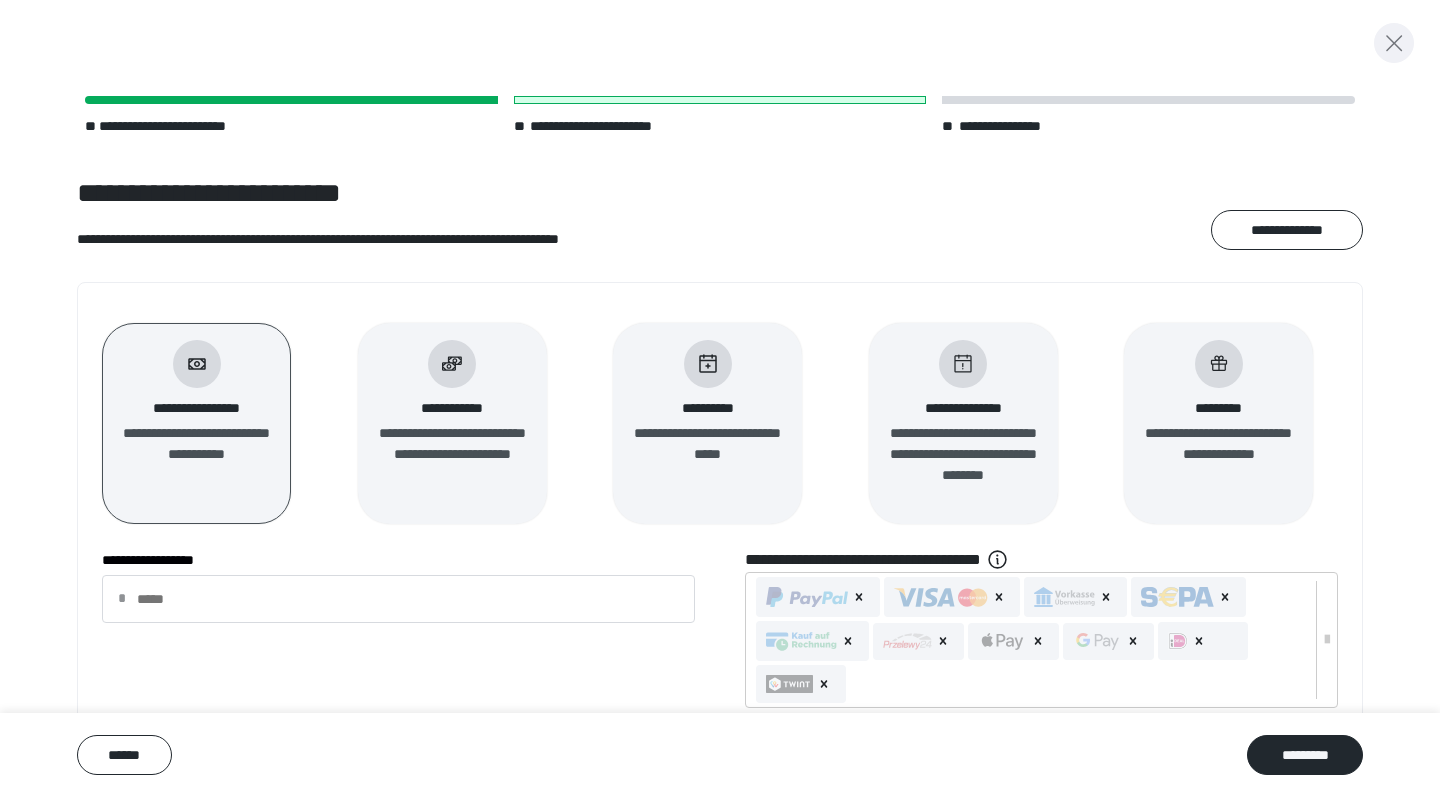 click 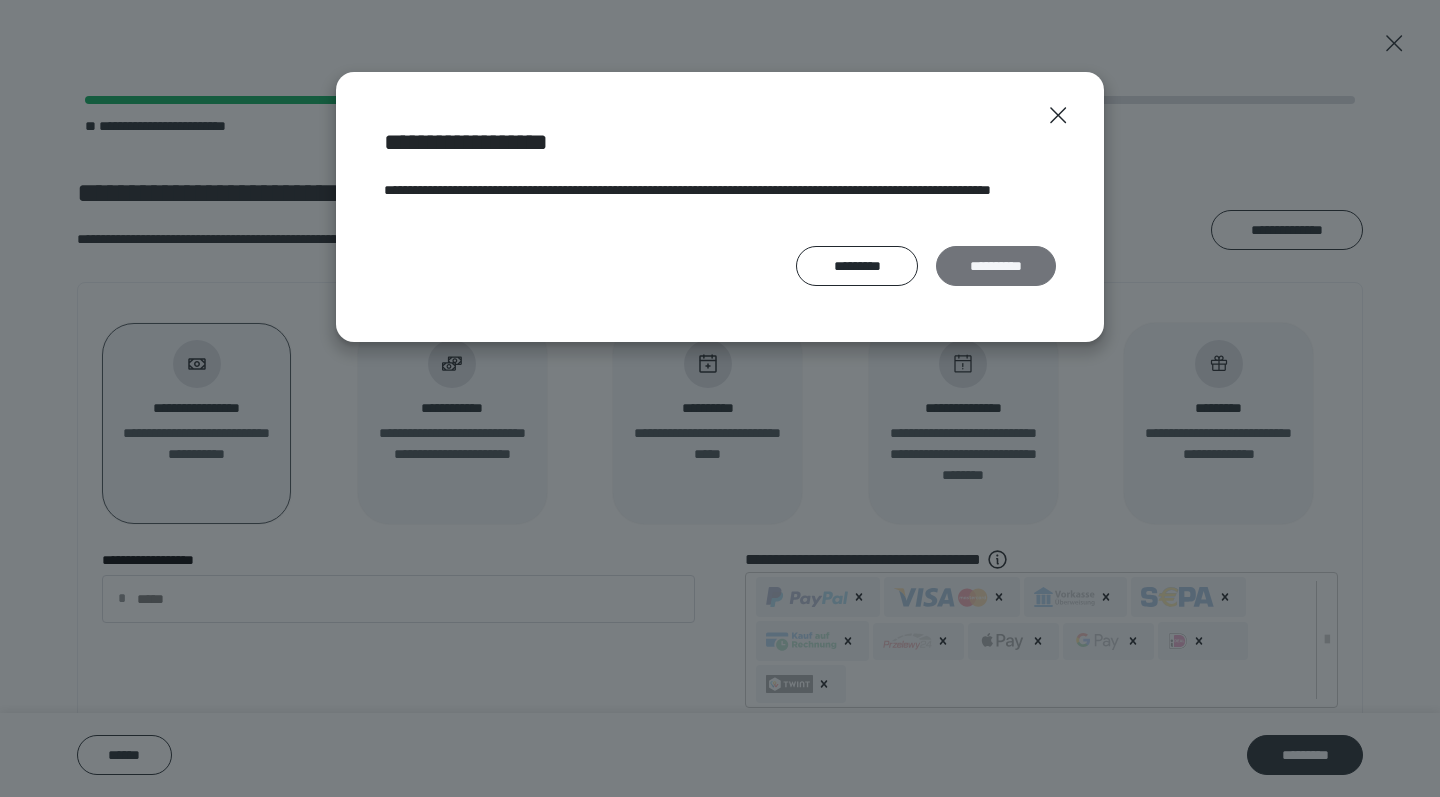 click on "**********" at bounding box center (996, 266) 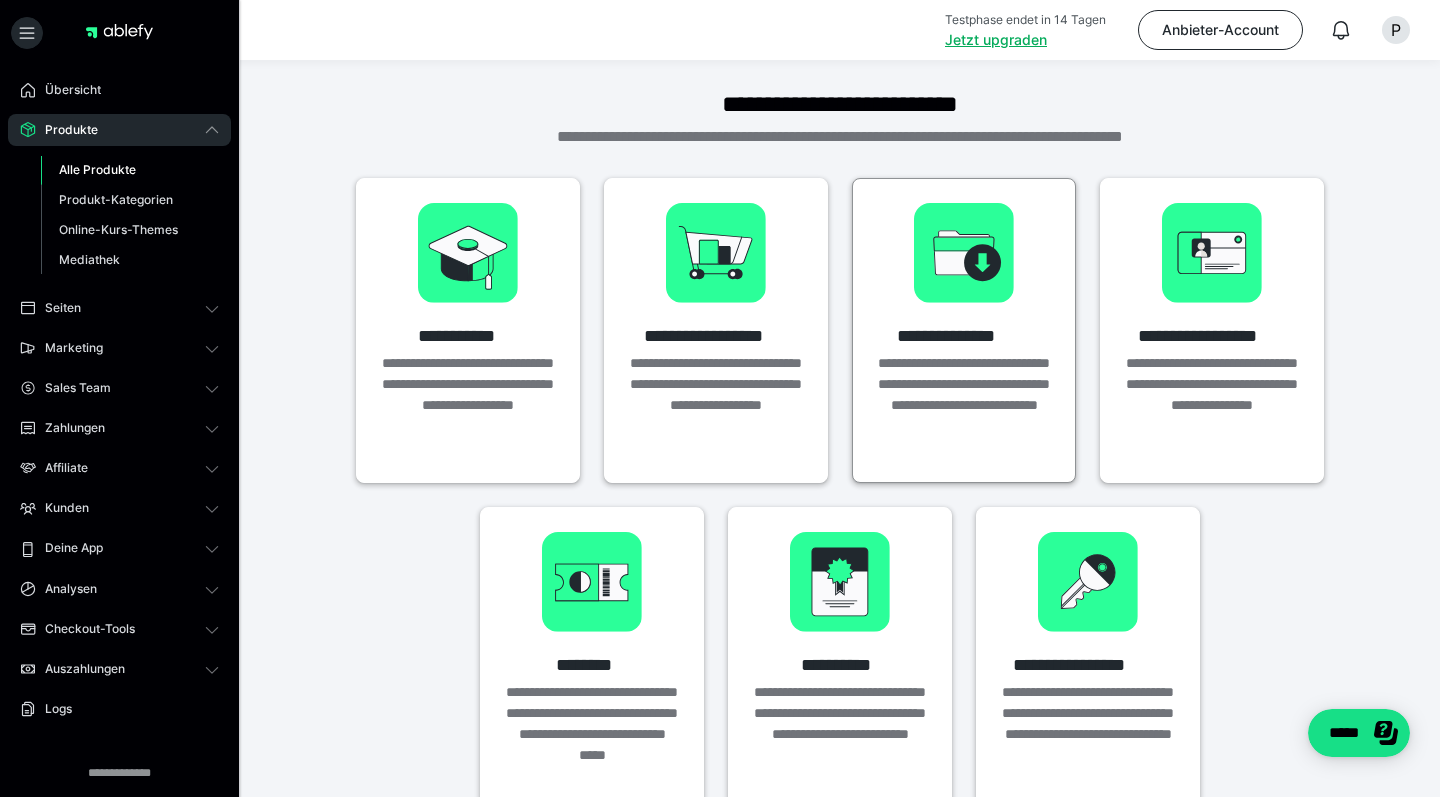 scroll, scrollTop: 0, scrollLeft: 0, axis: both 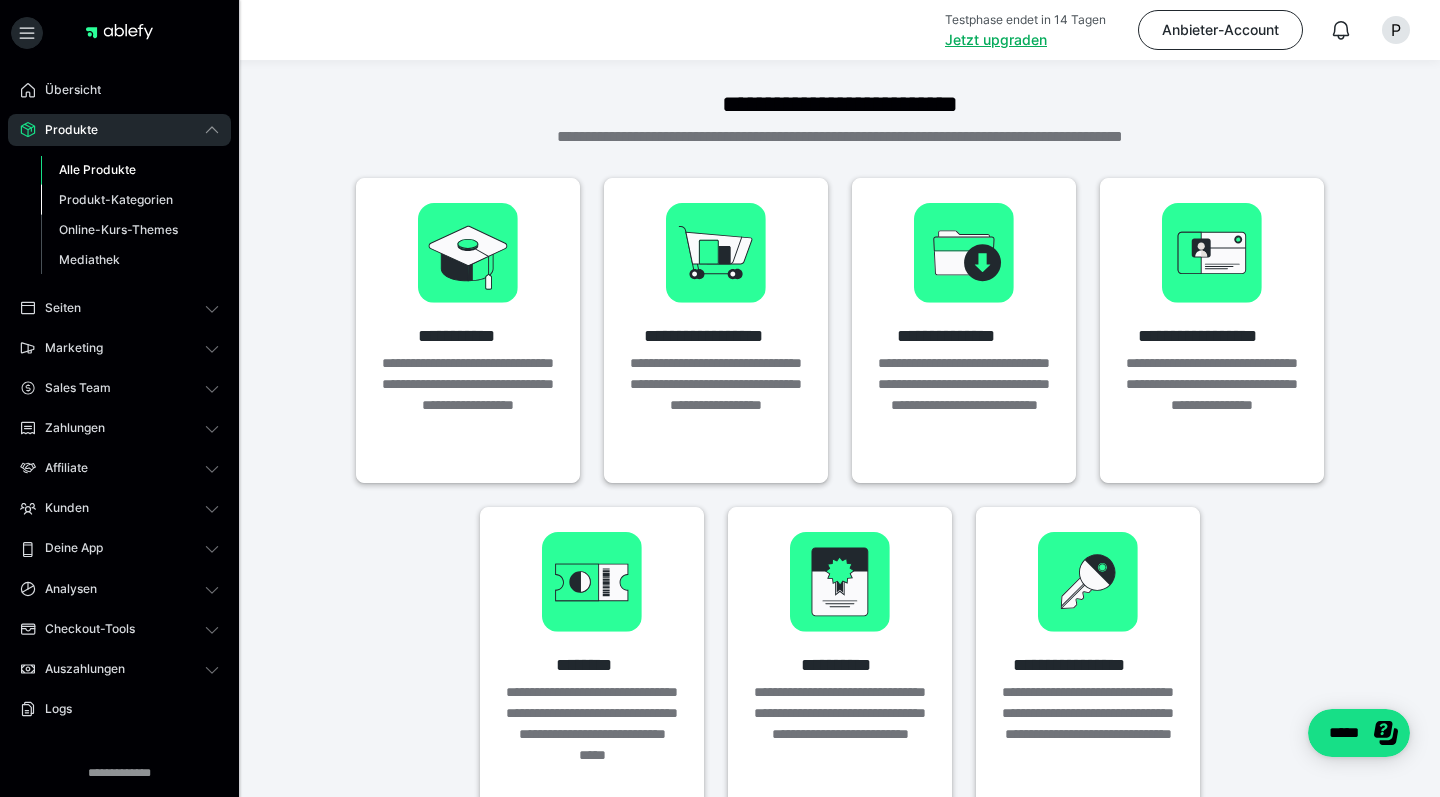 click on "Produkt-Kategorien" at bounding box center [116, 199] 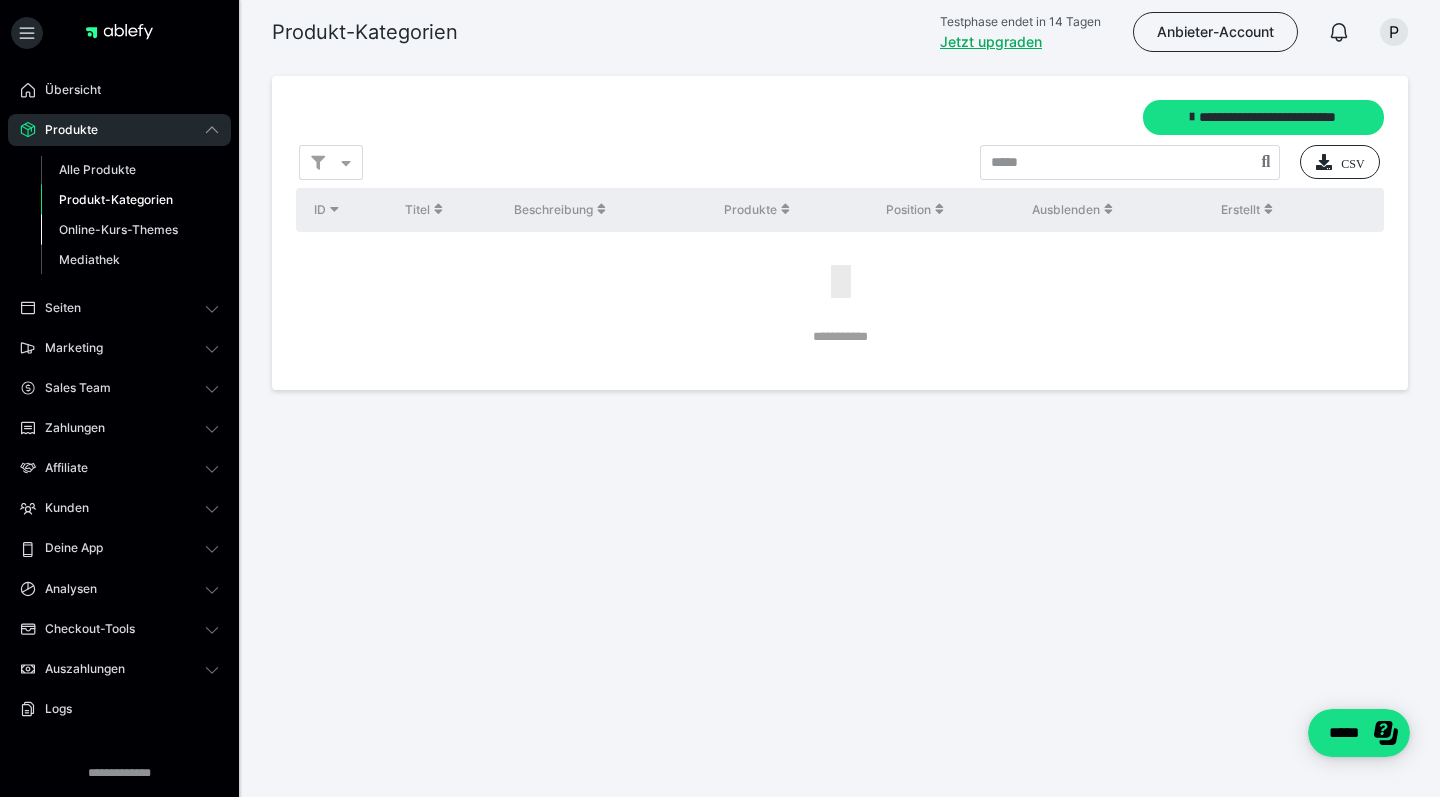 click on "Online-Kurs-Themes" at bounding box center [118, 229] 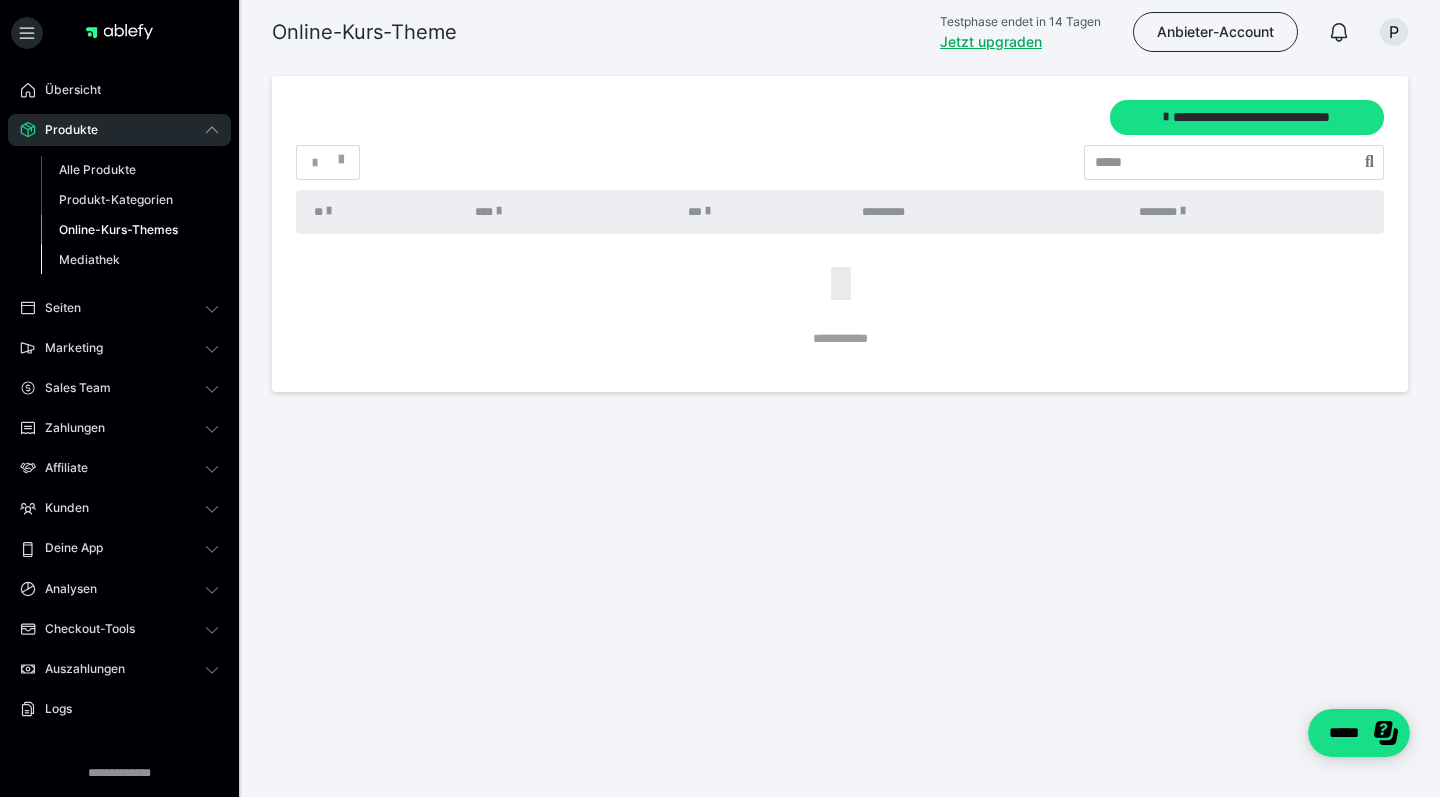 click on "Mediathek" at bounding box center [130, 260] 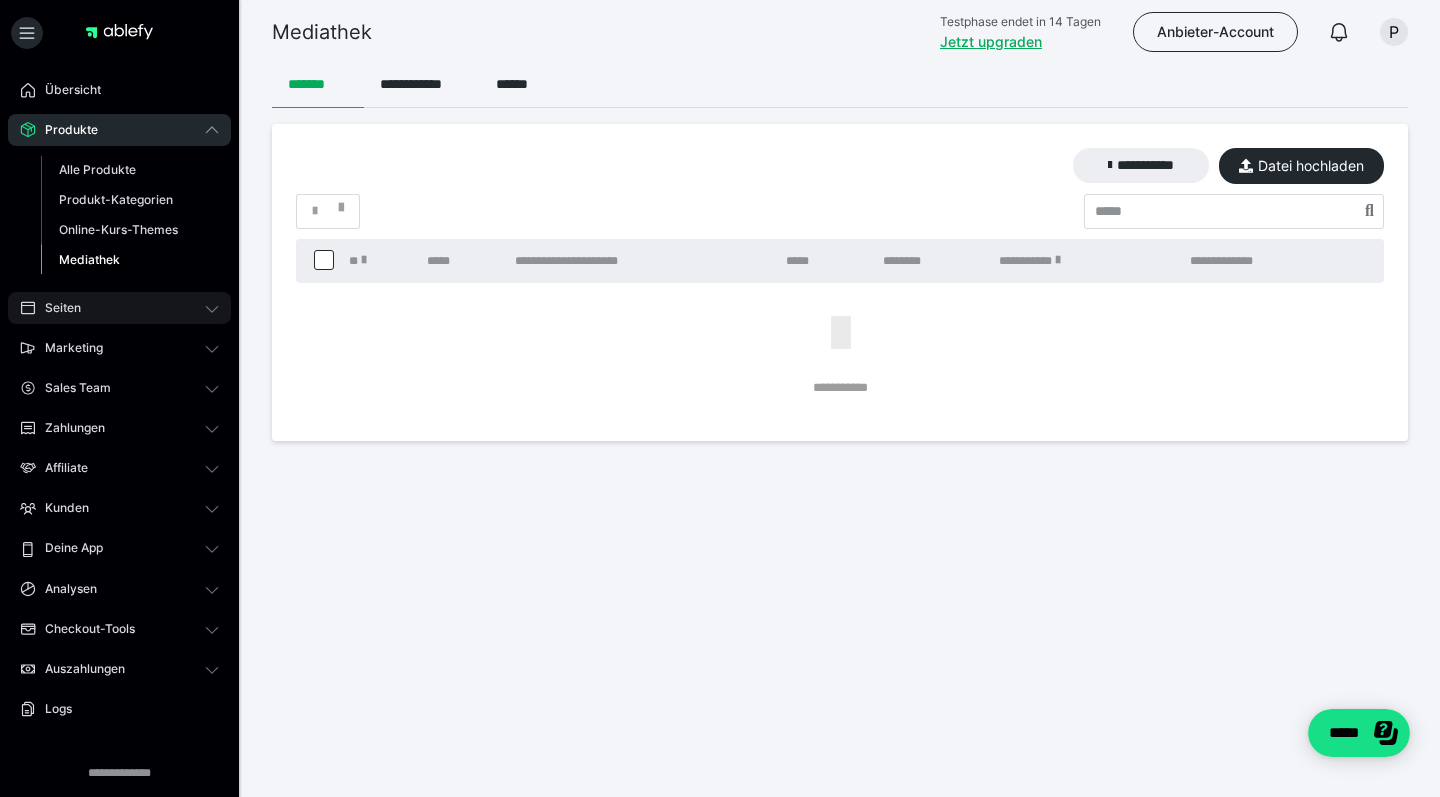 click on "Seiten" at bounding box center [119, 308] 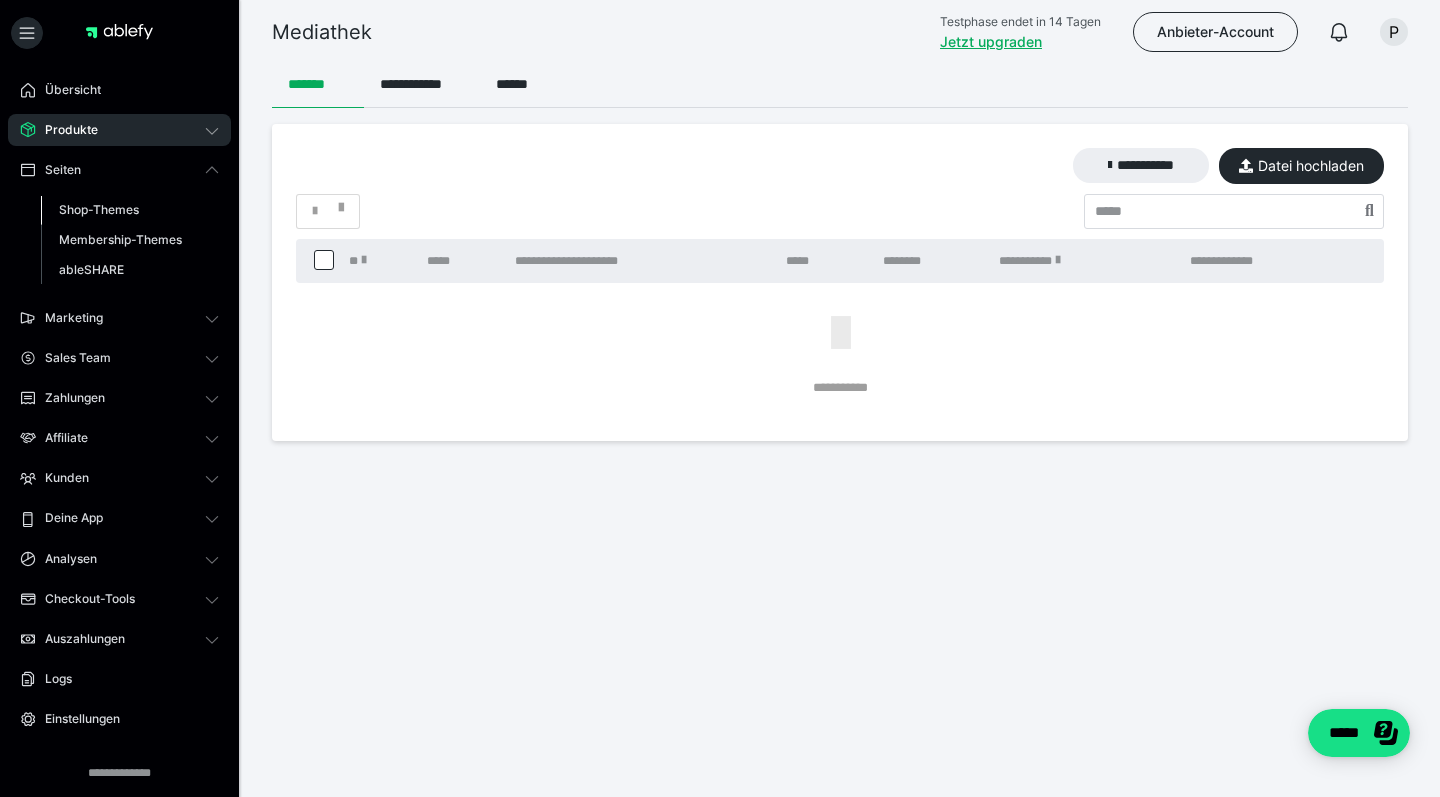 click on "Shop-Themes" at bounding box center (130, 210) 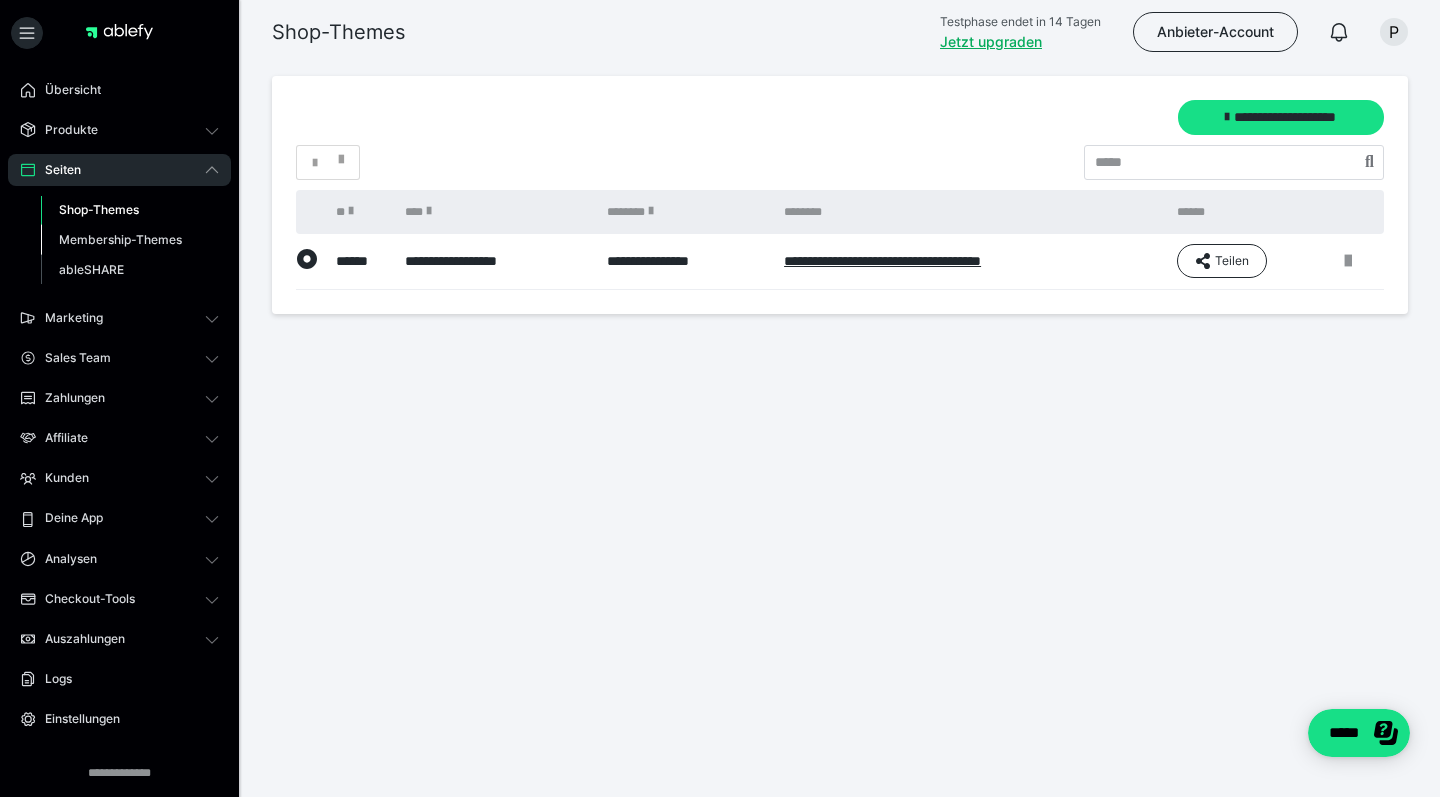 click on "Membership-Themes" at bounding box center [120, 239] 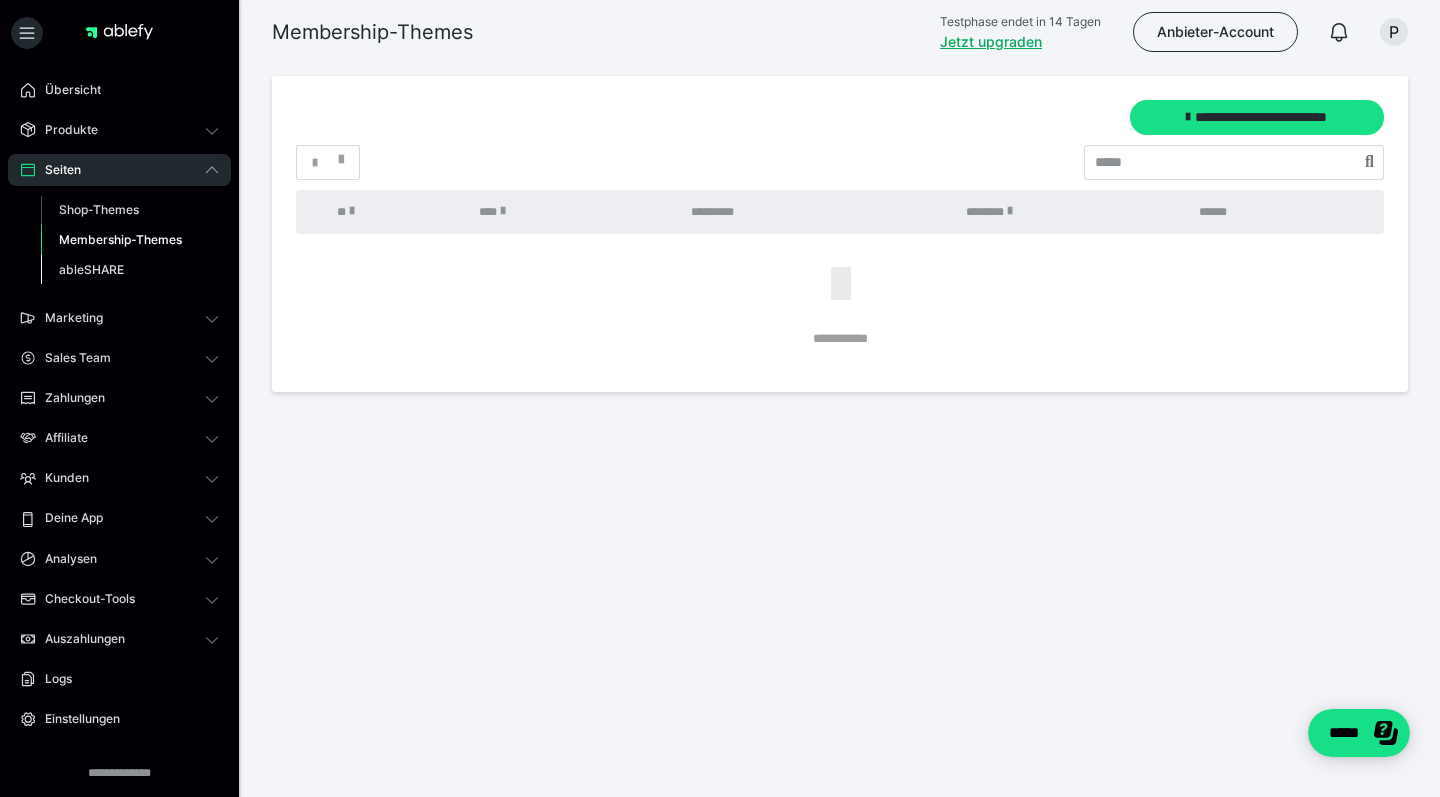 click on "ableSHARE" at bounding box center (91, 269) 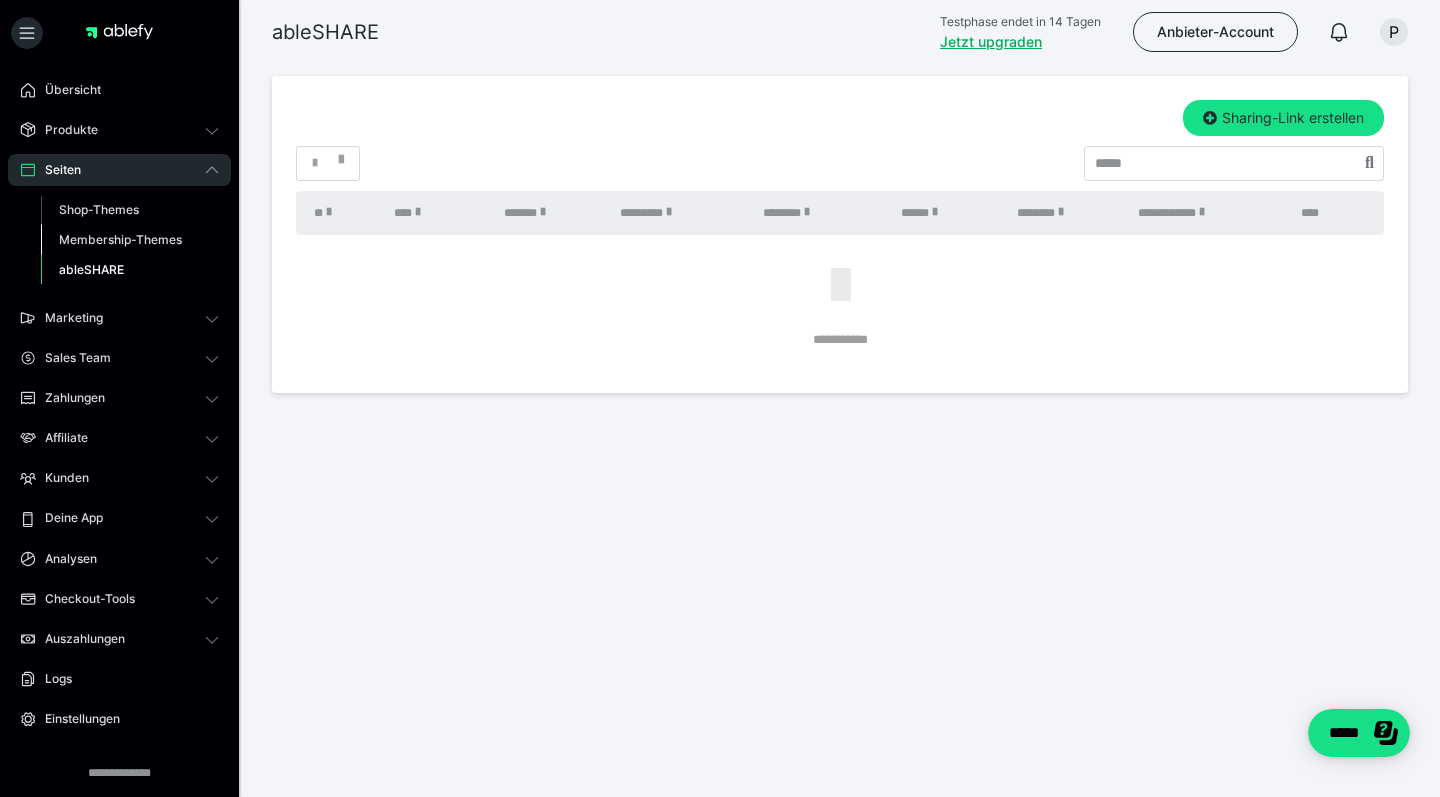 click on "Membership-Themes" at bounding box center [120, 239] 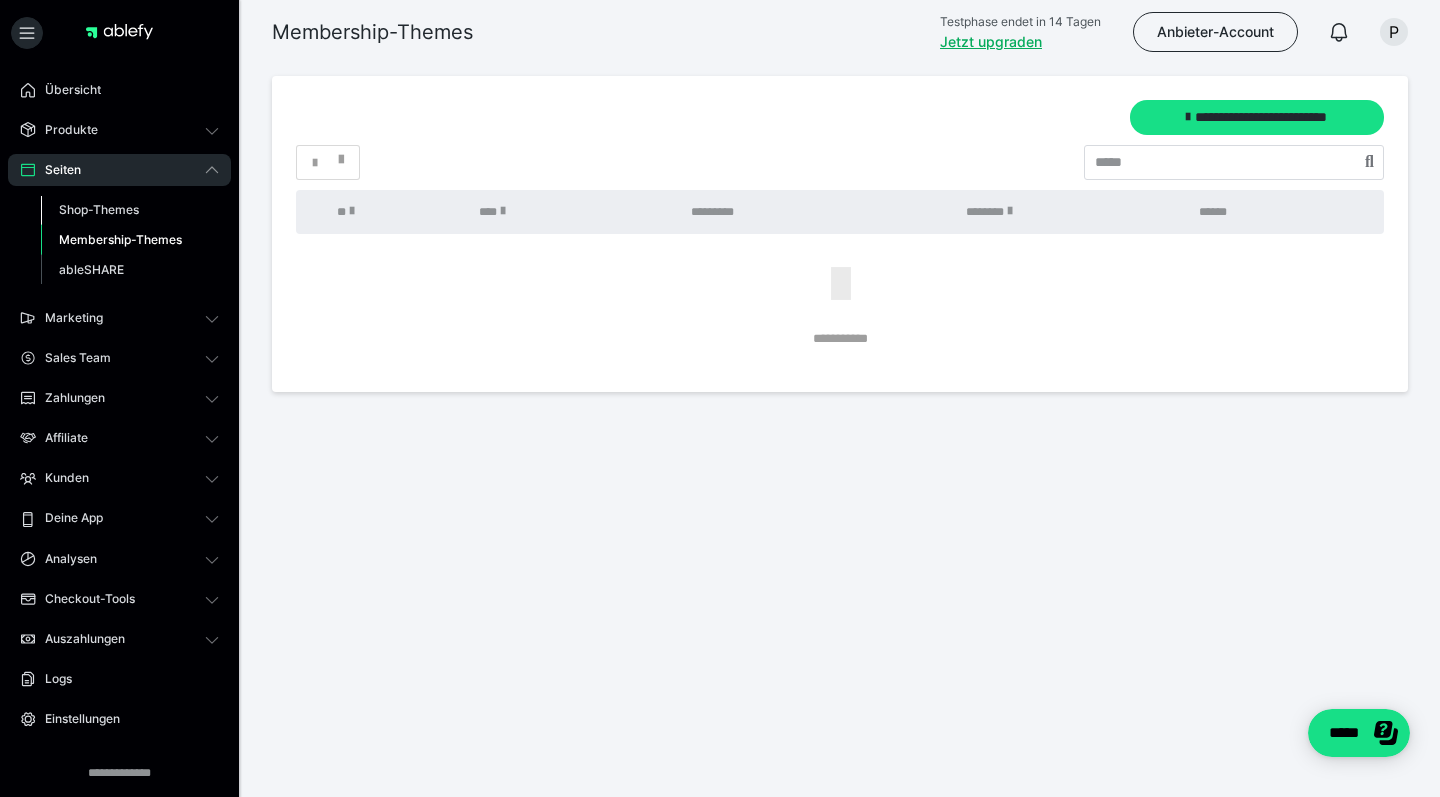click on "Shop-Themes" at bounding box center [99, 209] 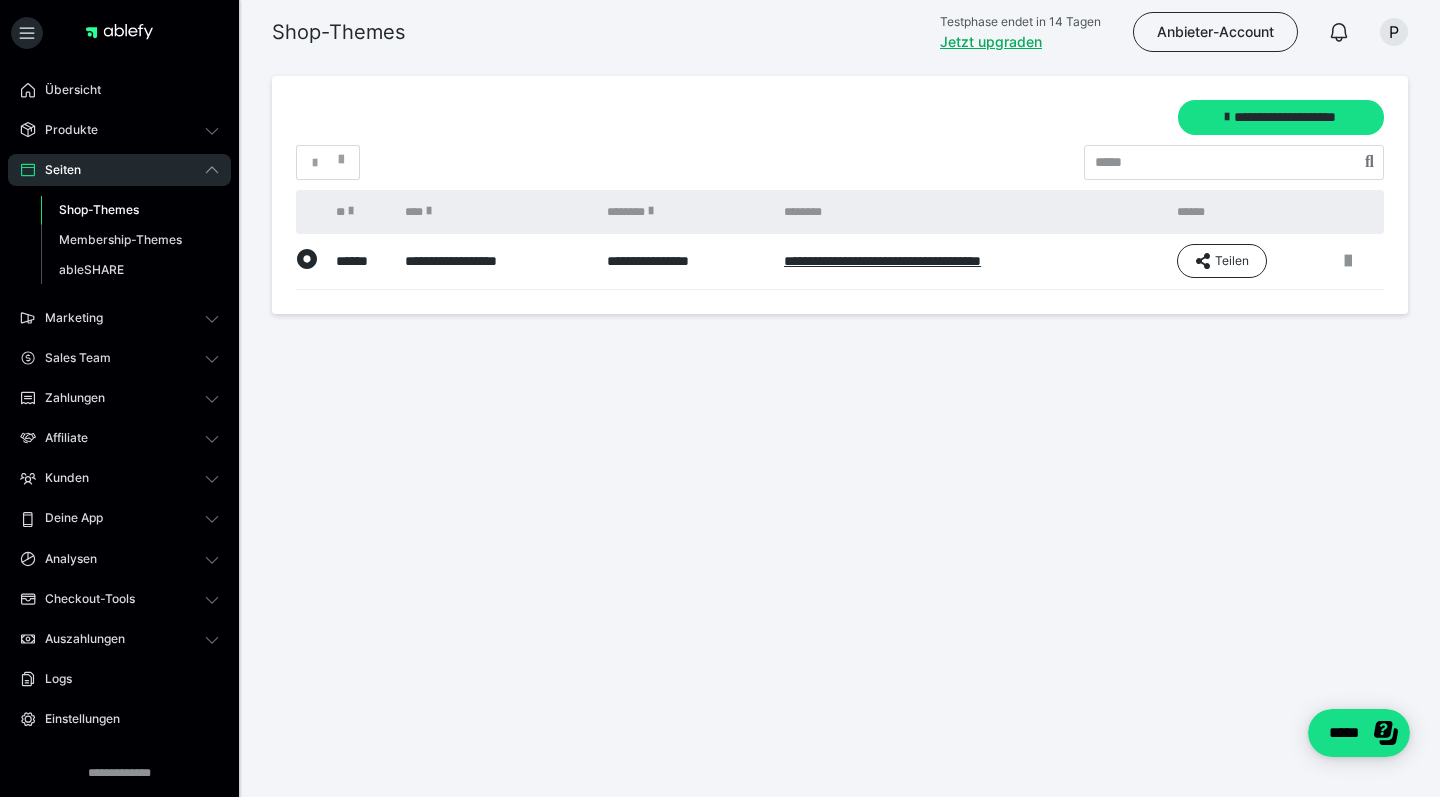 click on "Seiten" at bounding box center (119, 170) 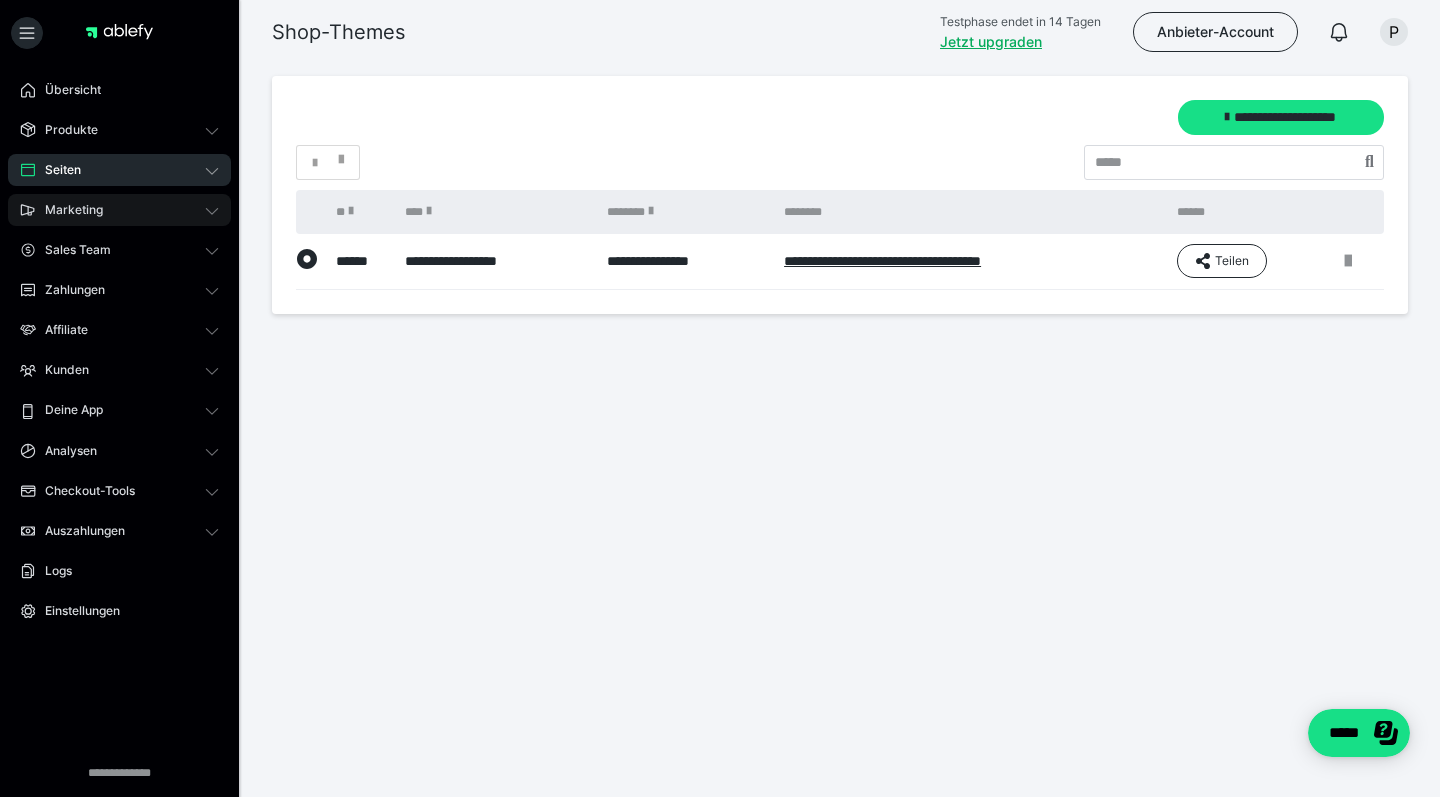 click on "Marketing" at bounding box center [67, 210] 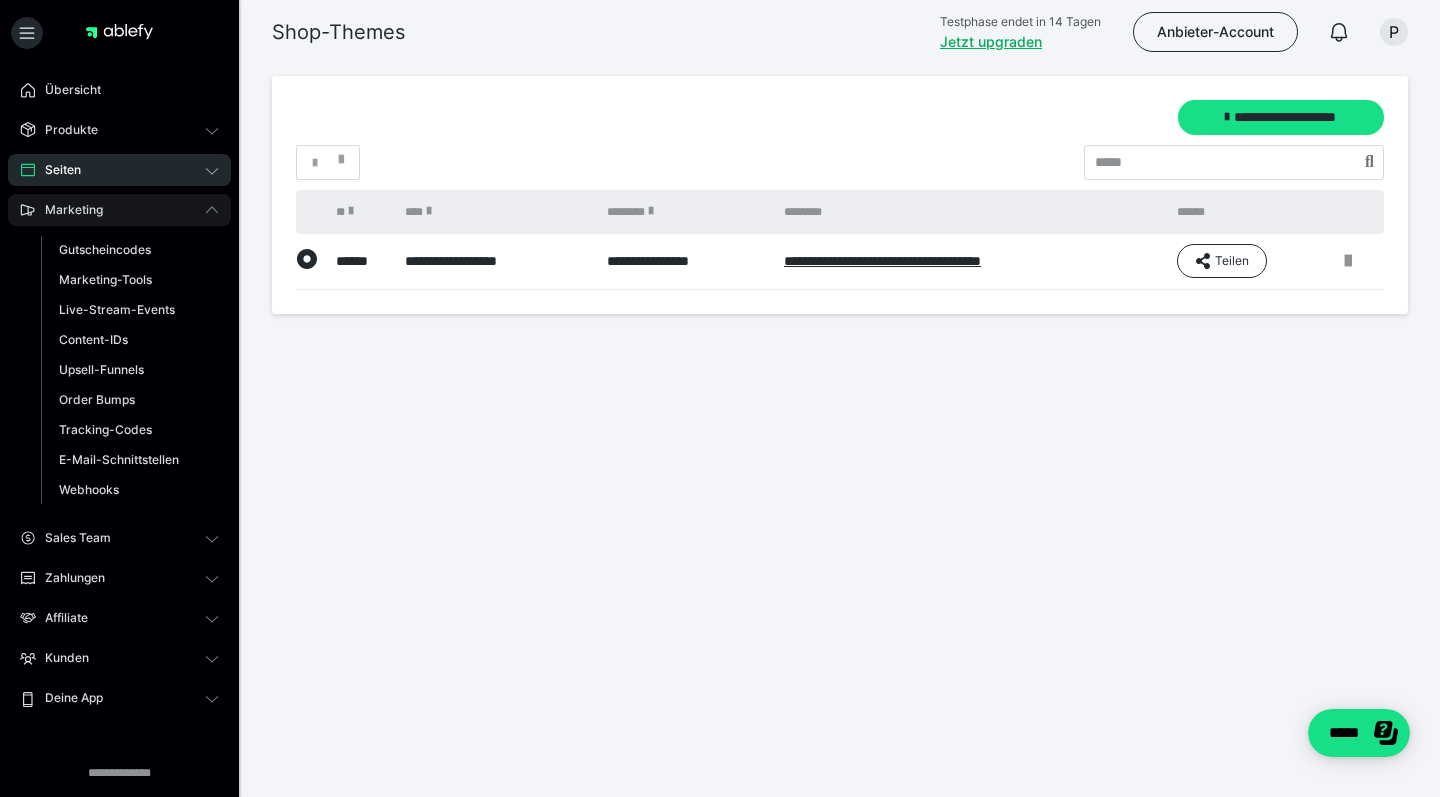 click on "Marketing" at bounding box center [67, 210] 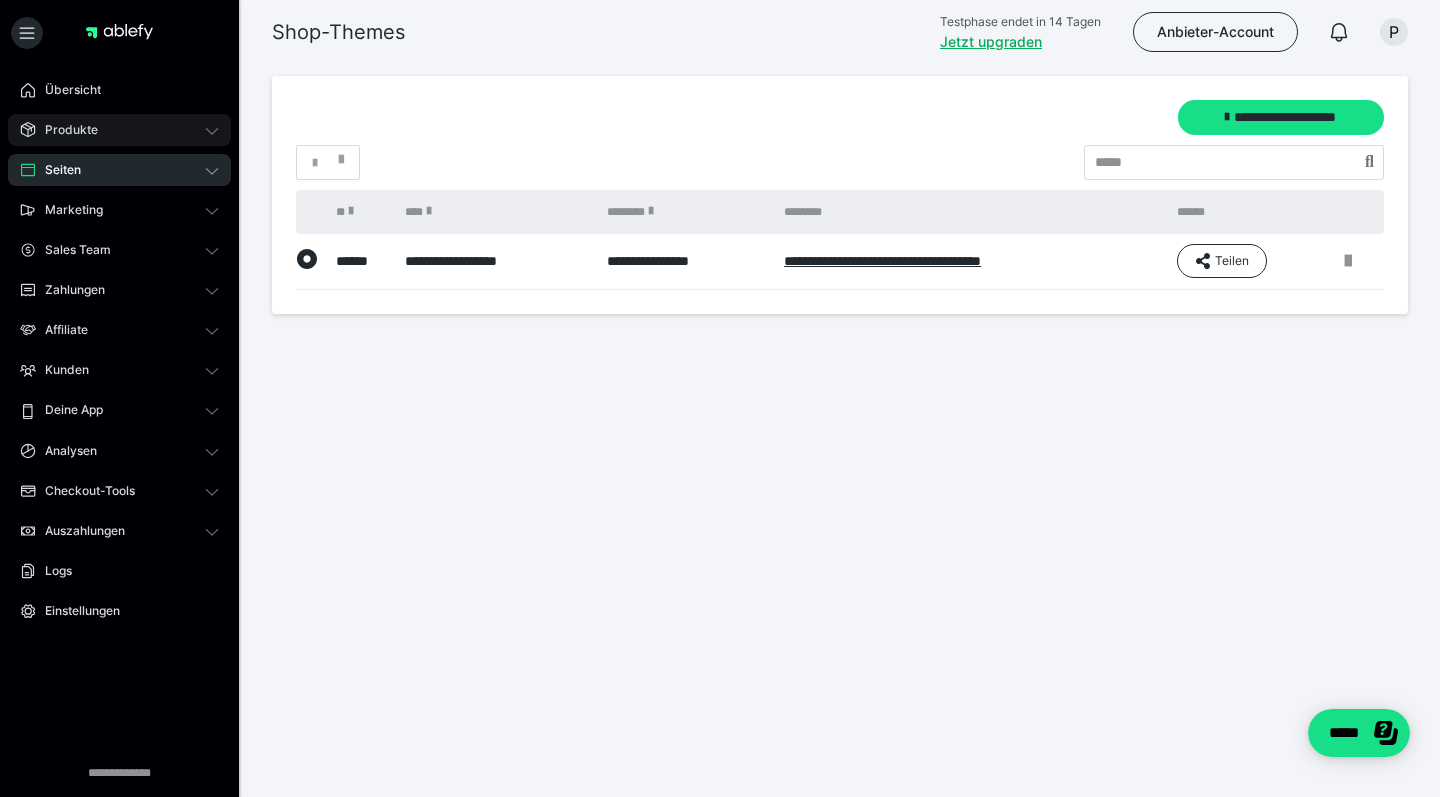 click on "Produkte" at bounding box center [119, 130] 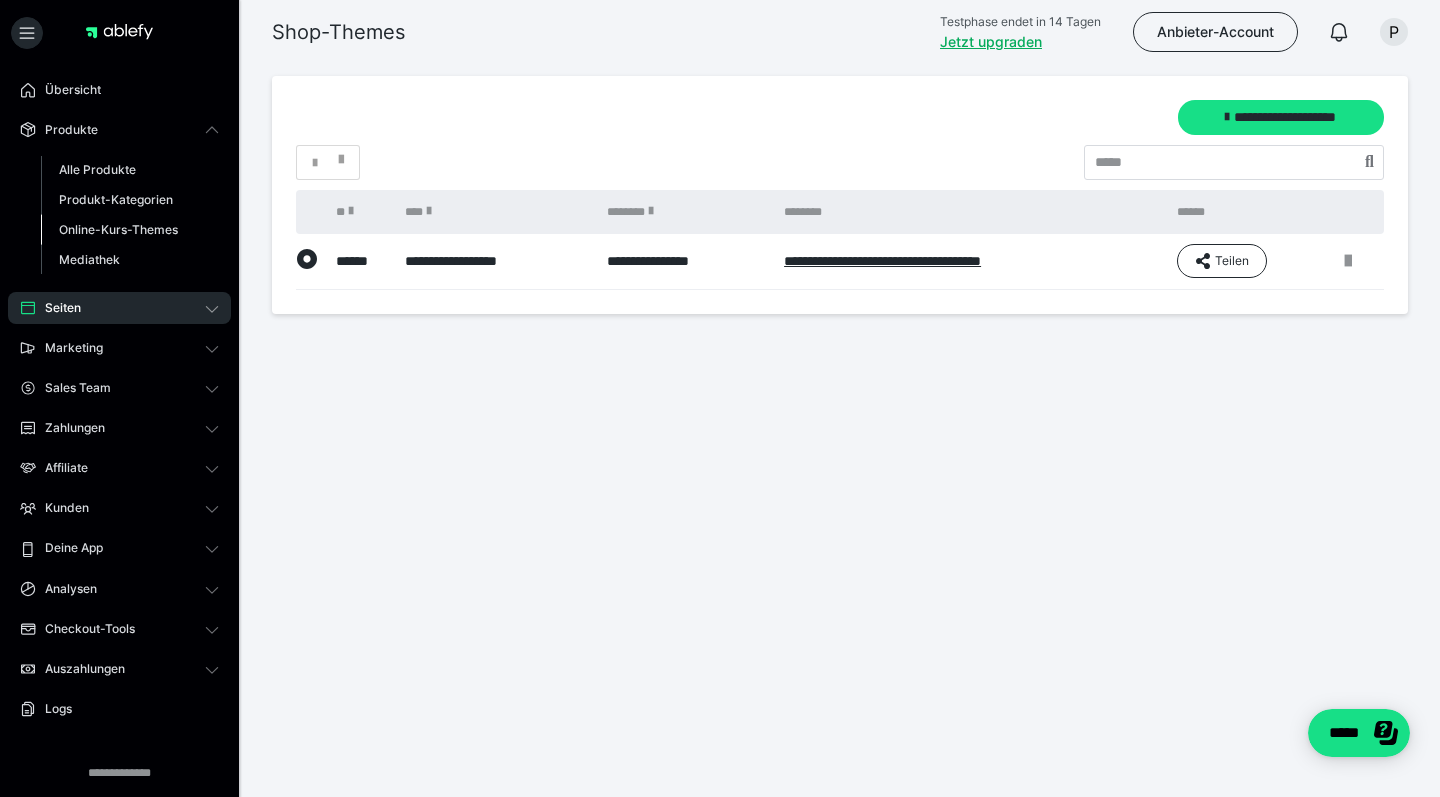 click on "Online-Kurs-Themes" at bounding box center [118, 229] 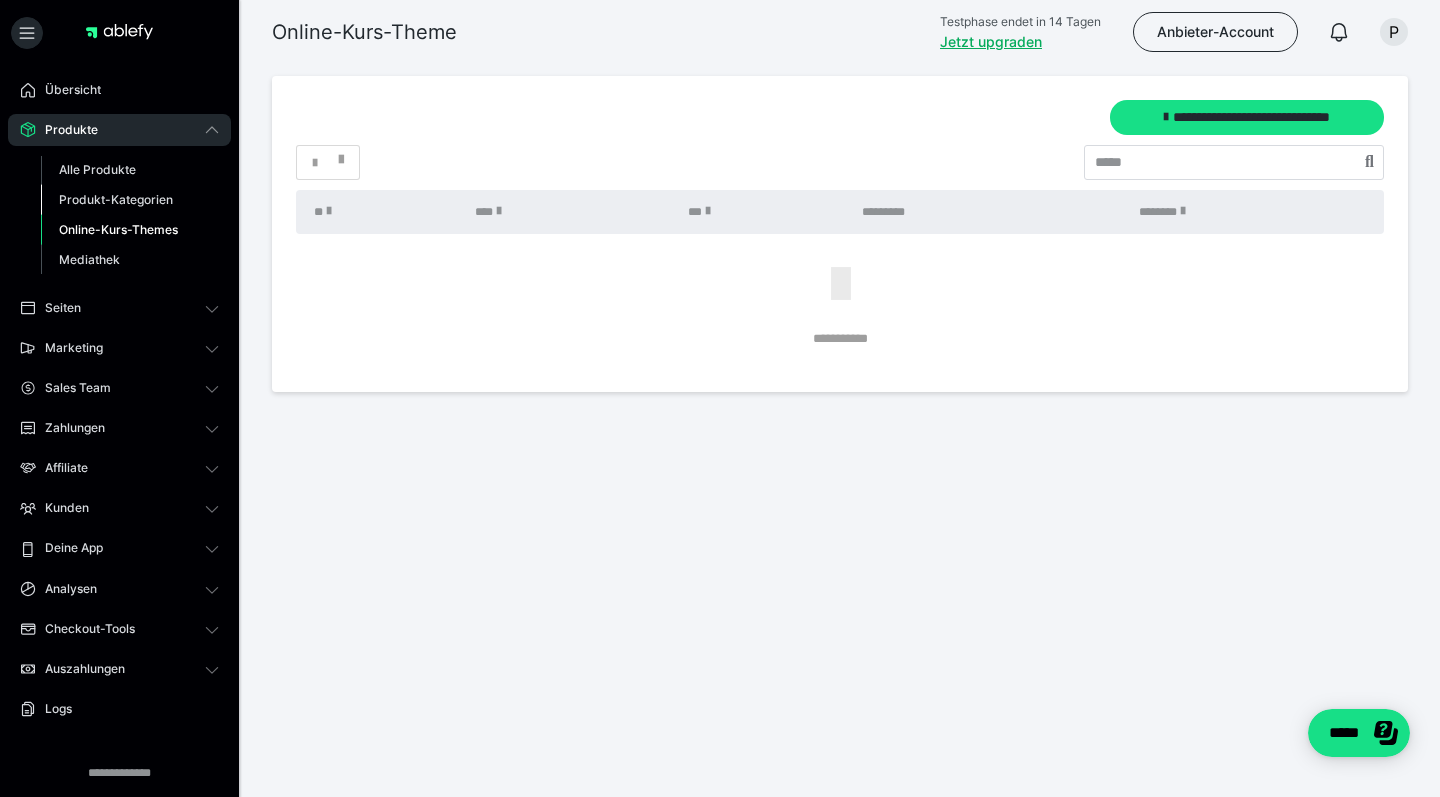 click on "Produkt-Kategorien" at bounding box center [116, 199] 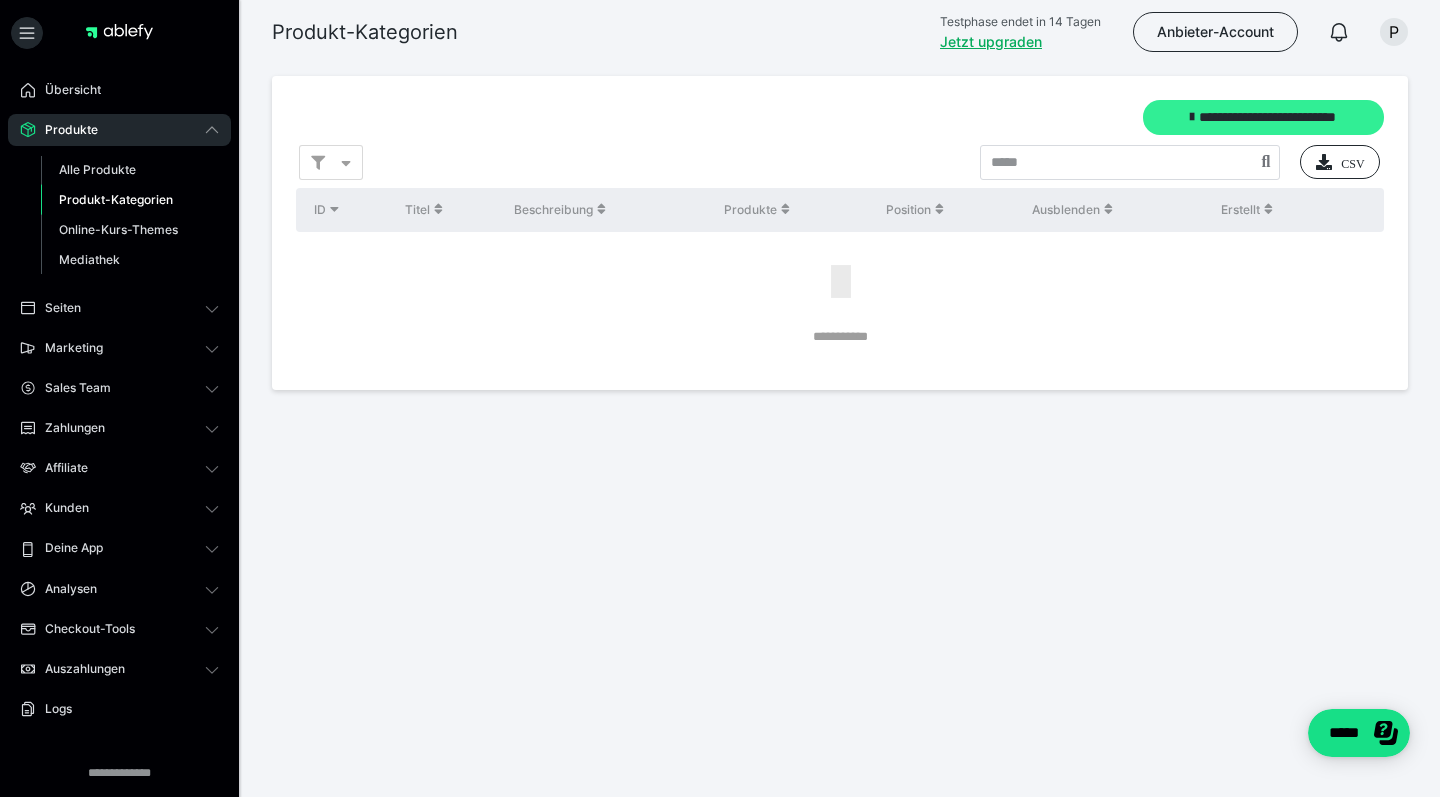 click on "**********" at bounding box center [1263, 117] 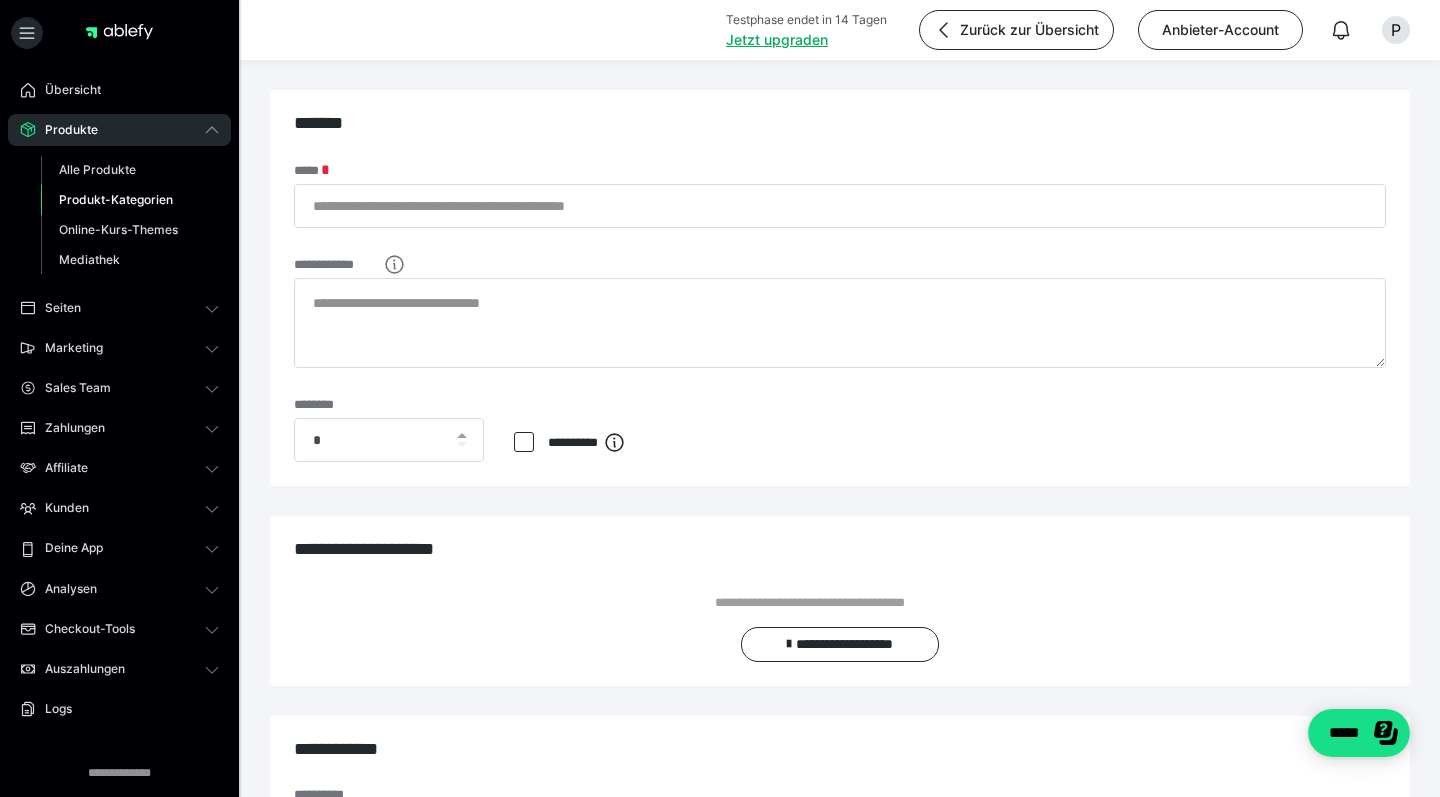 click on "Produkte" at bounding box center [119, 130] 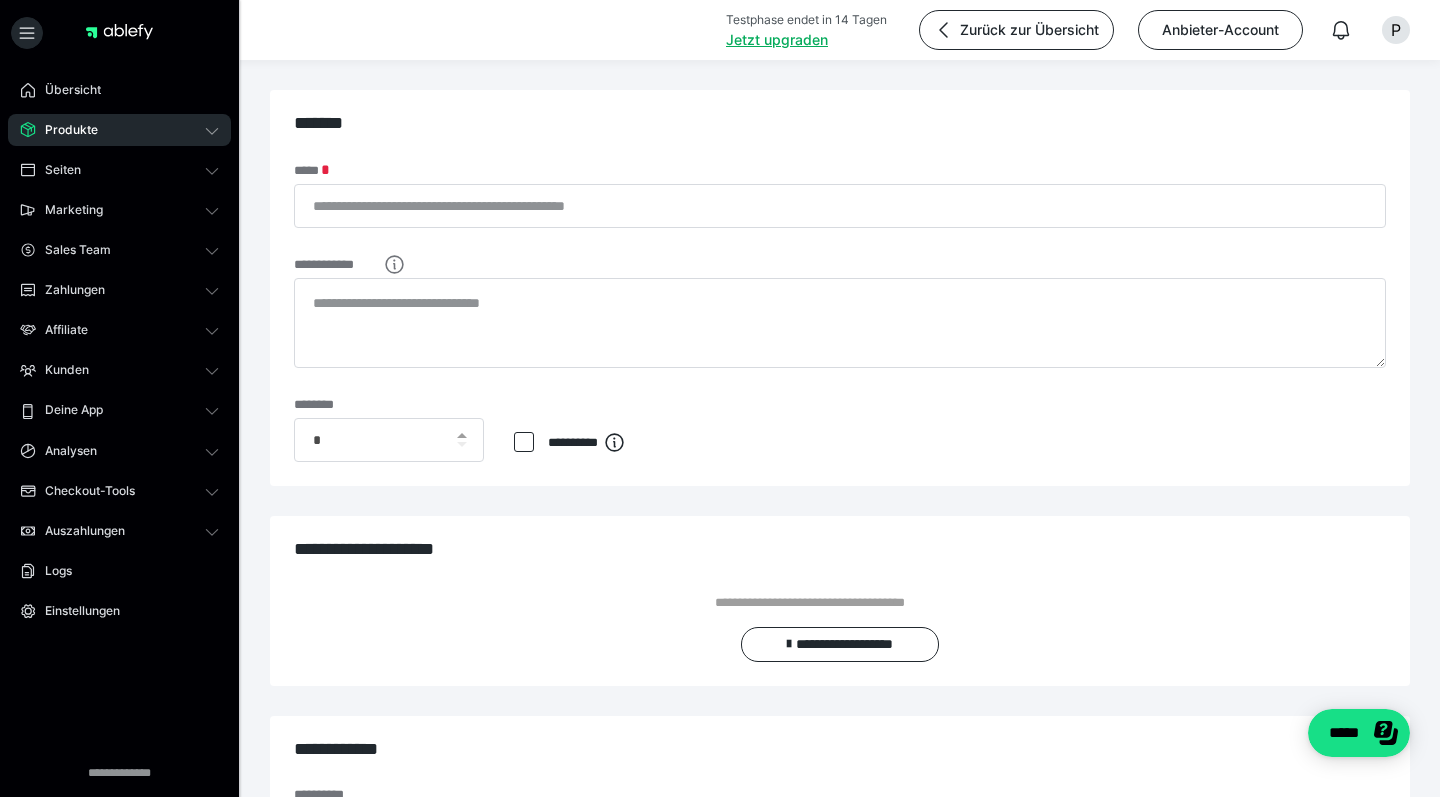 click on "Produkte" at bounding box center (119, 130) 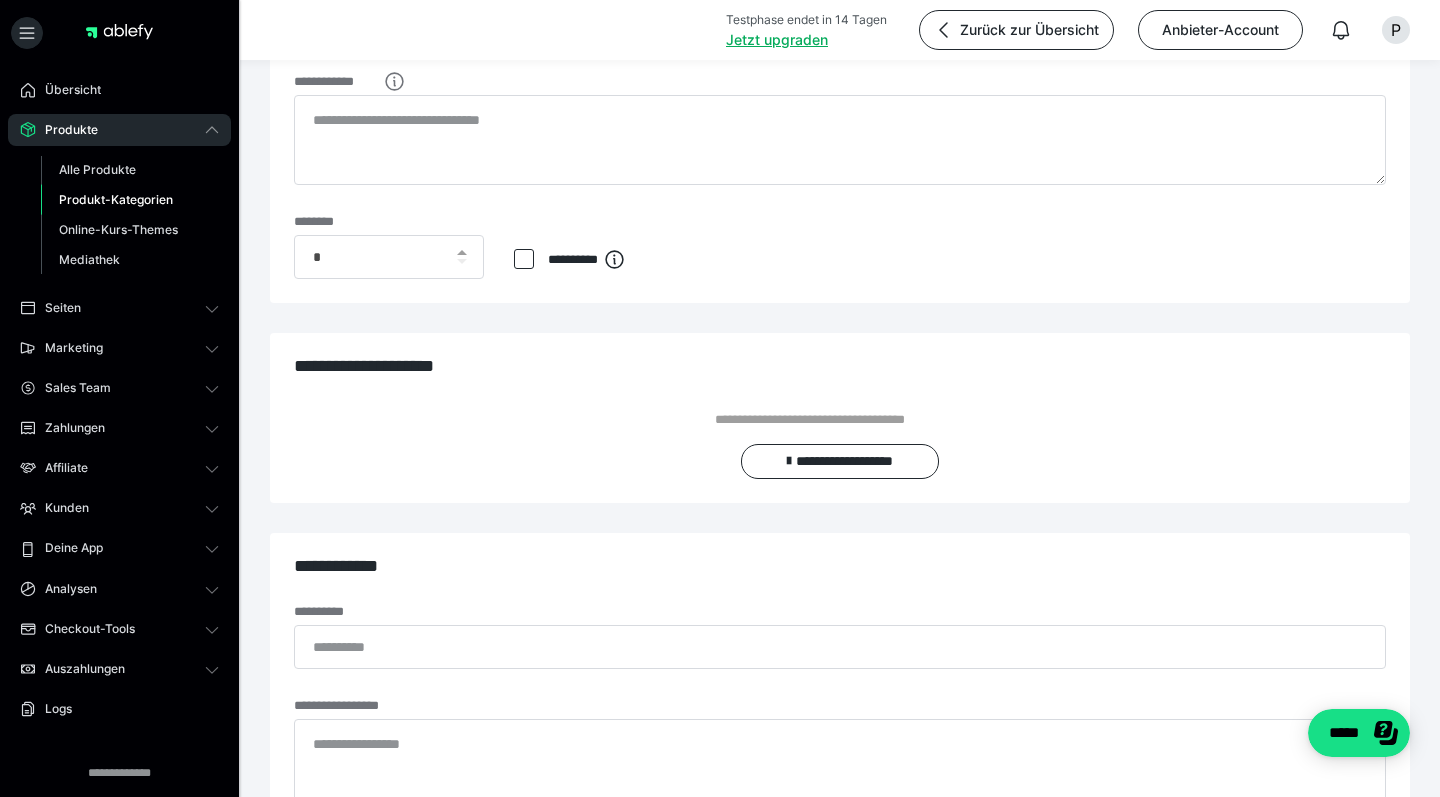 scroll, scrollTop: 305, scrollLeft: 0, axis: vertical 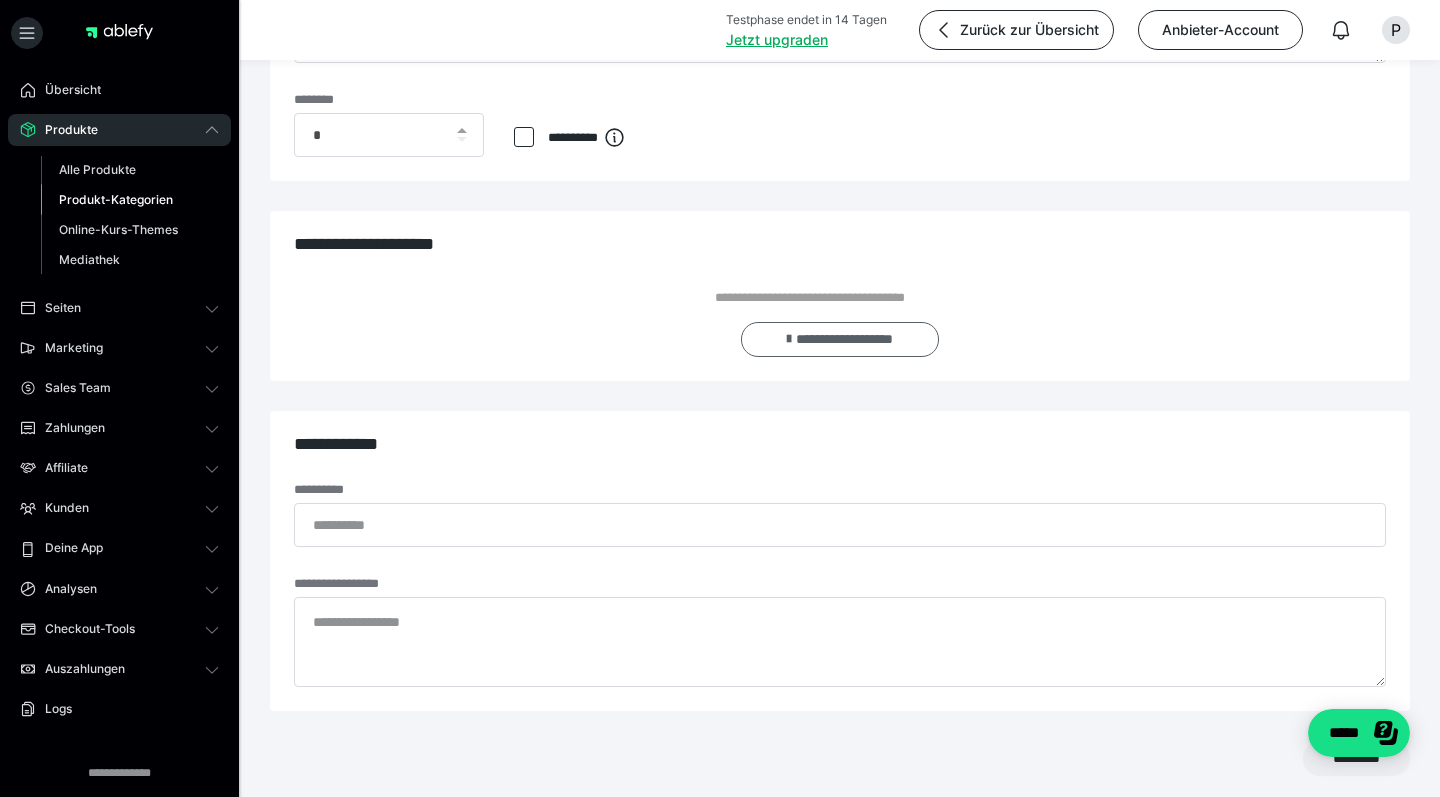 click on "**********" at bounding box center (840, 339) 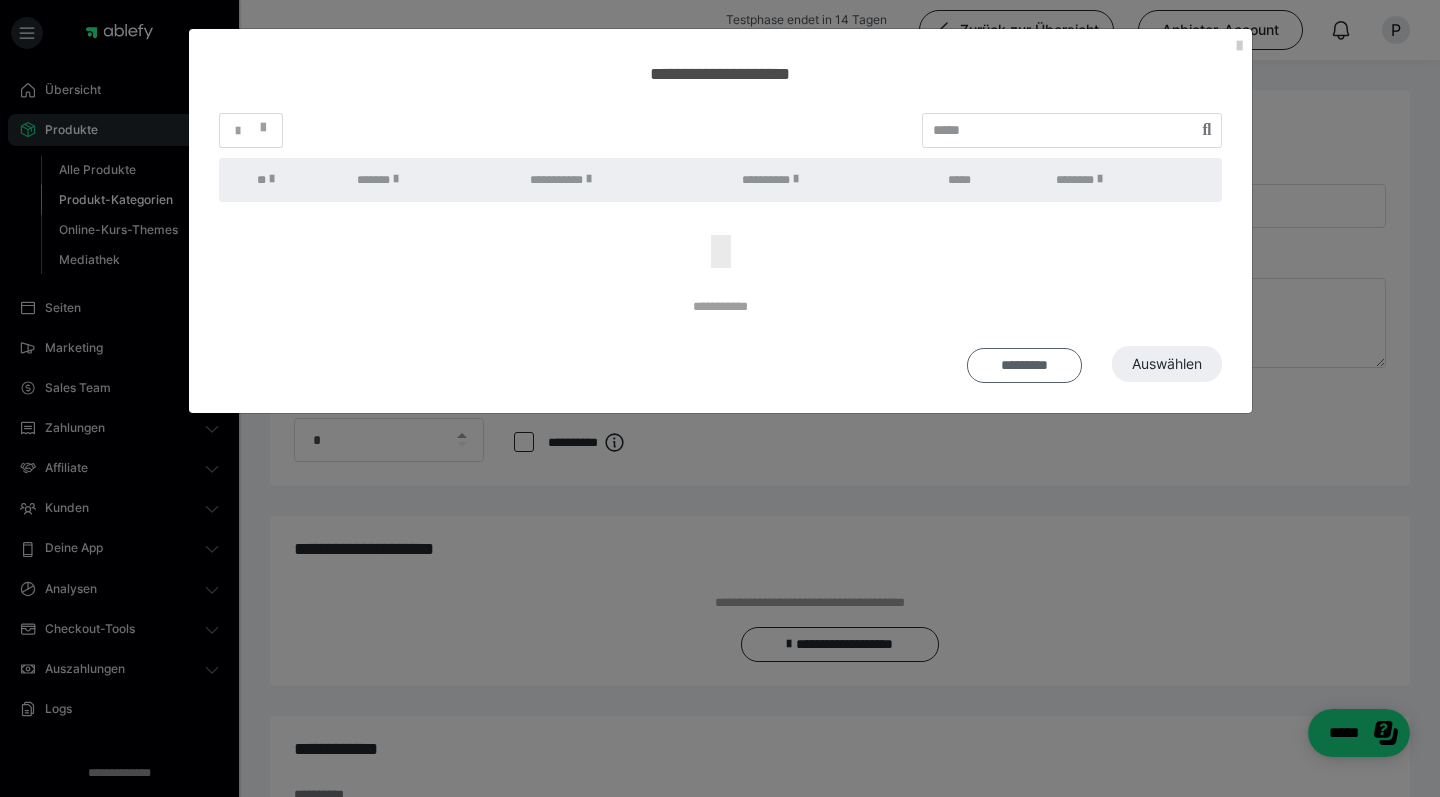 click on "*********" at bounding box center [1024, 365] 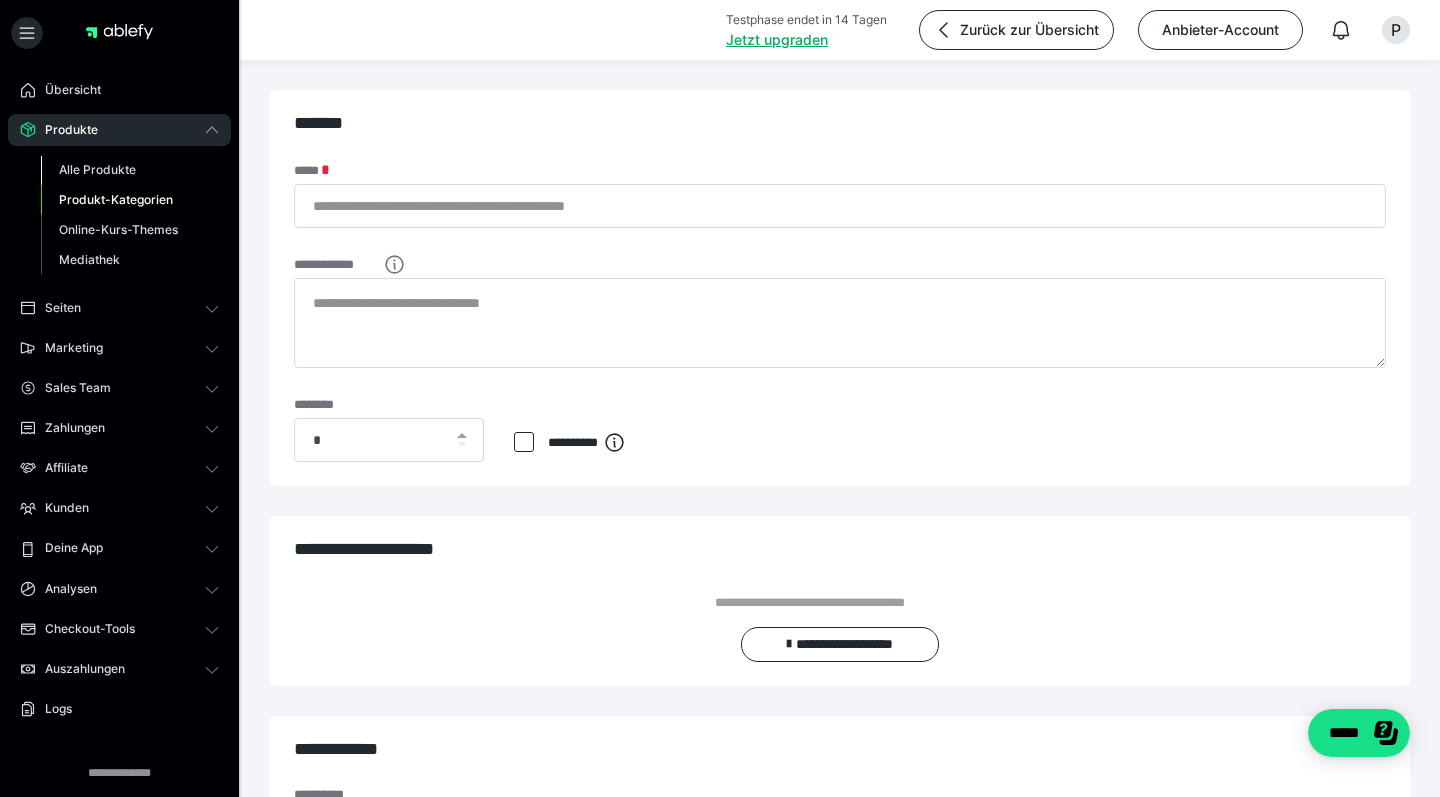 click on "Alle Produkte" at bounding box center (130, 170) 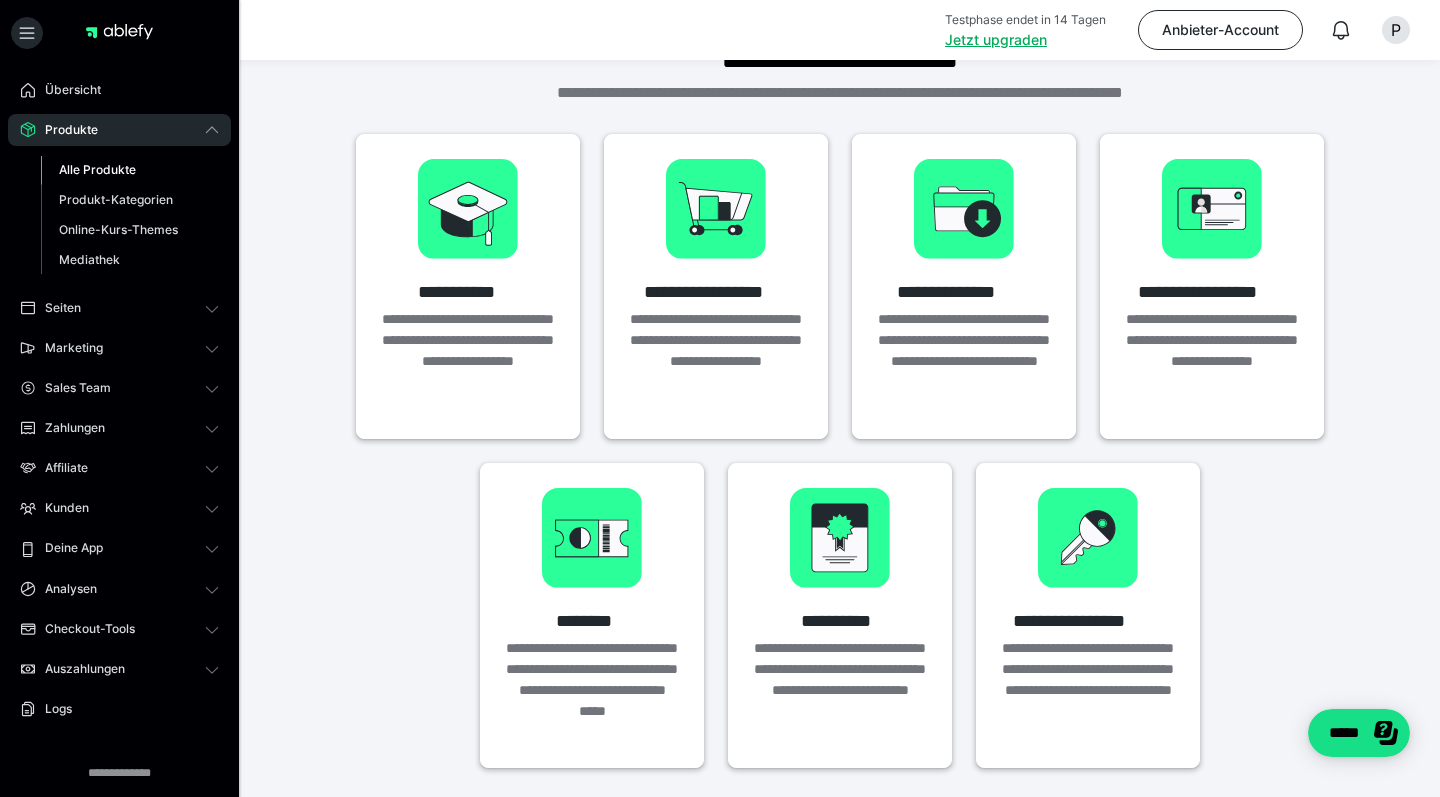 scroll, scrollTop: 104, scrollLeft: 0, axis: vertical 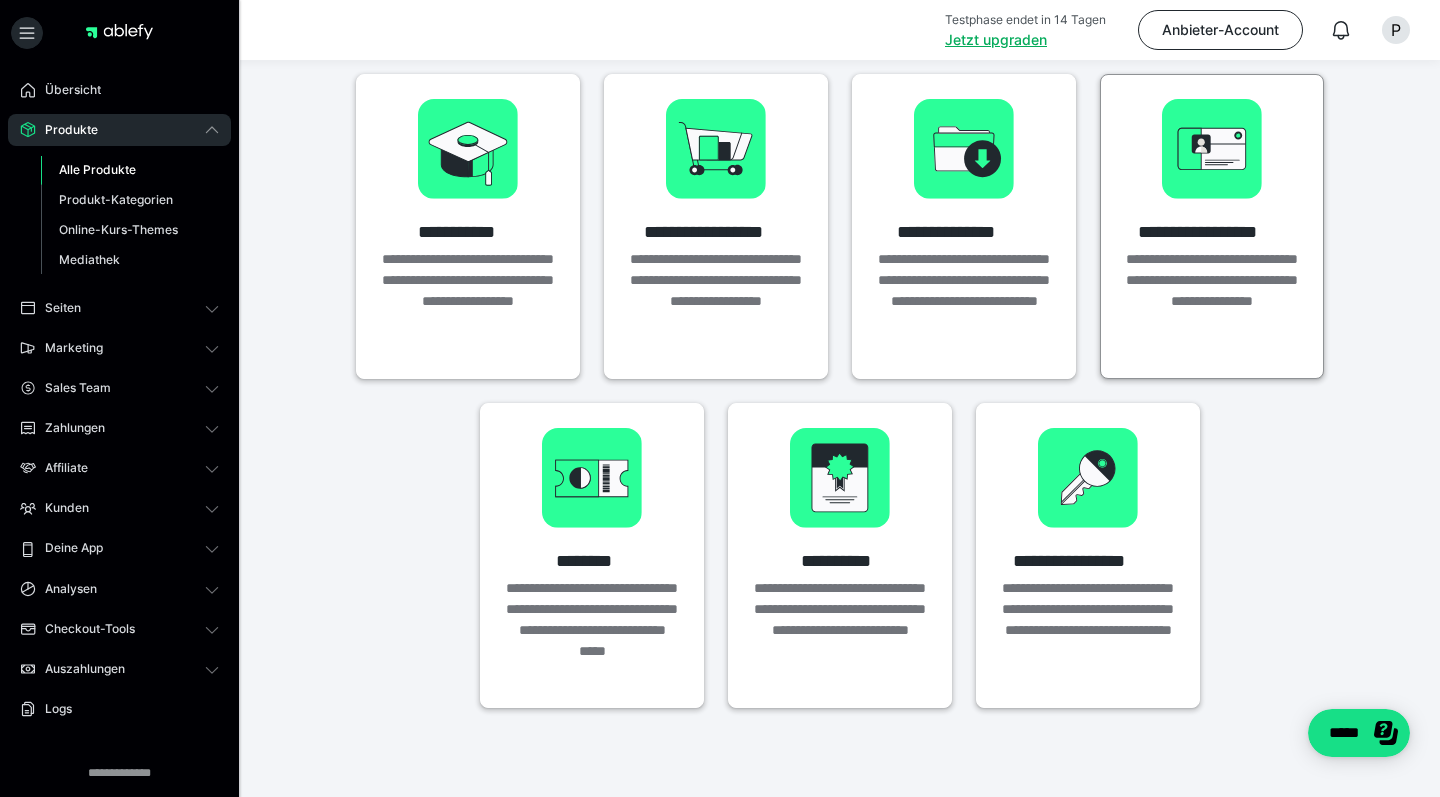 click on "**********" at bounding box center [1212, 301] 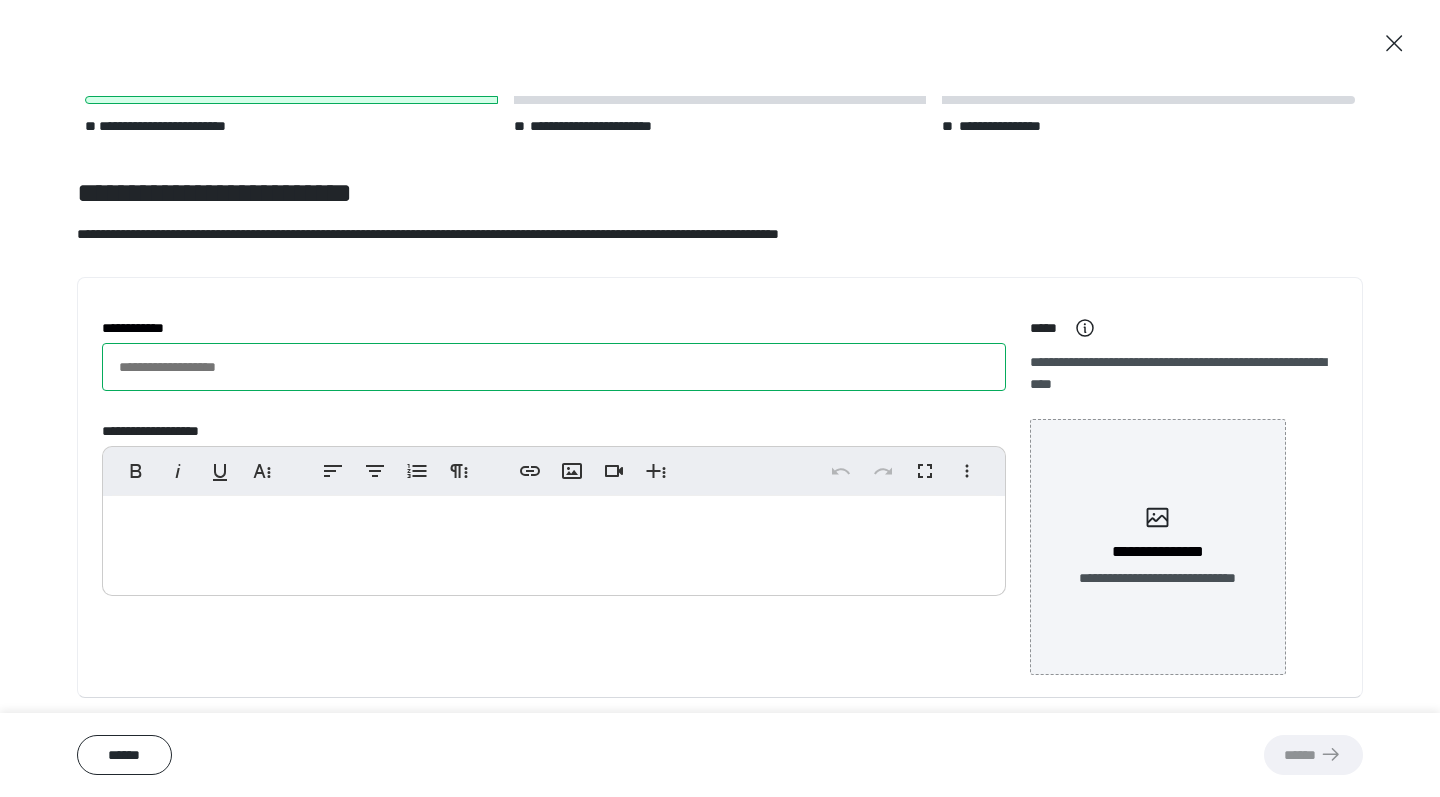 click on "**********" at bounding box center [554, 367] 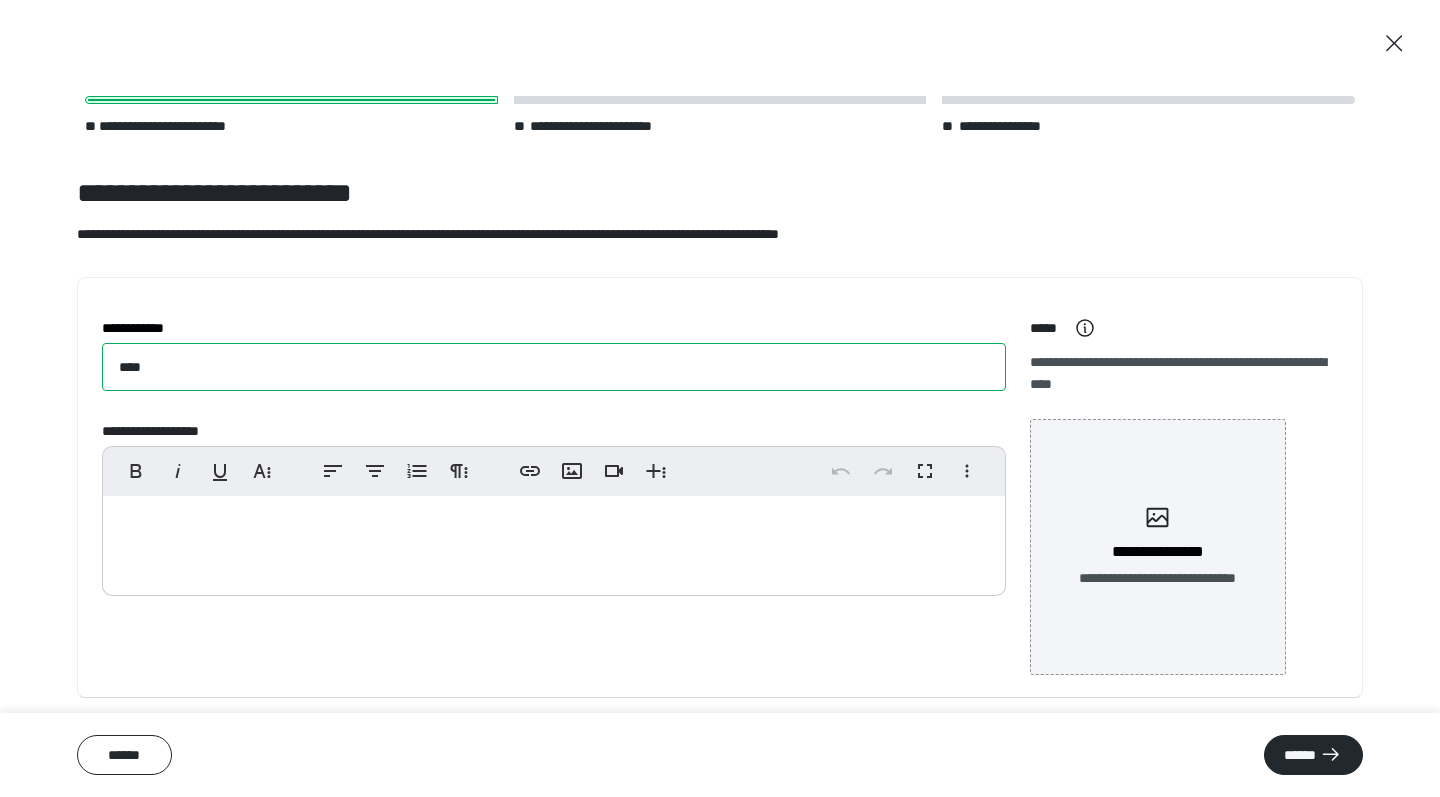 type on "****" 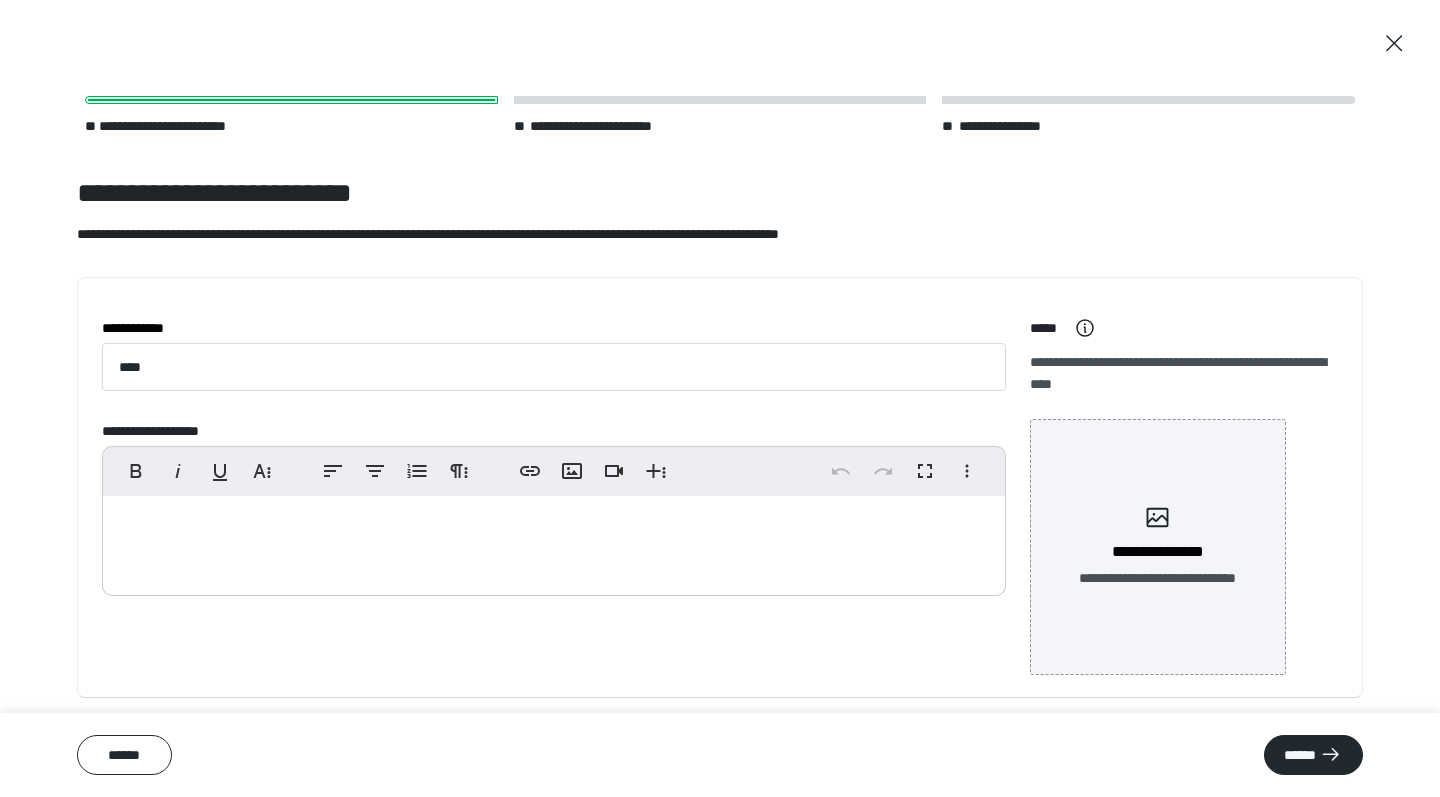 click at bounding box center (554, 541) 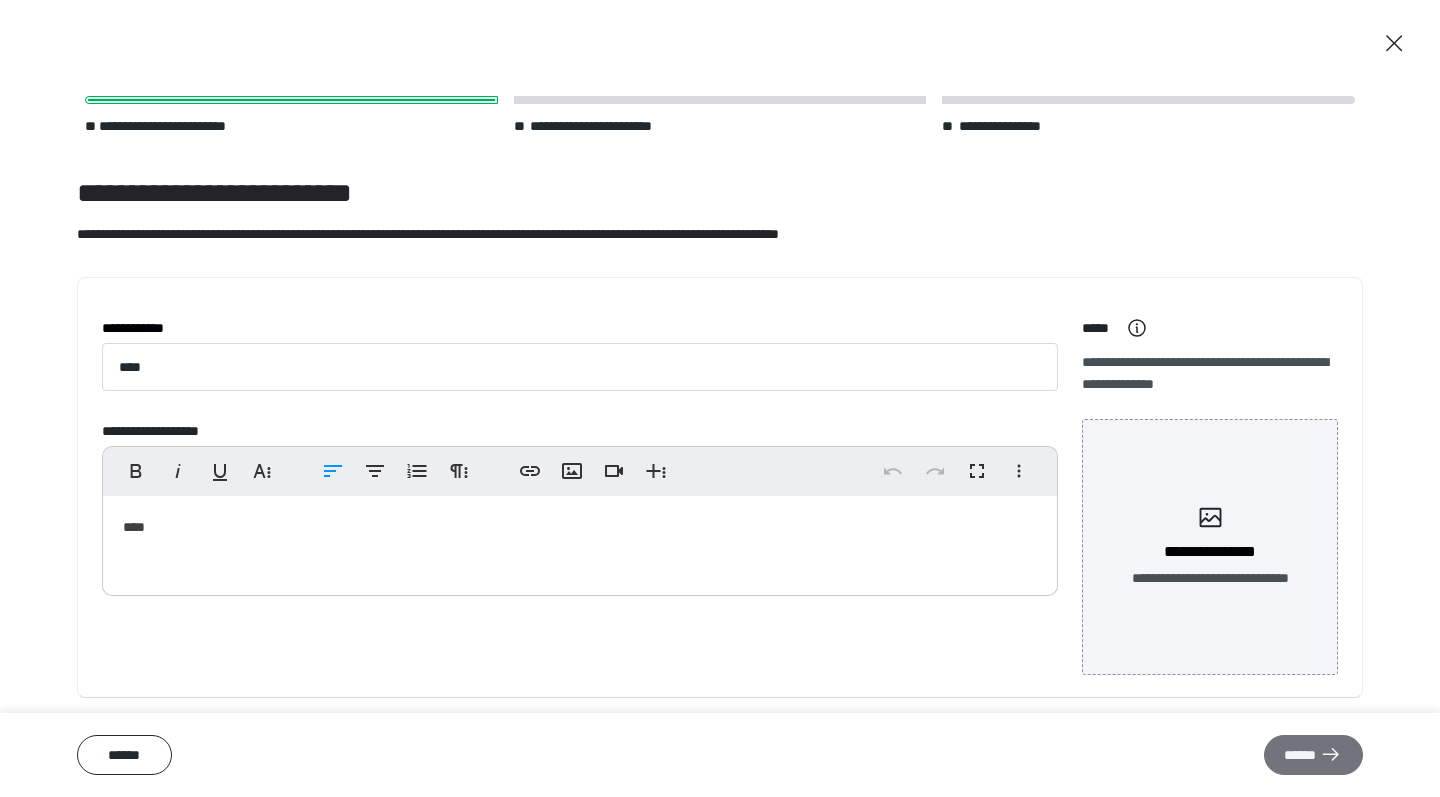click on "******" at bounding box center [1313, 755] 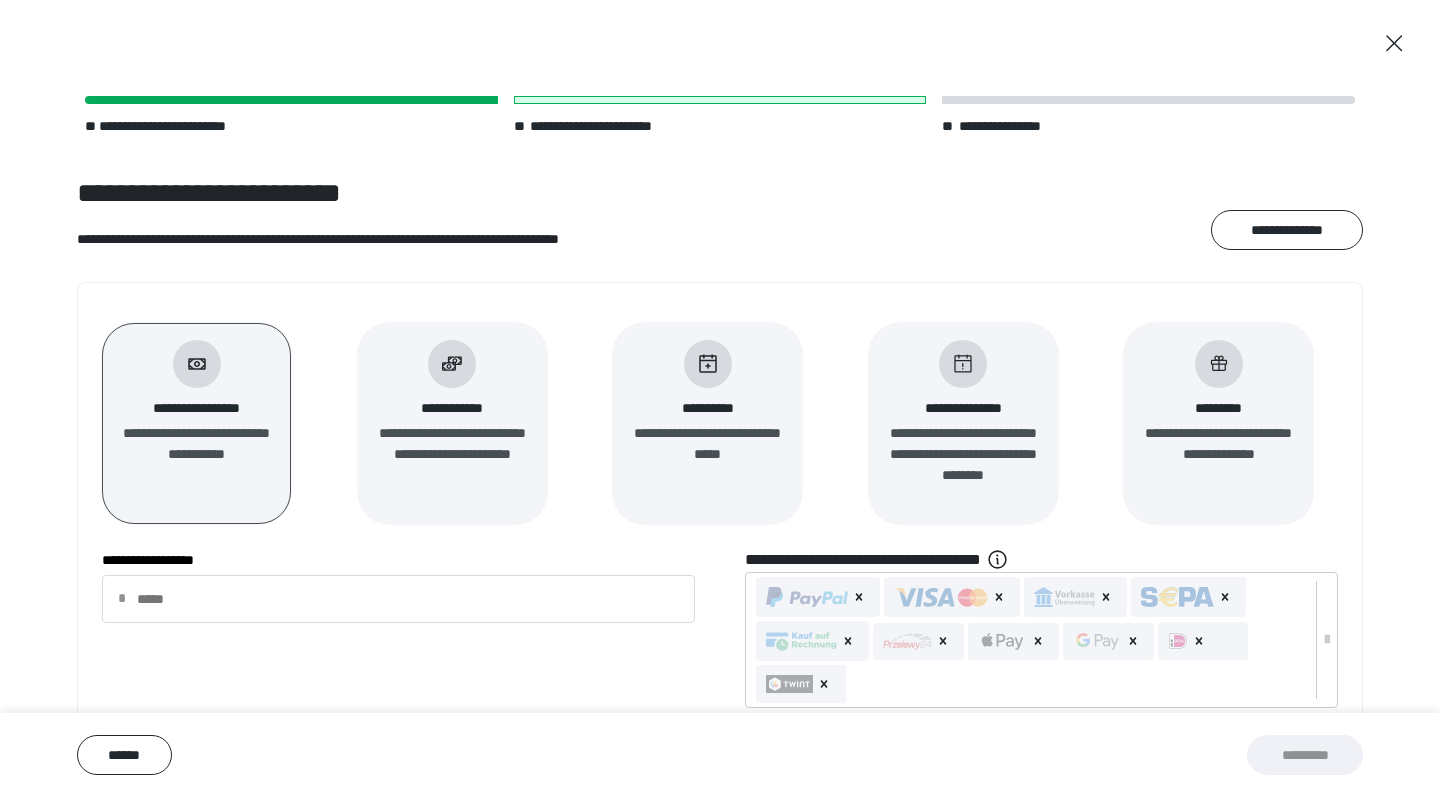 click on "*********" at bounding box center (1305, 755) 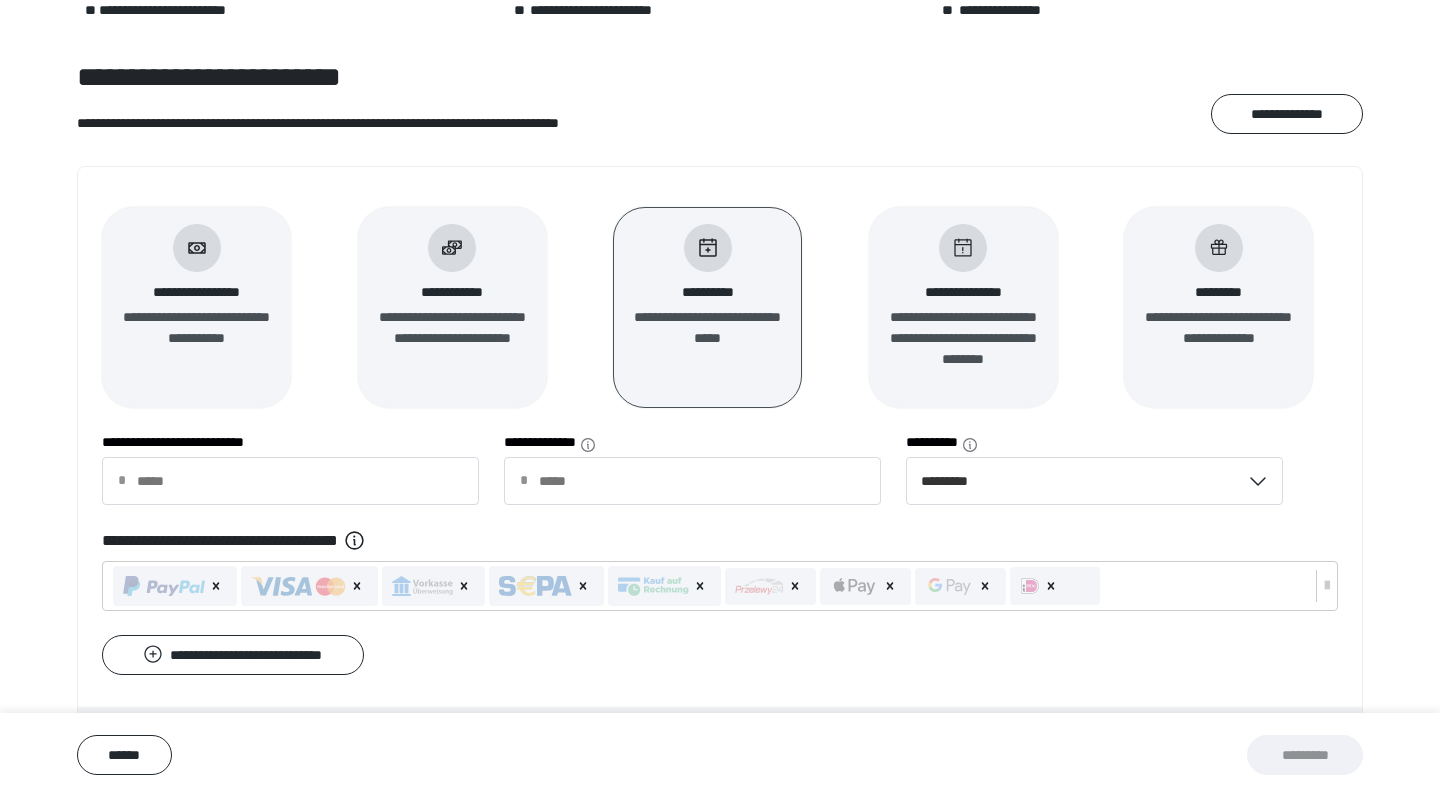 scroll, scrollTop: 148, scrollLeft: 0, axis: vertical 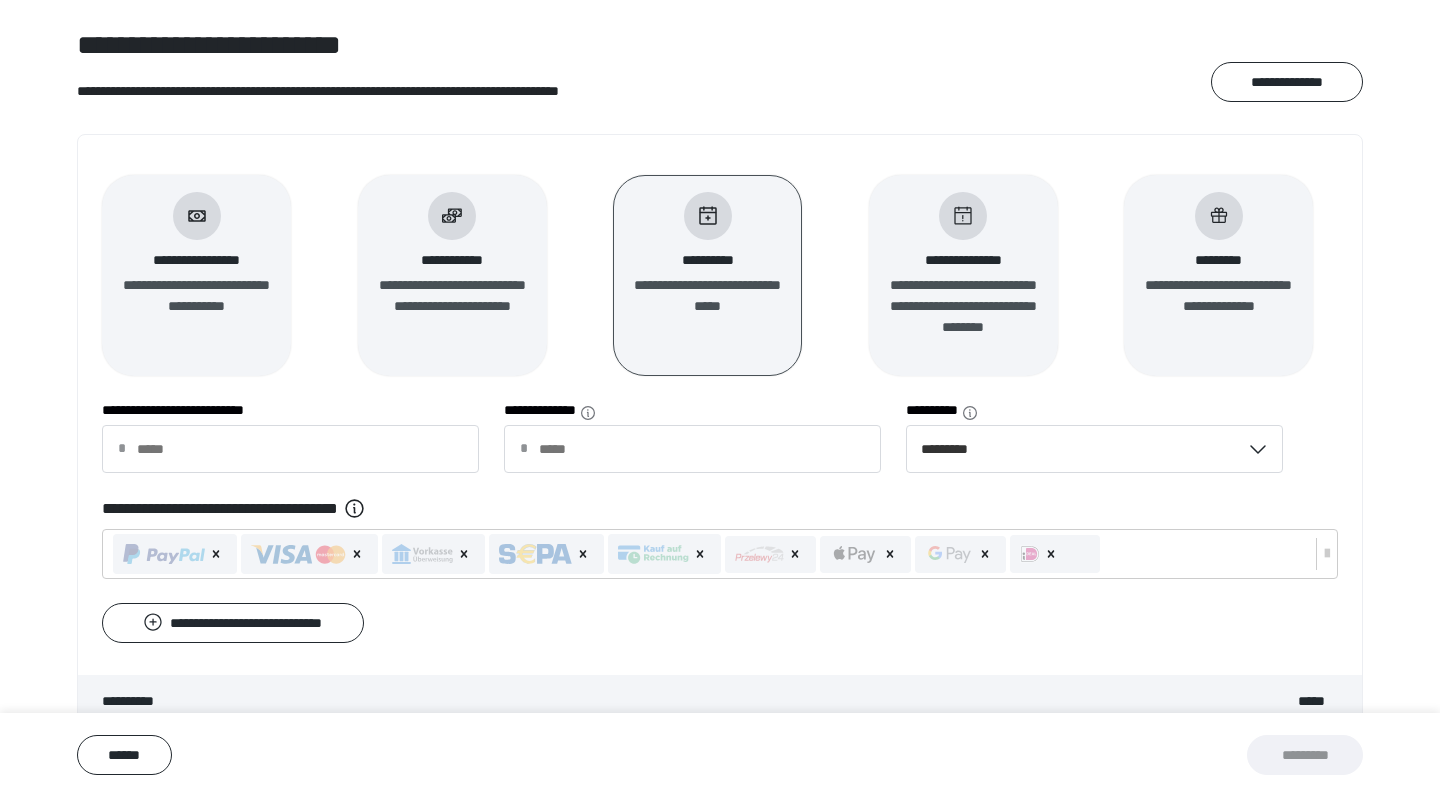 click on "**********" at bounding box center (452, 260) 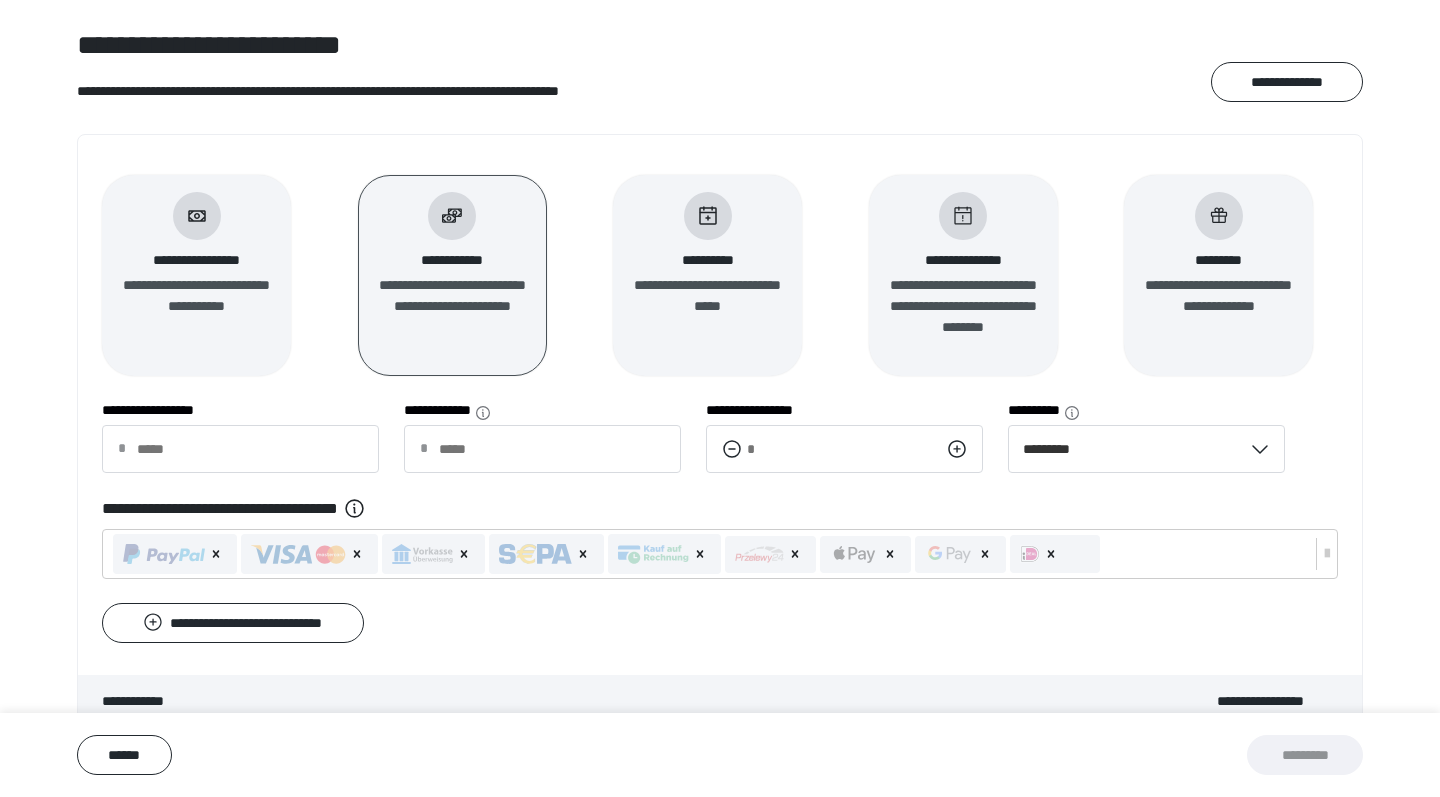 click on "**********" at bounding box center (707, 275) 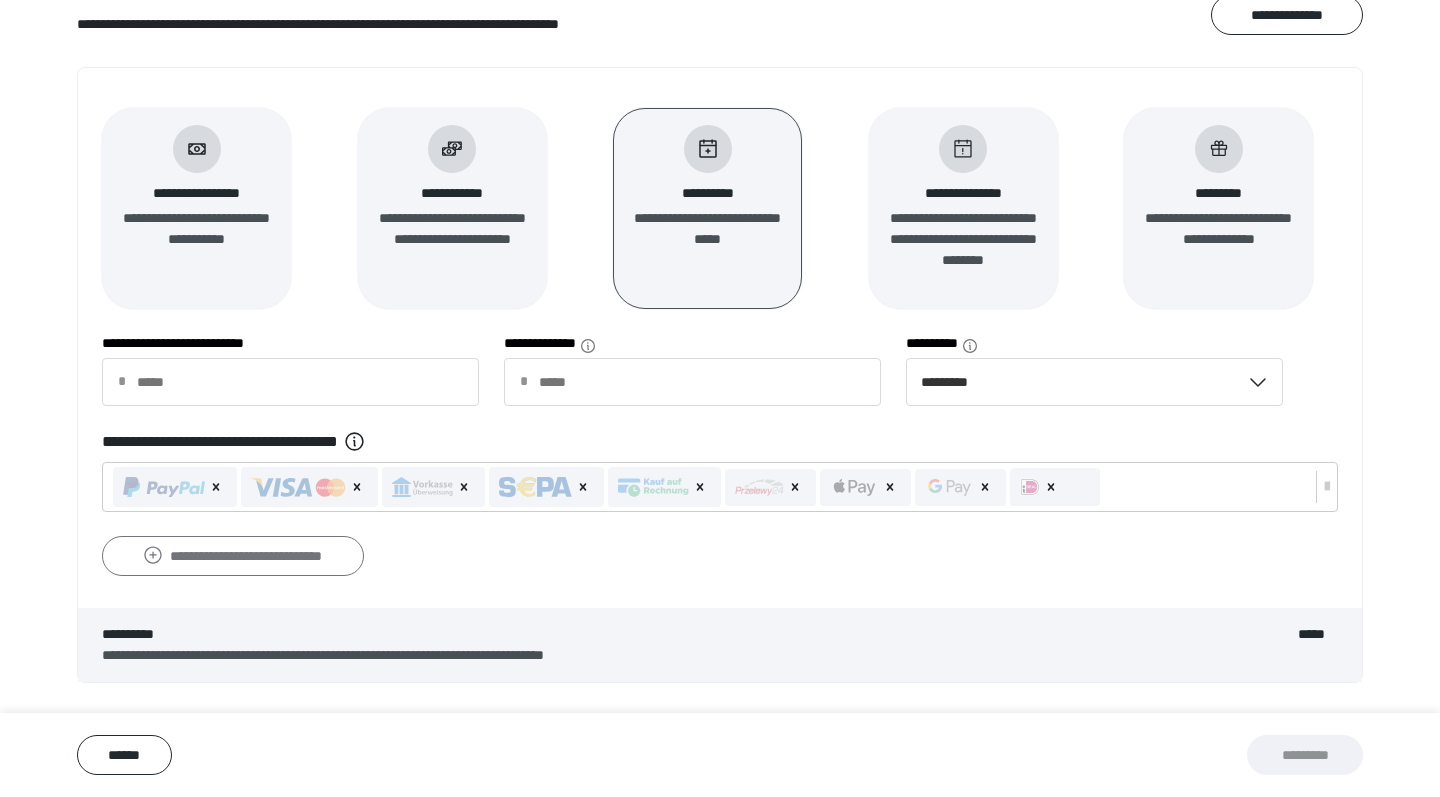 scroll, scrollTop: 215, scrollLeft: 0, axis: vertical 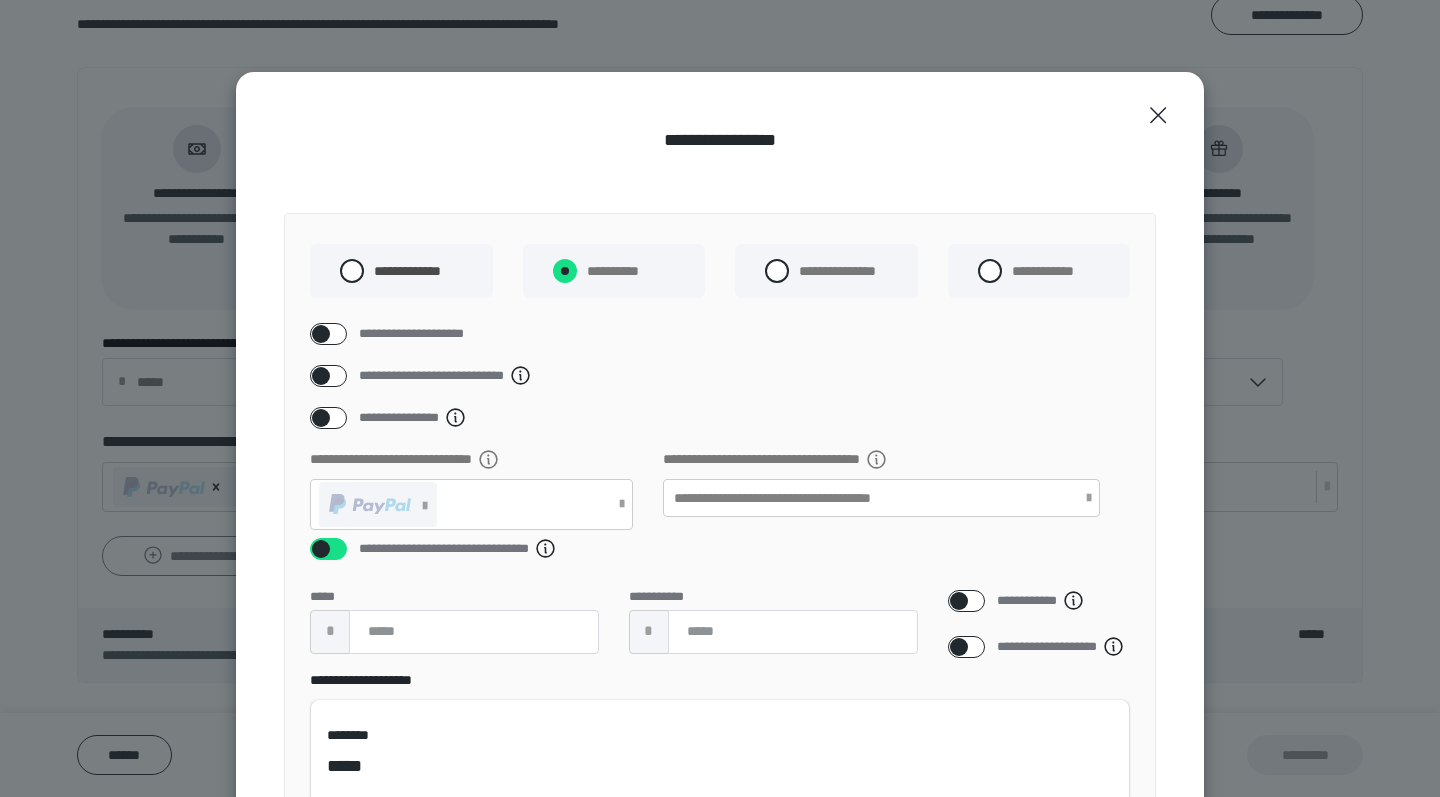 radio on "*****" 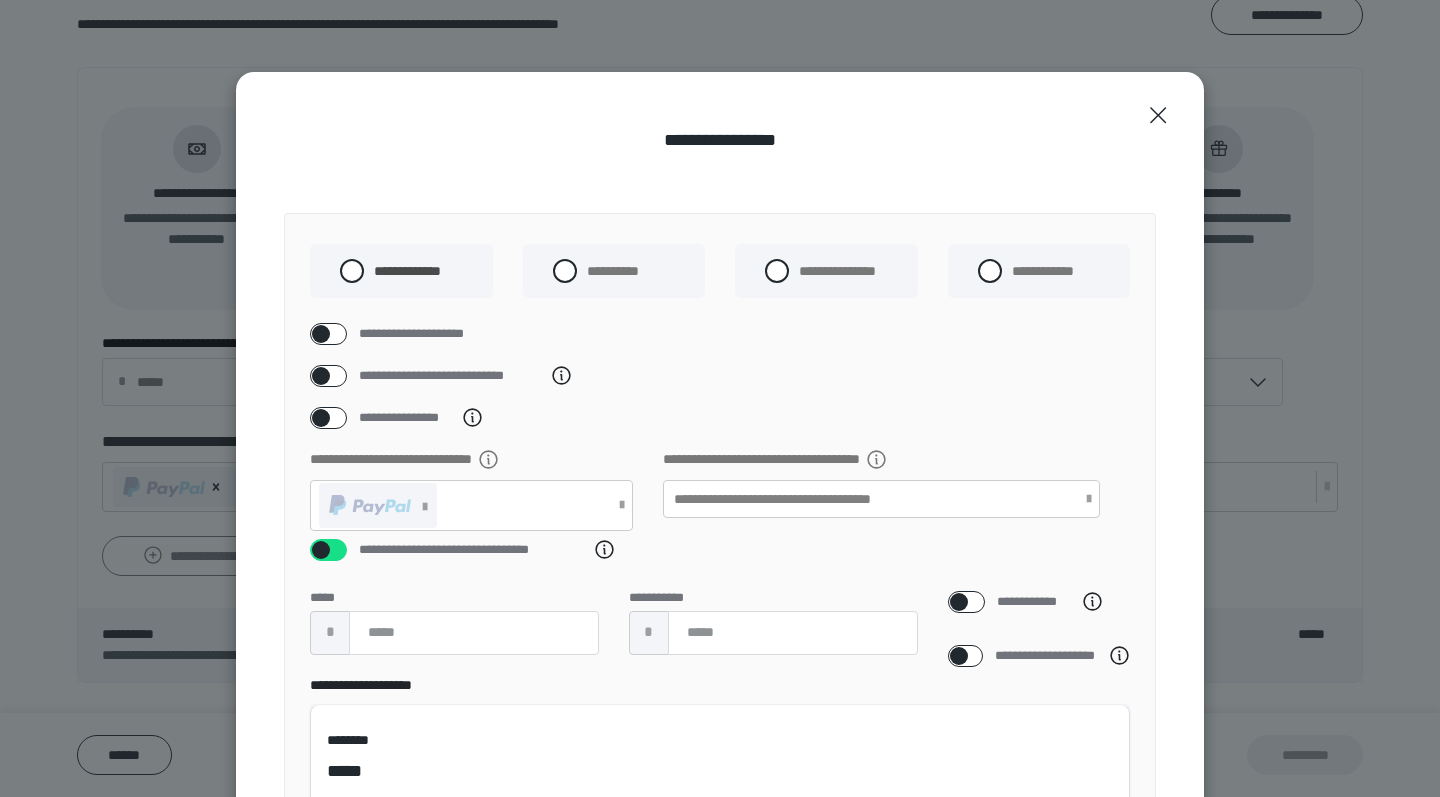 select on "**" 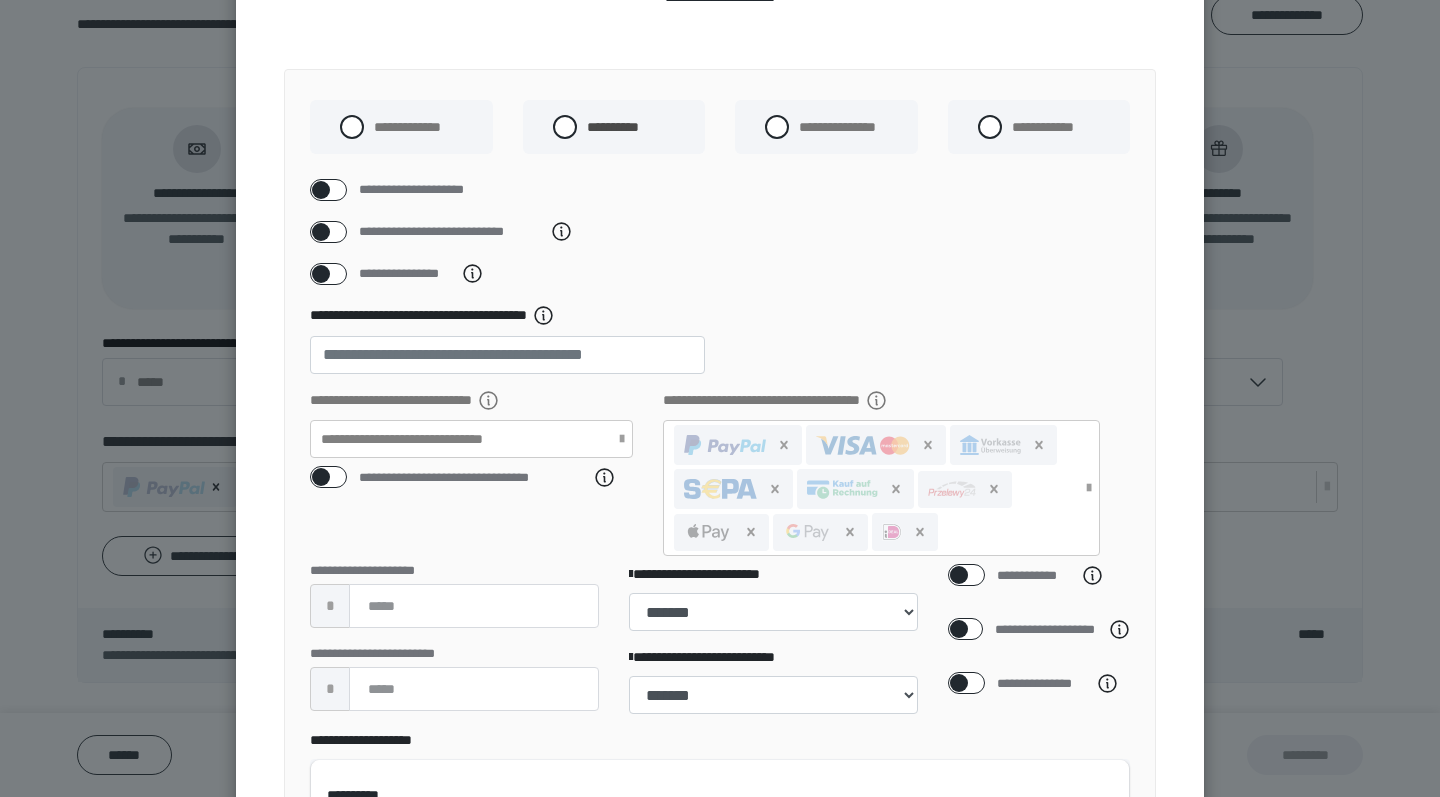 scroll, scrollTop: 157, scrollLeft: 0, axis: vertical 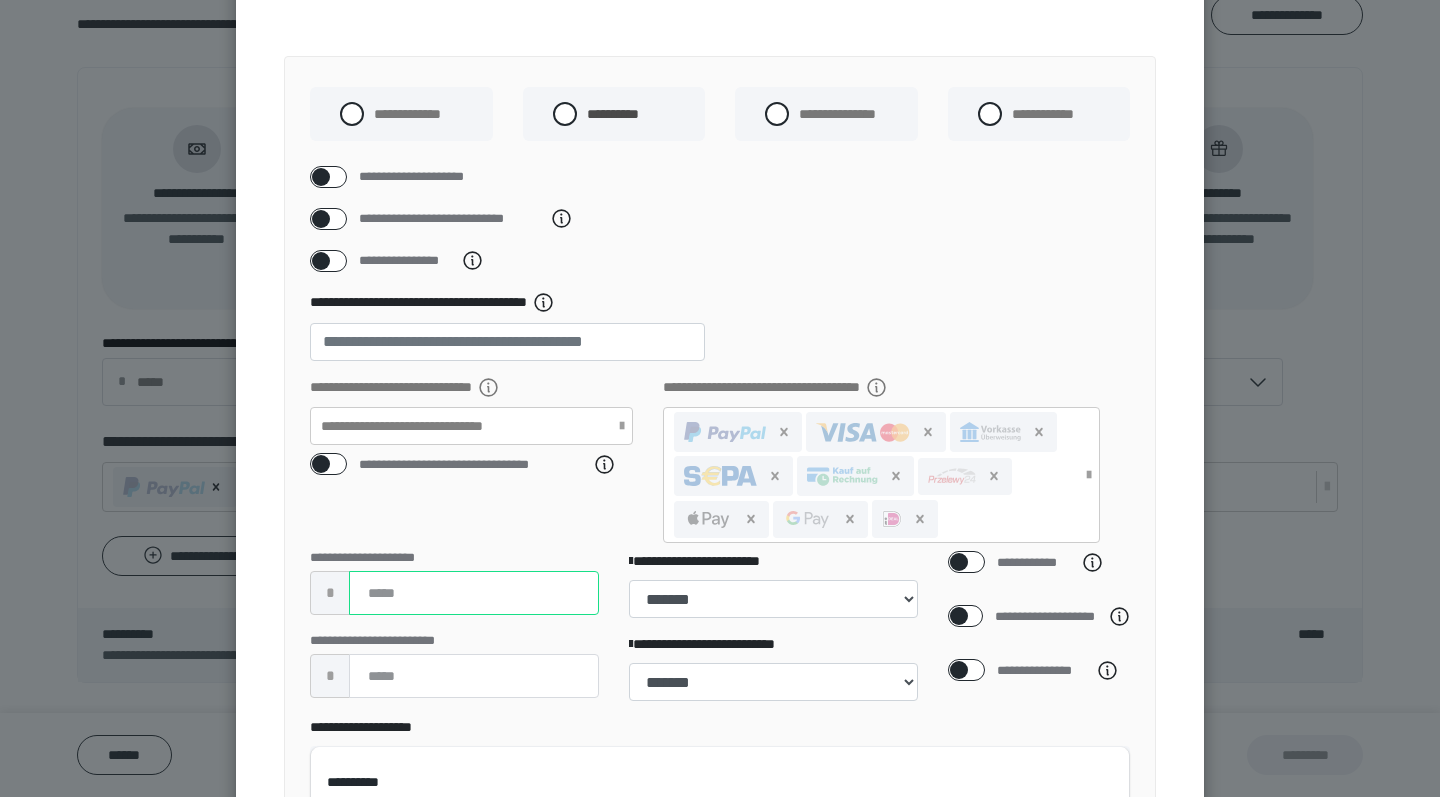 click at bounding box center (474, 593) 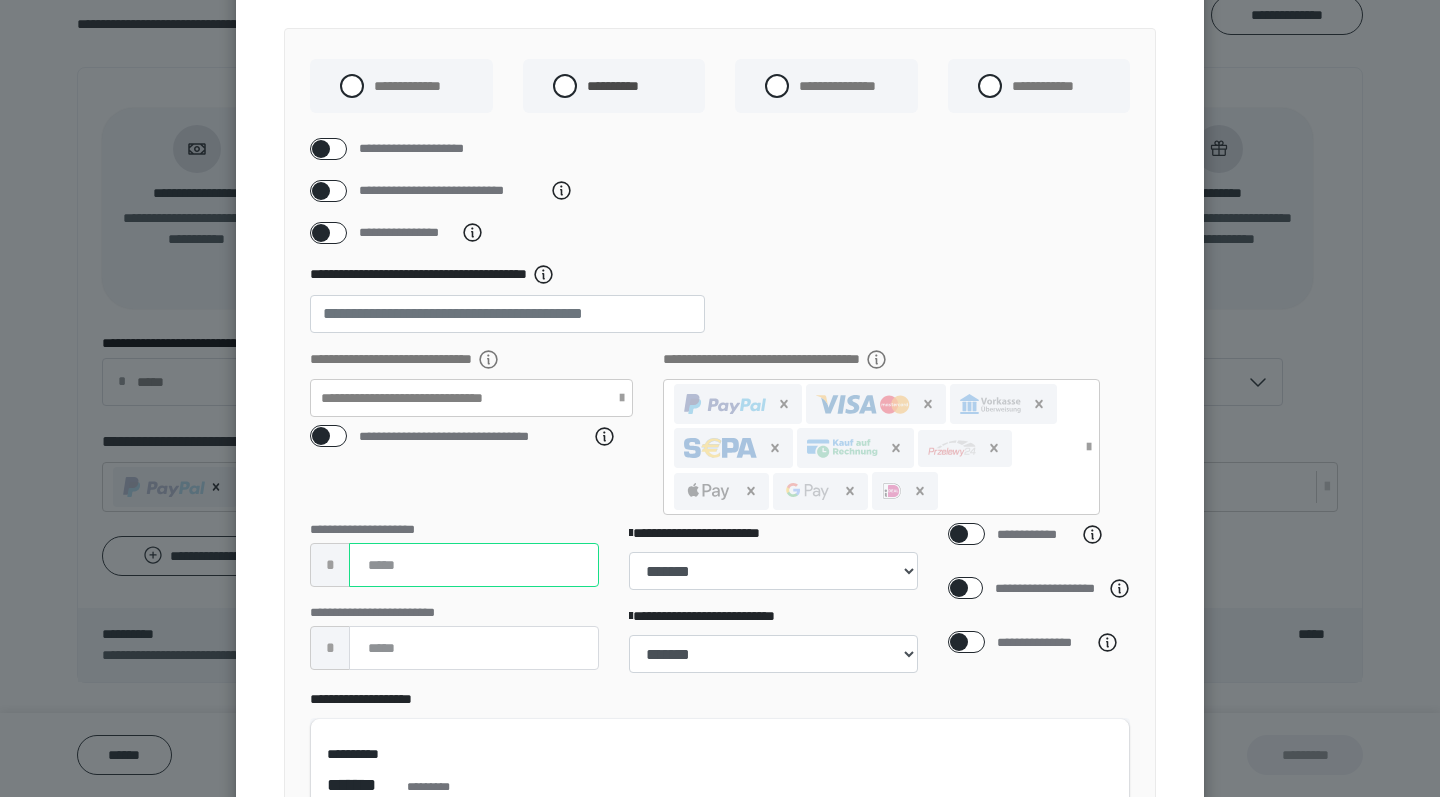type on "***" 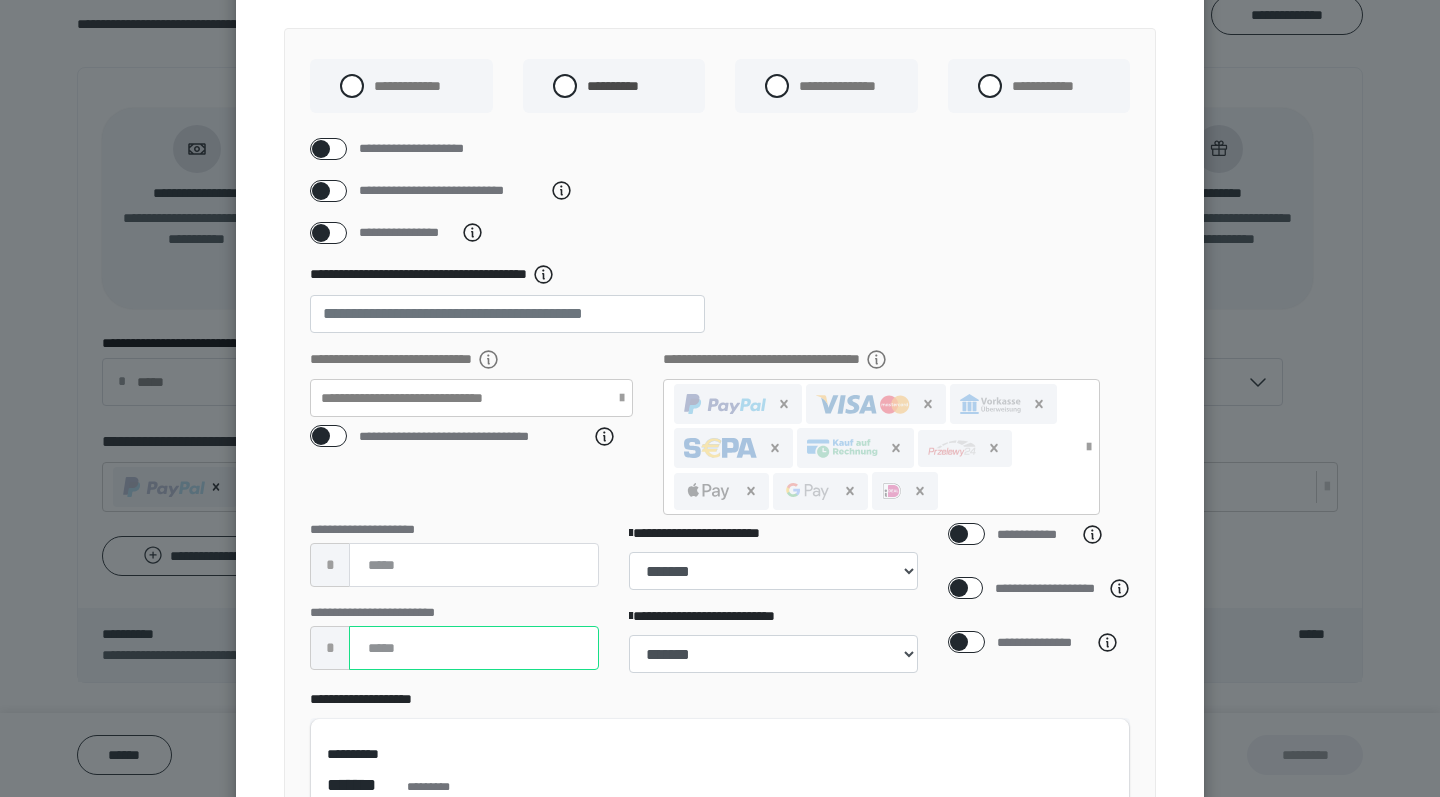 click at bounding box center (474, 648) 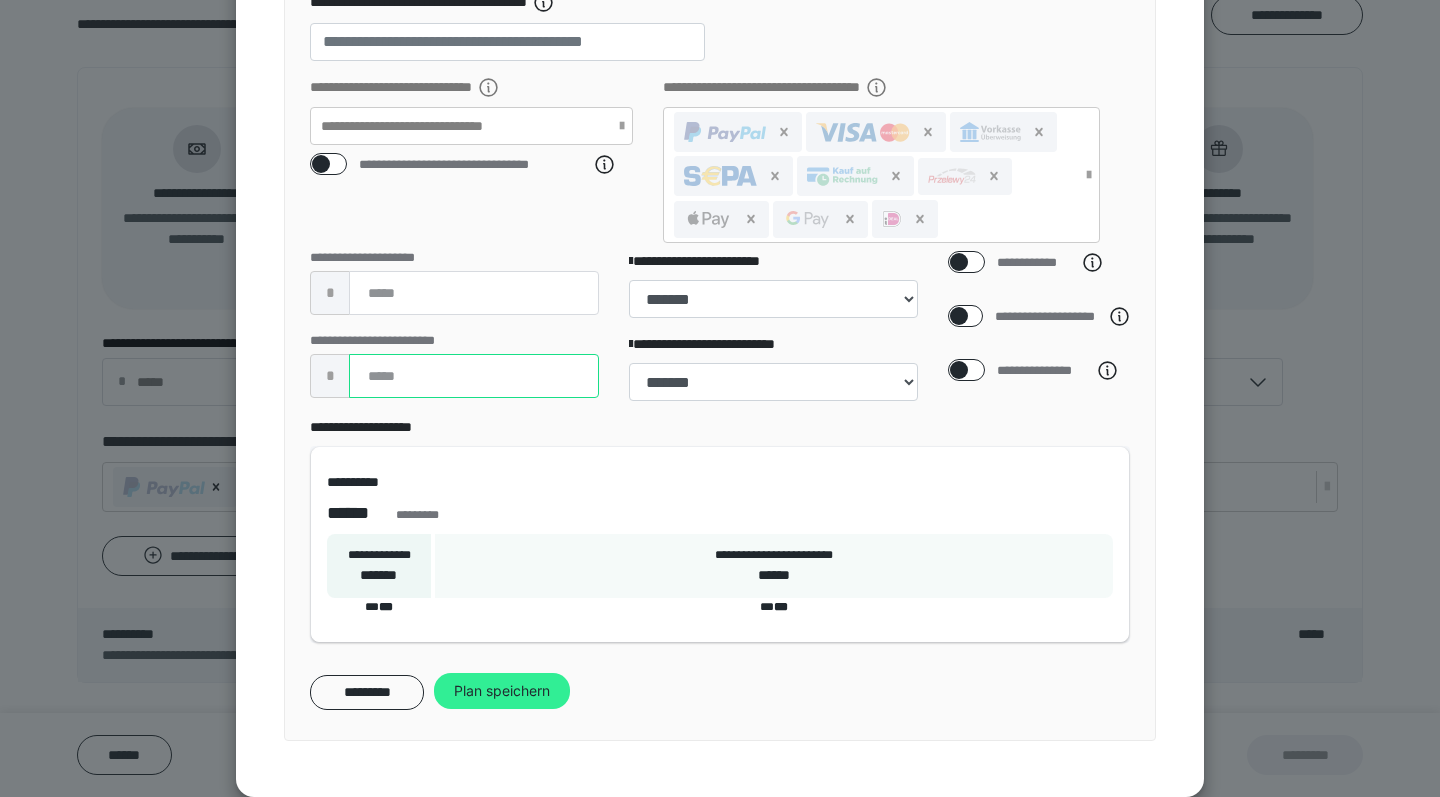 type on "**" 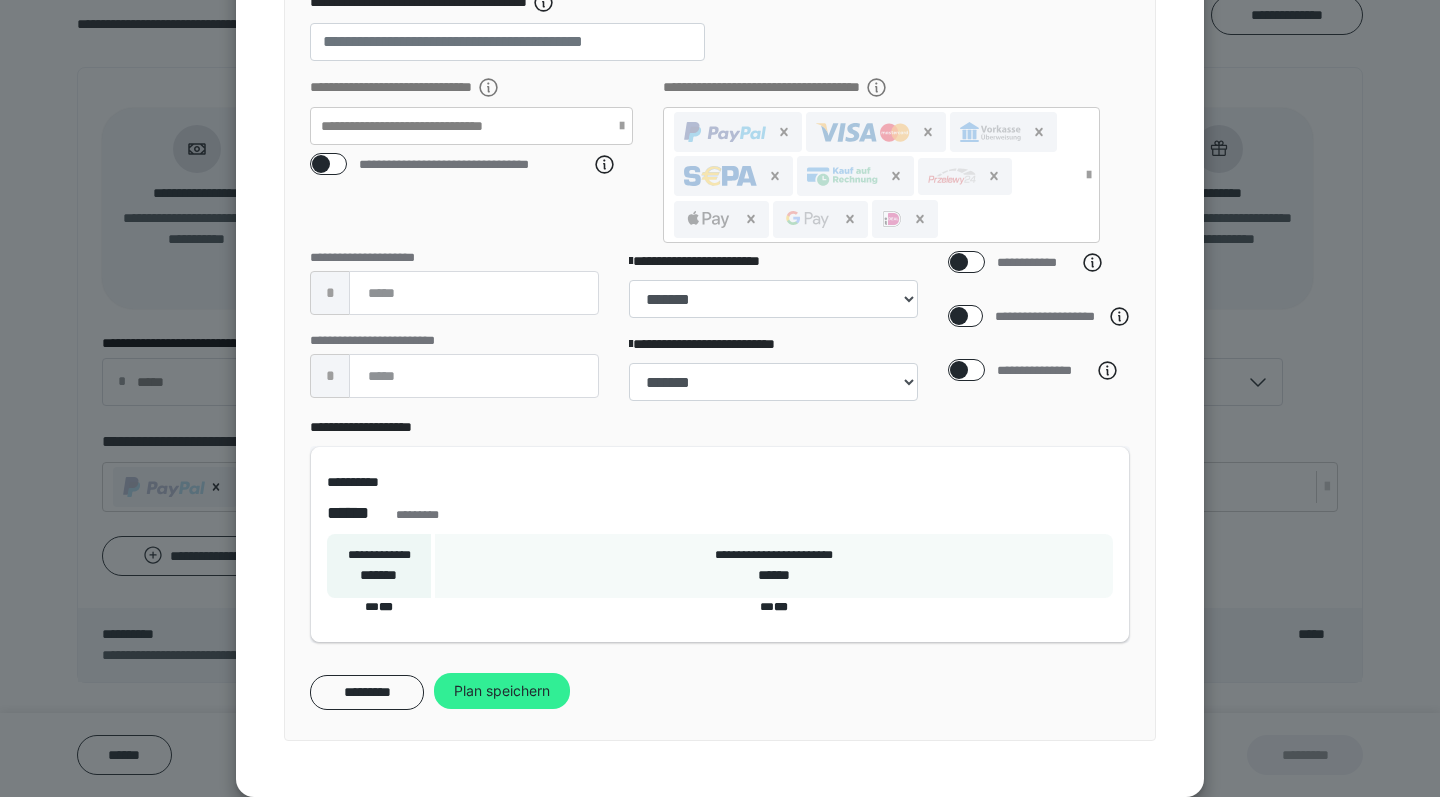 click on "Plan speichern" at bounding box center [502, 691] 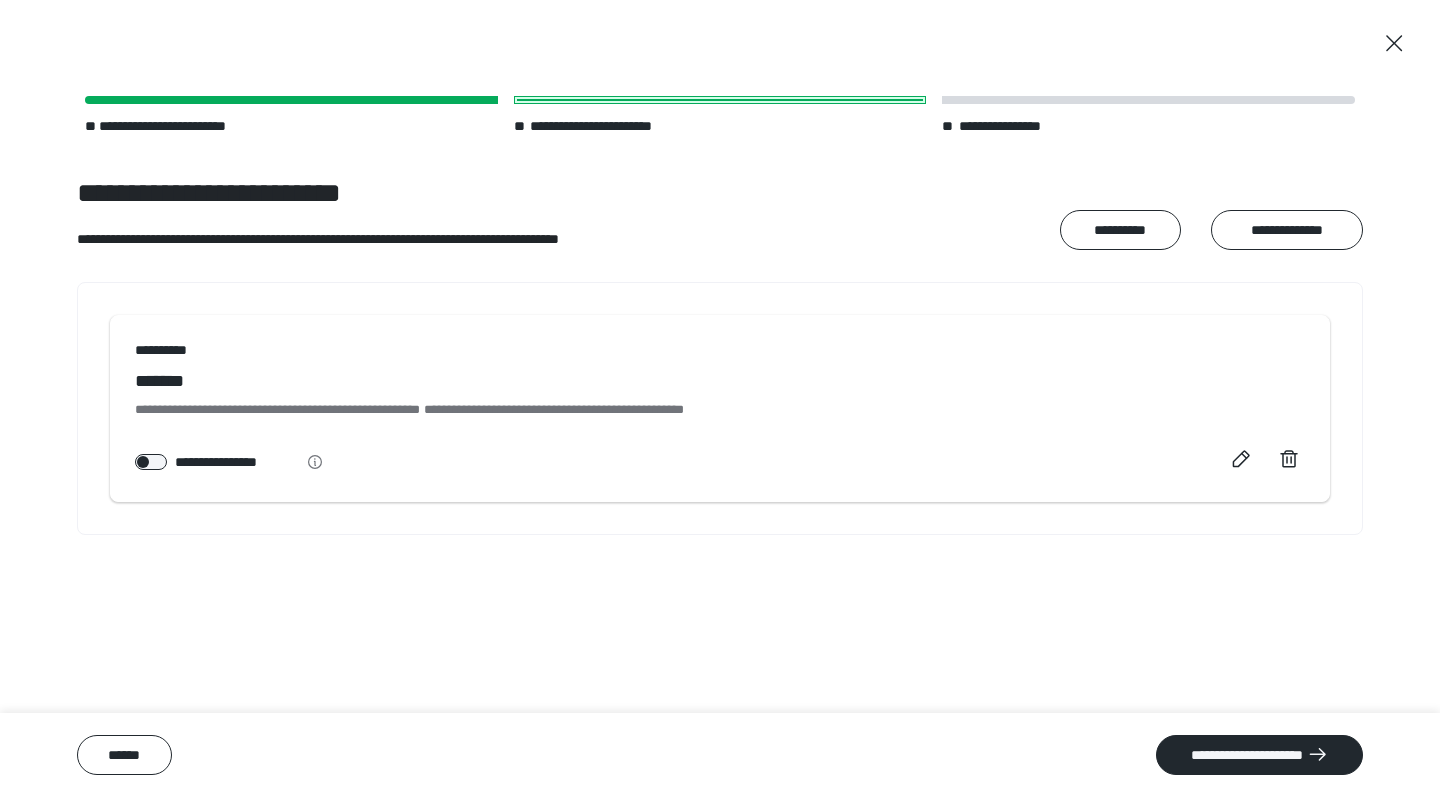 scroll, scrollTop: 0, scrollLeft: 0, axis: both 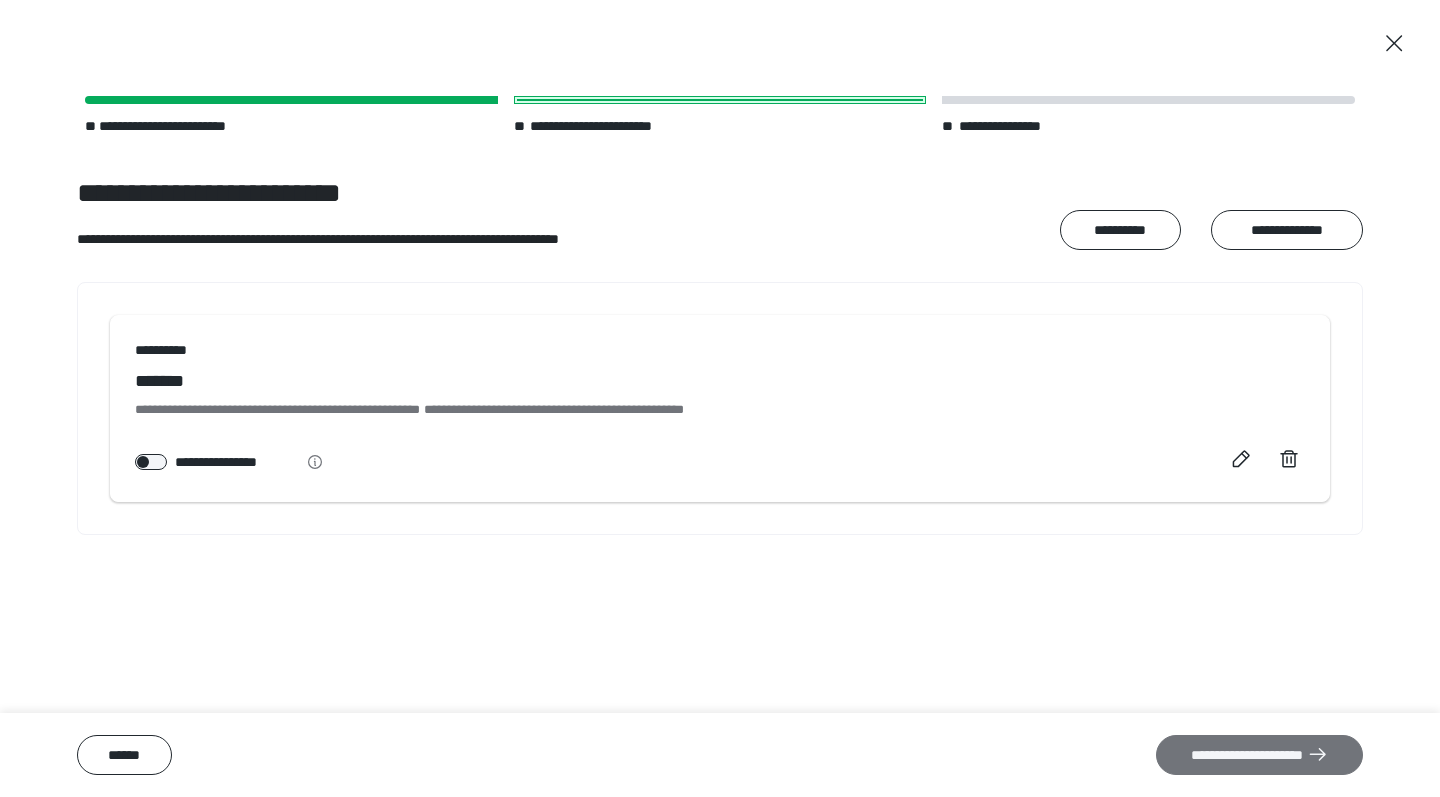 click on "**********" at bounding box center [1259, 755] 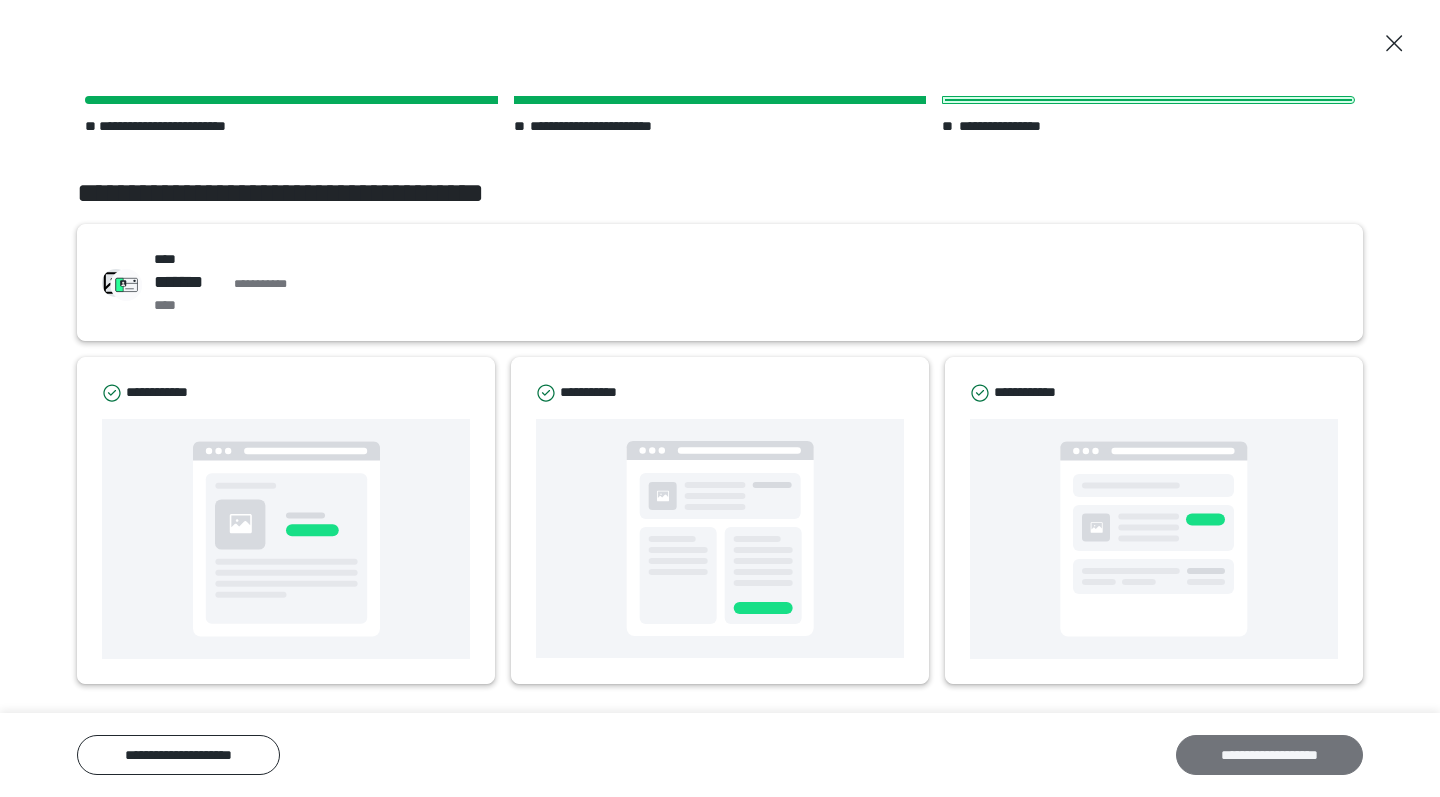 click on "**********" at bounding box center [1269, 755] 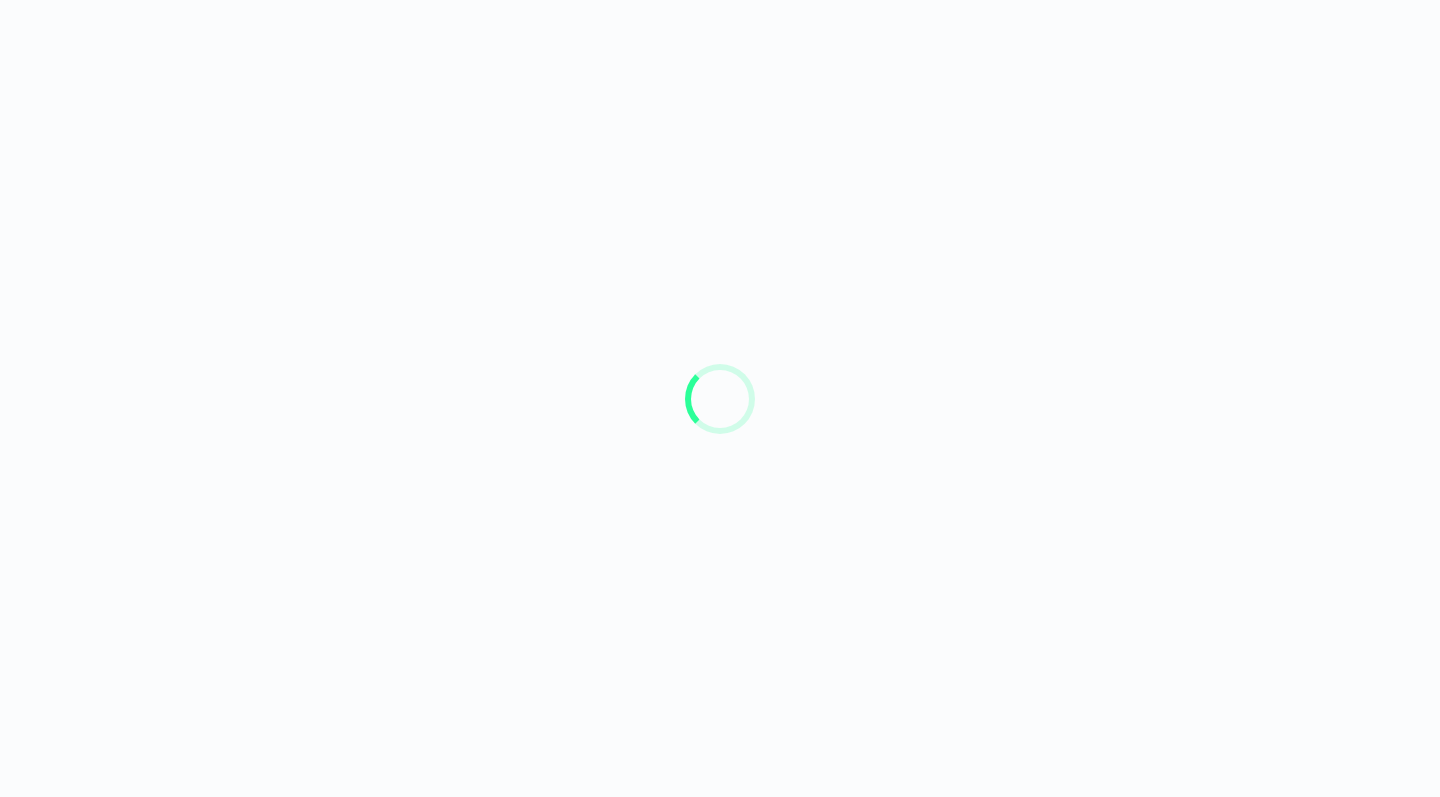 scroll, scrollTop: 0, scrollLeft: 0, axis: both 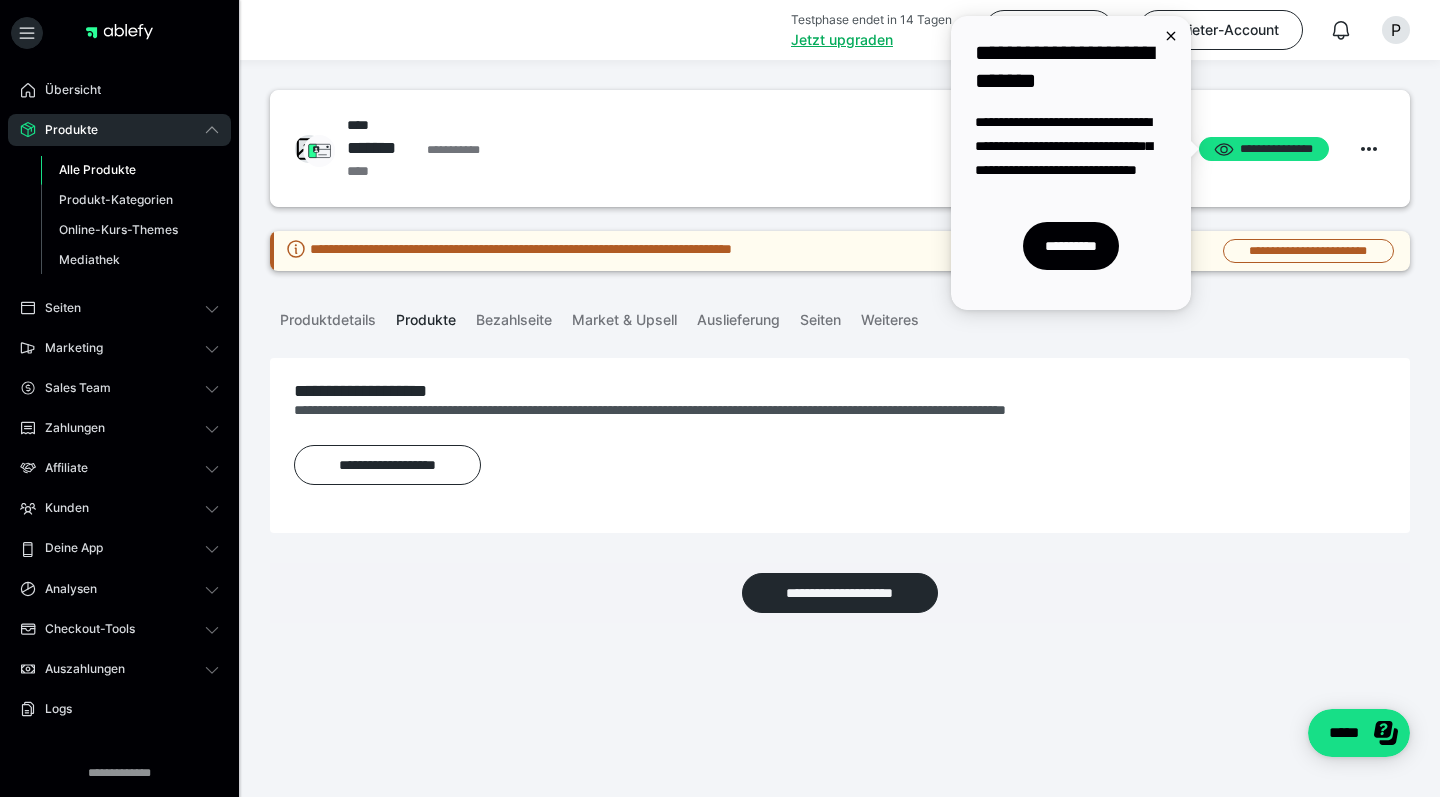 click on "**********" at bounding box center (840, 177) 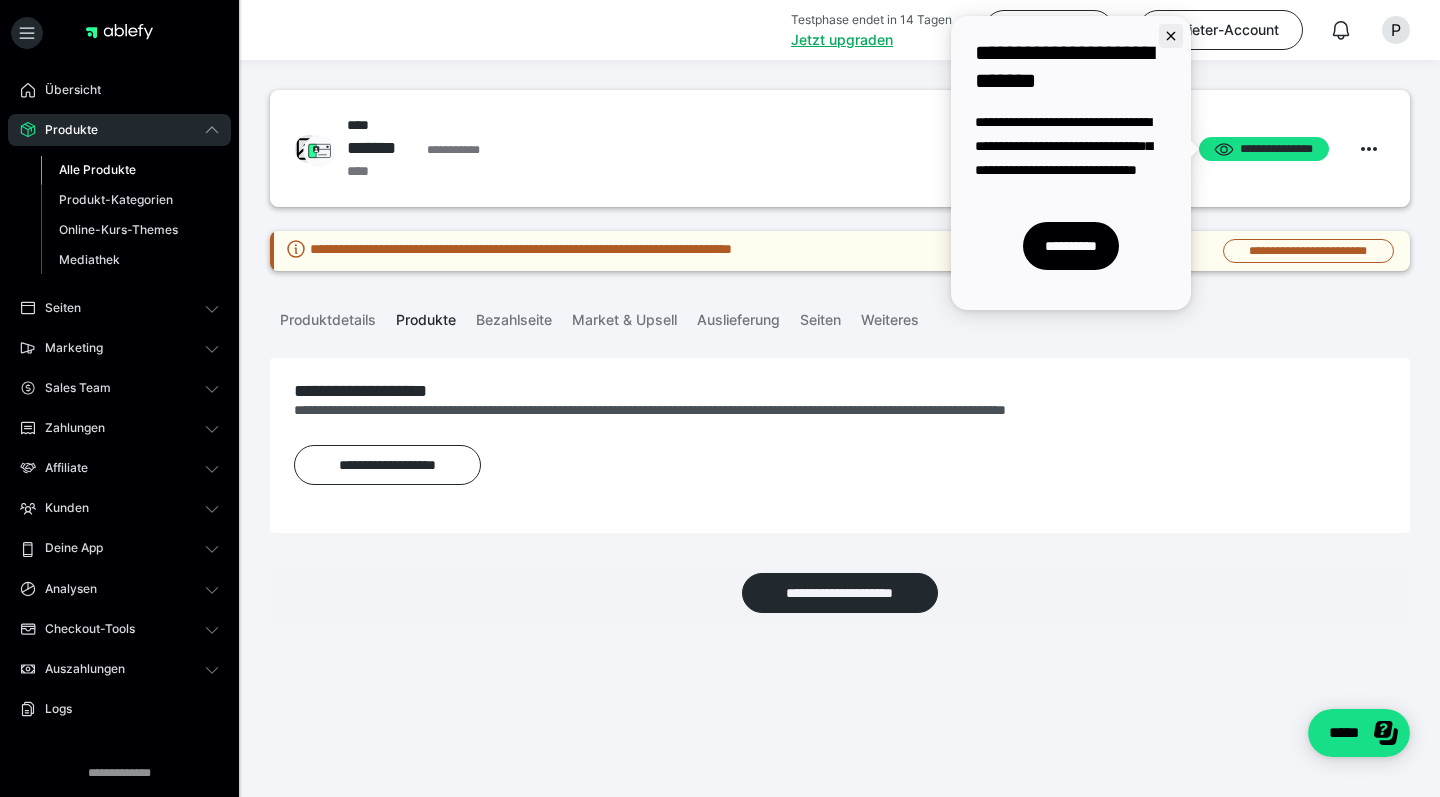click 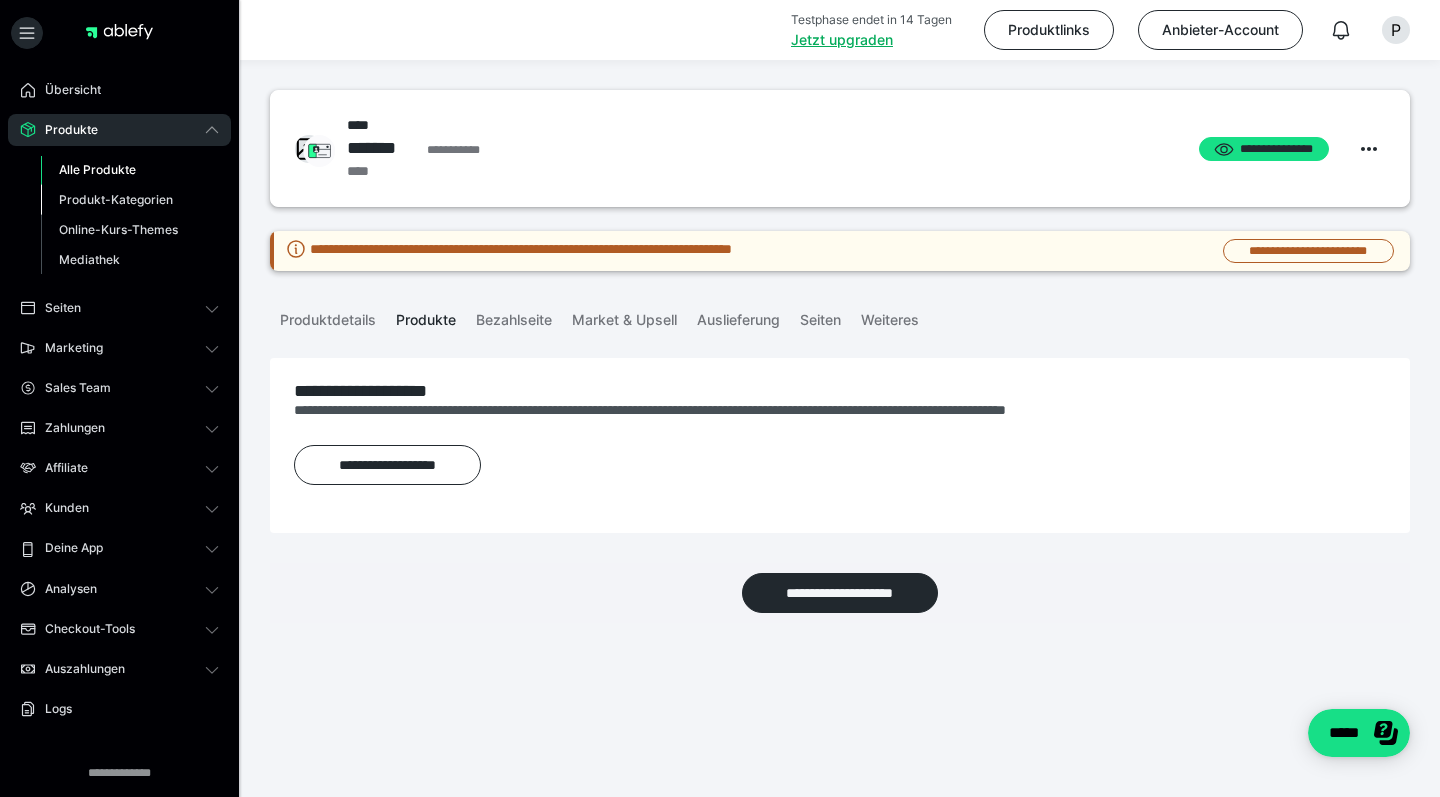 click on "Produkt-Kategorien" at bounding box center [116, 199] 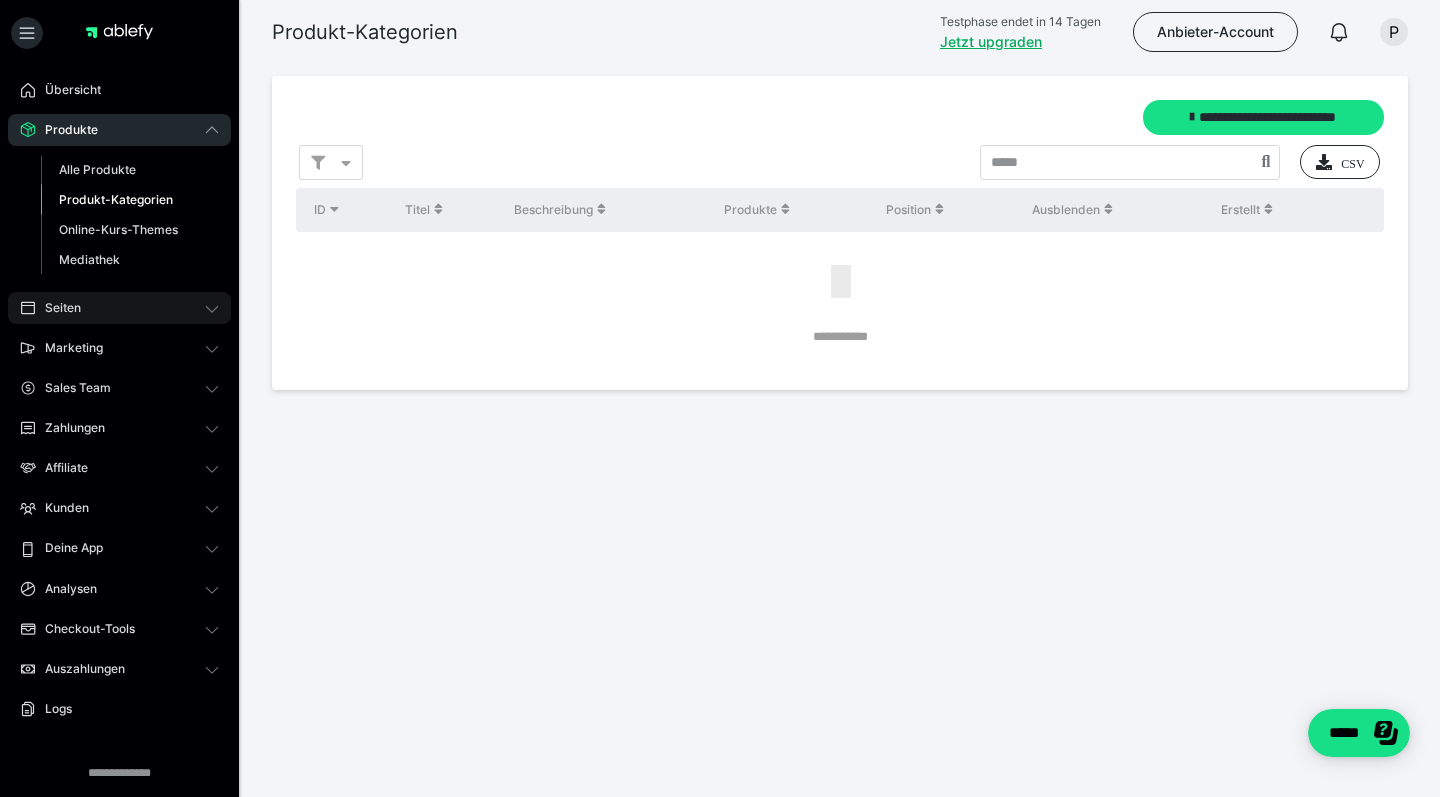 click on "Seiten" at bounding box center (119, 308) 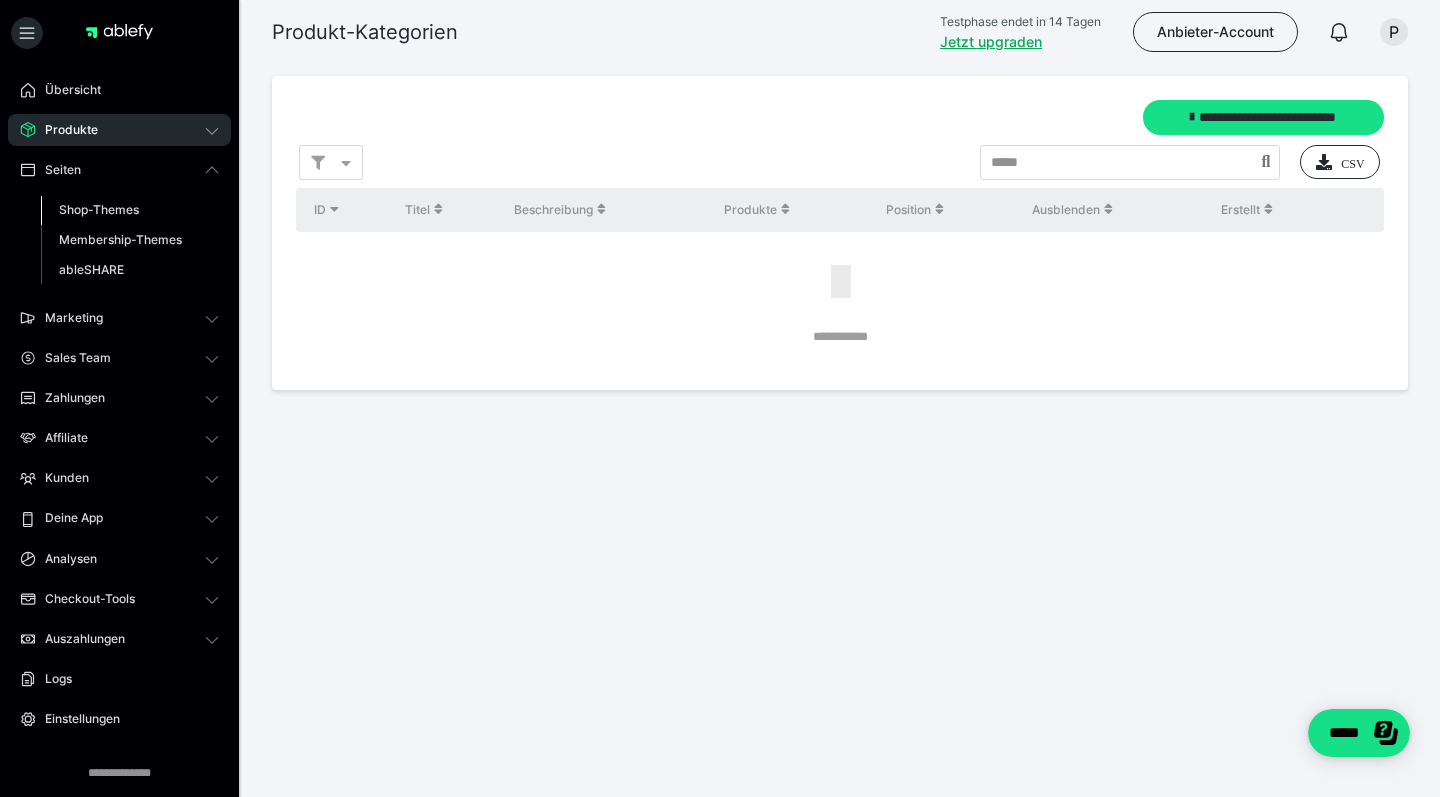 click on "Shop-Themes" at bounding box center [99, 209] 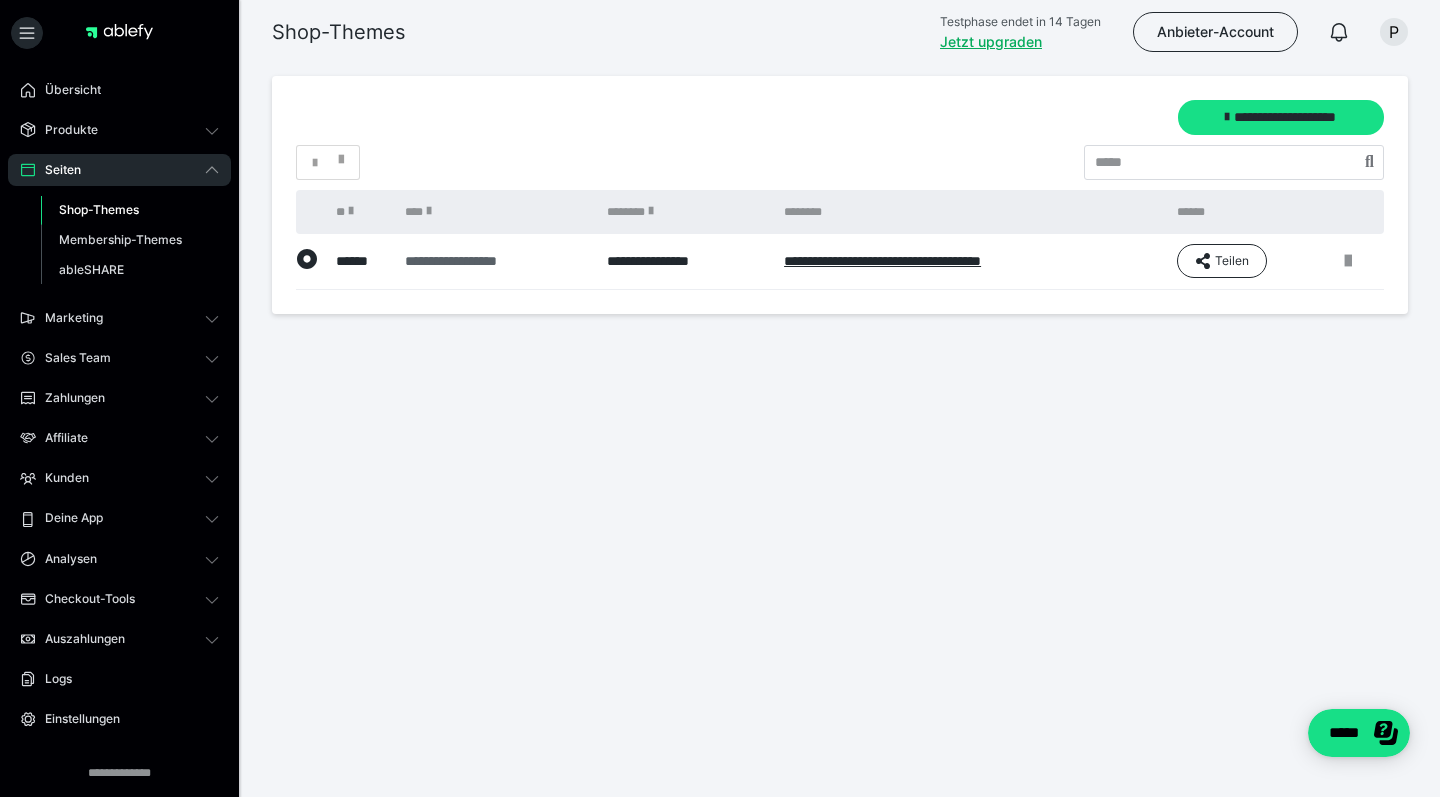 click on "**********" at bounding box center [493, 261] 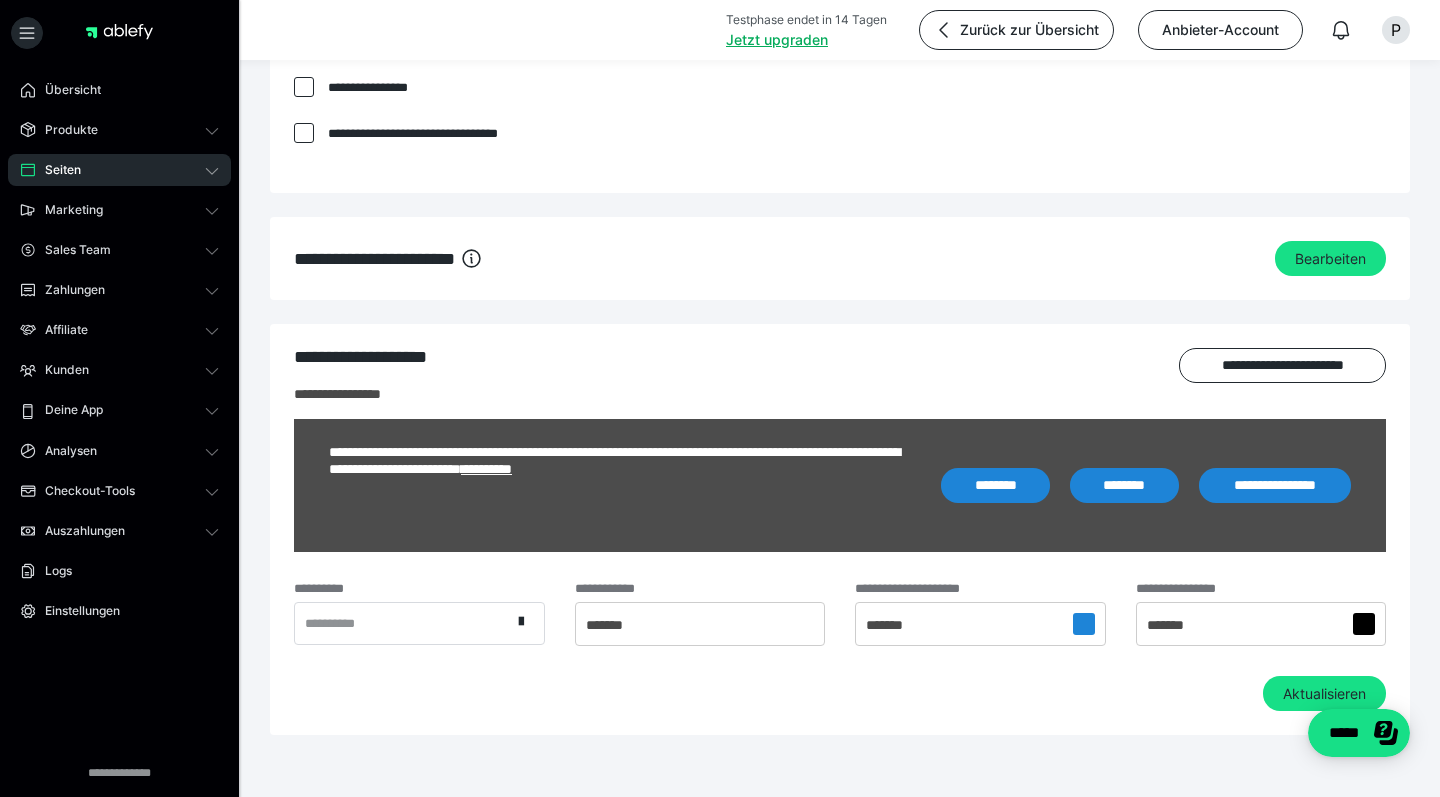 scroll, scrollTop: 1306, scrollLeft: 0, axis: vertical 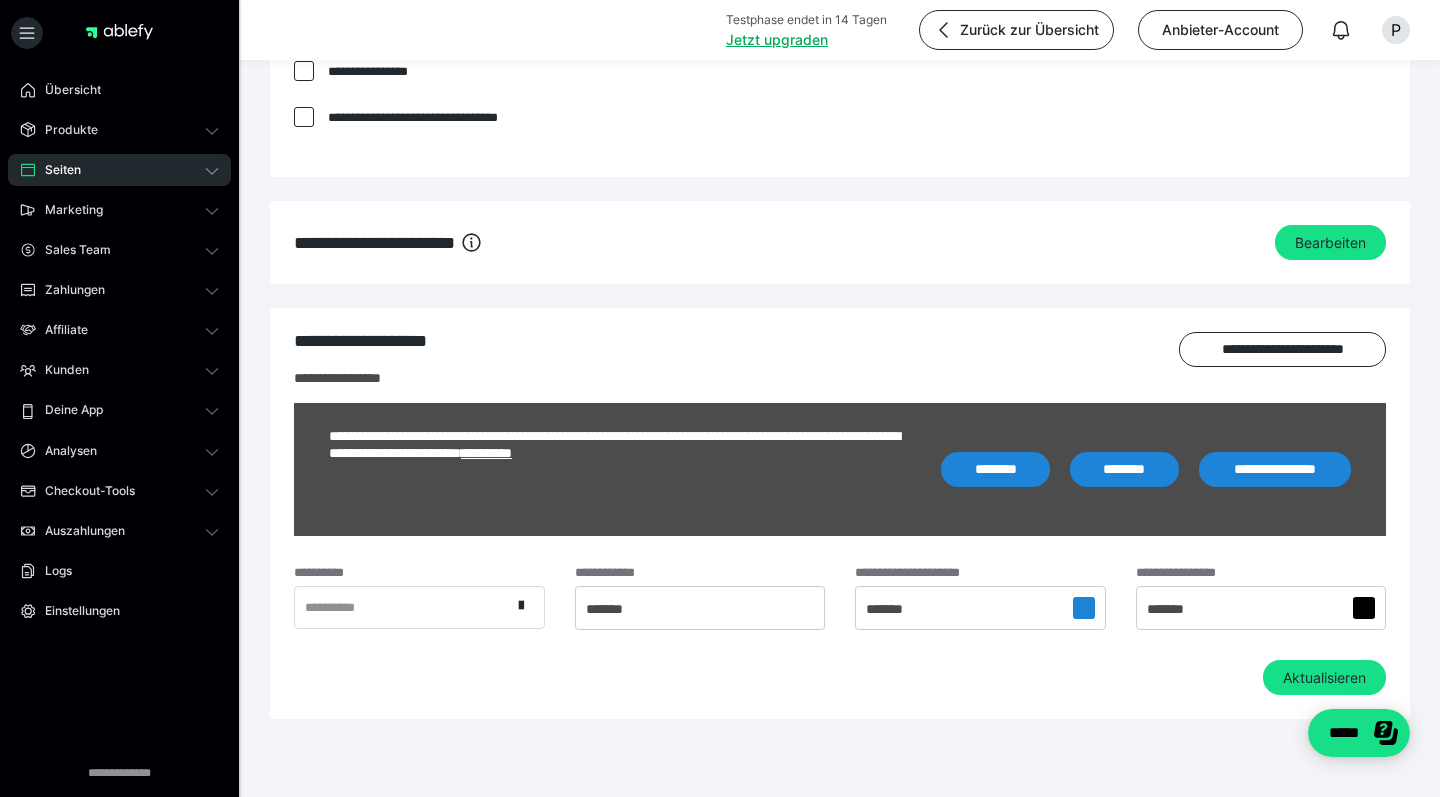 click on "**********" at bounding box center (840, 534) 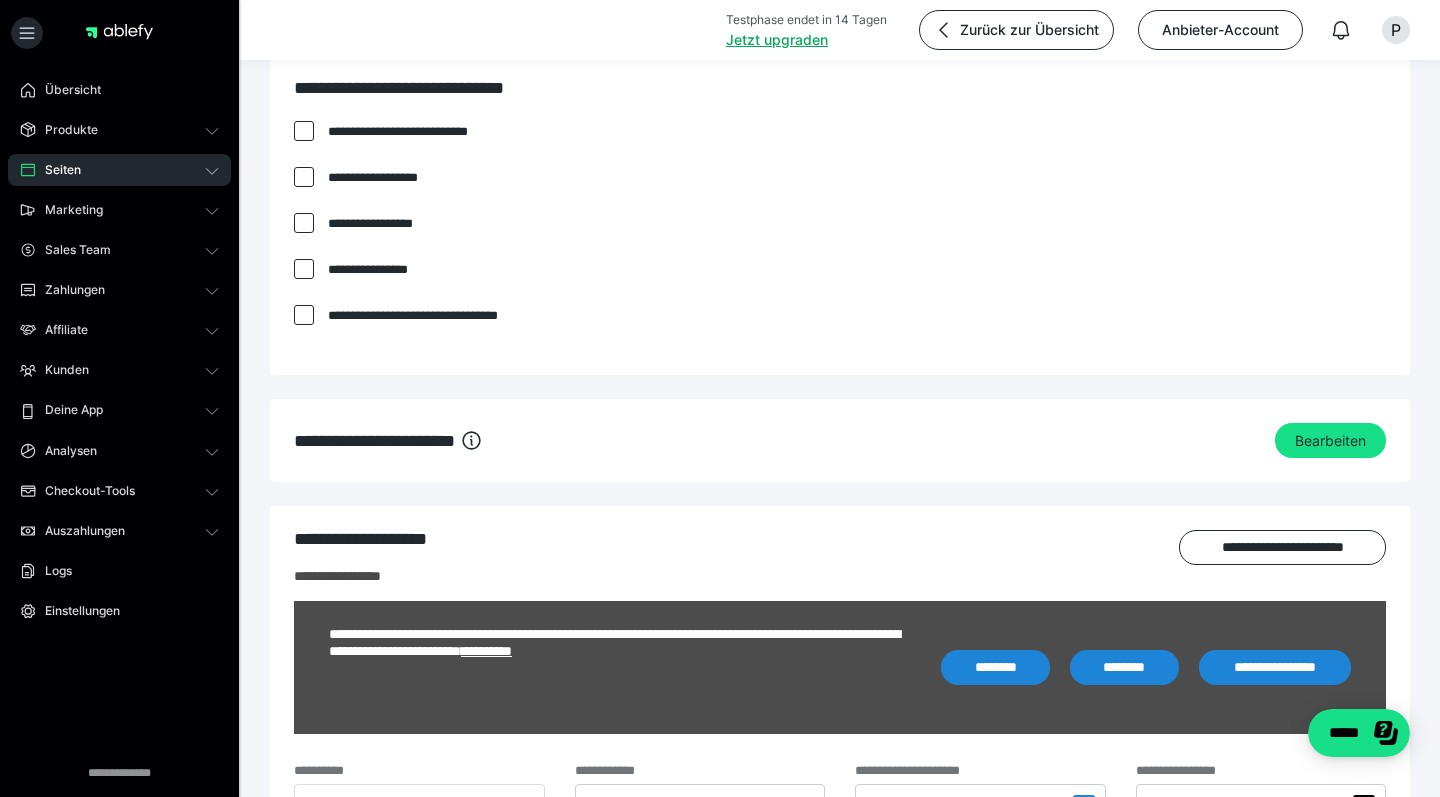 scroll, scrollTop: 1075, scrollLeft: 0, axis: vertical 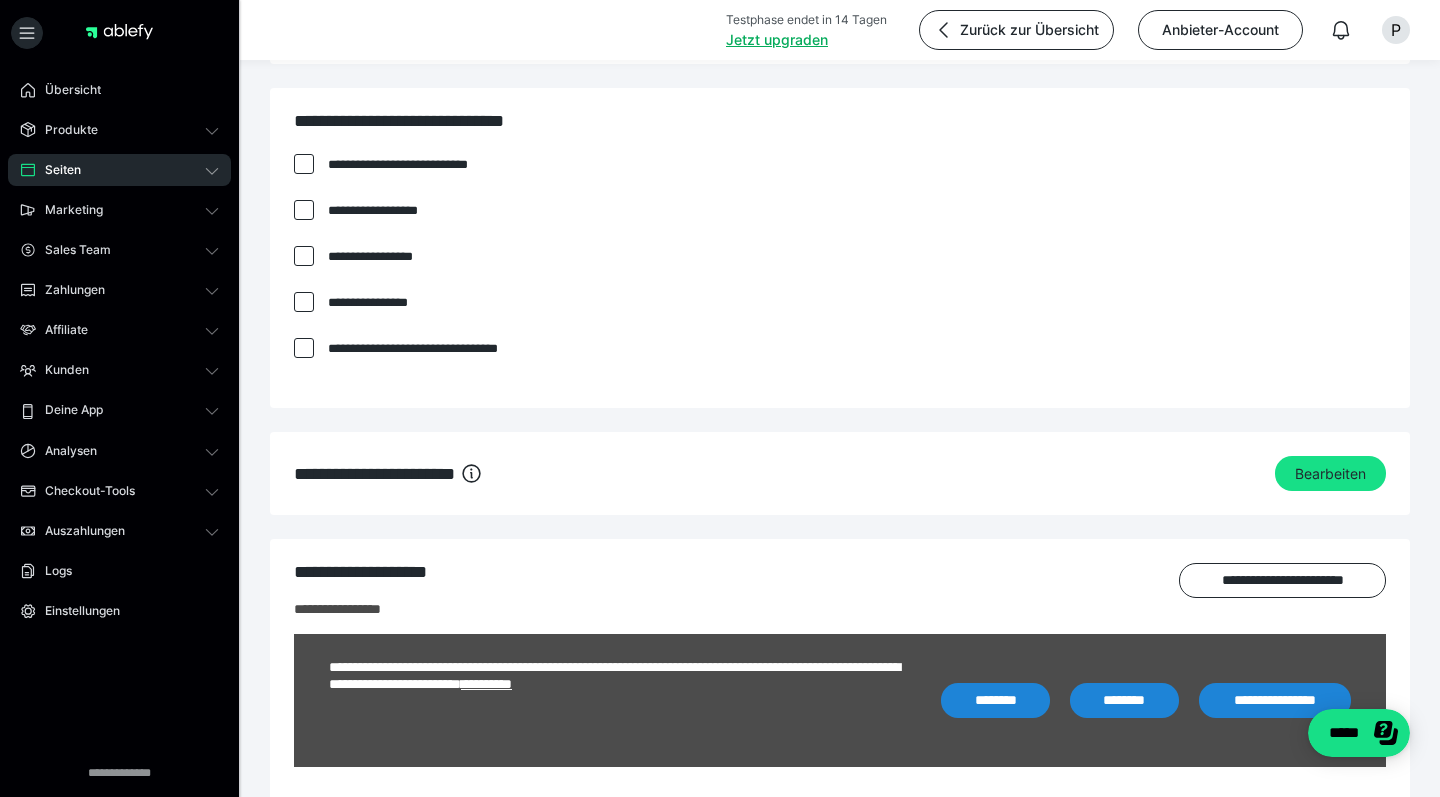 click at bounding box center (304, 256) 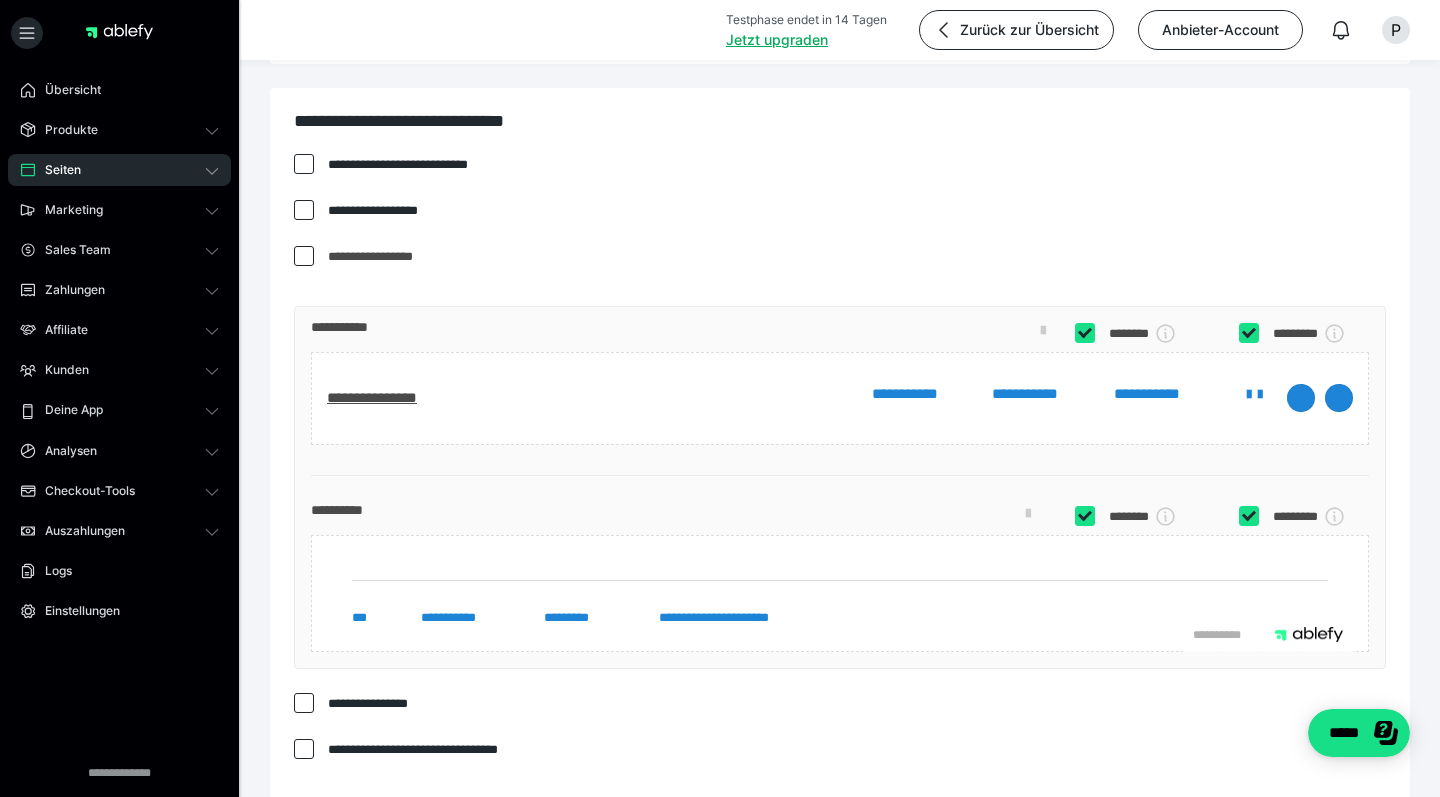 click at bounding box center (304, 256) 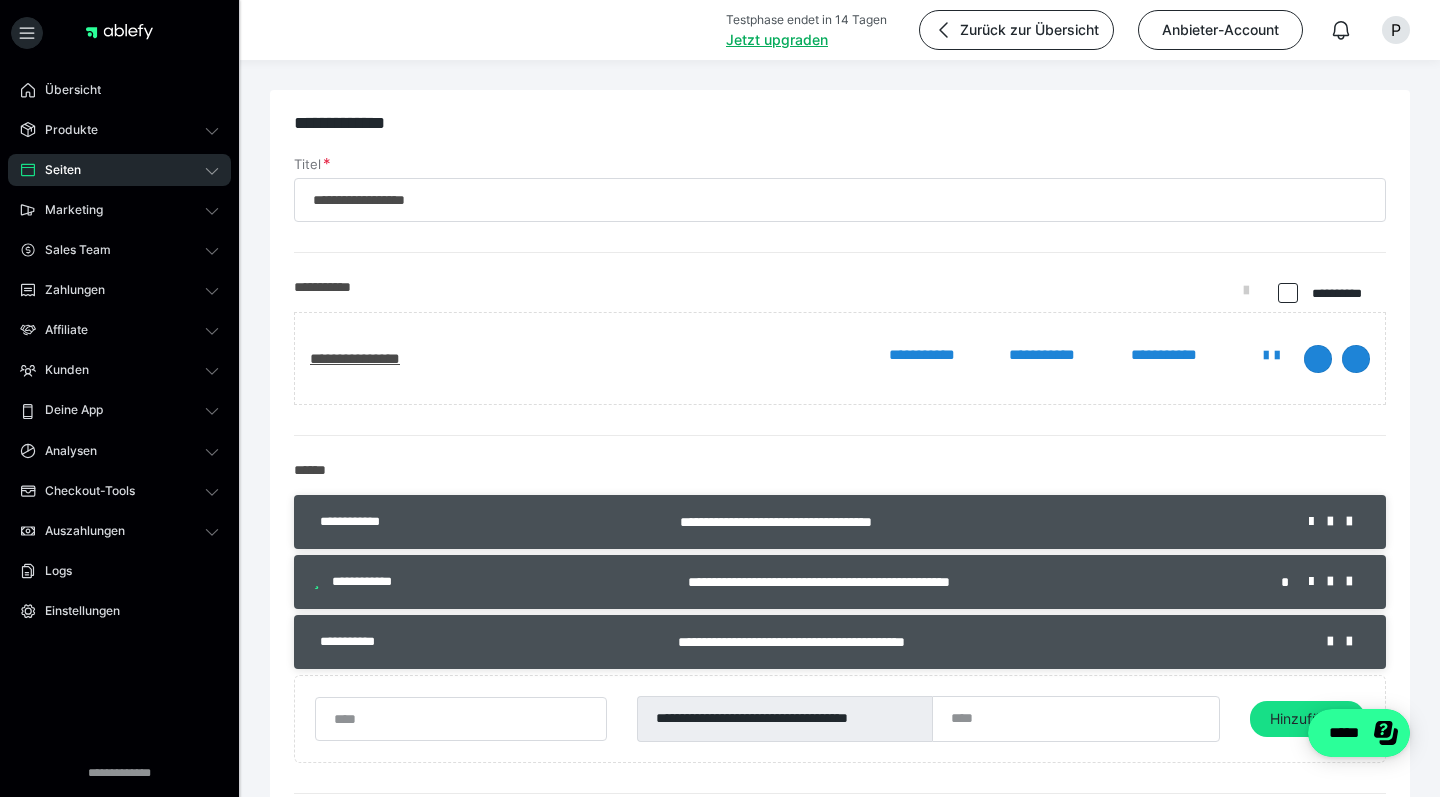 scroll, scrollTop: 38, scrollLeft: 0, axis: vertical 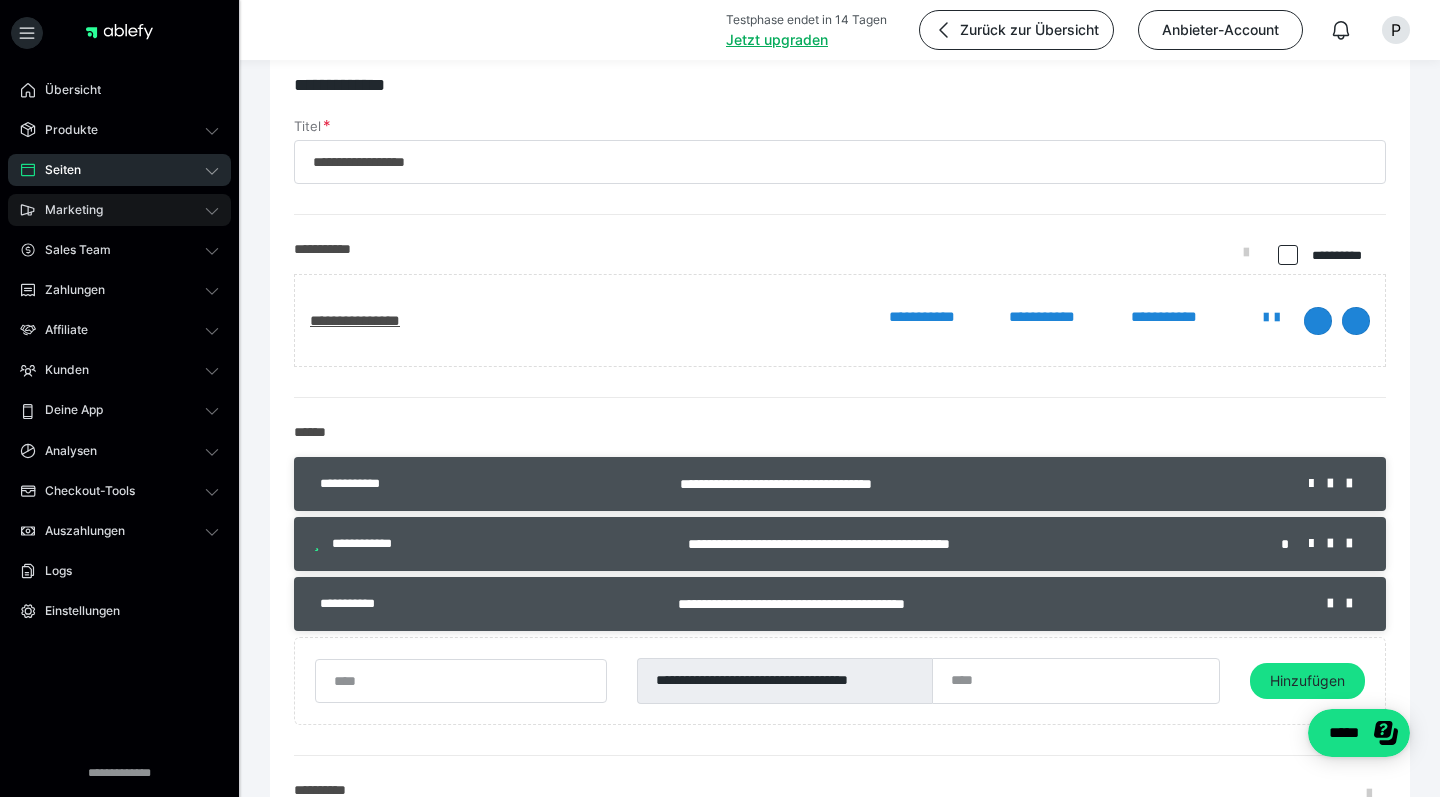 click on "Marketing" at bounding box center [67, 210] 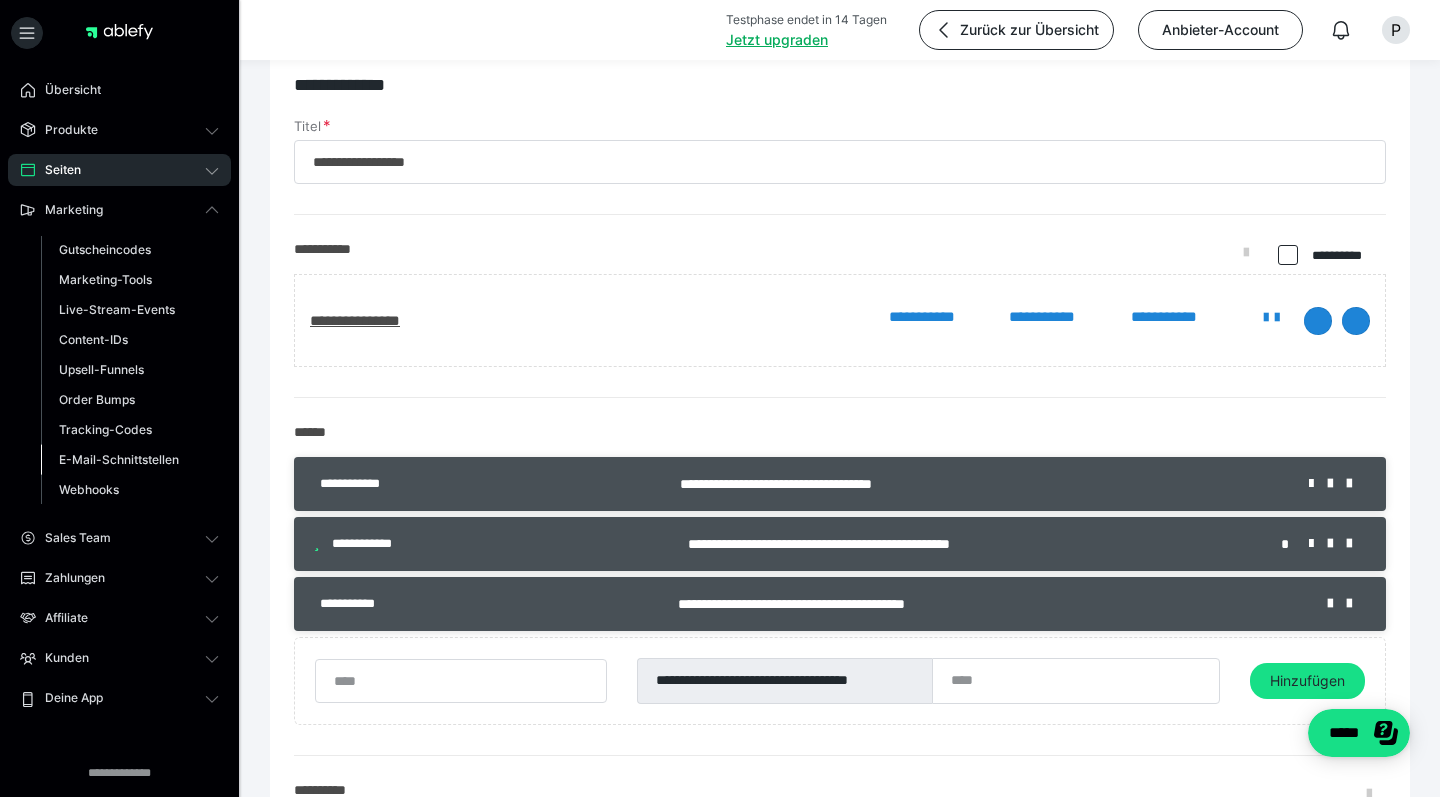 click on "E-Mail-Schnittstellen" at bounding box center (119, 459) 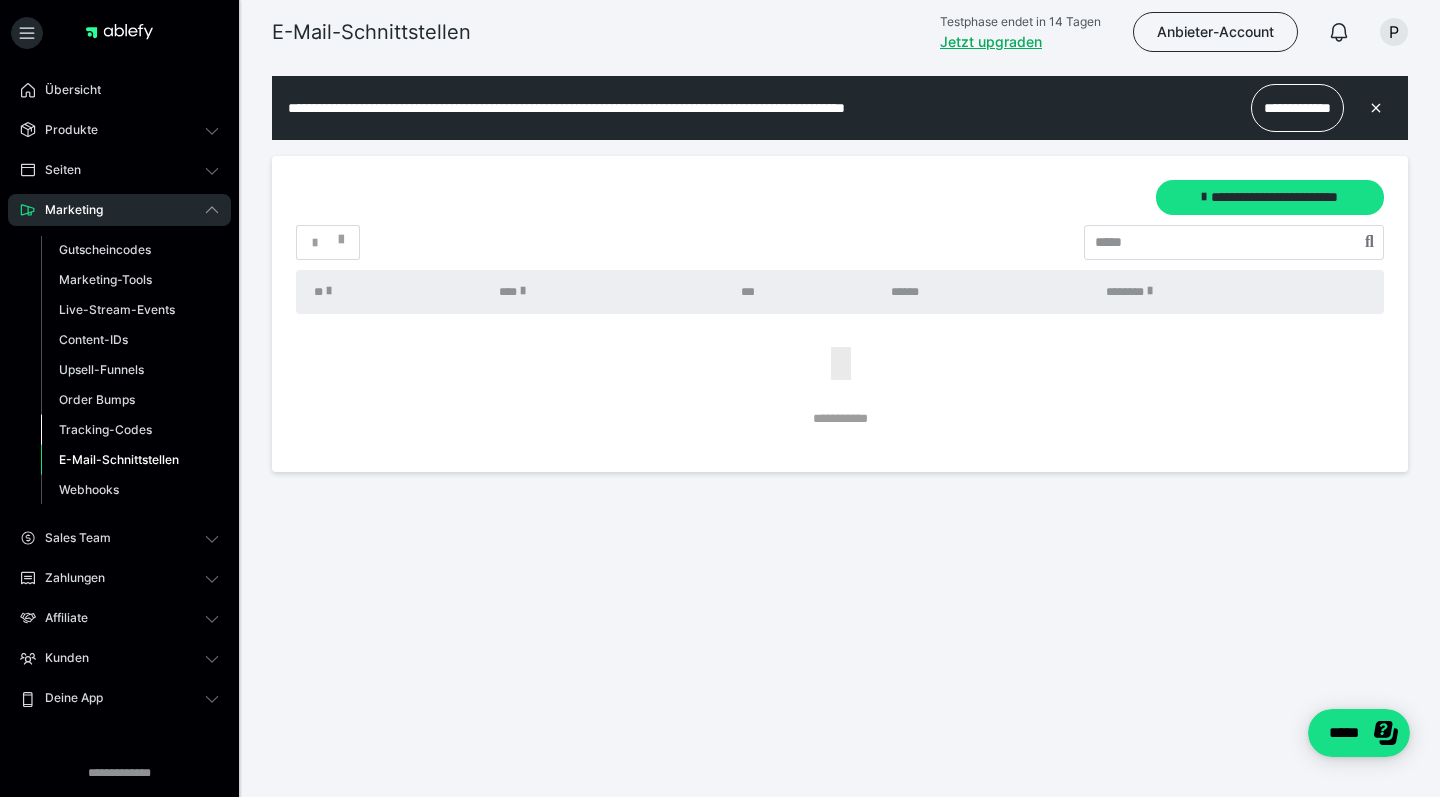 scroll, scrollTop: 0, scrollLeft: 0, axis: both 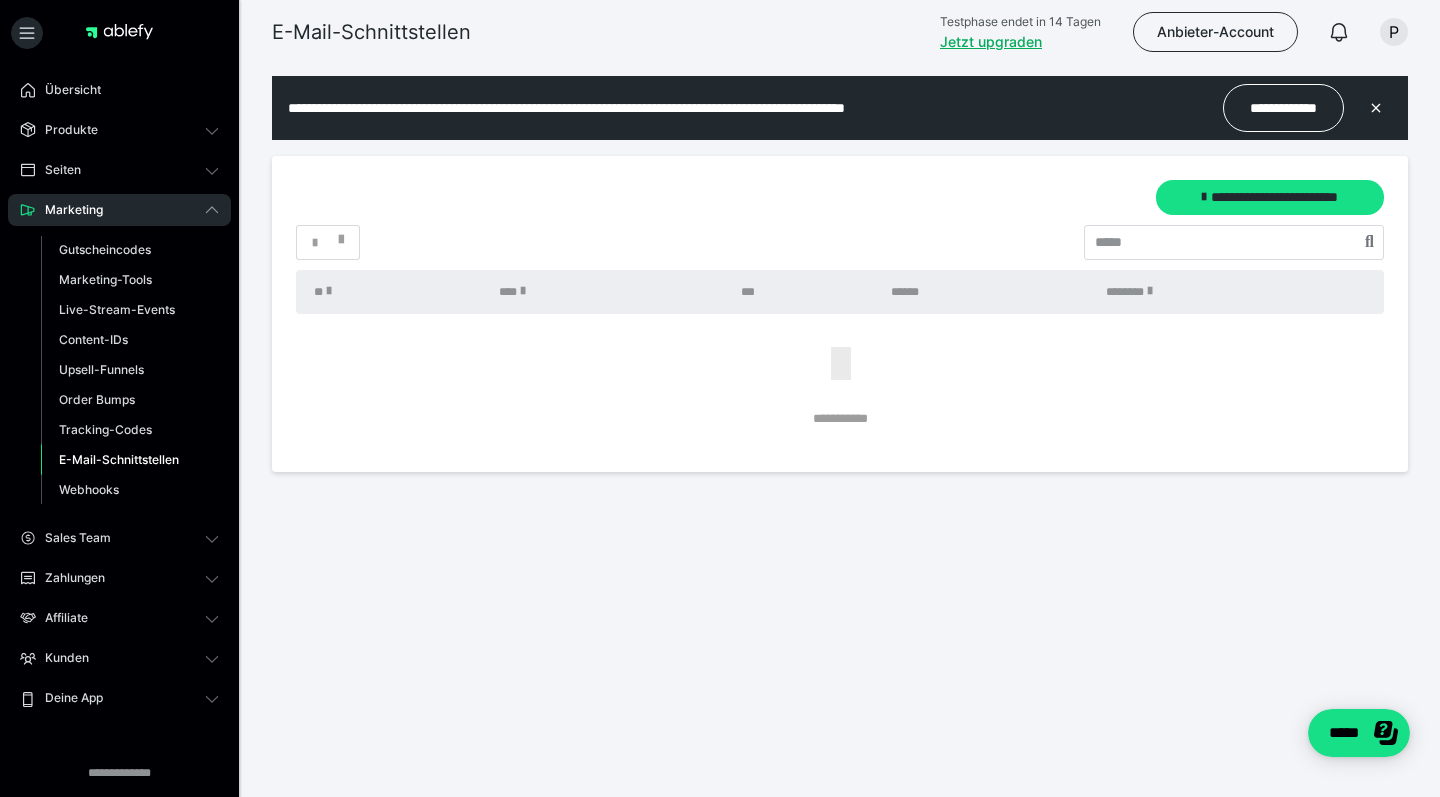 click on "Gutscheincodes Marketing-Tools Live-Stream-Events Content-IDs Upsell-Funnels Order Bumps Tracking-Codes E-Mail-Schnittstellen Webhooks" at bounding box center (119, 370) 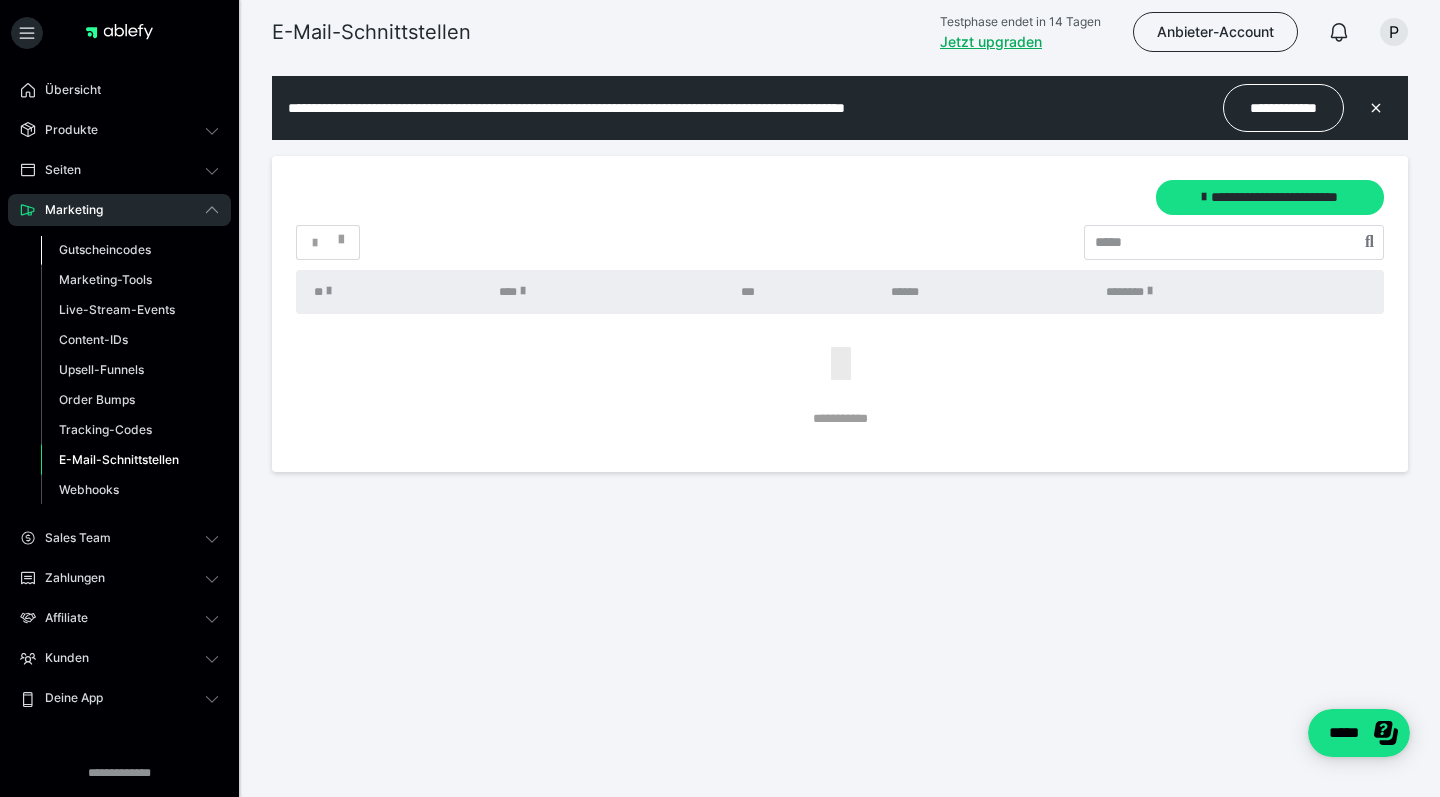 click on "Gutscheincodes" at bounding box center [105, 249] 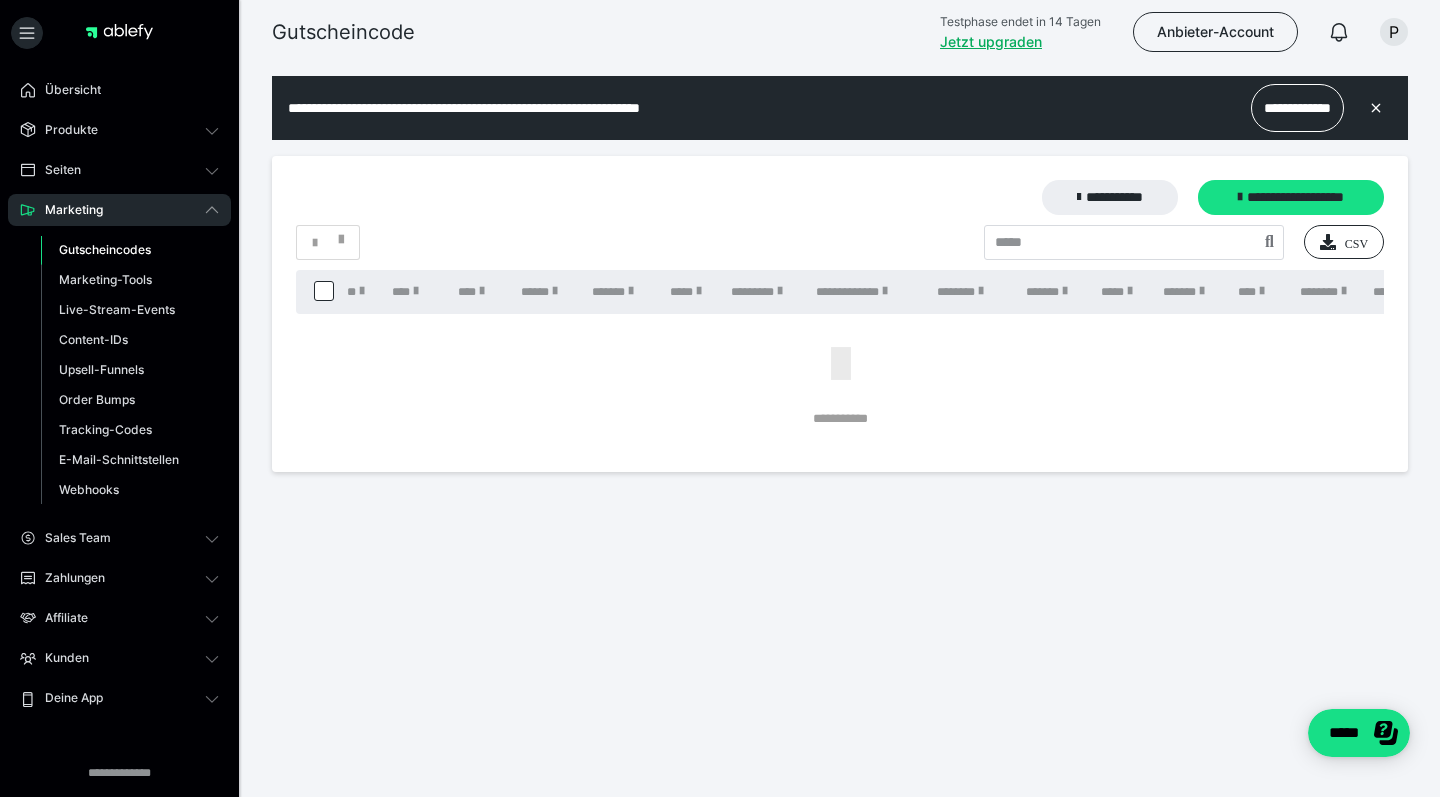 scroll, scrollTop: 0, scrollLeft: 0, axis: both 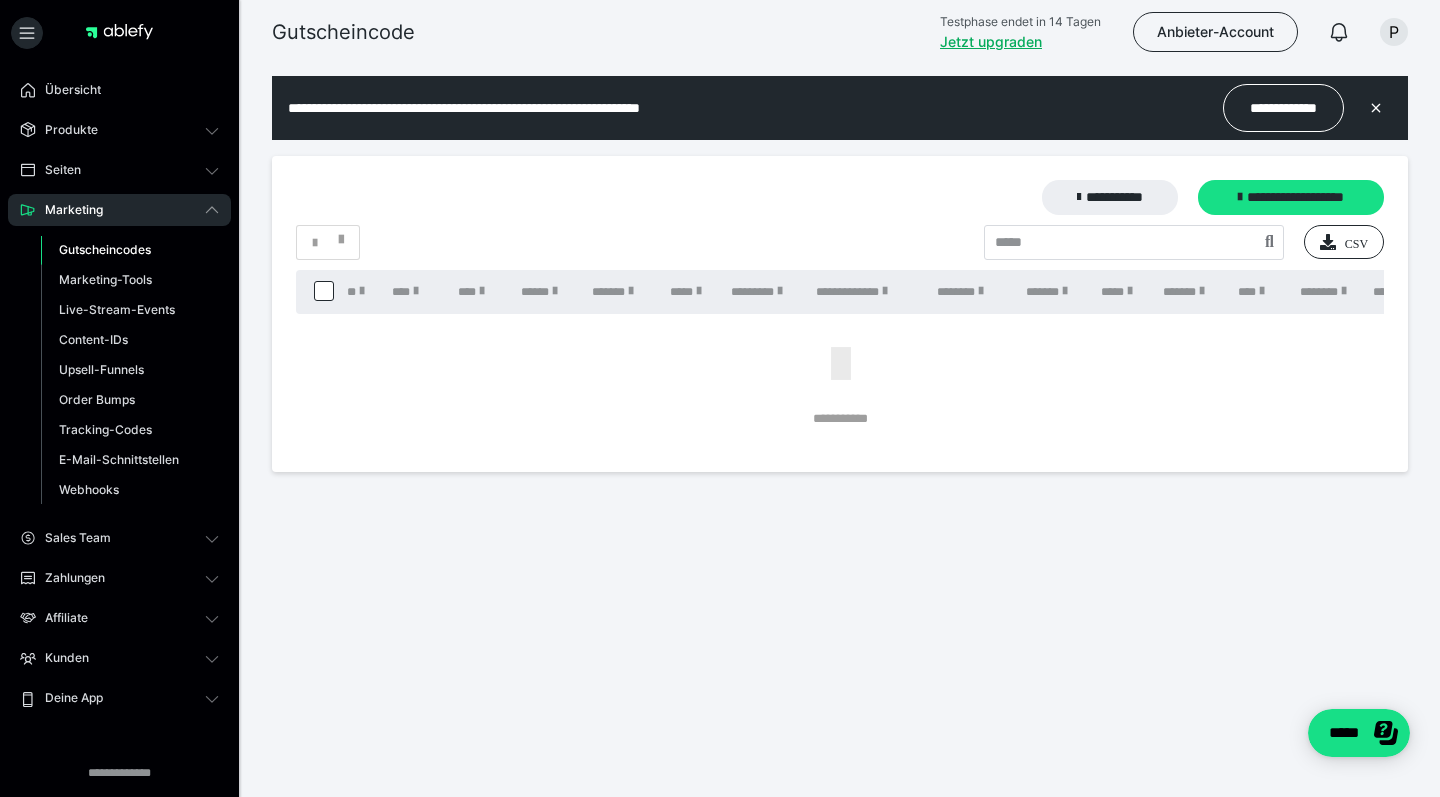 click on "Marketing" at bounding box center [119, 210] 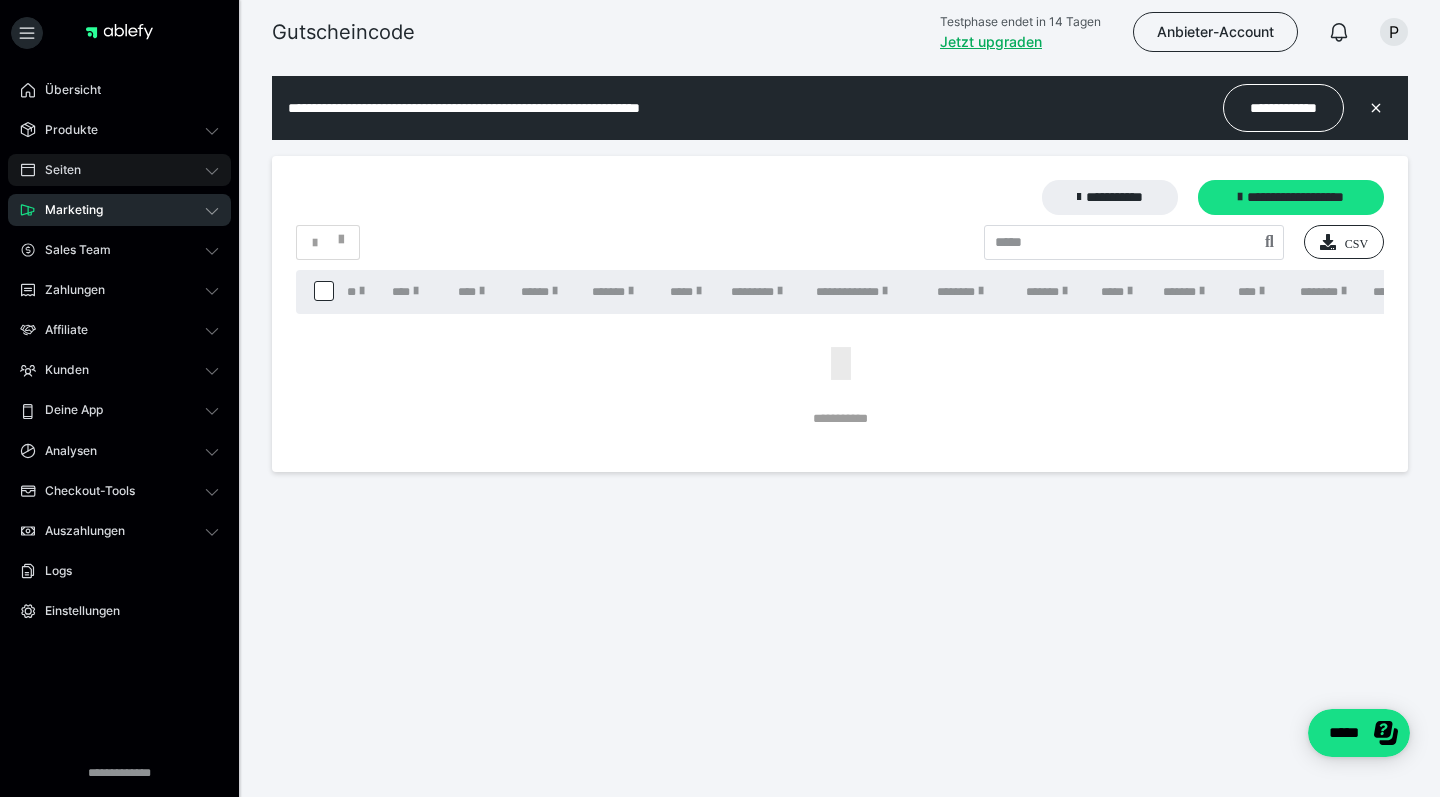 click on "Seiten" at bounding box center (119, 170) 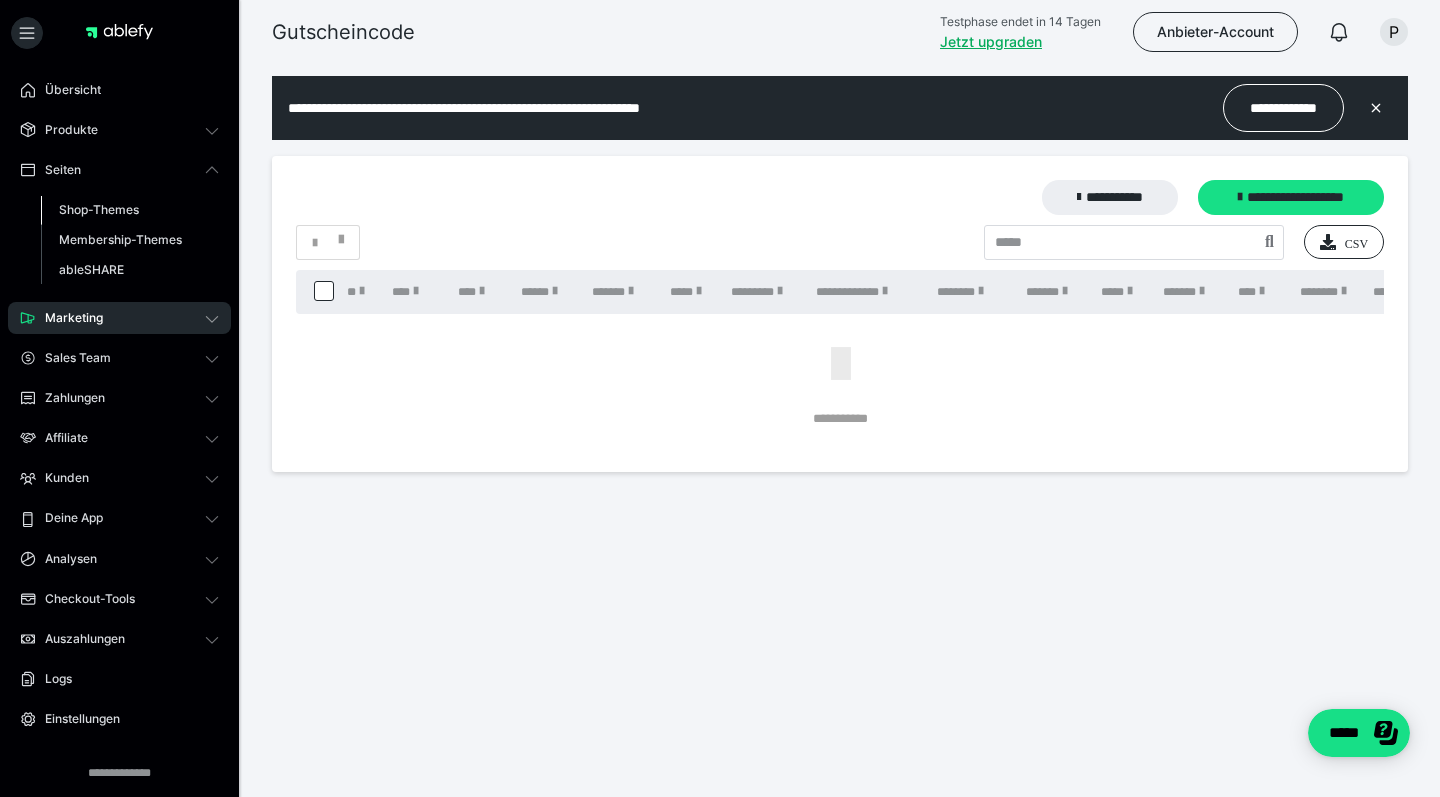 click on "Shop-Themes" at bounding box center [99, 209] 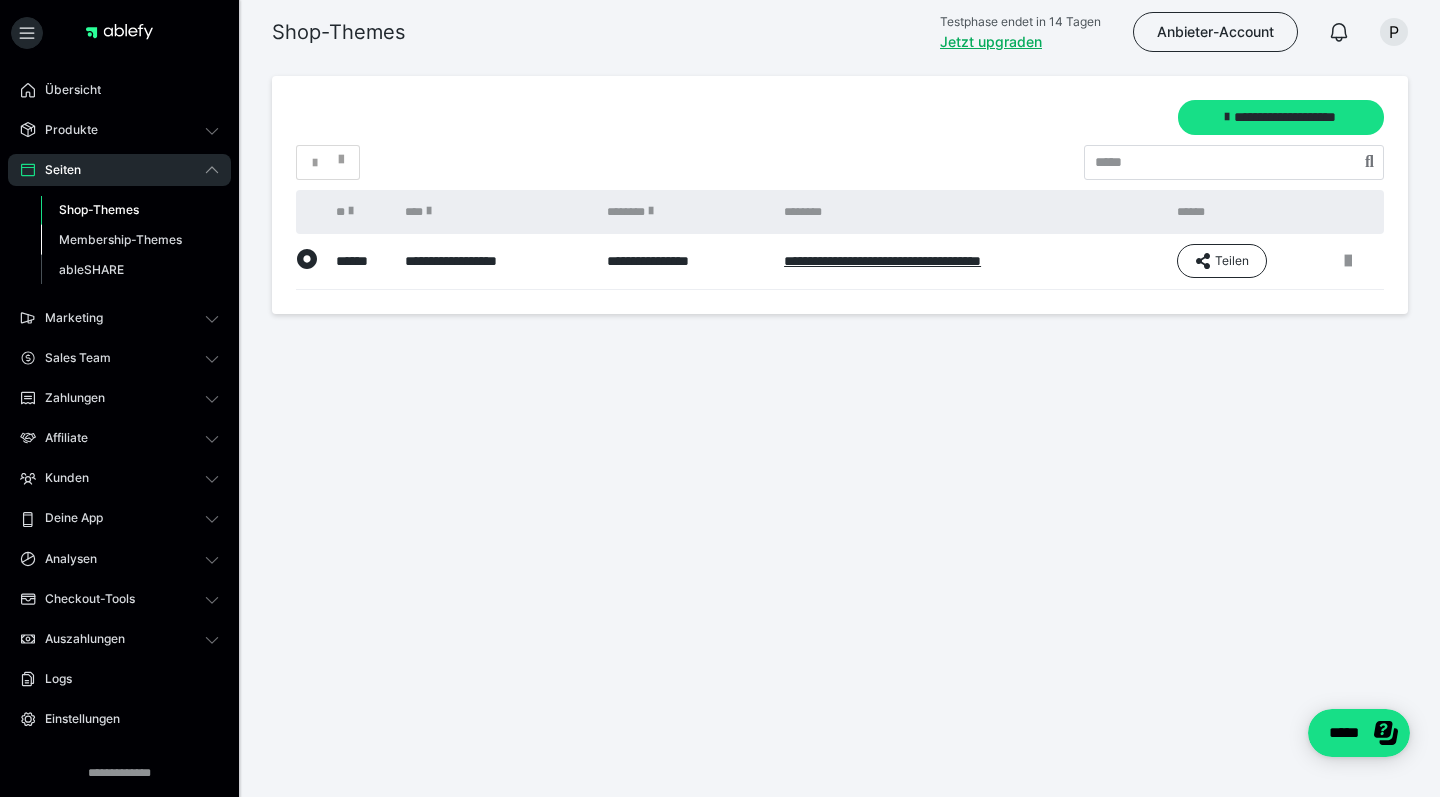 click on "Membership-Themes" at bounding box center [120, 239] 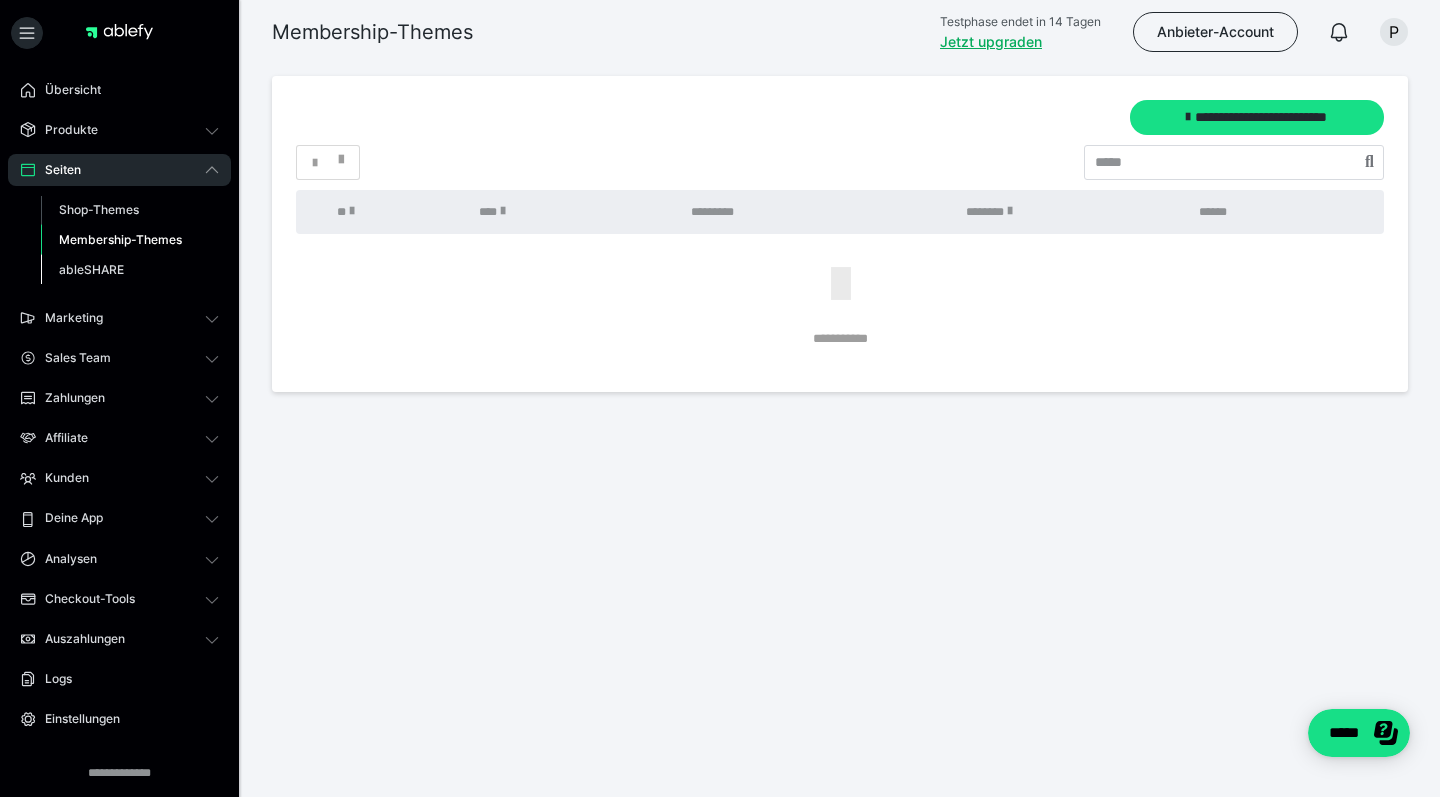 click on "ableSHARE" at bounding box center [91, 269] 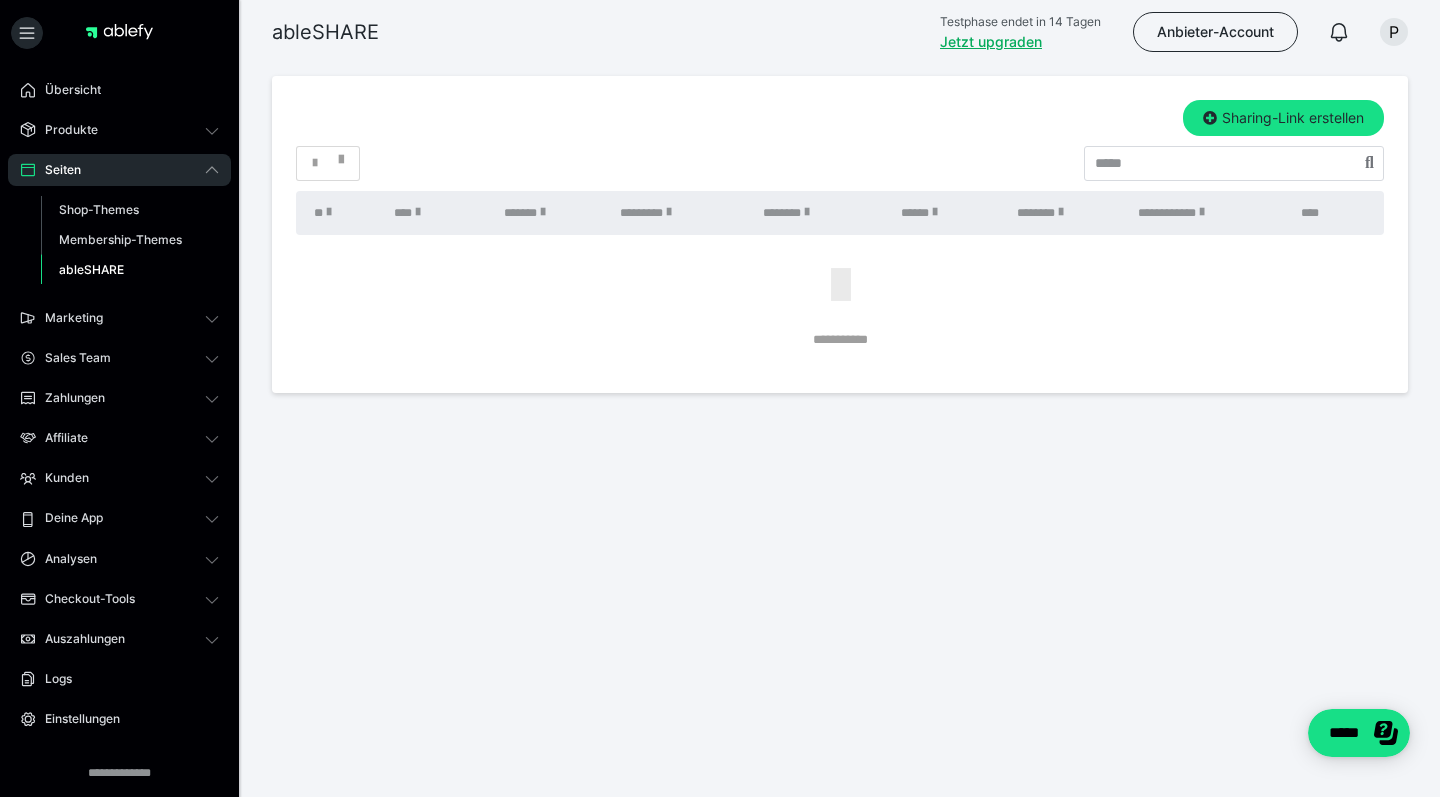 click on "Shop-Themes Membership-Themes ableSHARE" at bounding box center [119, 240] 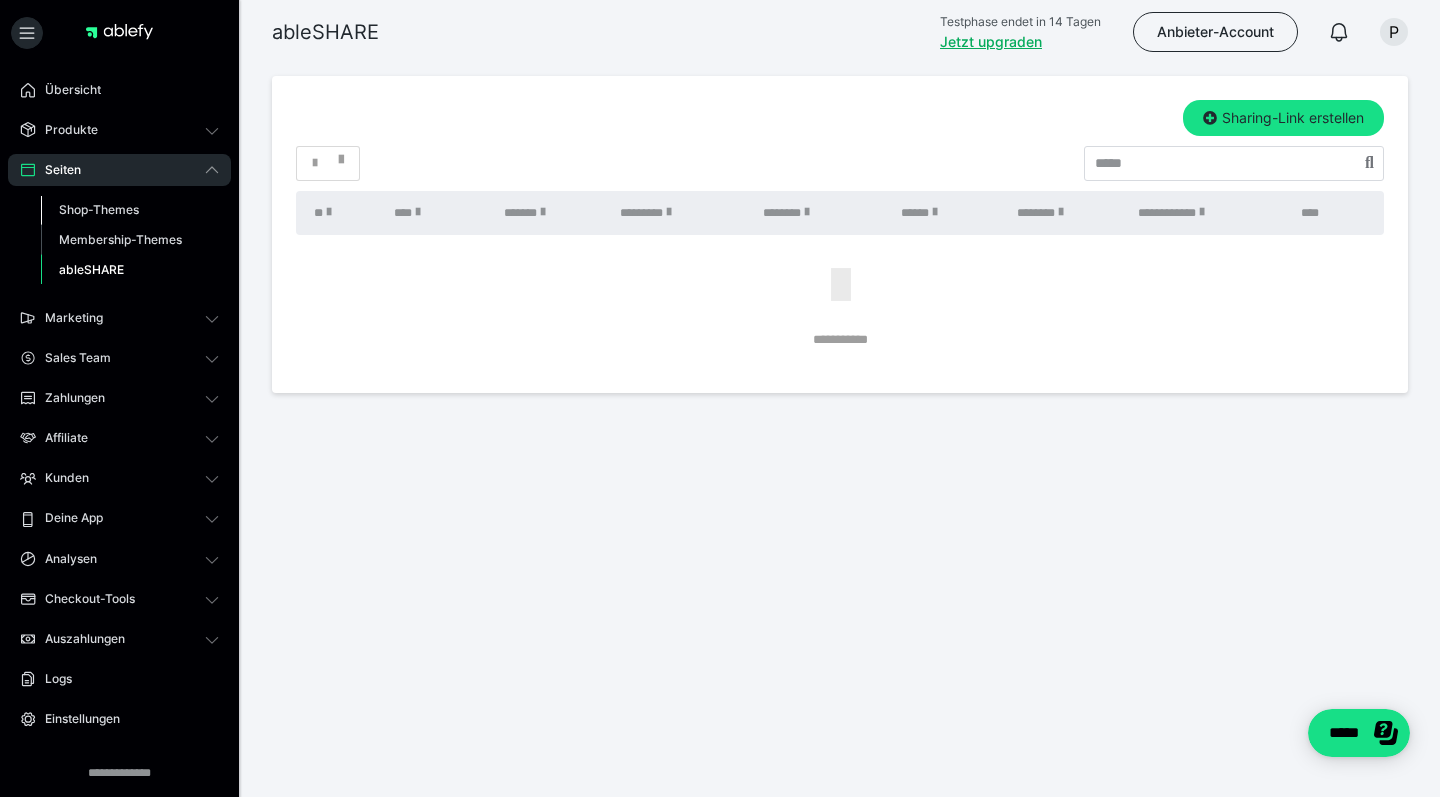 click on "Shop-Themes" at bounding box center [130, 210] 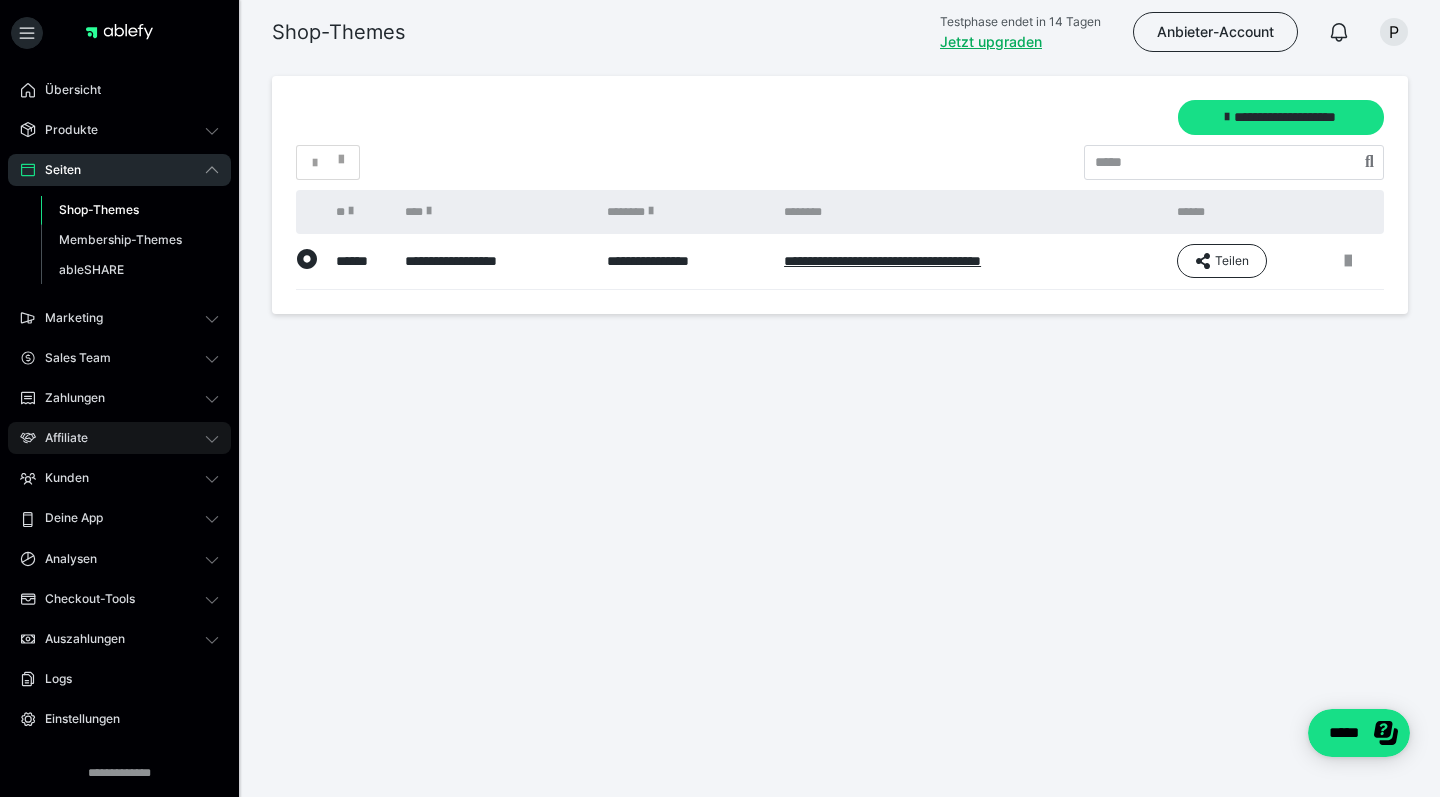 click on "Affiliate" at bounding box center [119, 438] 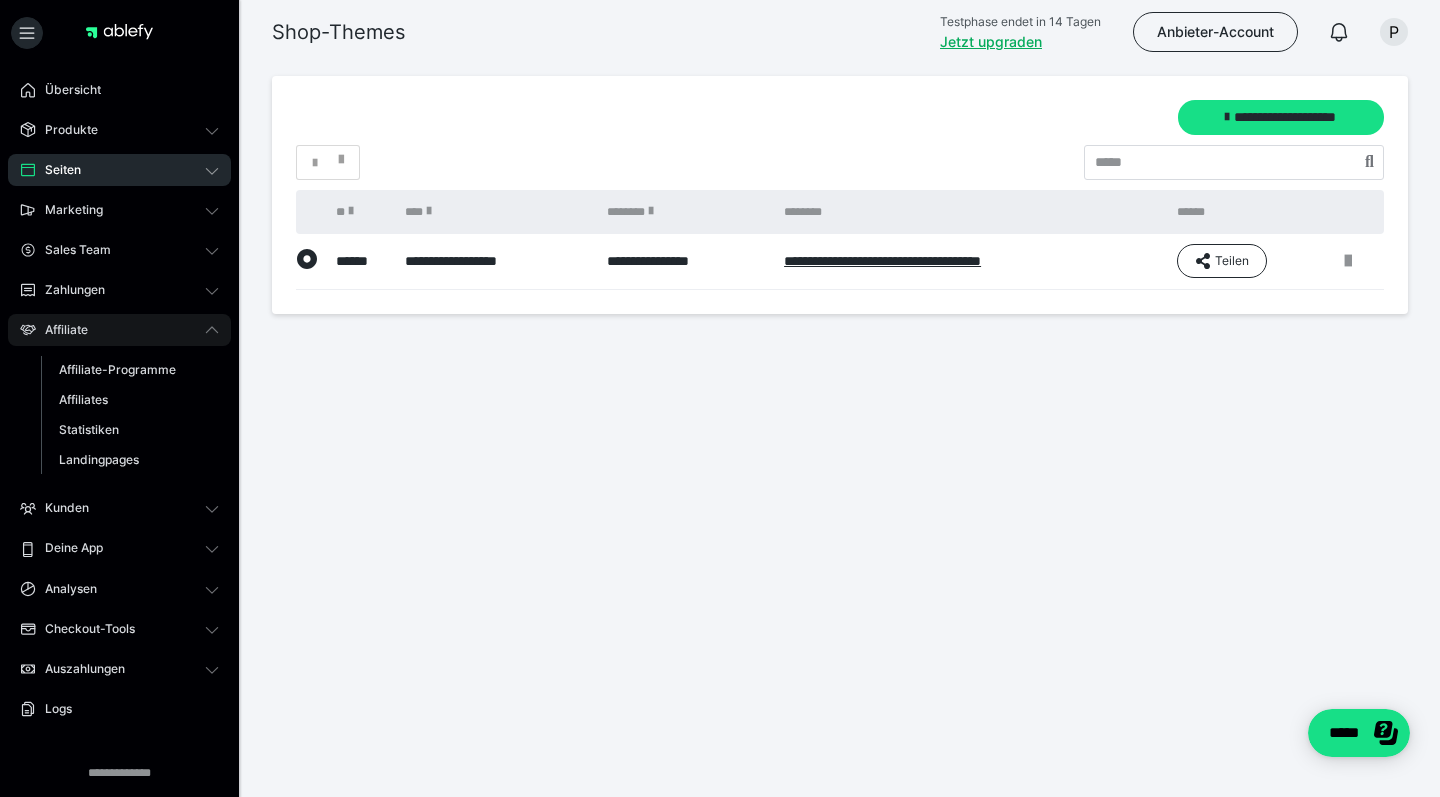 click on "Affiliate" at bounding box center [59, 330] 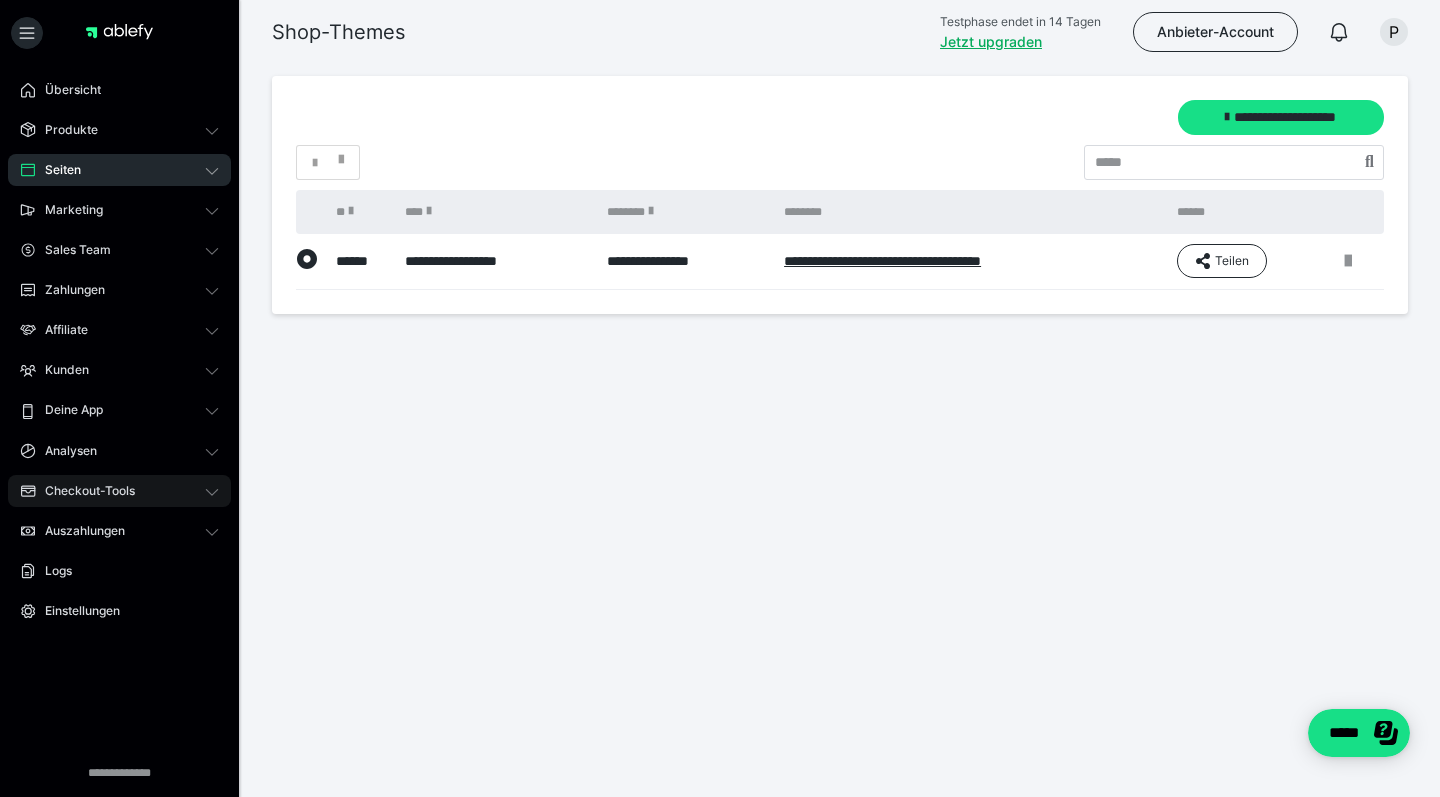 click on "Checkout-Tools" at bounding box center [83, 491] 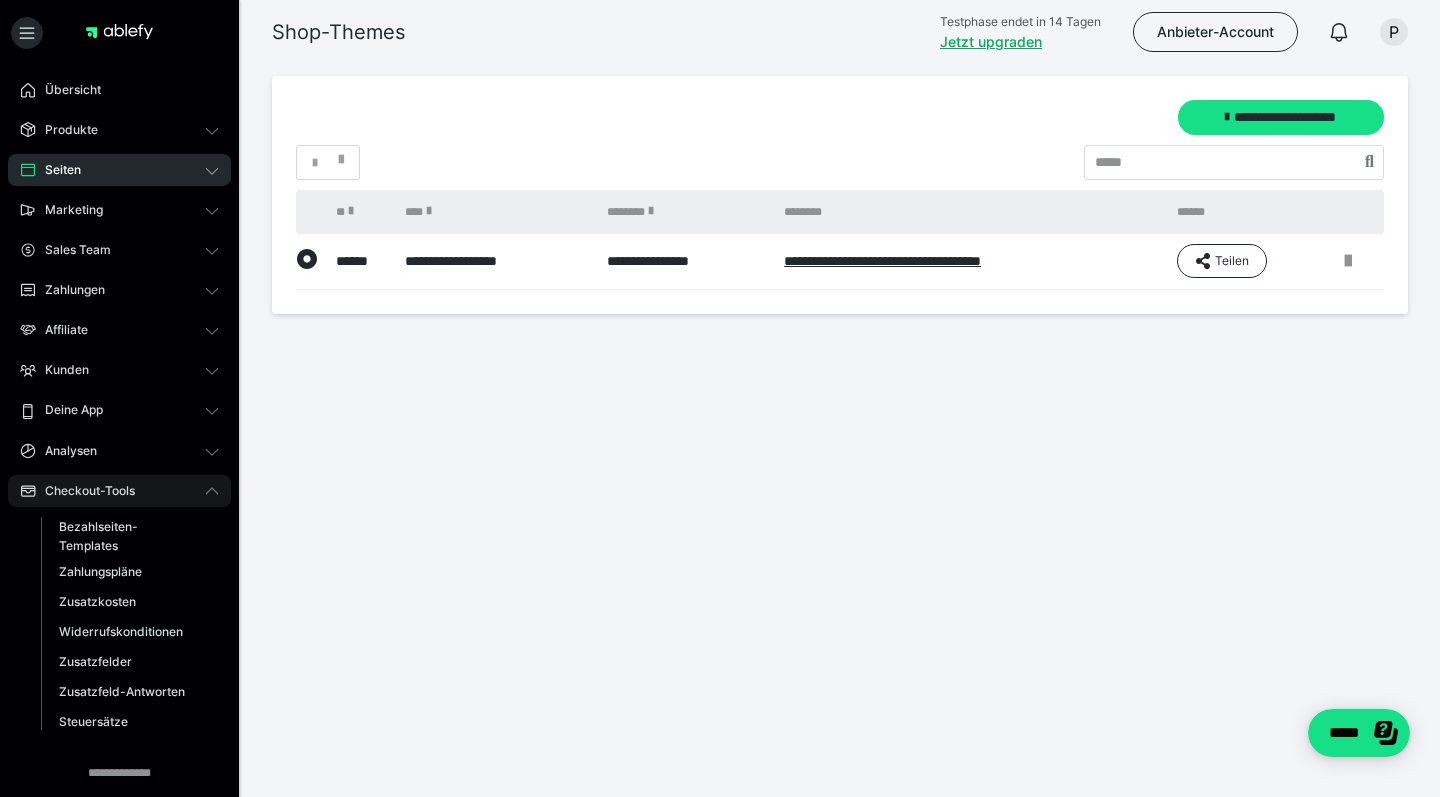 click on "Checkout-Tools" at bounding box center (83, 491) 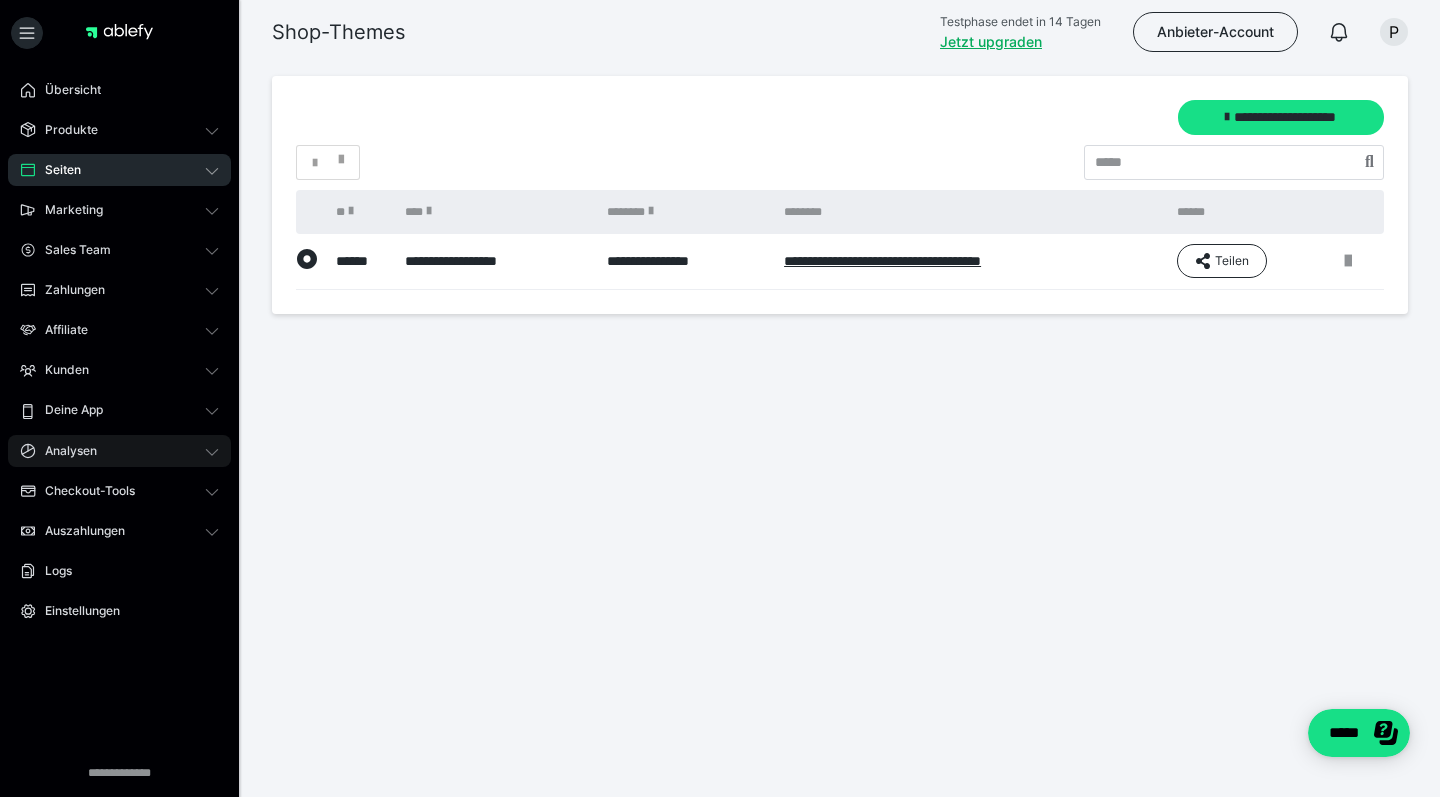 click on "Analysen" at bounding box center (64, 451) 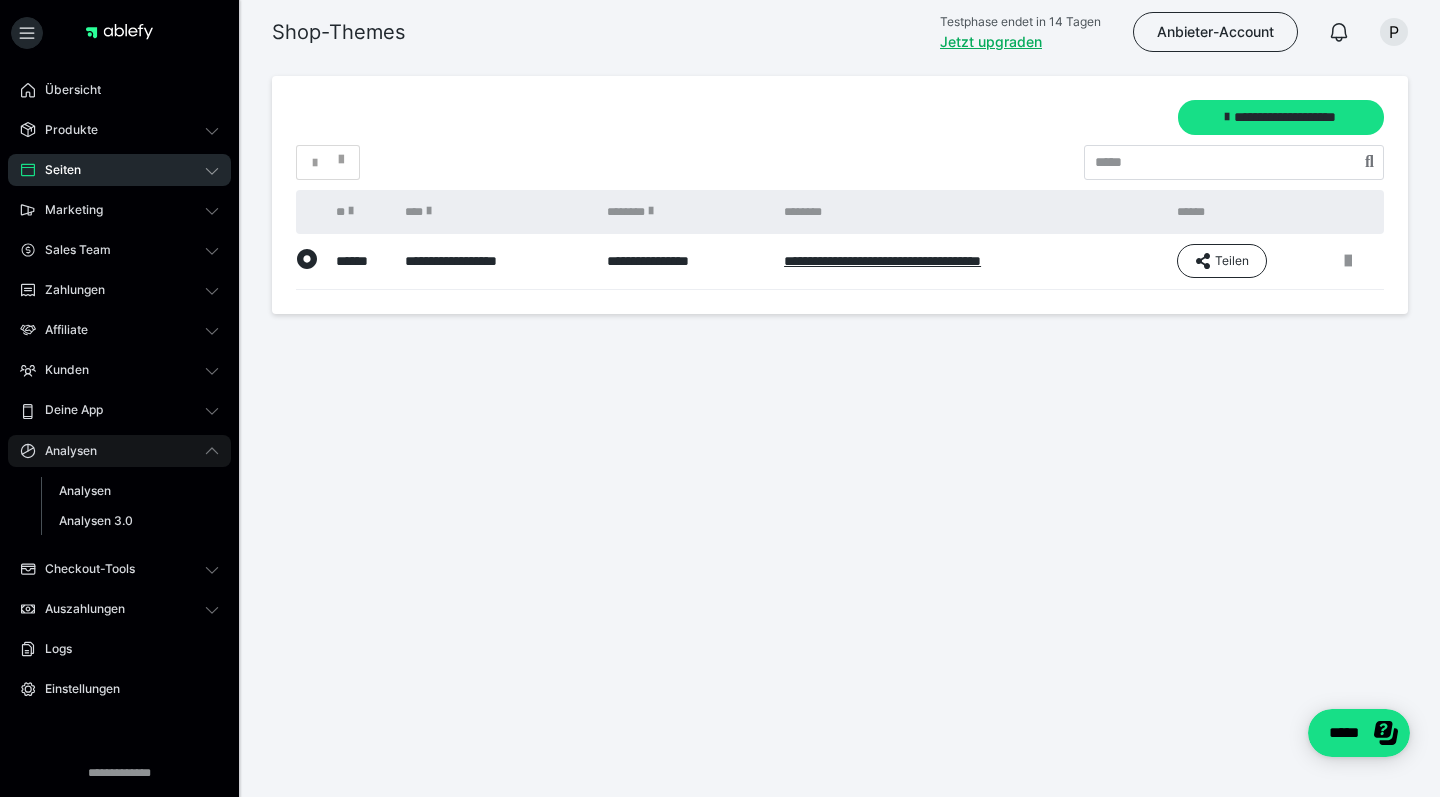 click on "Analysen" at bounding box center (119, 451) 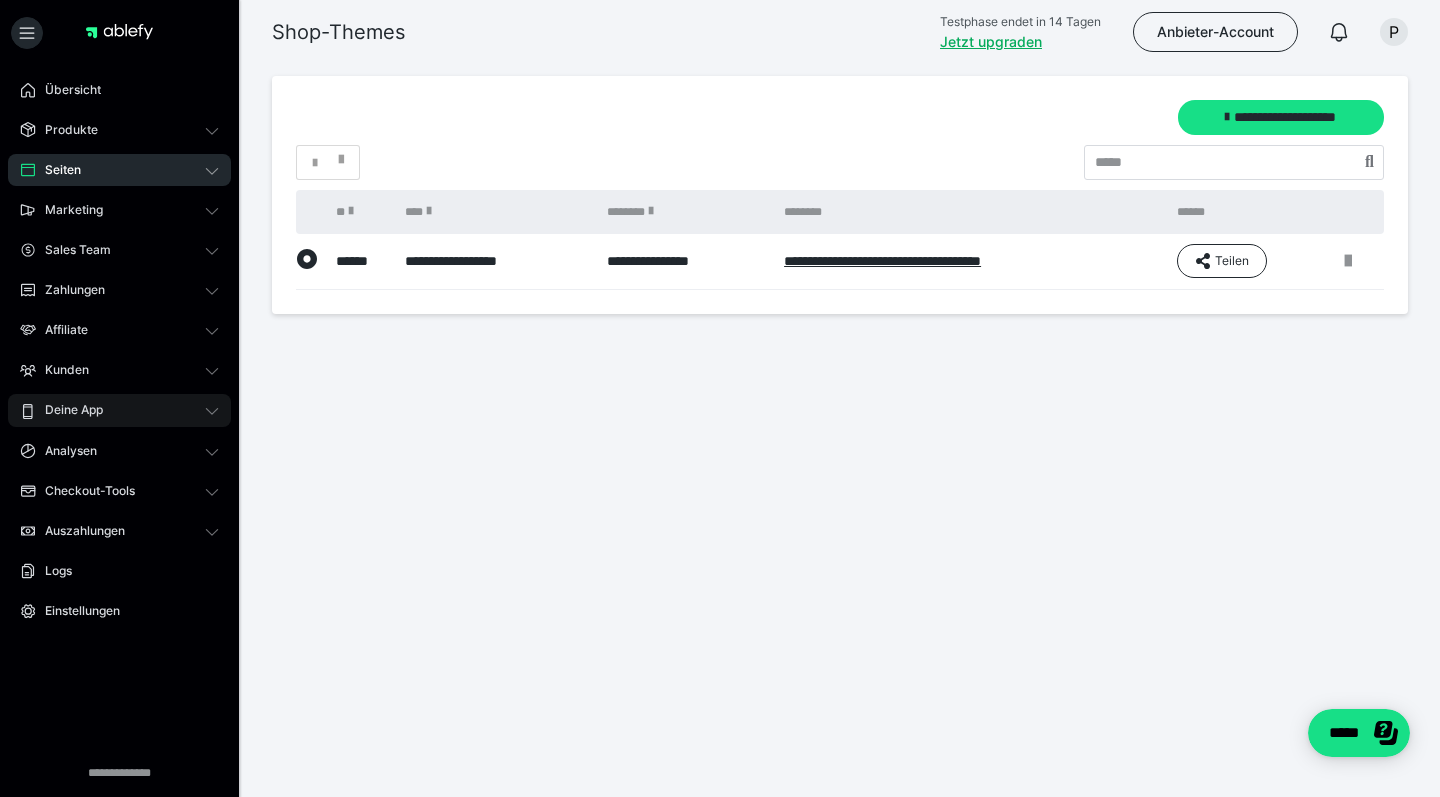 click on "Deine App" at bounding box center (119, 410) 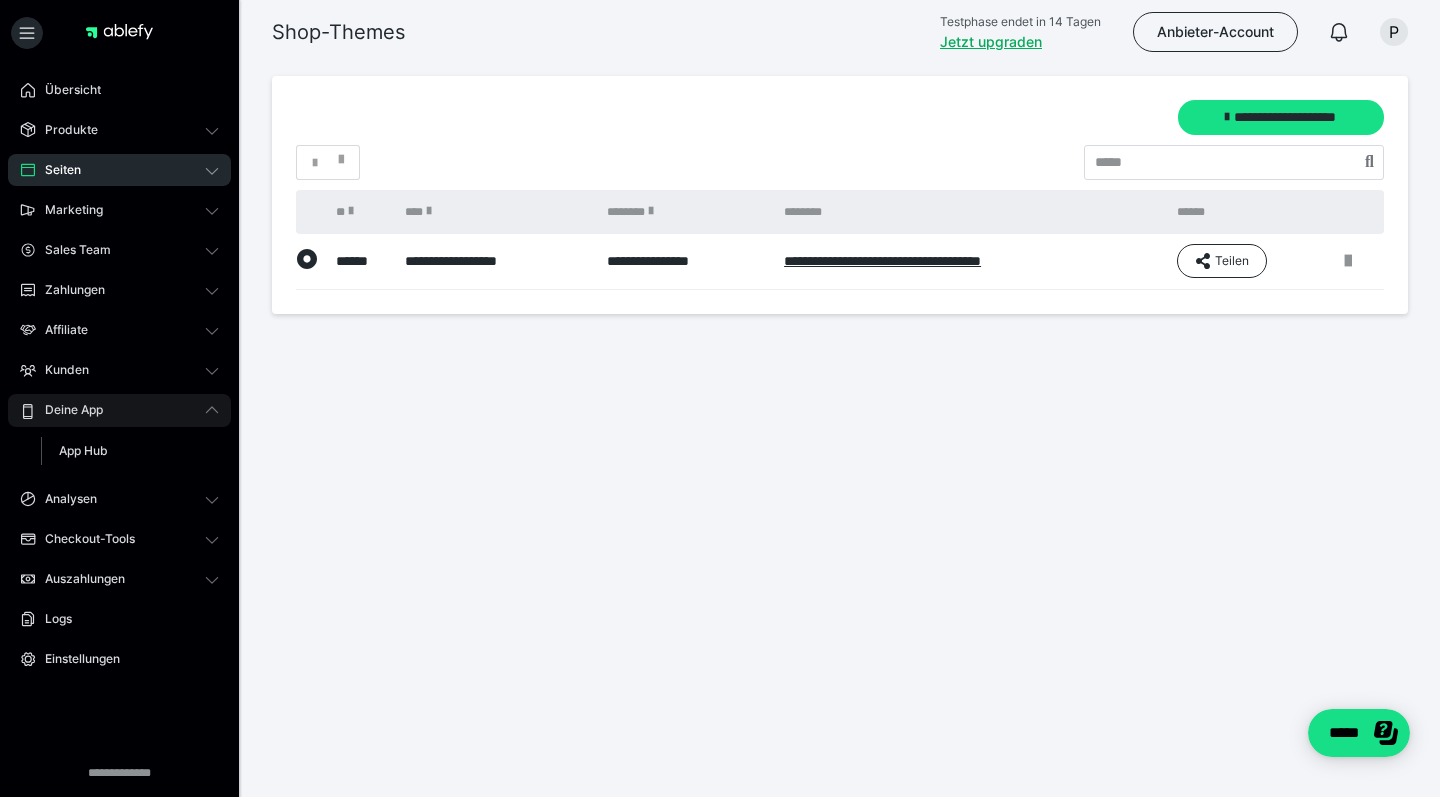 click on "Deine App" at bounding box center (119, 410) 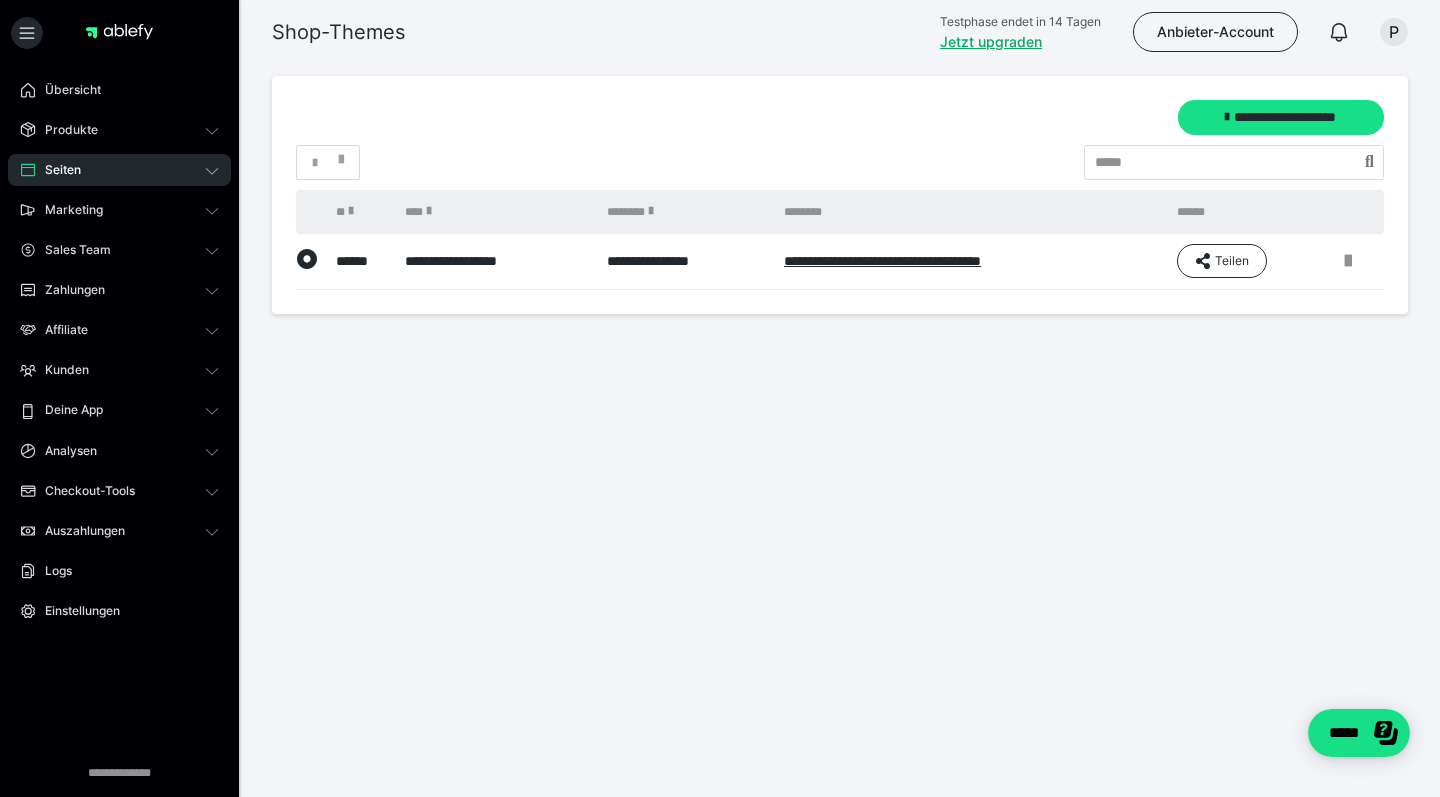 click on "Übersicht Produkte Alle Produkte Produkt-Kategorien Online-Kurs-Themes Mediathek Seiten Shop-Themes Membership-Themes ableSHARE Marketing Gutscheincodes Marketing-Tools Live-Stream-Events Content-IDs Upsell-Funnels Order Bumps Tracking-Codes E-Mail-Schnittstellen Webhooks Sales Team Sales Team Zahlungen Bestellungen Fälligkeiten Transaktionen Rechnungen & Storno-Rechnungen Mahnwesen & Inkasso Affiliate Affiliate-Programme Affiliates Statistiken Landingpages Kunden Kunden Kurs-Zugänge Membership-Zugänge E-Ticket-Bestellungen Awards Lizenzschlüssel Deine App App Hub Analysen Analysen Analysen 3.0 Checkout-Tools Bezahlseiten-Templates Zahlungspläne Zusatzkosten Widerrufskonditionen Zusatzfelder Zusatzfeld-Antworten Steuersätze Auszahlungen Neue Auszahlung Berichte Logs Einstellungen" at bounding box center [119, 410] 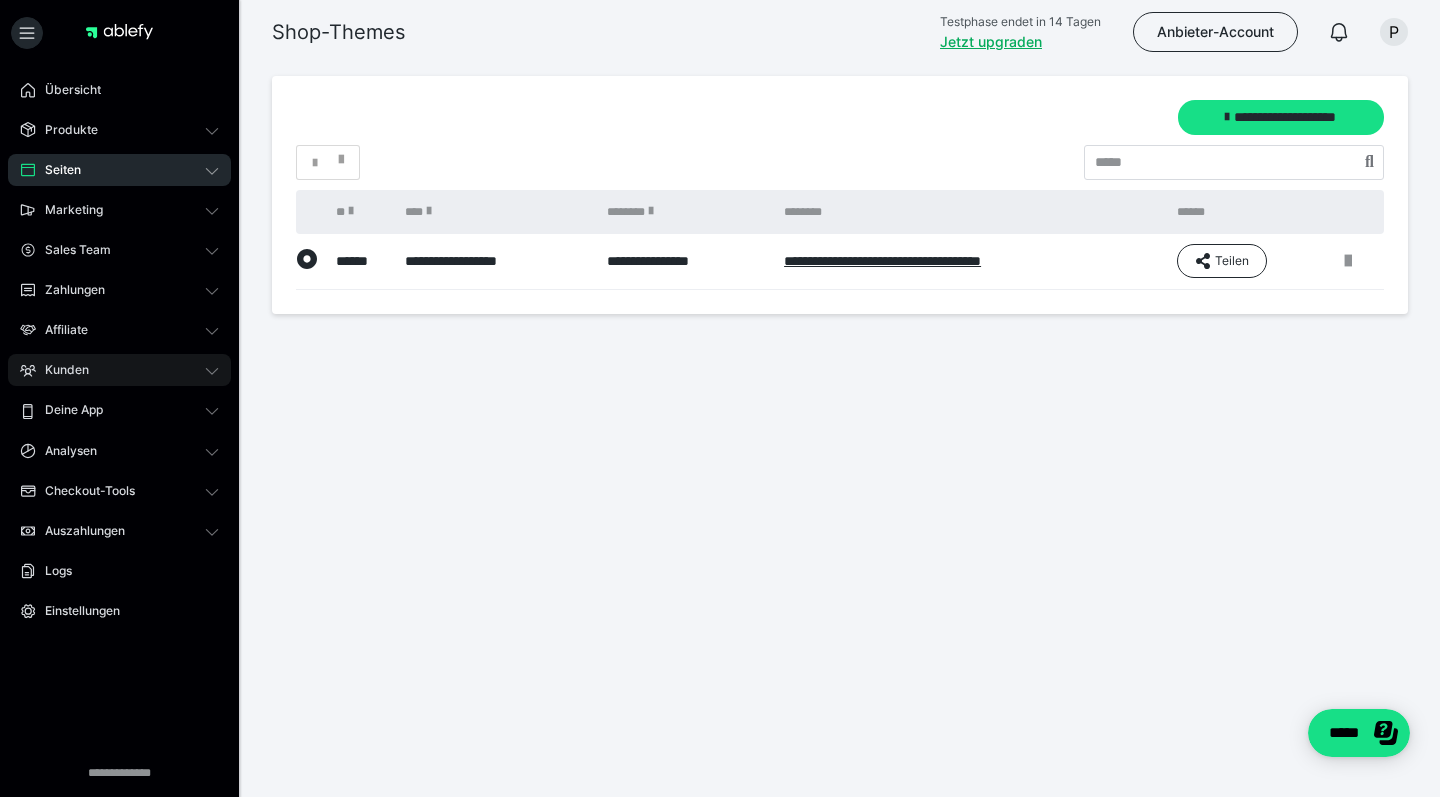 click on "Kunden" at bounding box center (60, 370) 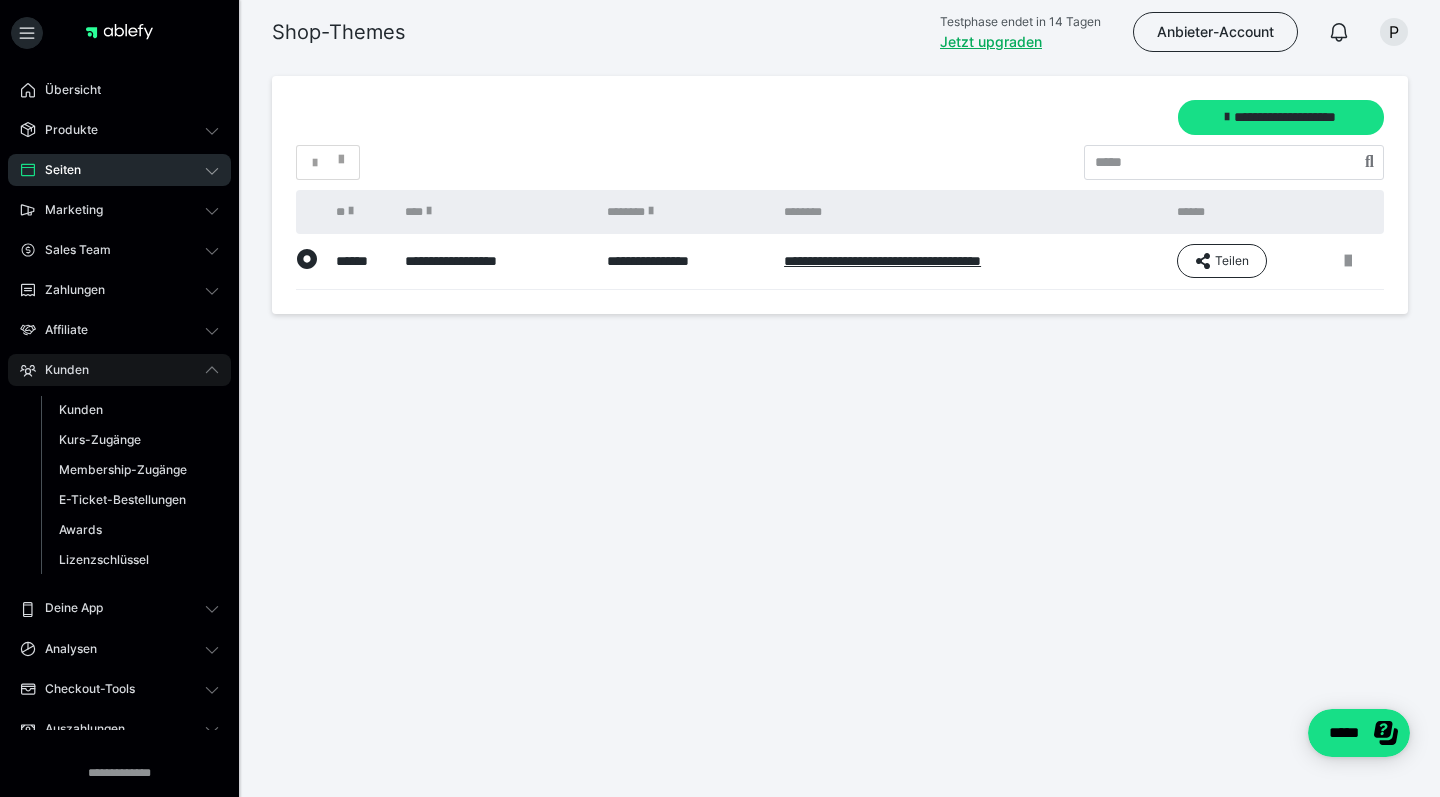 click on "Kunden" at bounding box center (119, 370) 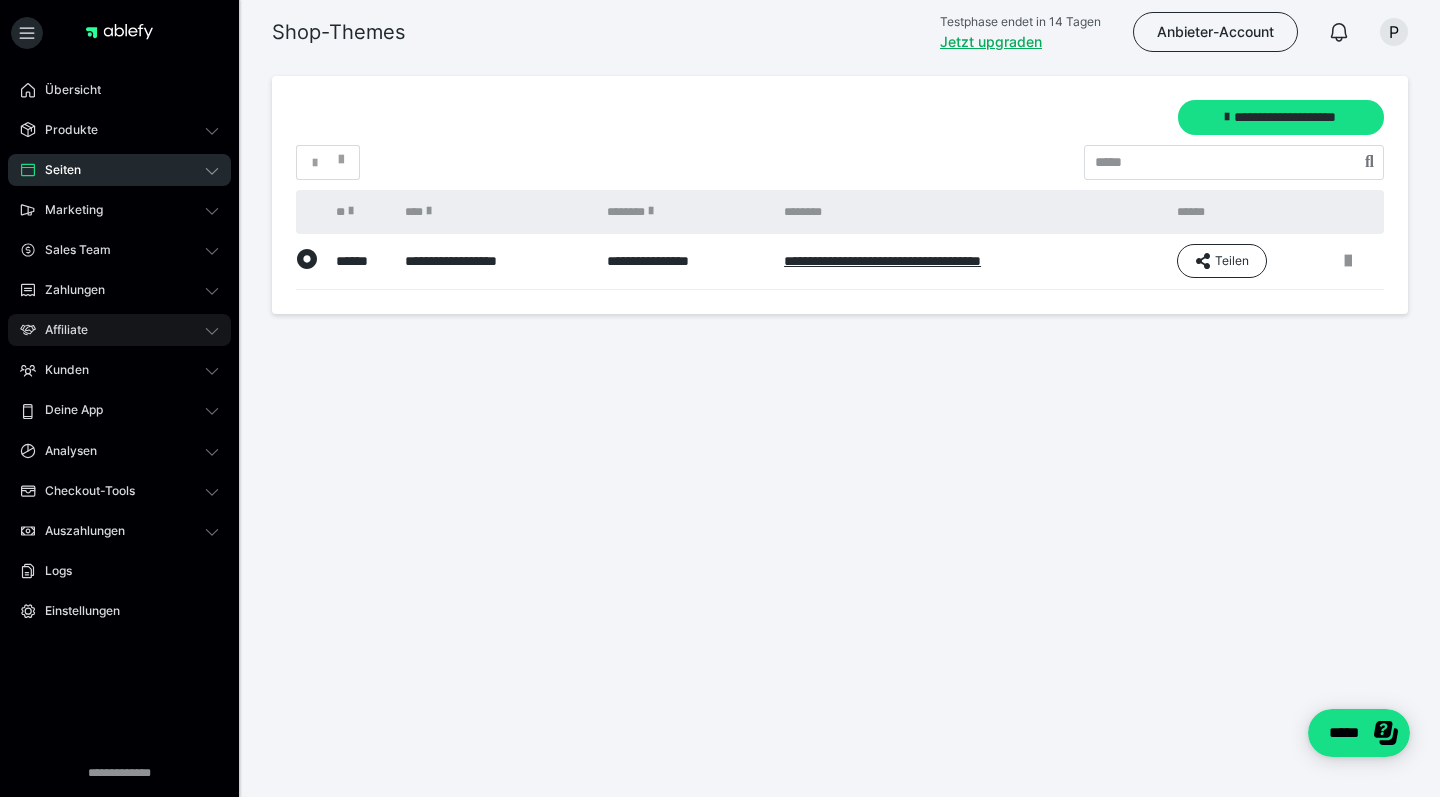 click on "Affiliate" at bounding box center (119, 330) 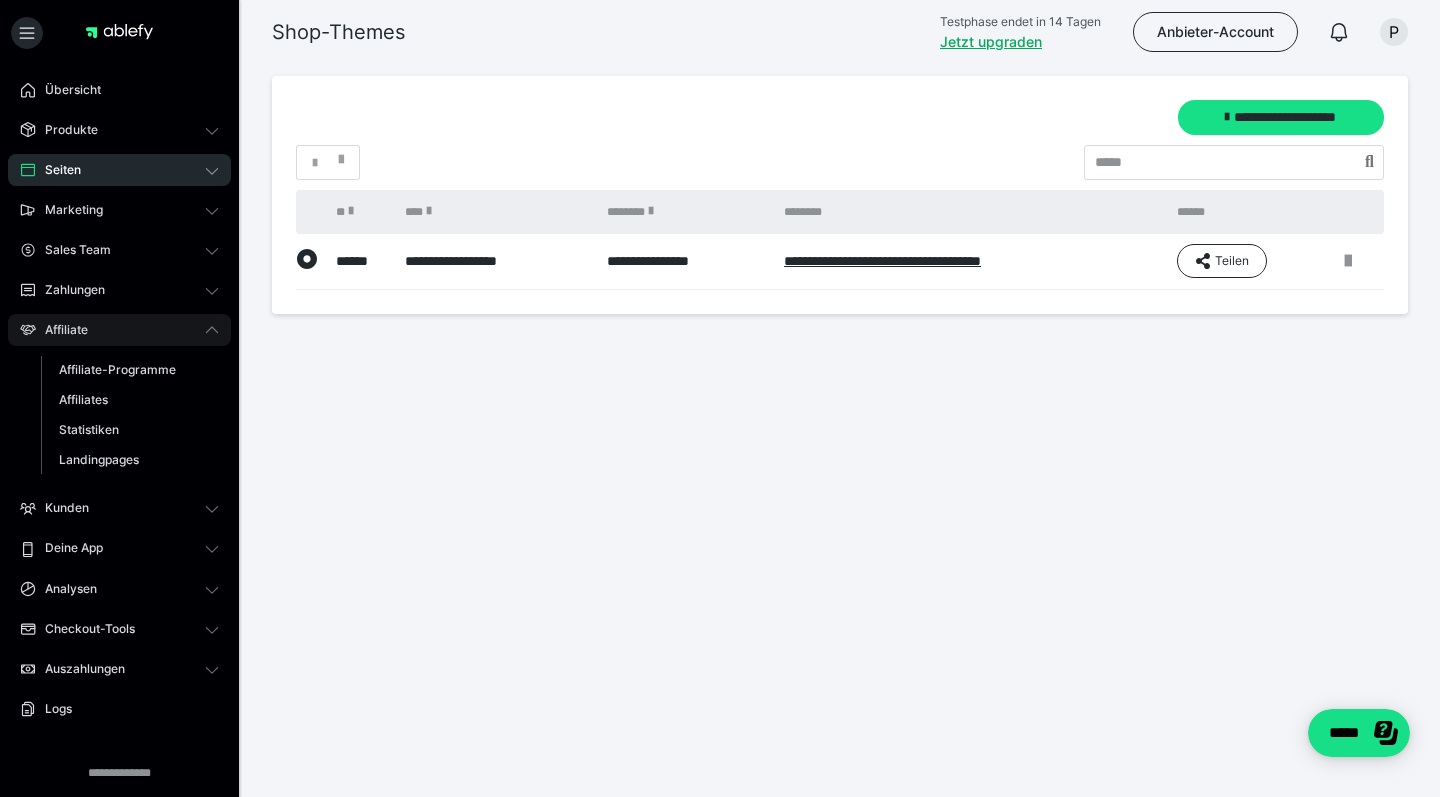click on "Affiliate" at bounding box center [119, 330] 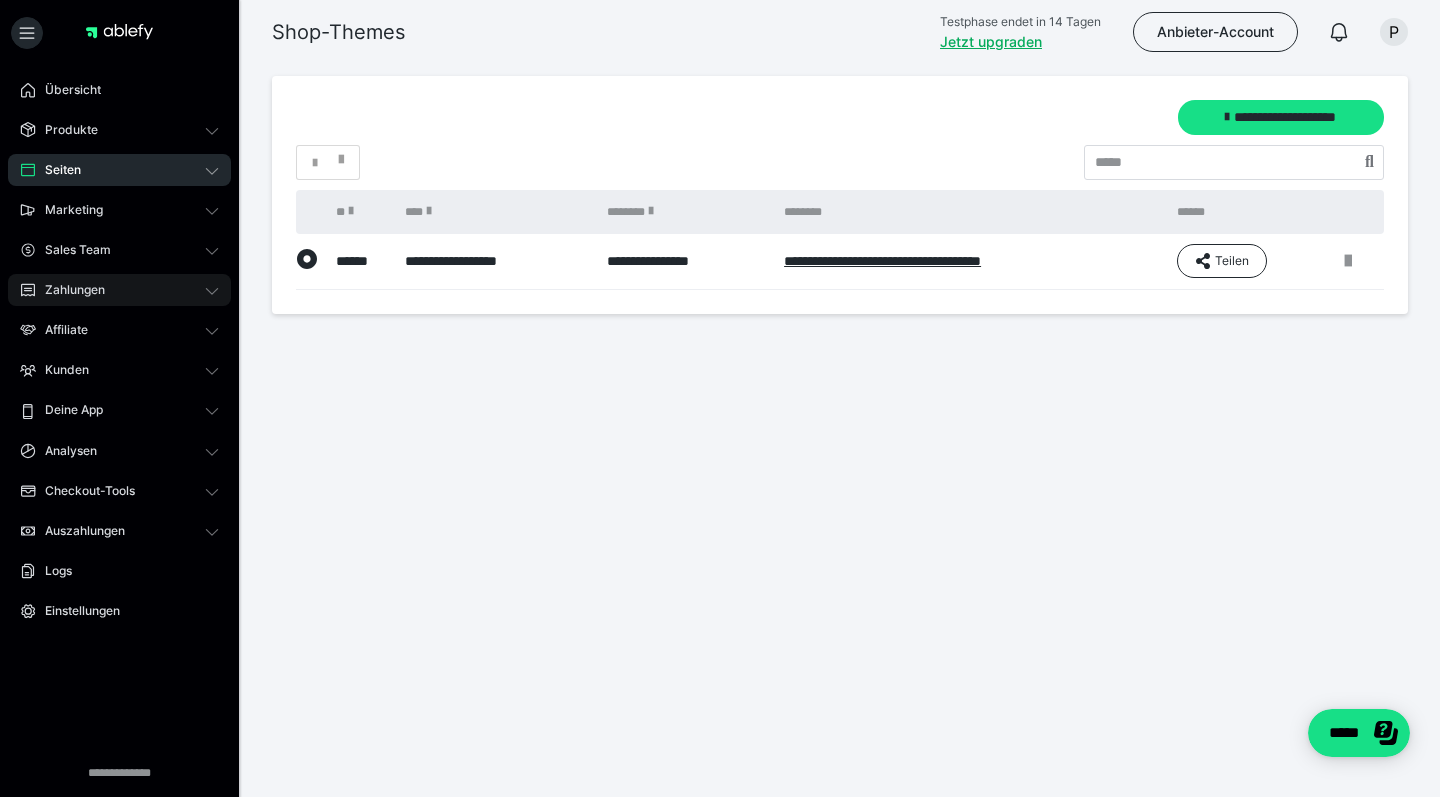 click on "Zahlungen" at bounding box center (68, 290) 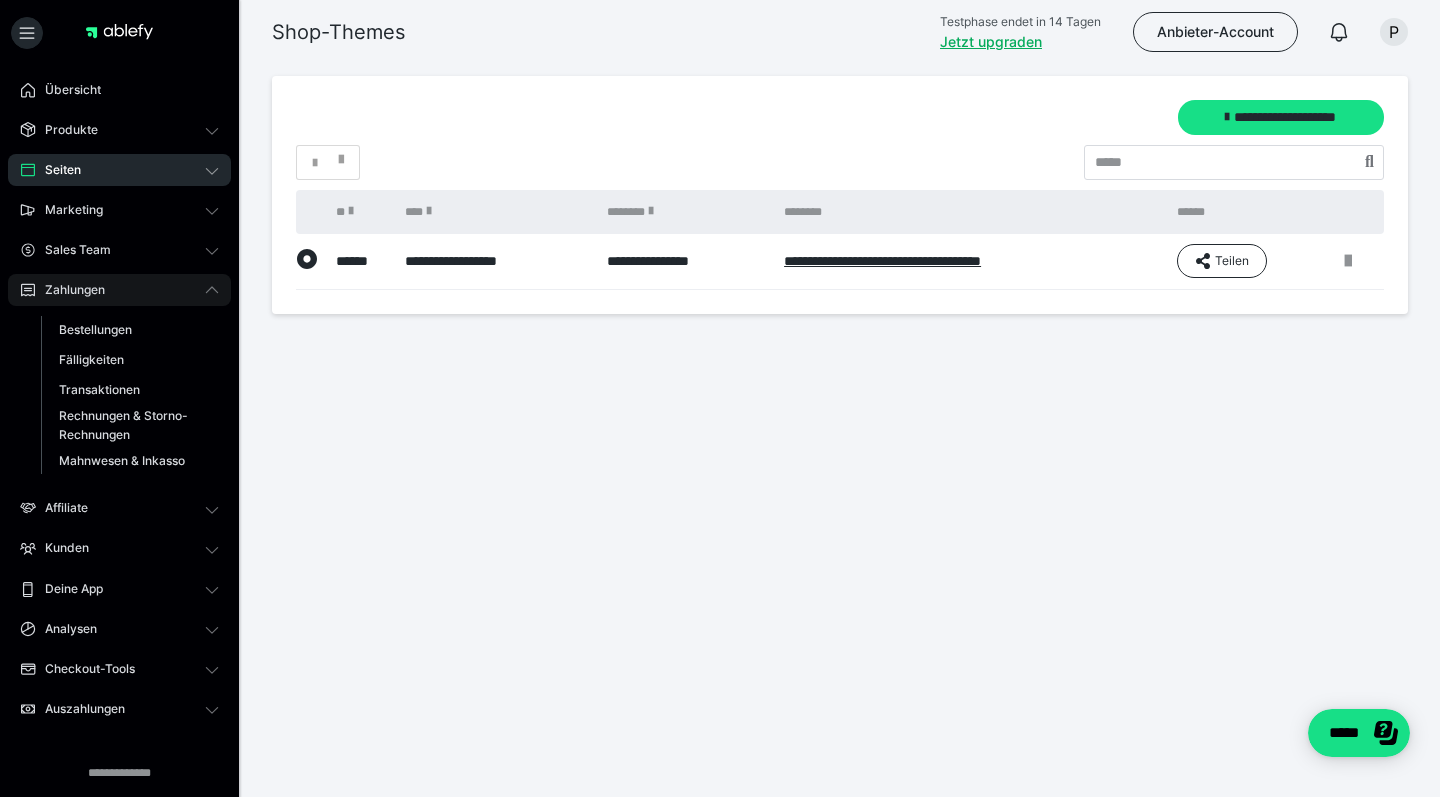 click on "Zahlungen" at bounding box center [68, 290] 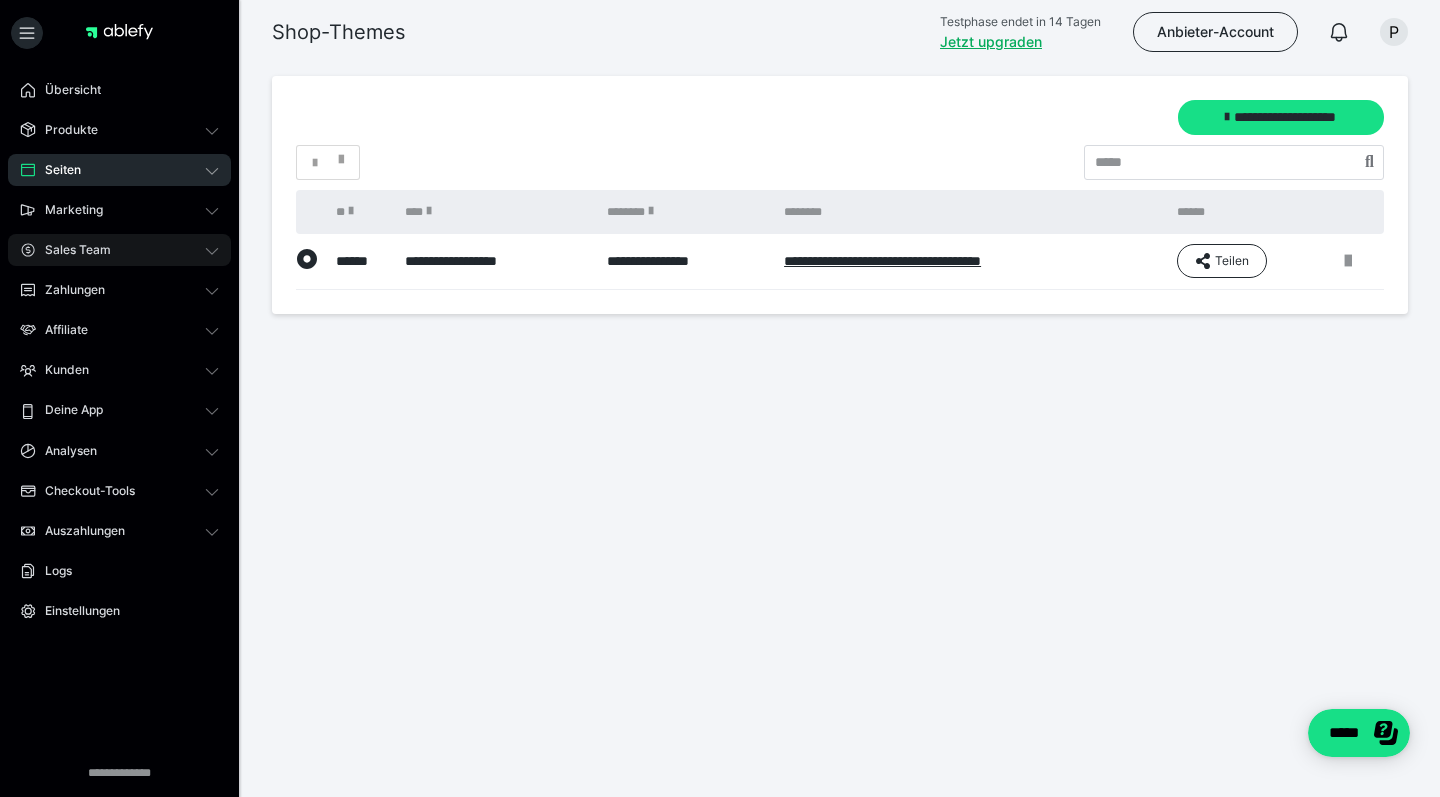 click on "Sales Team" at bounding box center [119, 250] 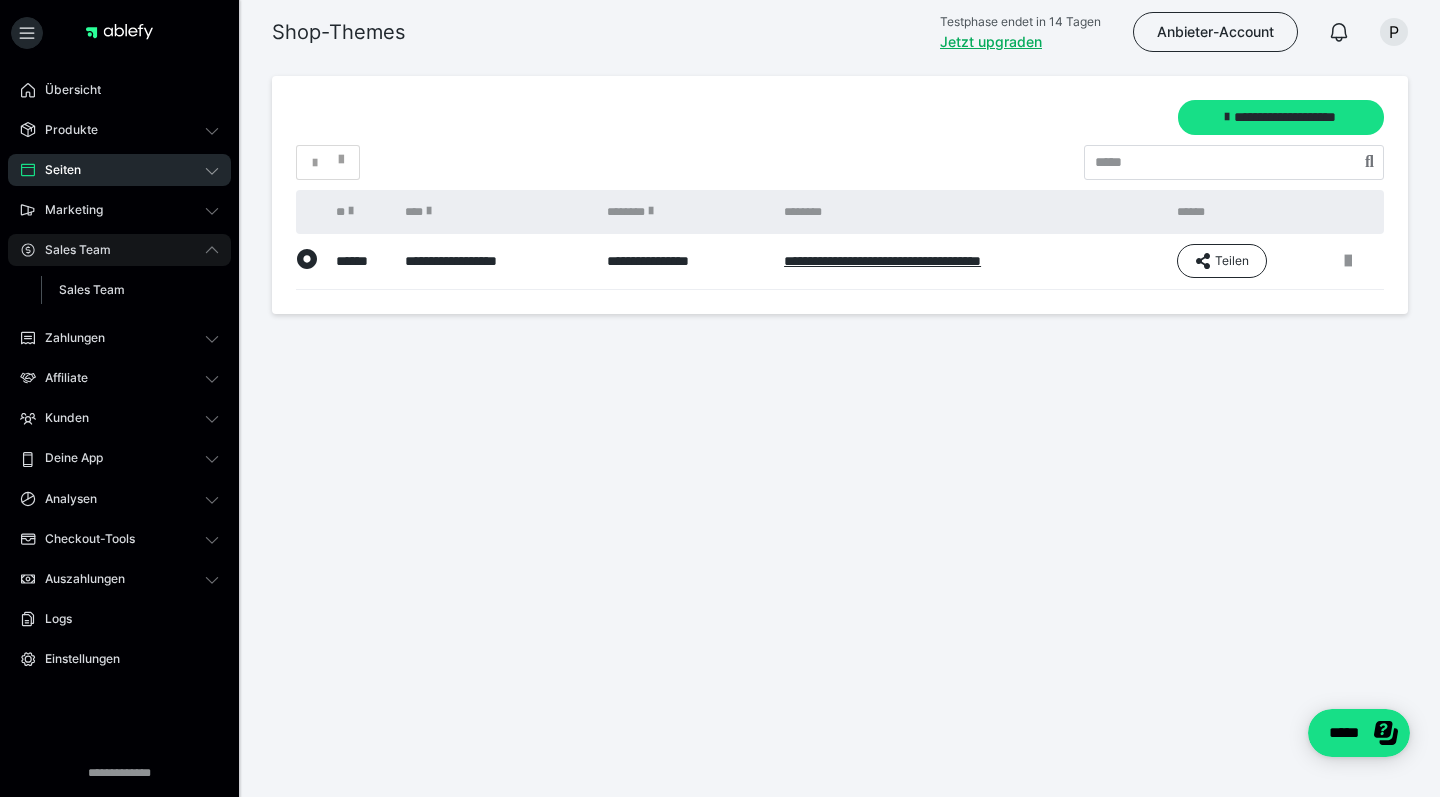 click on "Sales Team" at bounding box center (71, 250) 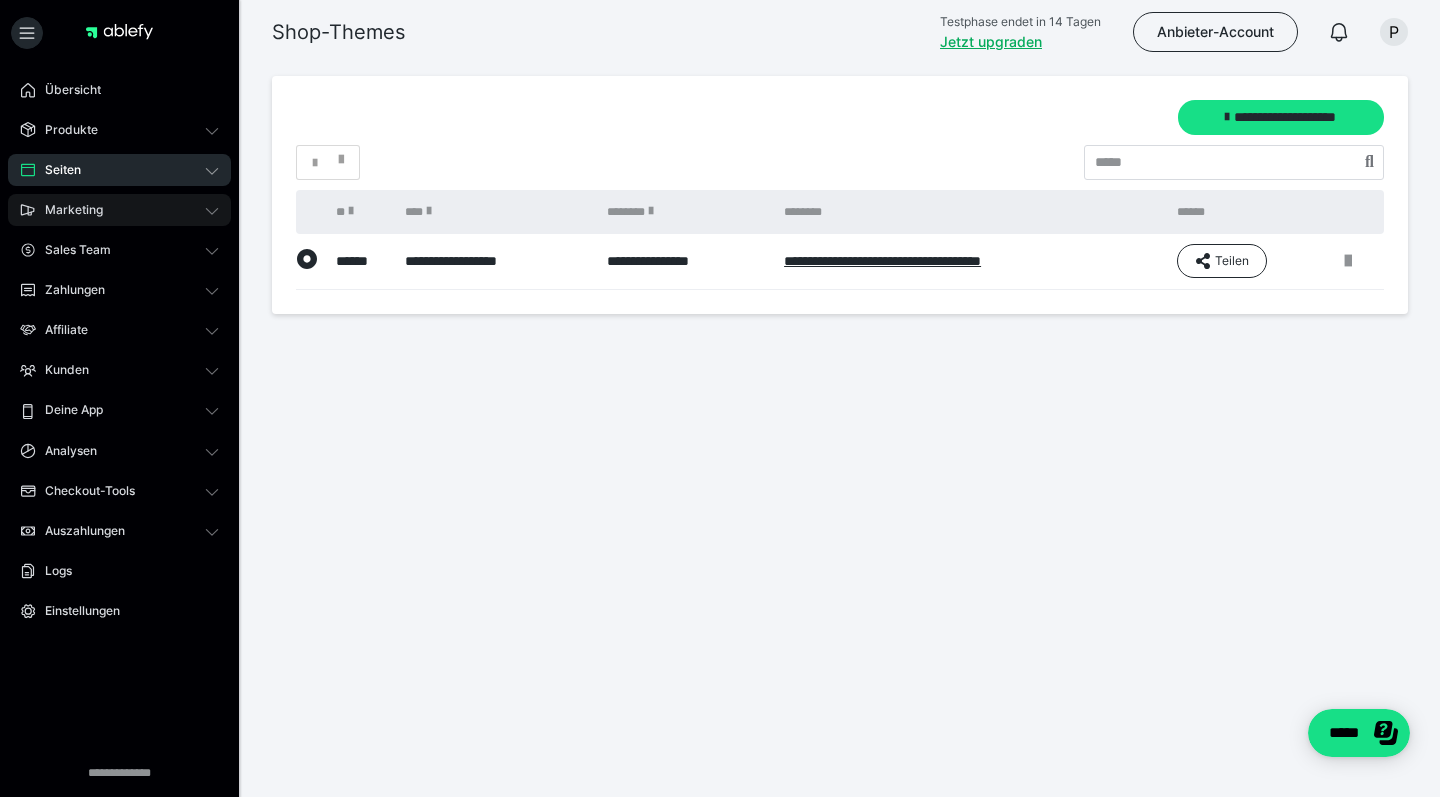 click on "Marketing" at bounding box center [119, 210] 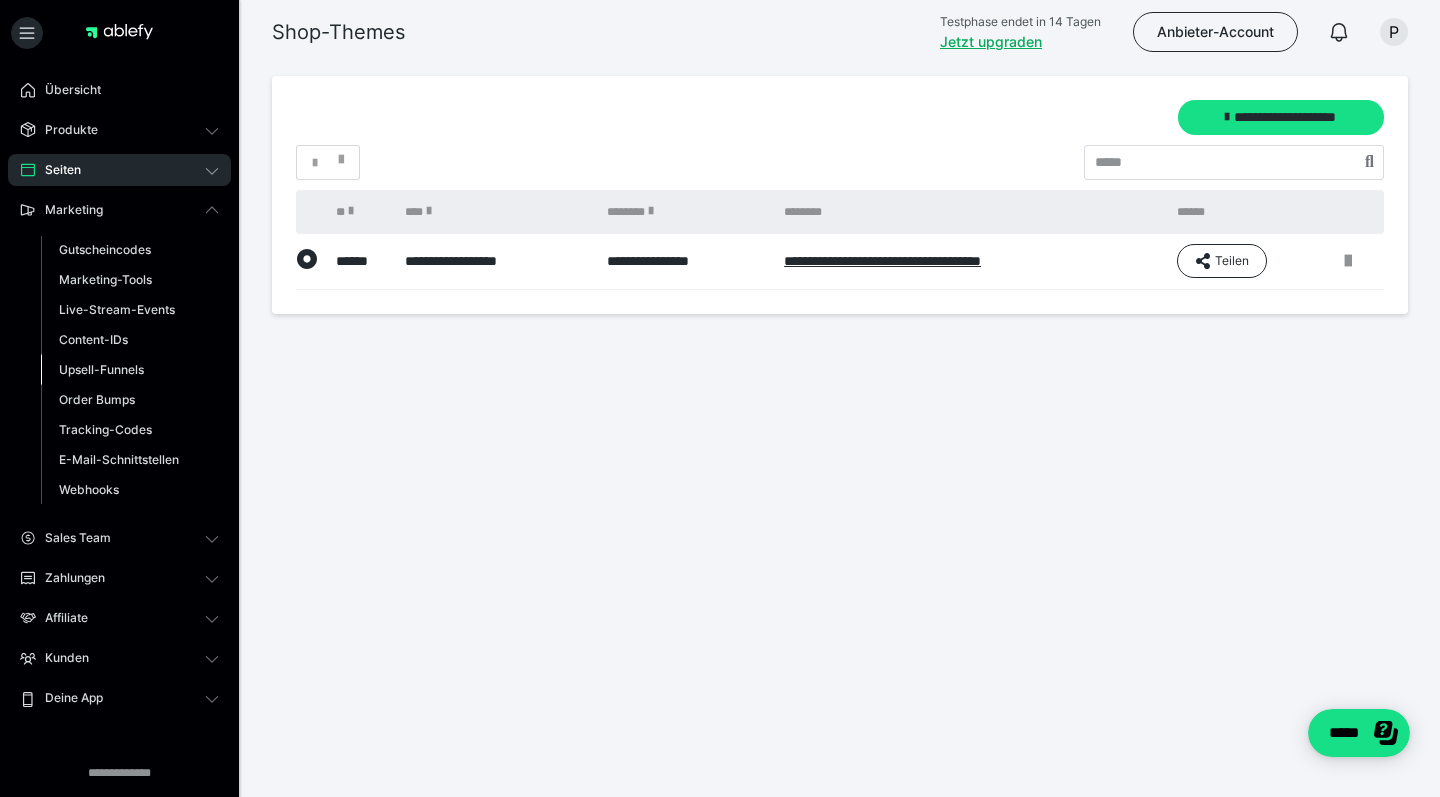click on "Upsell-Funnels" at bounding box center (101, 369) 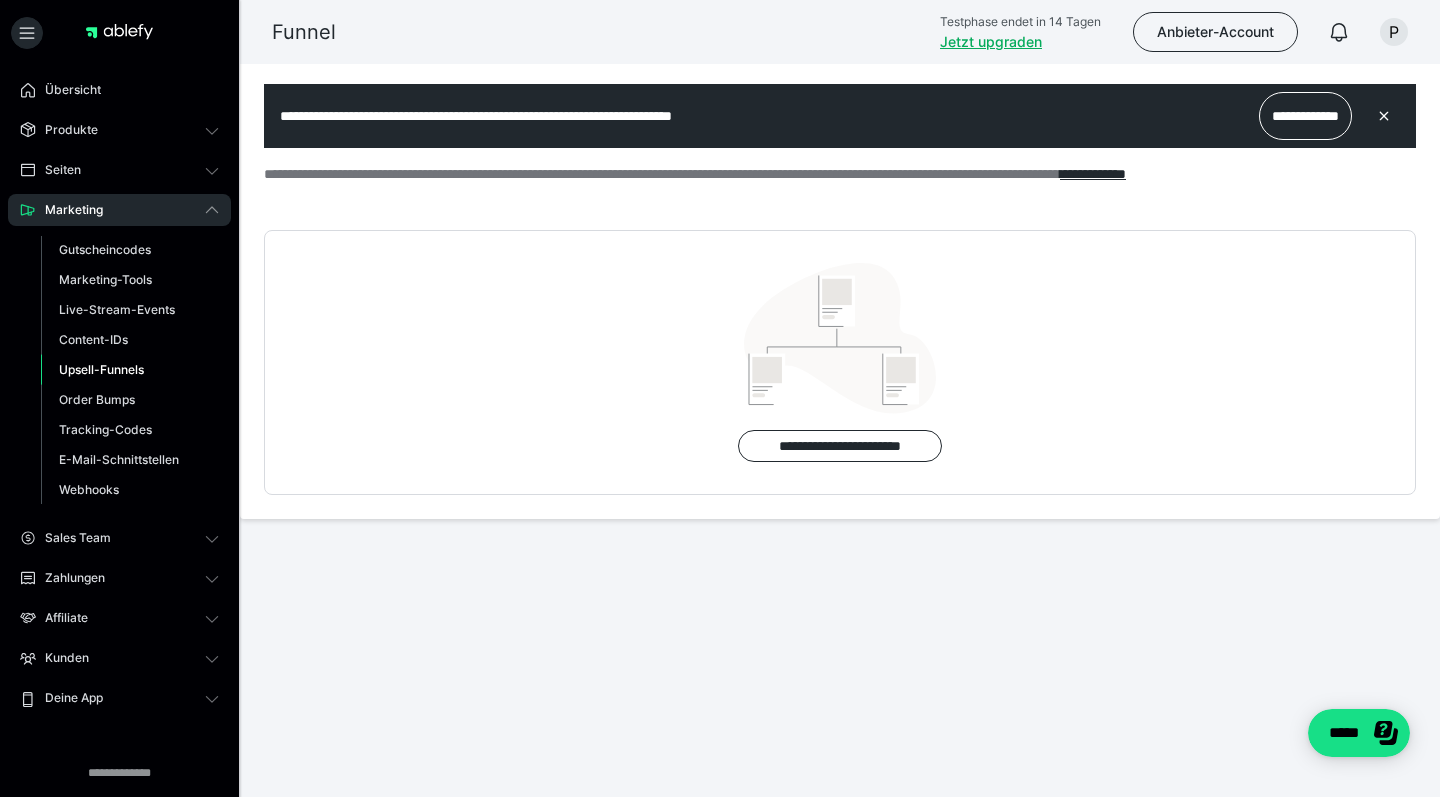 scroll, scrollTop: 0, scrollLeft: 0, axis: both 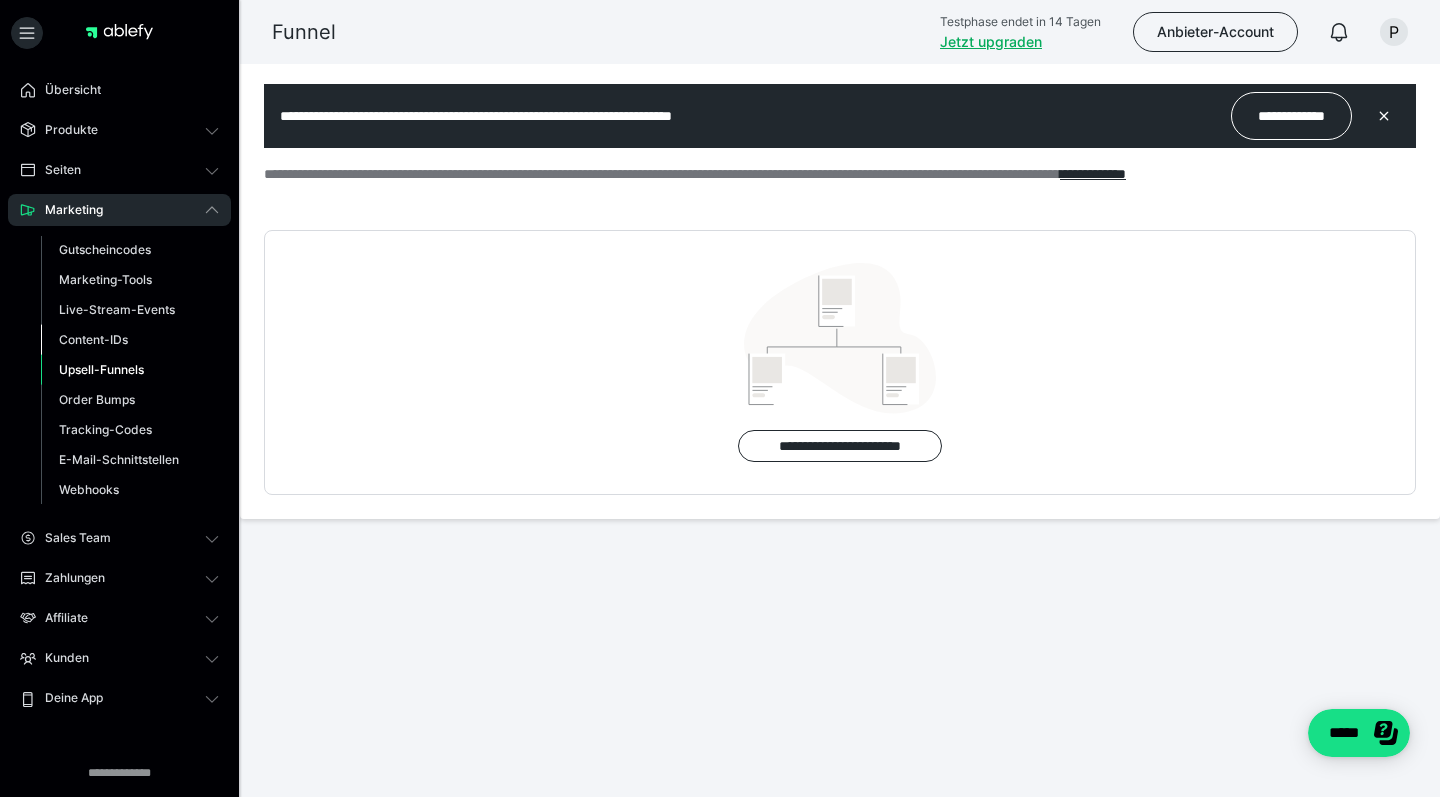click on "Content-IDs" at bounding box center [93, 339] 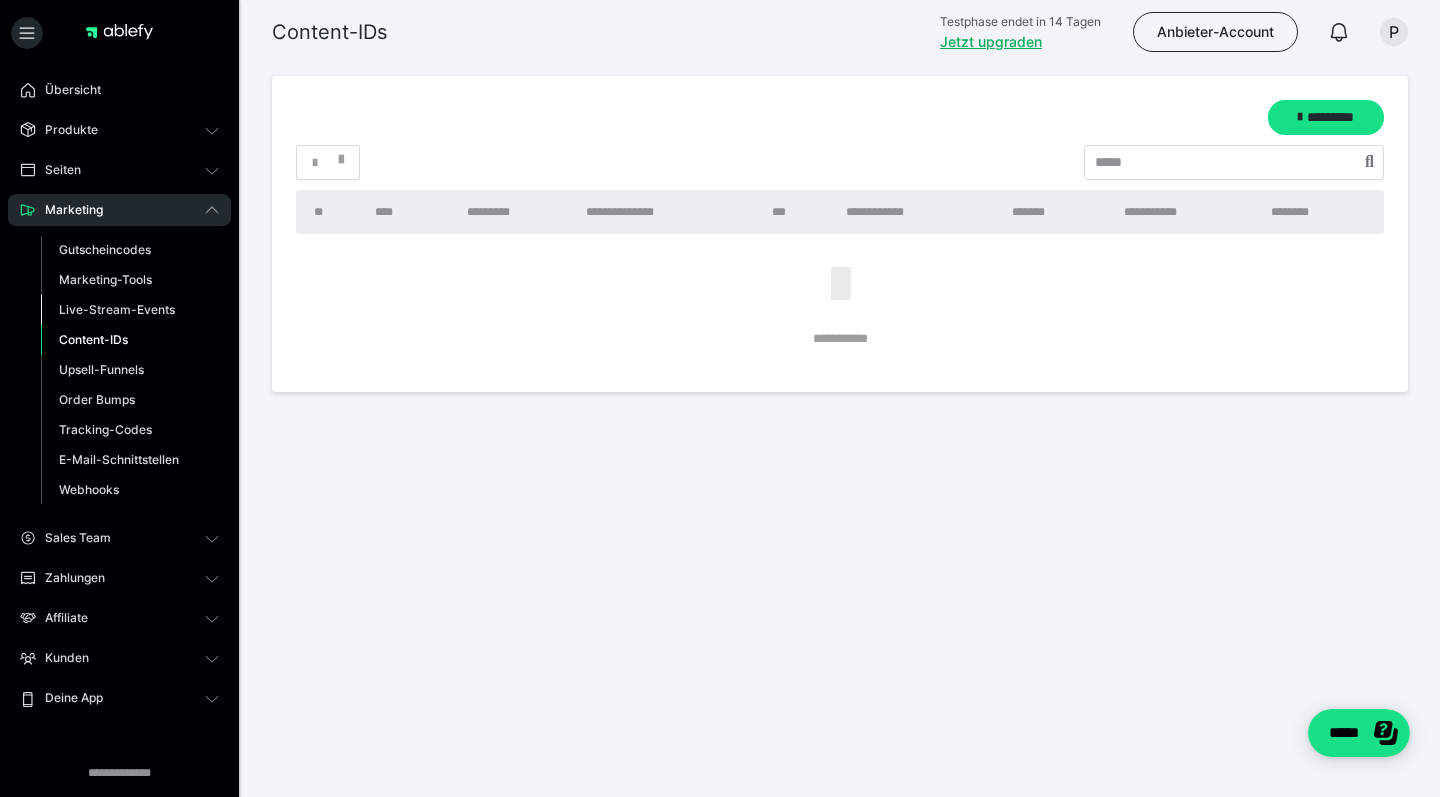 click on "Live-Stream-Events" at bounding box center [117, 309] 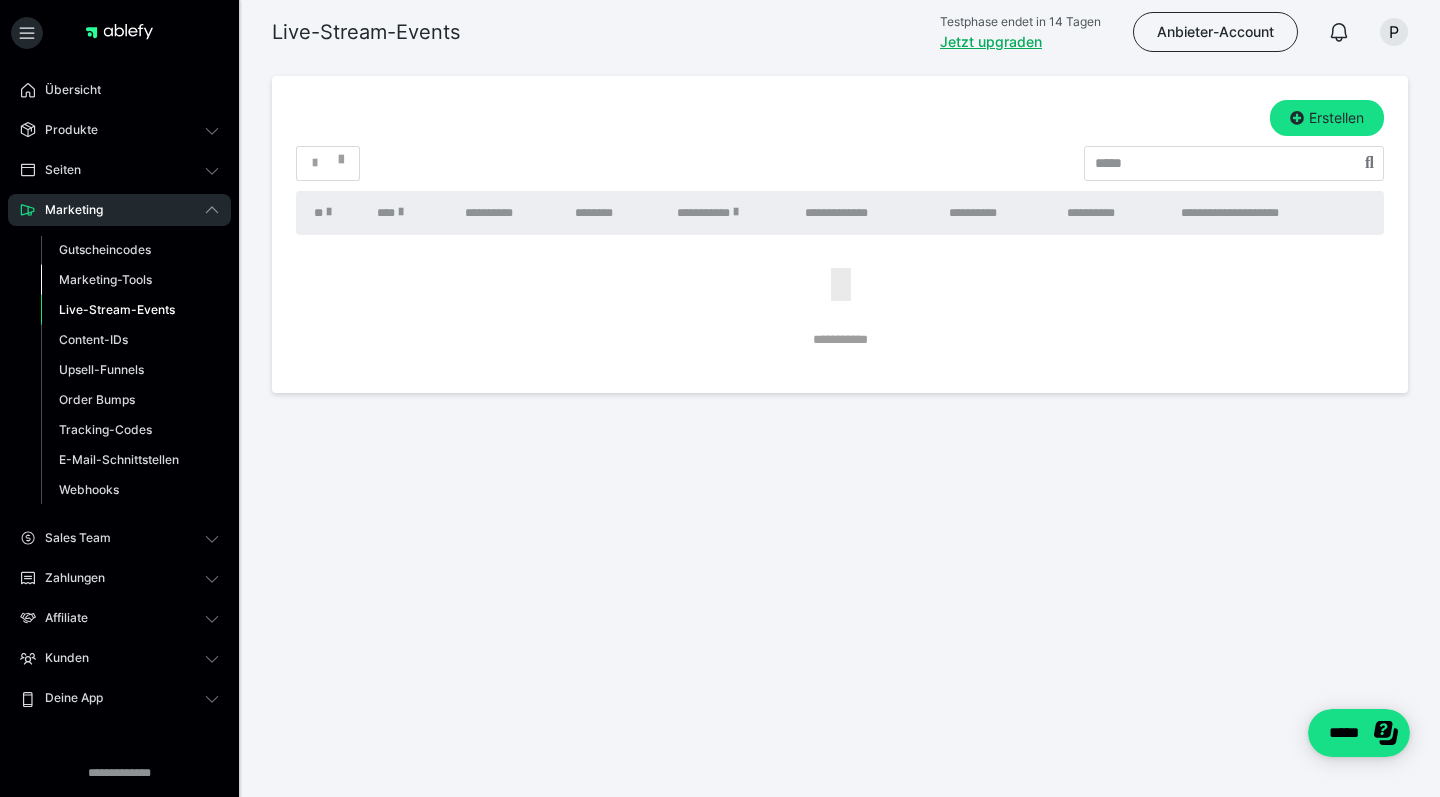 click on "Marketing-Tools" at bounding box center [105, 279] 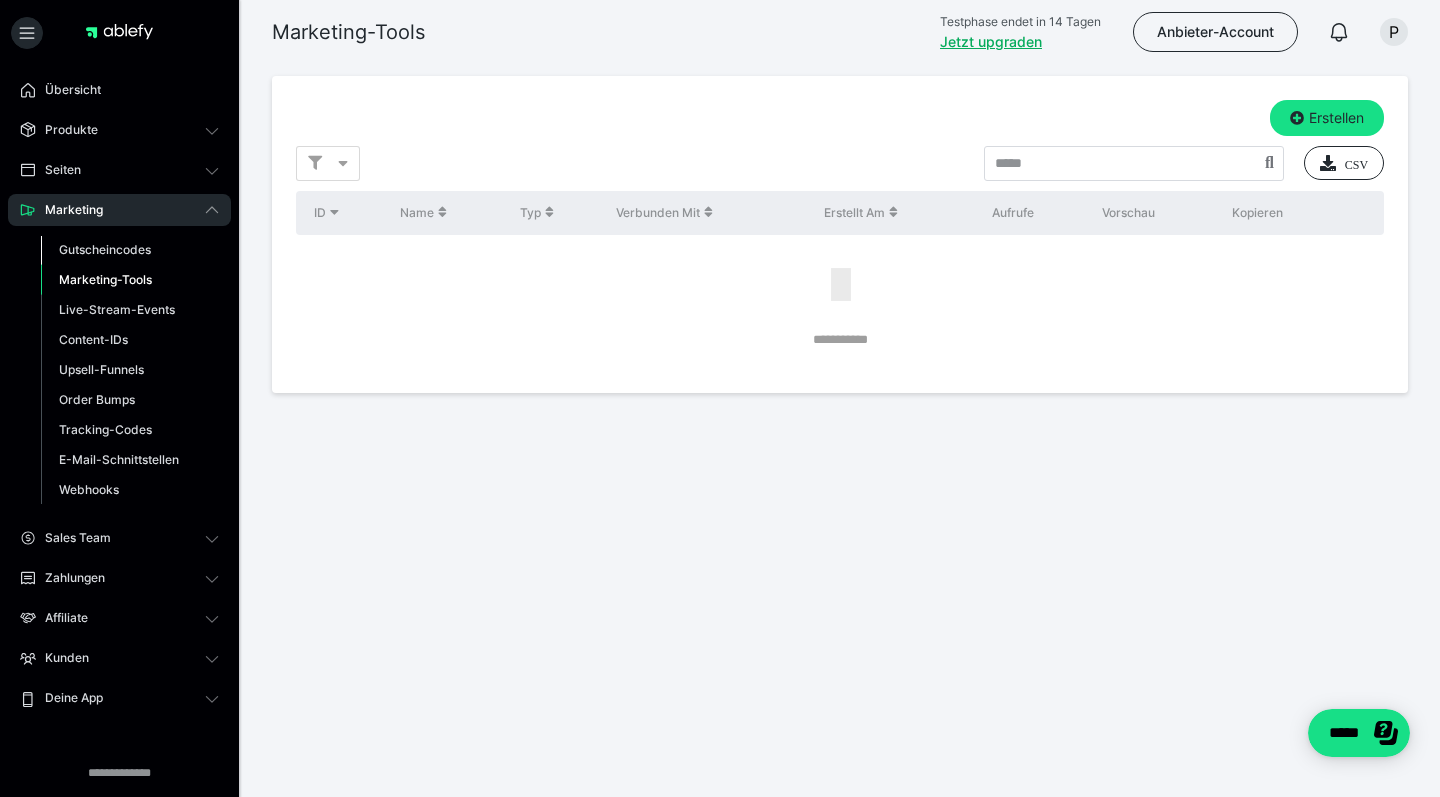 click on "Gutscheincodes" at bounding box center (105, 249) 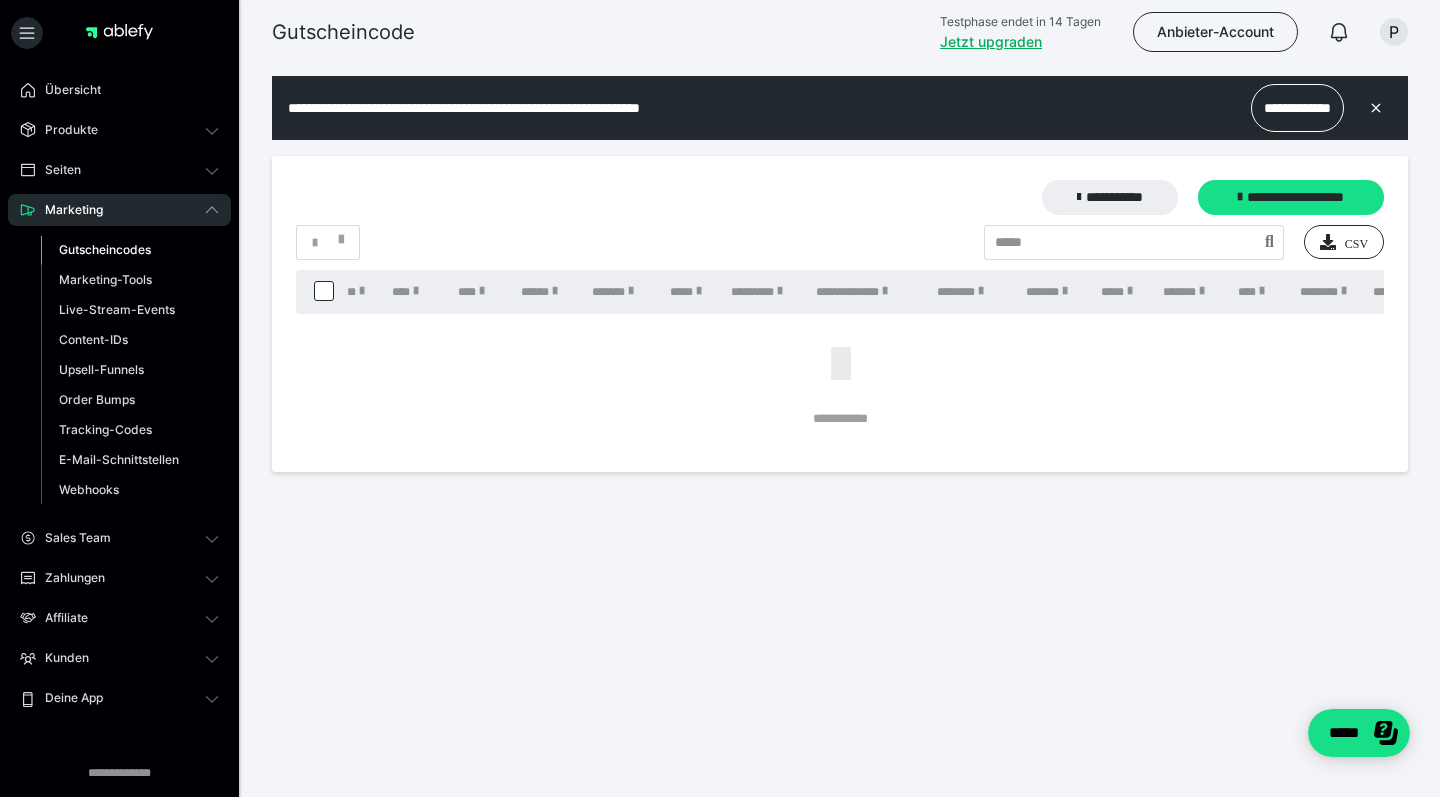 scroll, scrollTop: 0, scrollLeft: 0, axis: both 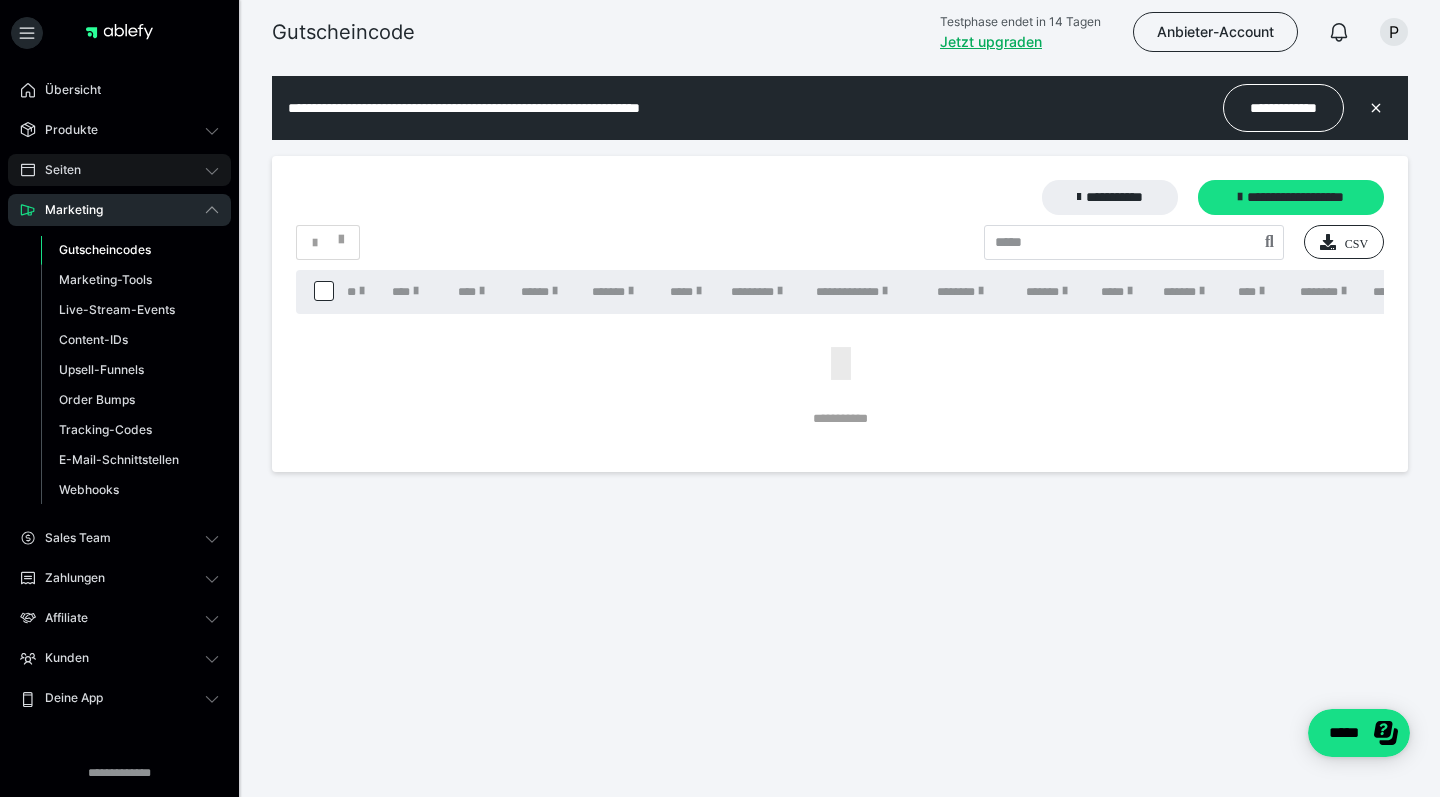 click on "Seiten" at bounding box center (119, 170) 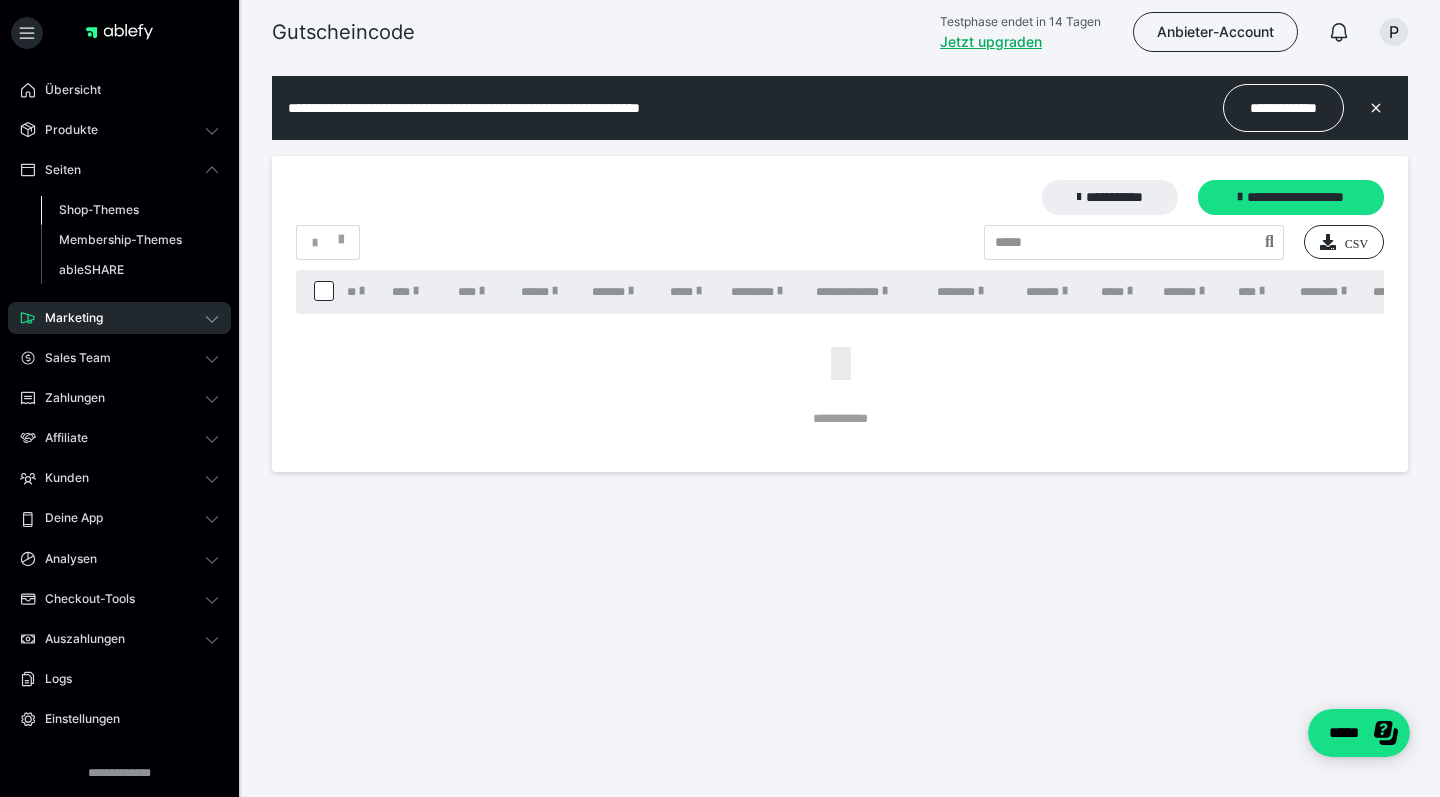 click on "Shop-Themes" at bounding box center (99, 209) 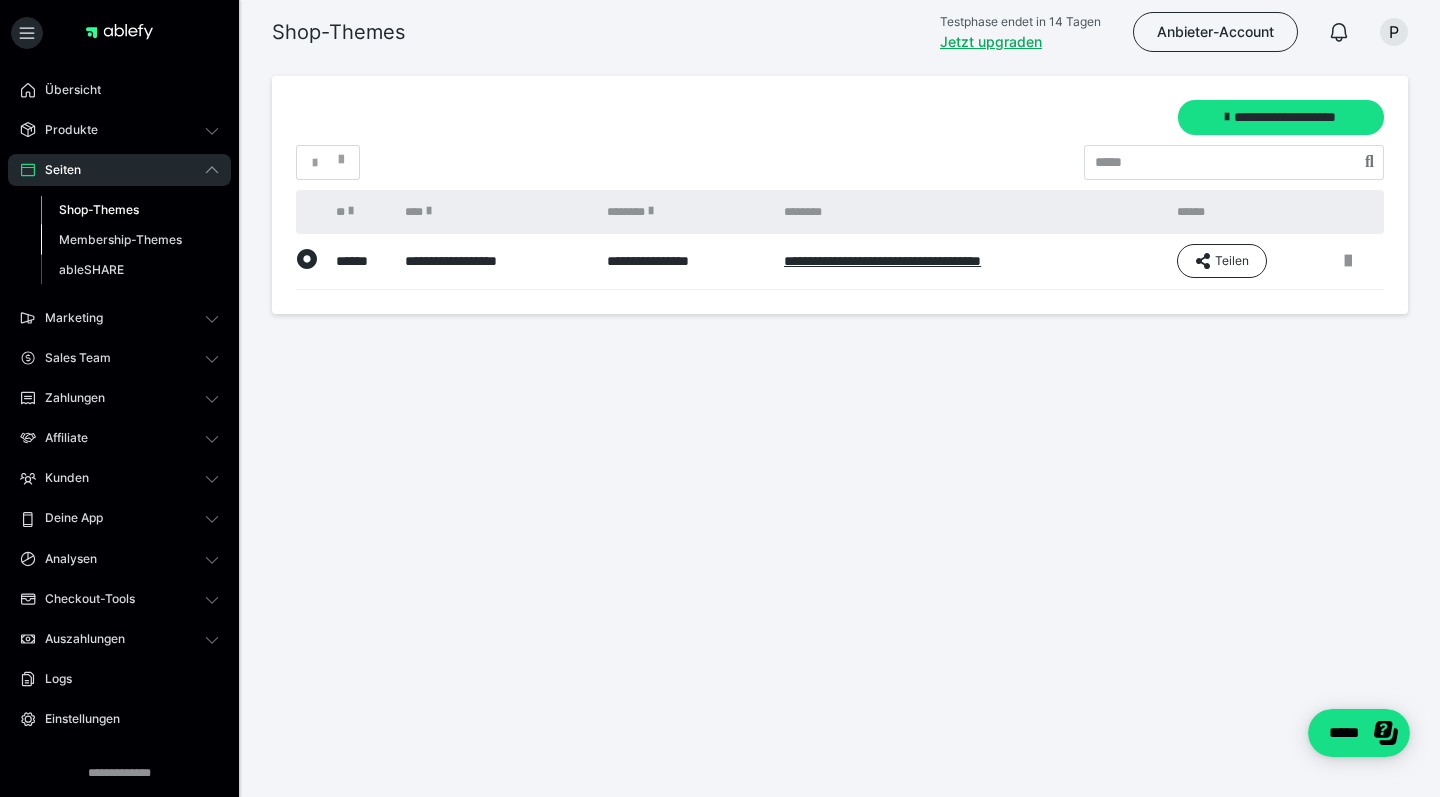 click on "Membership-Themes" at bounding box center (130, 240) 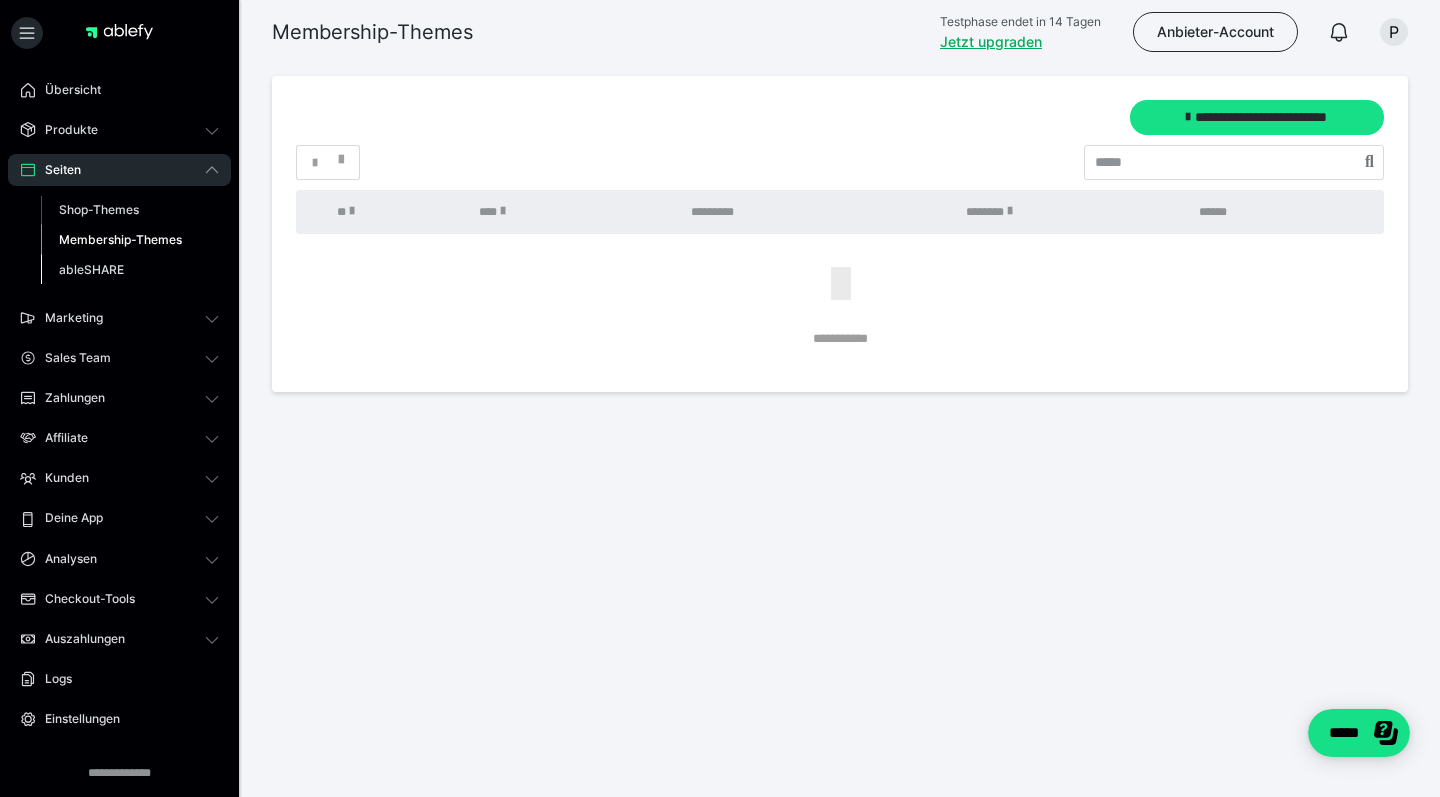 click on "ableSHARE" at bounding box center [91, 269] 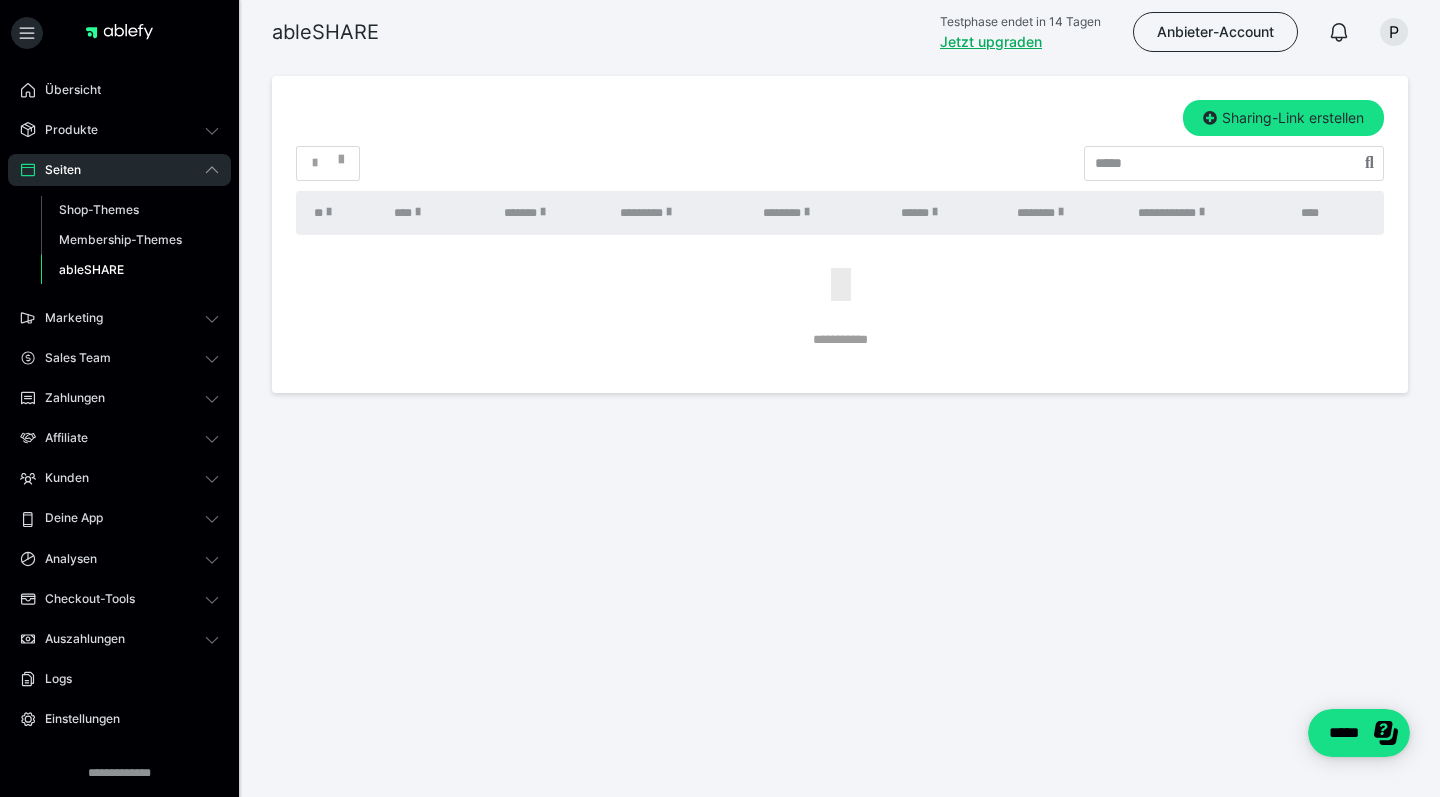 click on "Seiten" at bounding box center (119, 170) 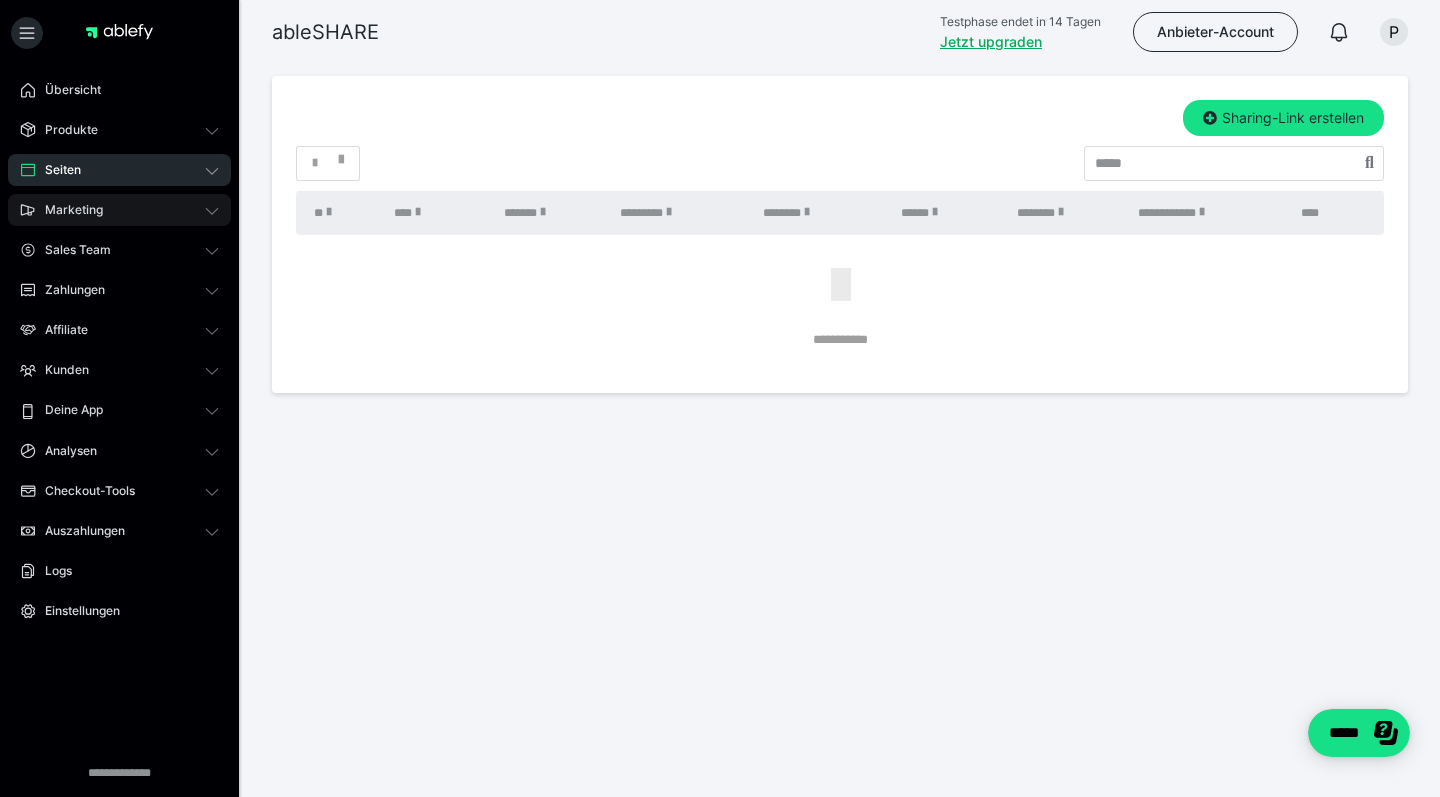 click on "Marketing" at bounding box center (67, 210) 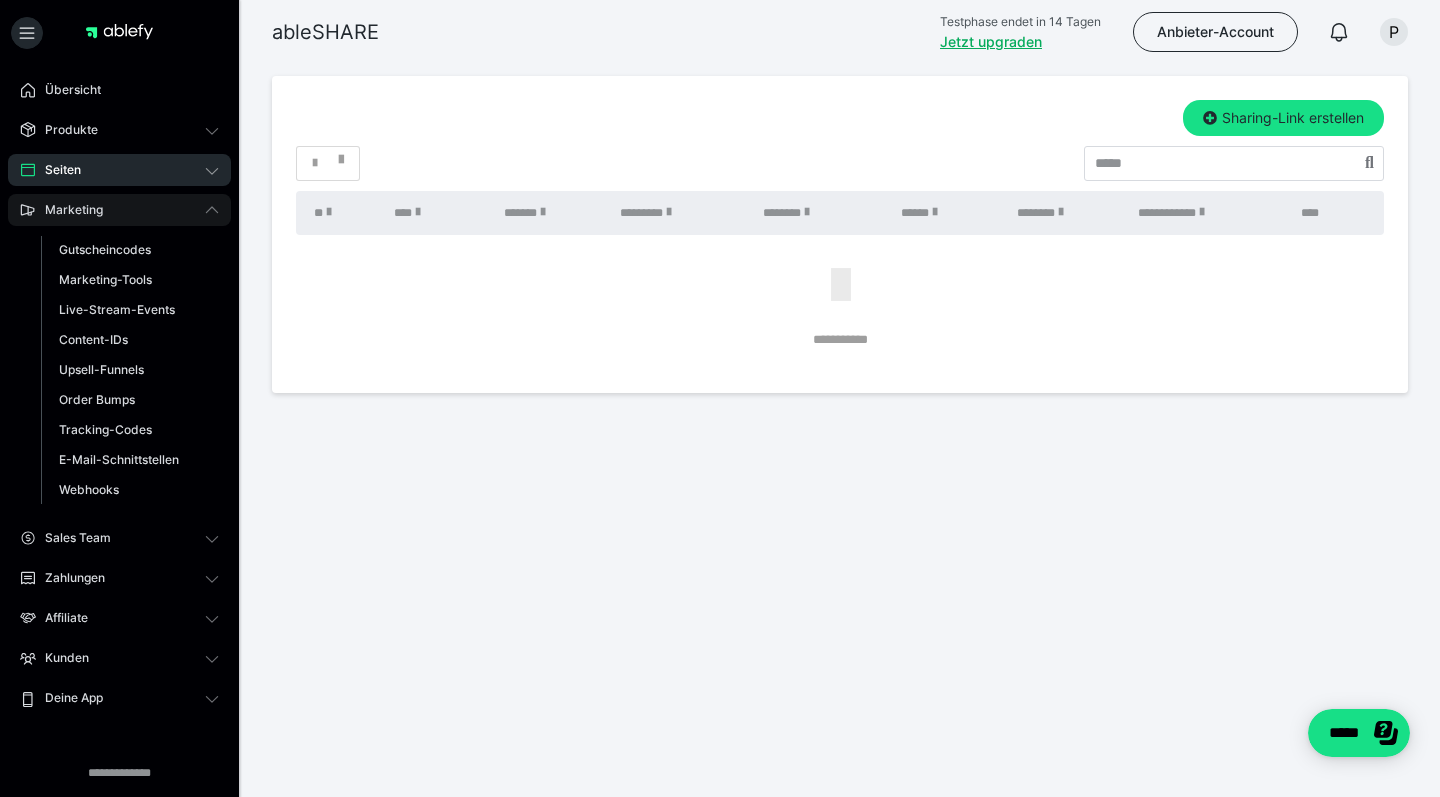 click on "Marketing" at bounding box center [67, 210] 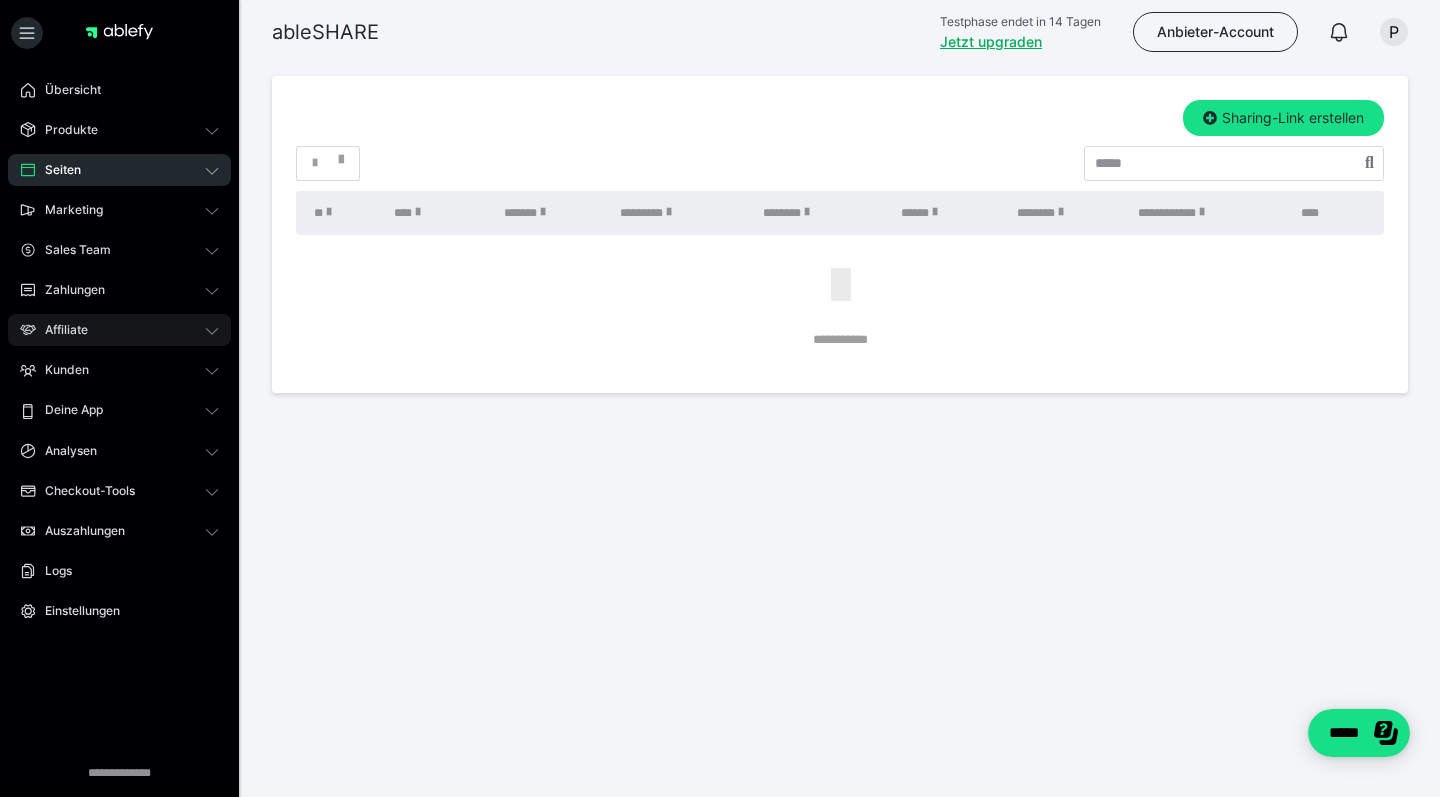 click on "Affiliate" at bounding box center (119, 330) 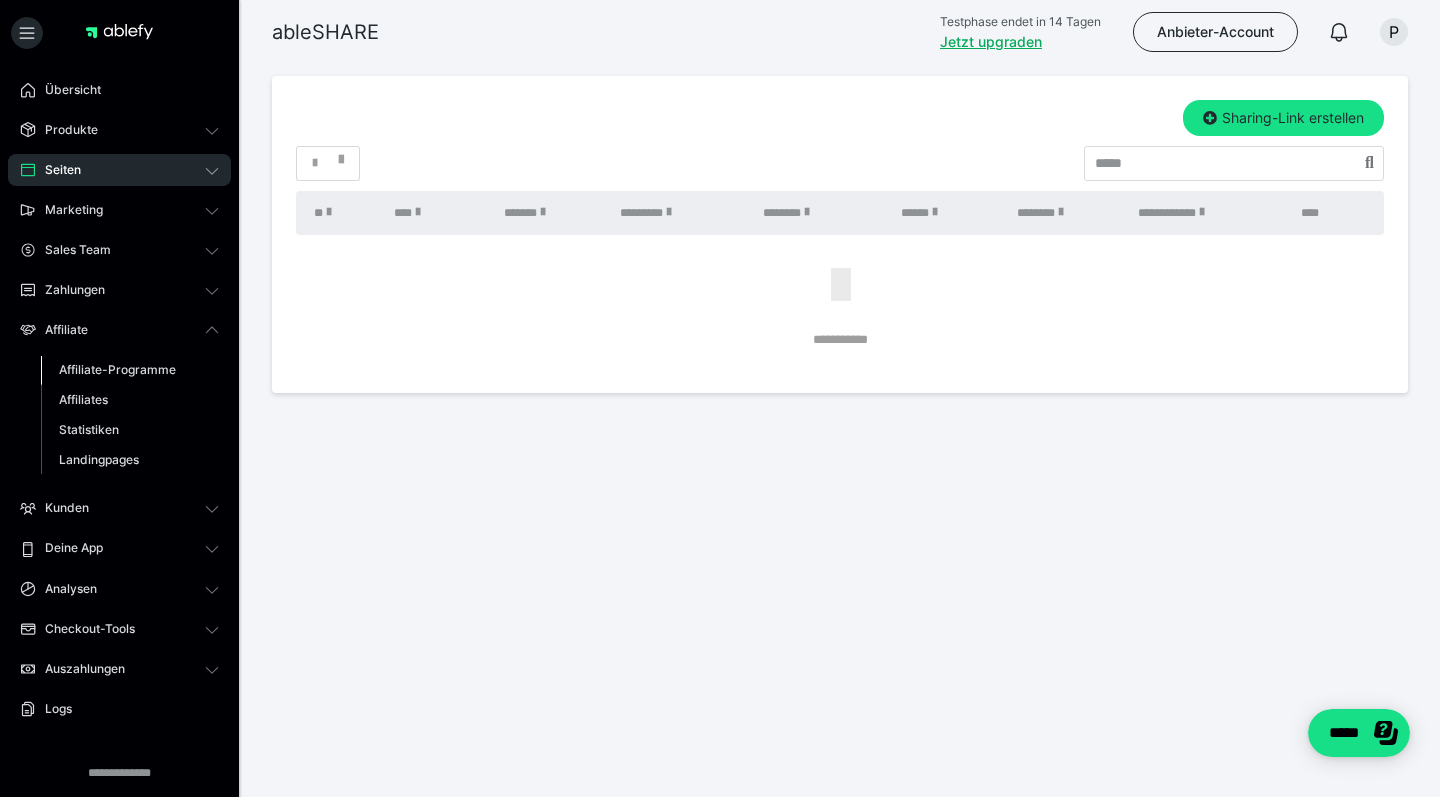 click on "Affiliate-Programme" at bounding box center [117, 369] 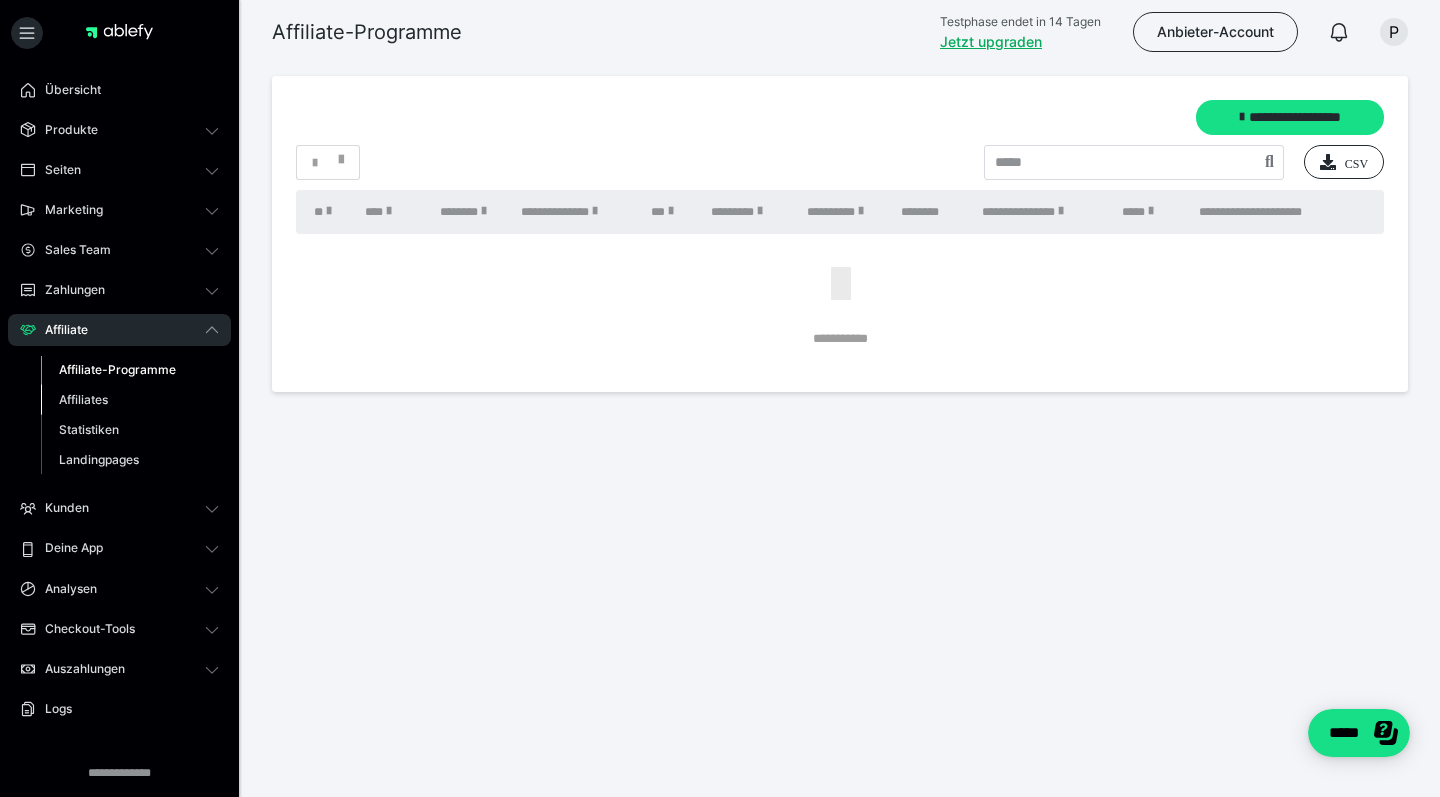 click on "Affiliates" at bounding box center [130, 400] 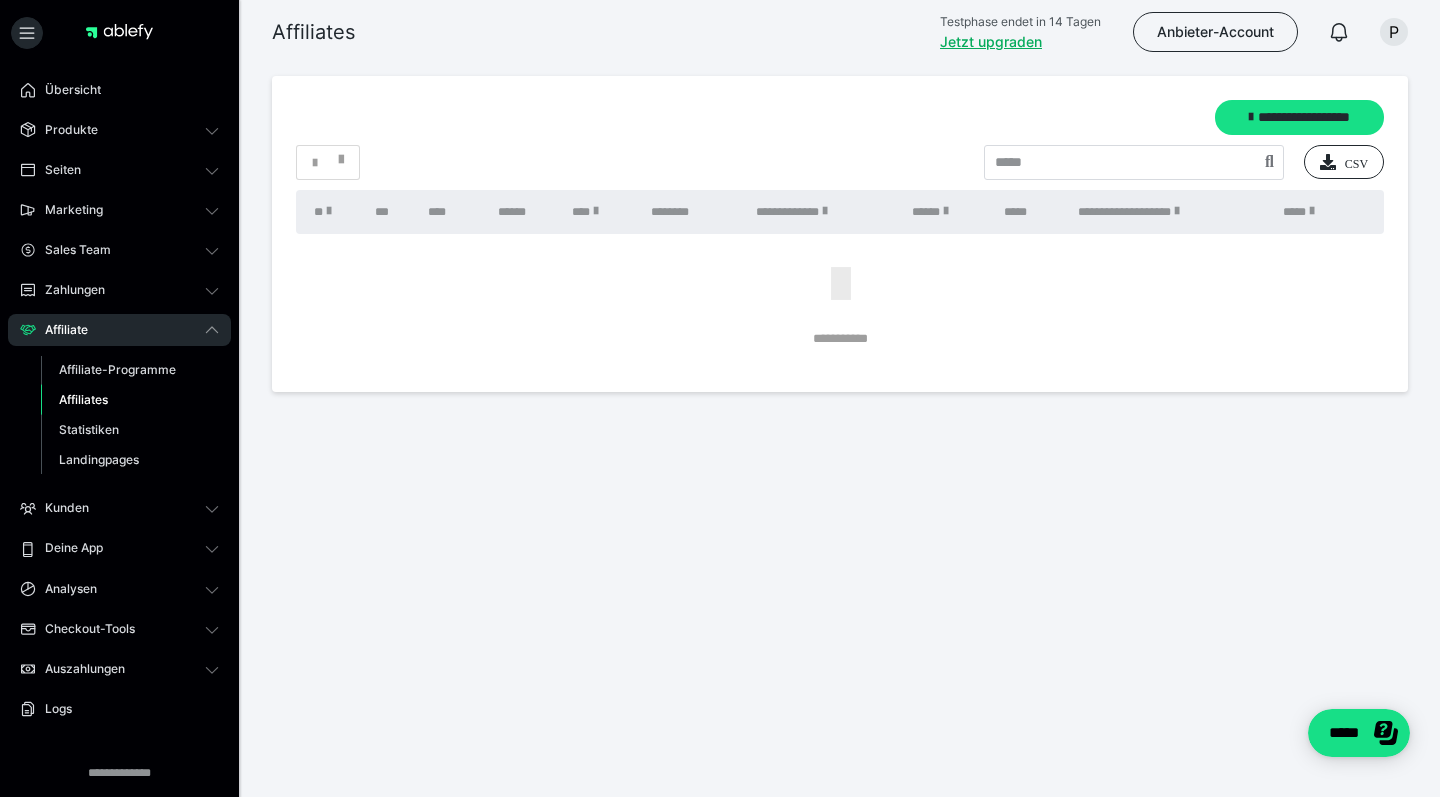 click on "Affiliate-Programme Affiliates Statistiken Landingpages" at bounding box center [119, 415] 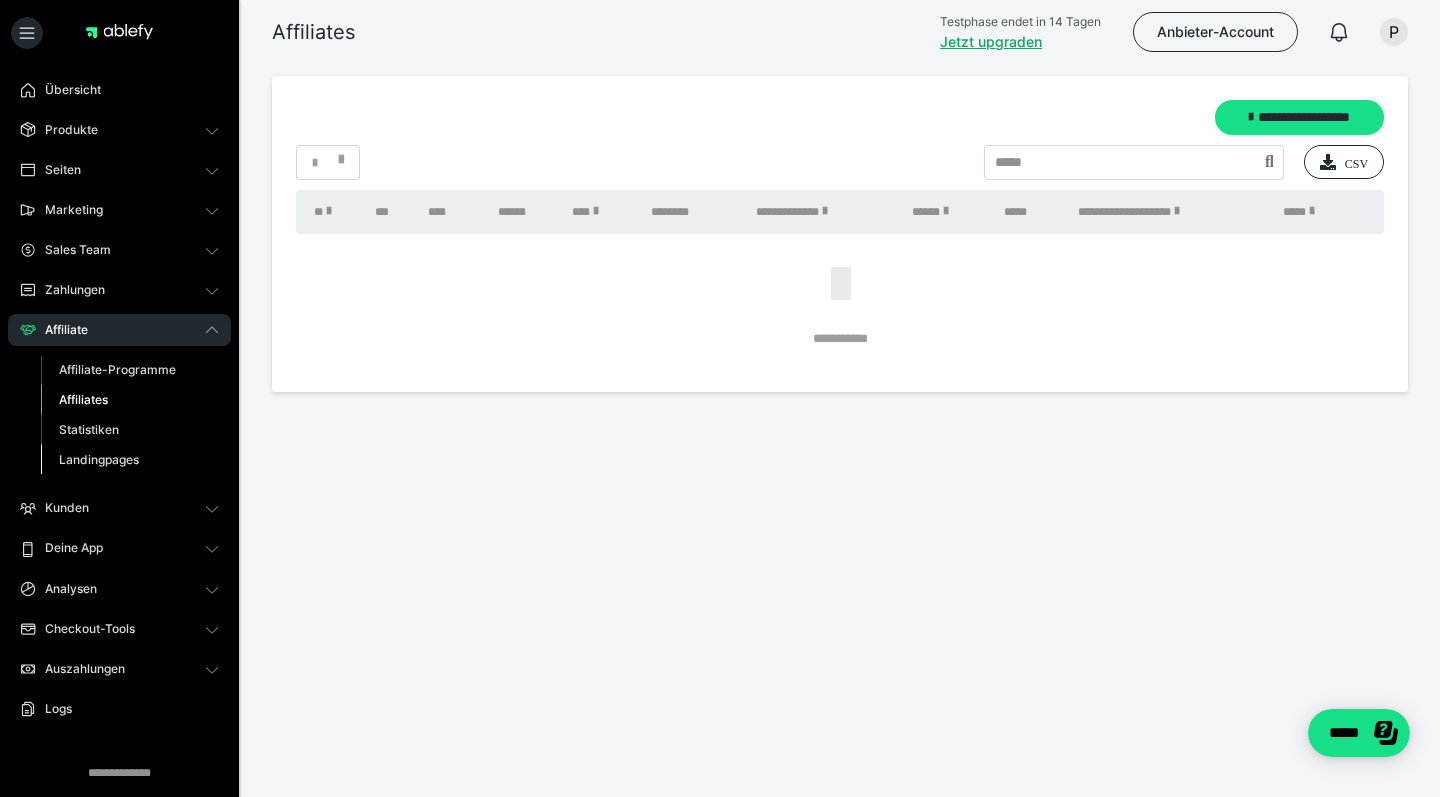 click on "Landingpages" at bounding box center (99, 459) 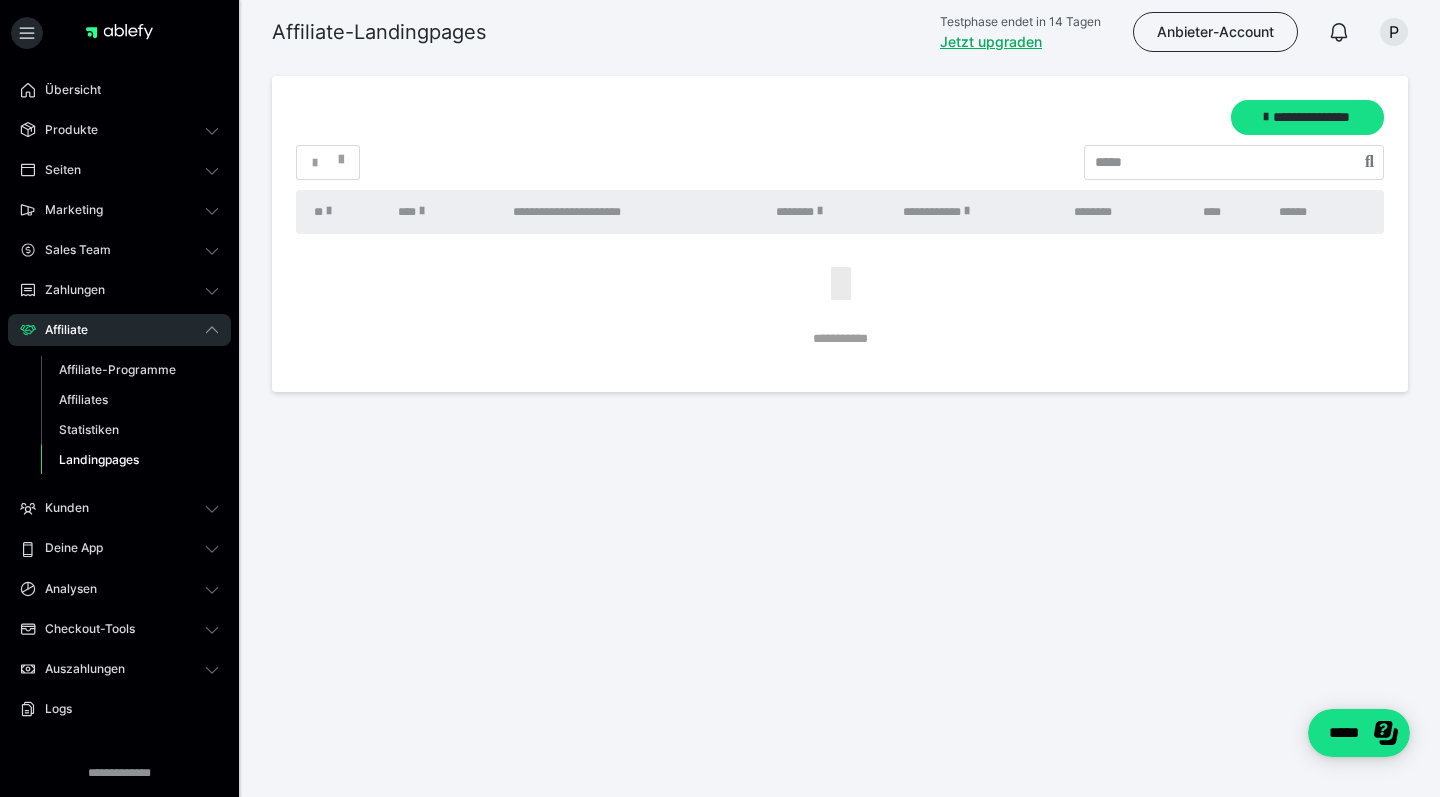 click on "Affiliate" at bounding box center [119, 330] 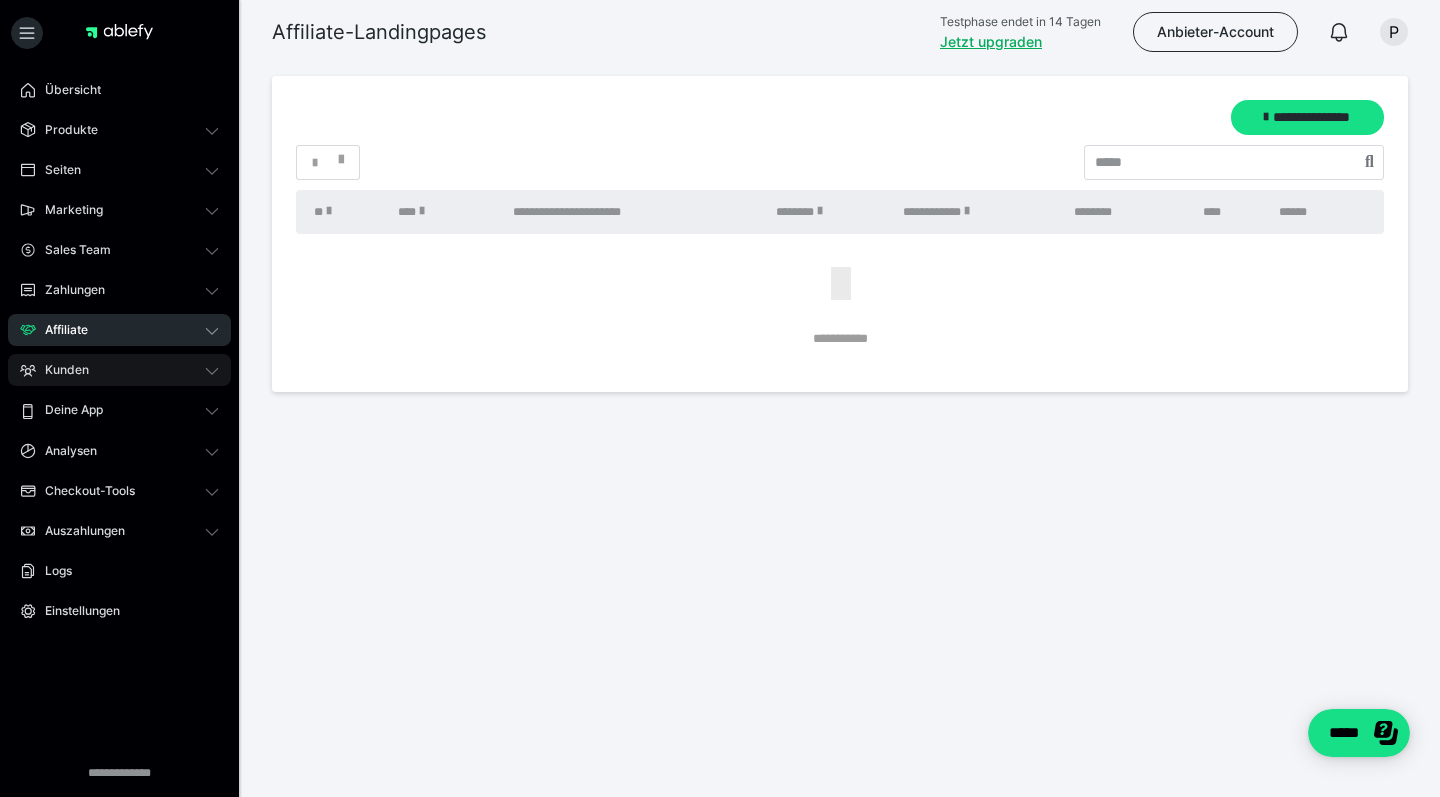 click on "Kunden" at bounding box center (119, 370) 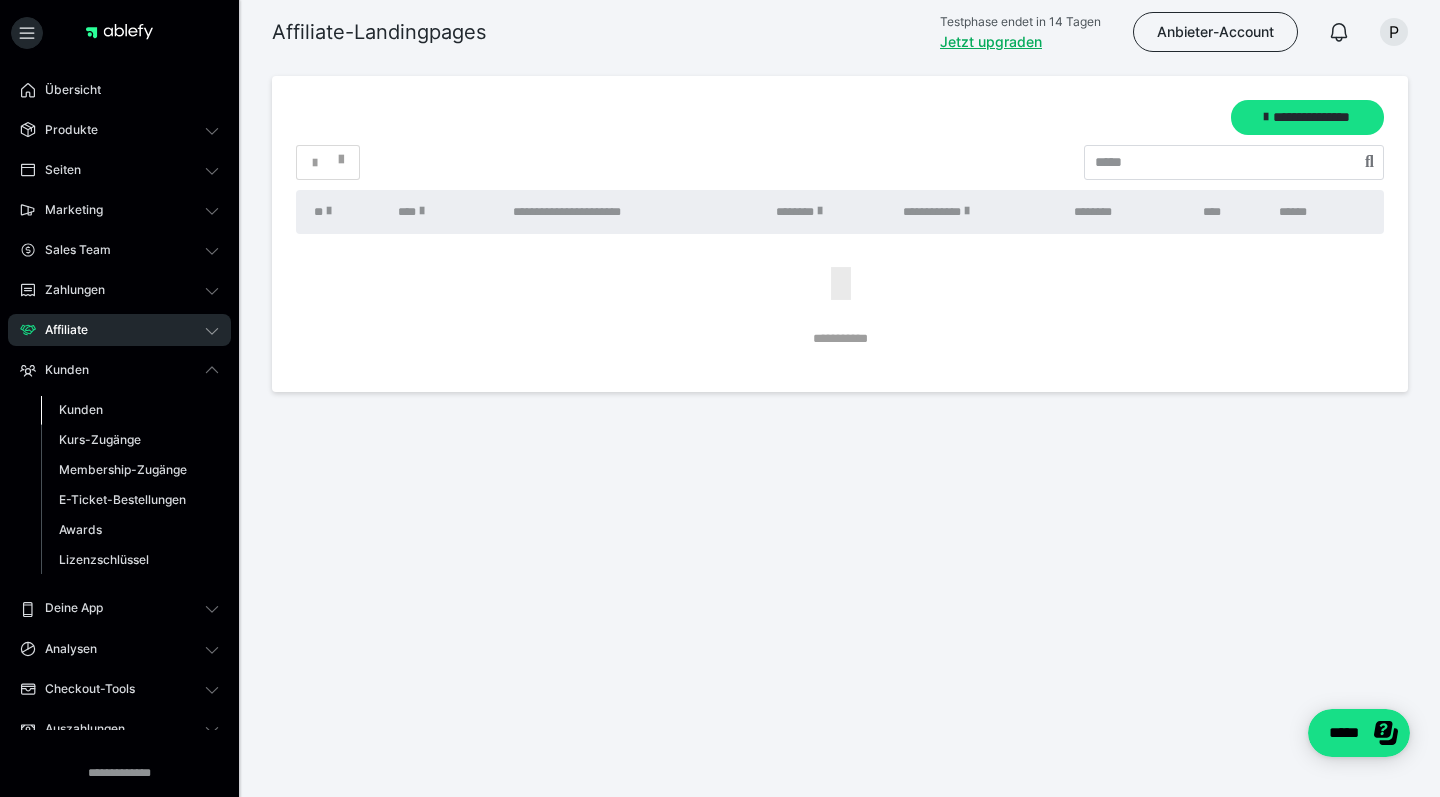 click on "Kunden" at bounding box center [81, 409] 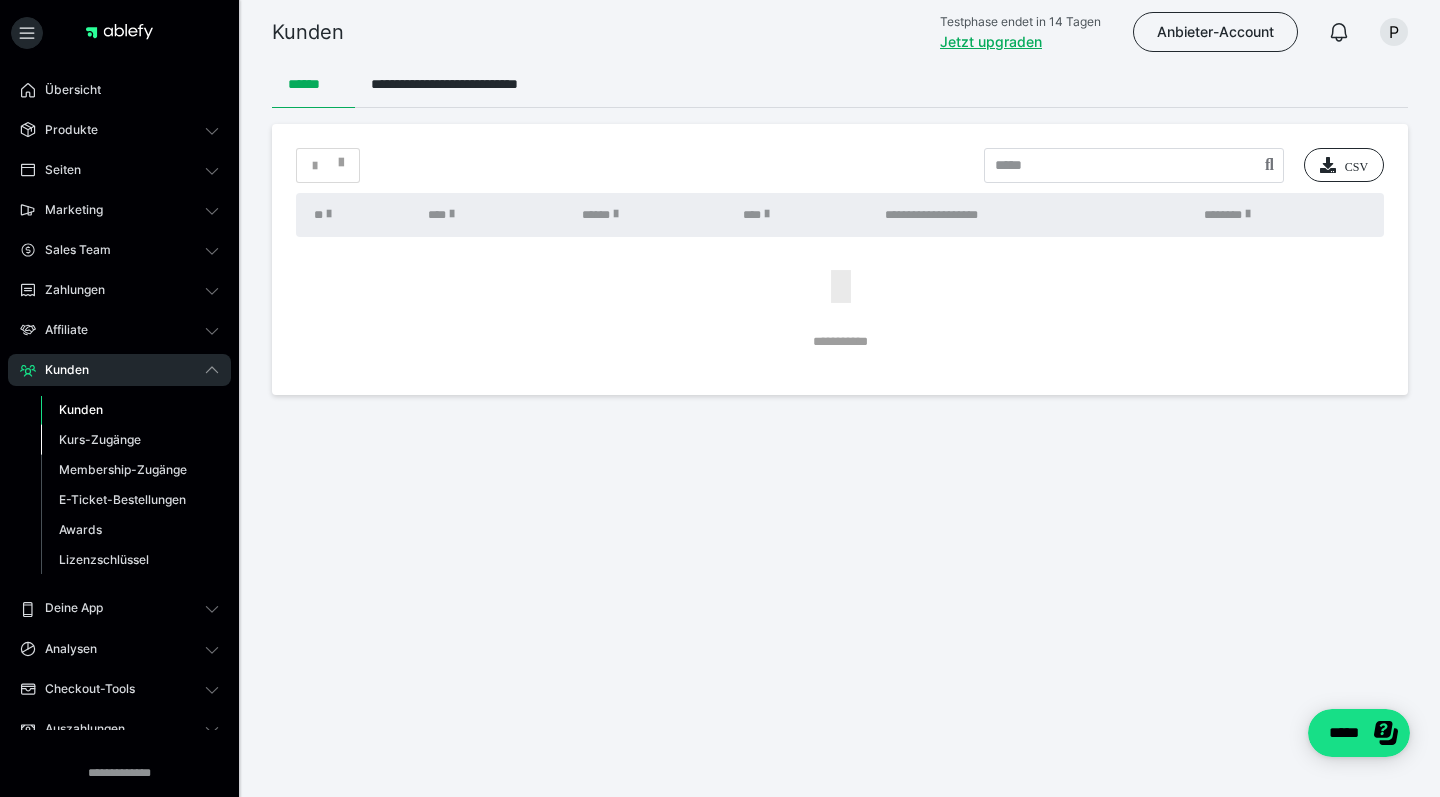click on "Kurs-Zugänge" at bounding box center (100, 439) 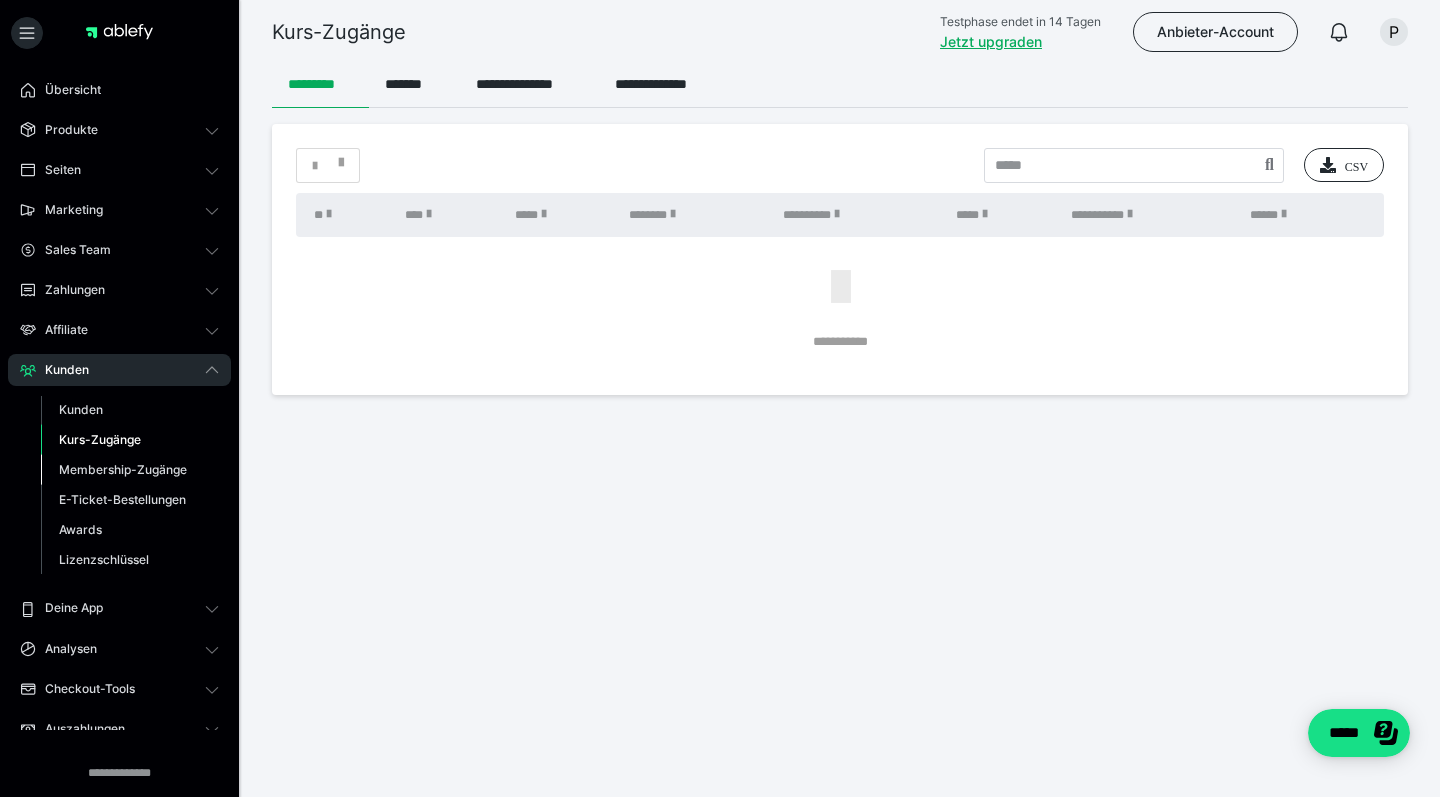 click on "Membership-Zugänge" at bounding box center [123, 469] 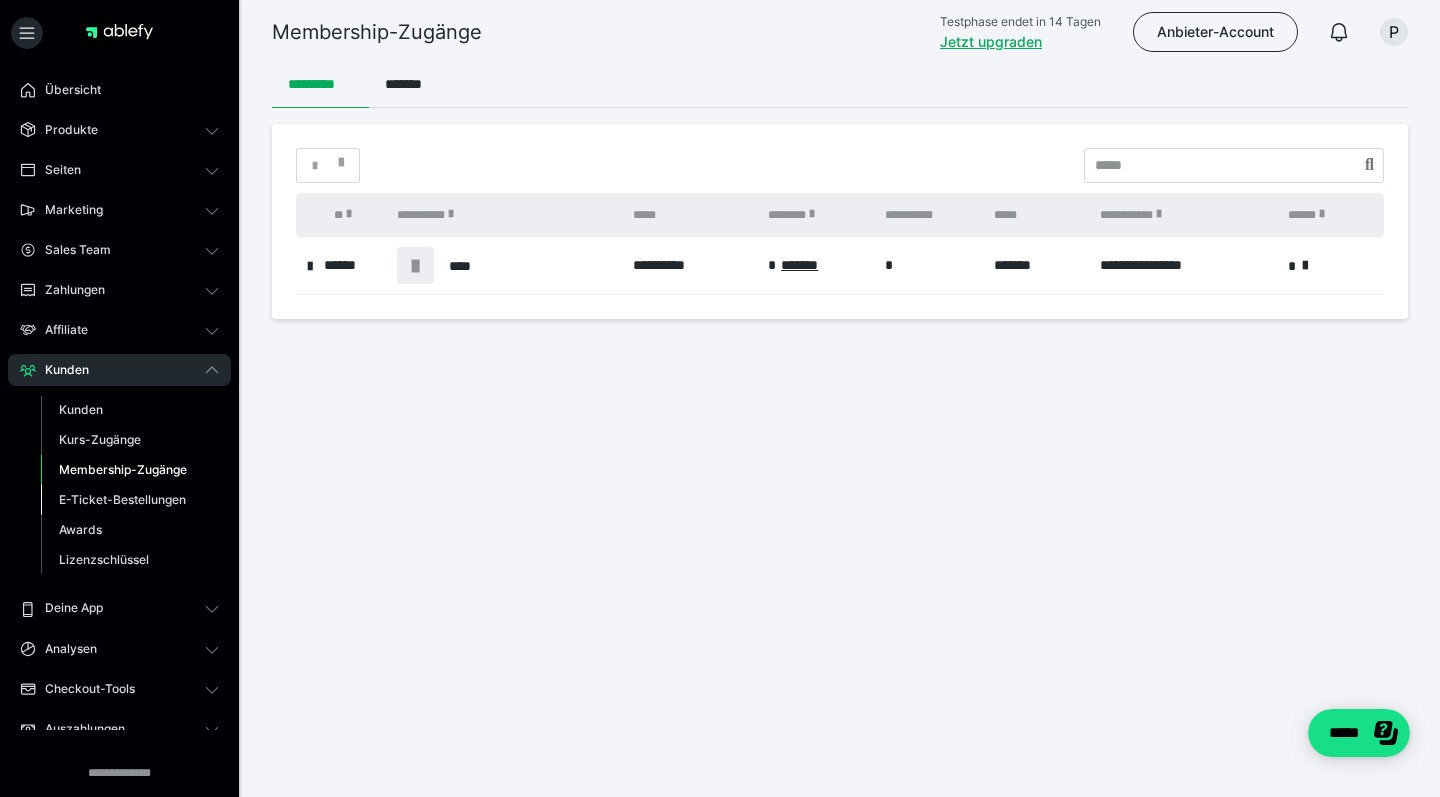 click on "E-Ticket-Bestellungen" at bounding box center [122, 499] 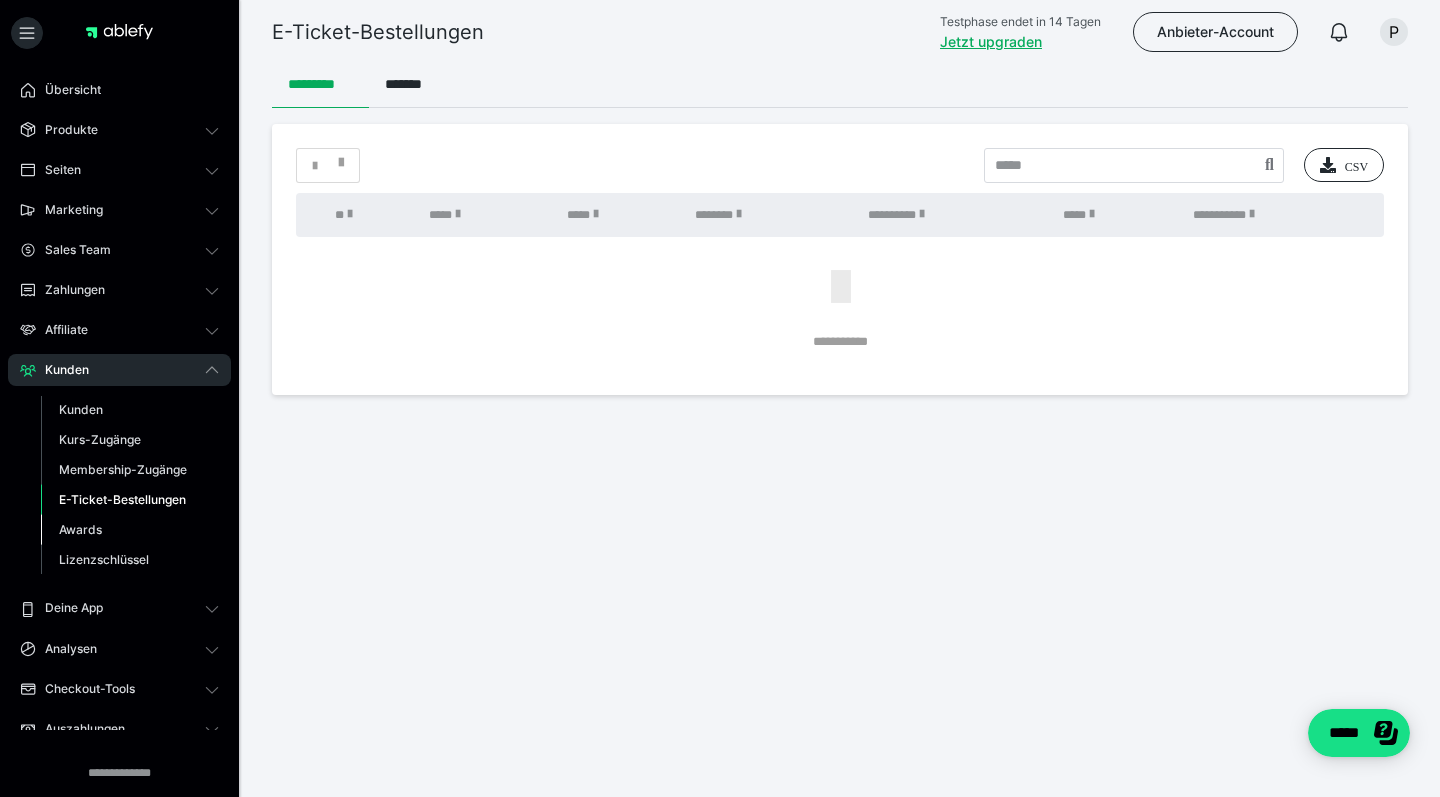click on "Awards" at bounding box center (80, 529) 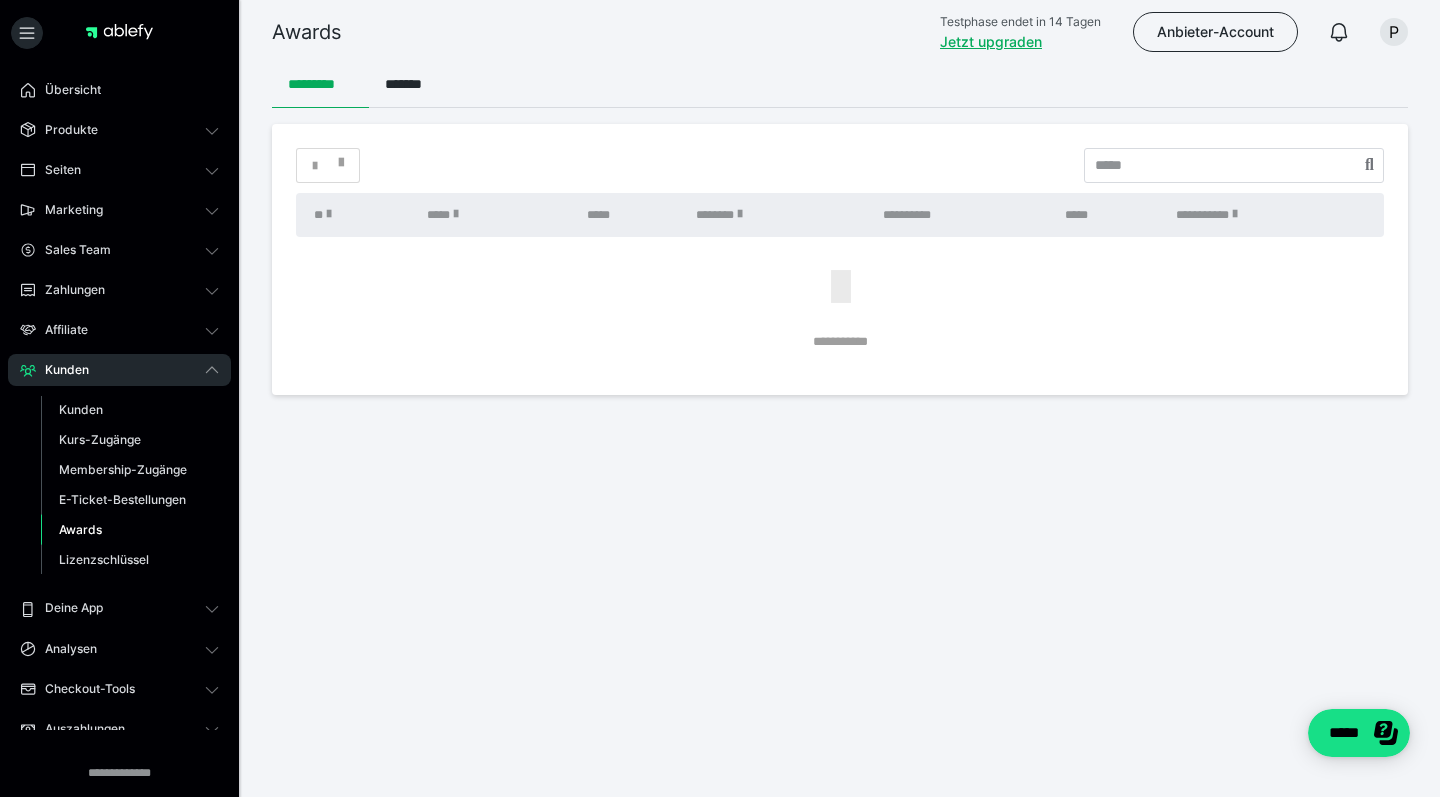 click on "Awards" at bounding box center (130, 530) 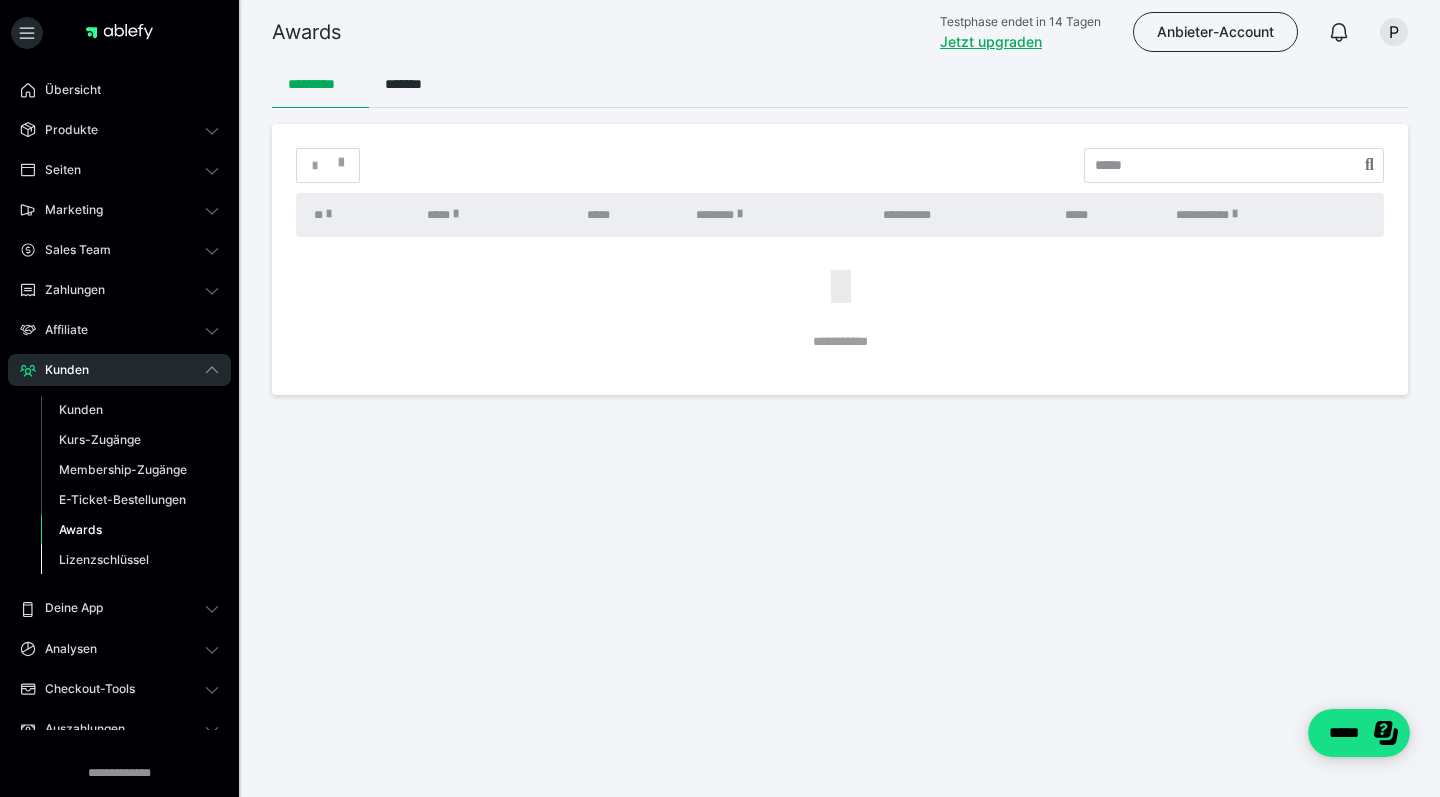 click on "Lizenzschlüssel" at bounding box center (130, 560) 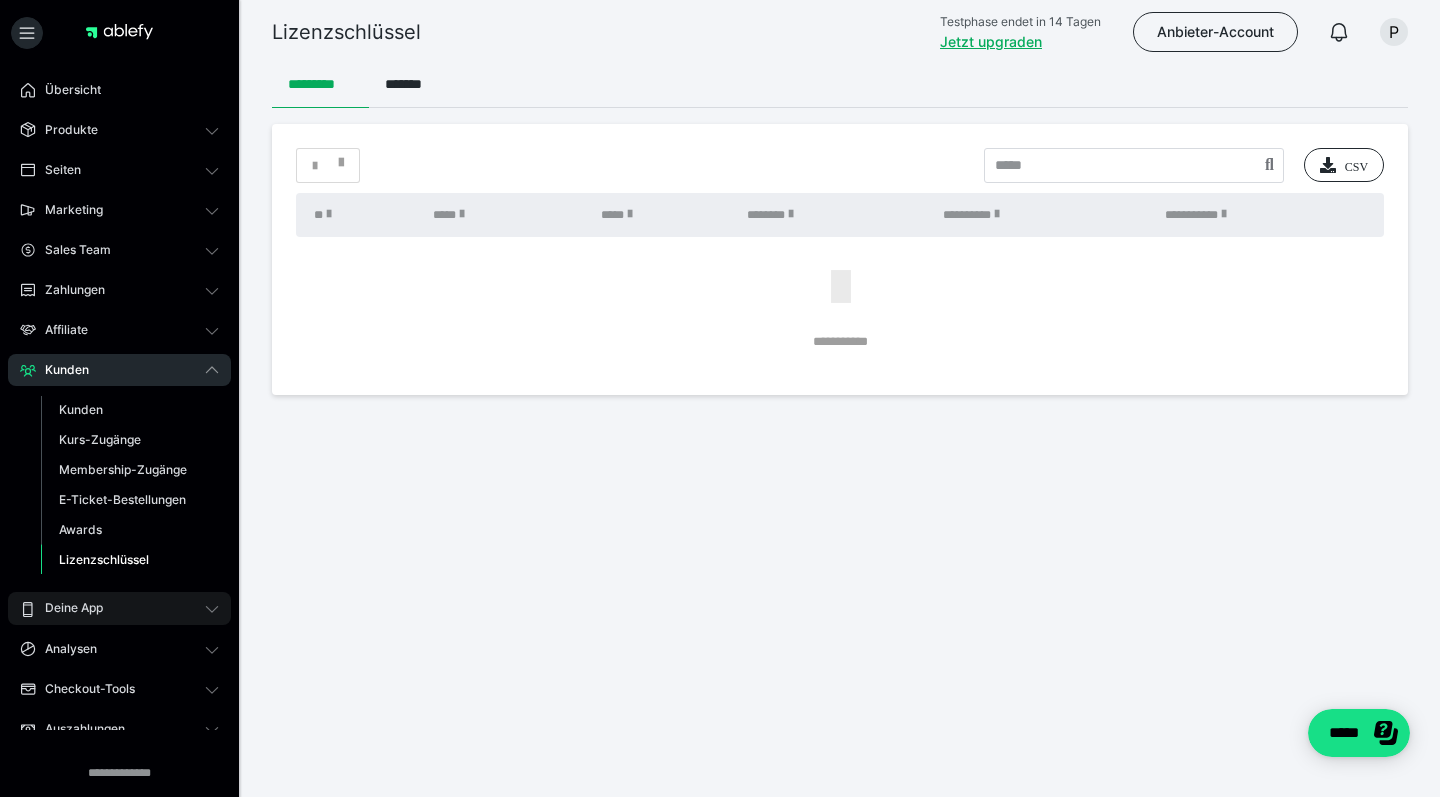 click on "Deine App" at bounding box center (67, 608) 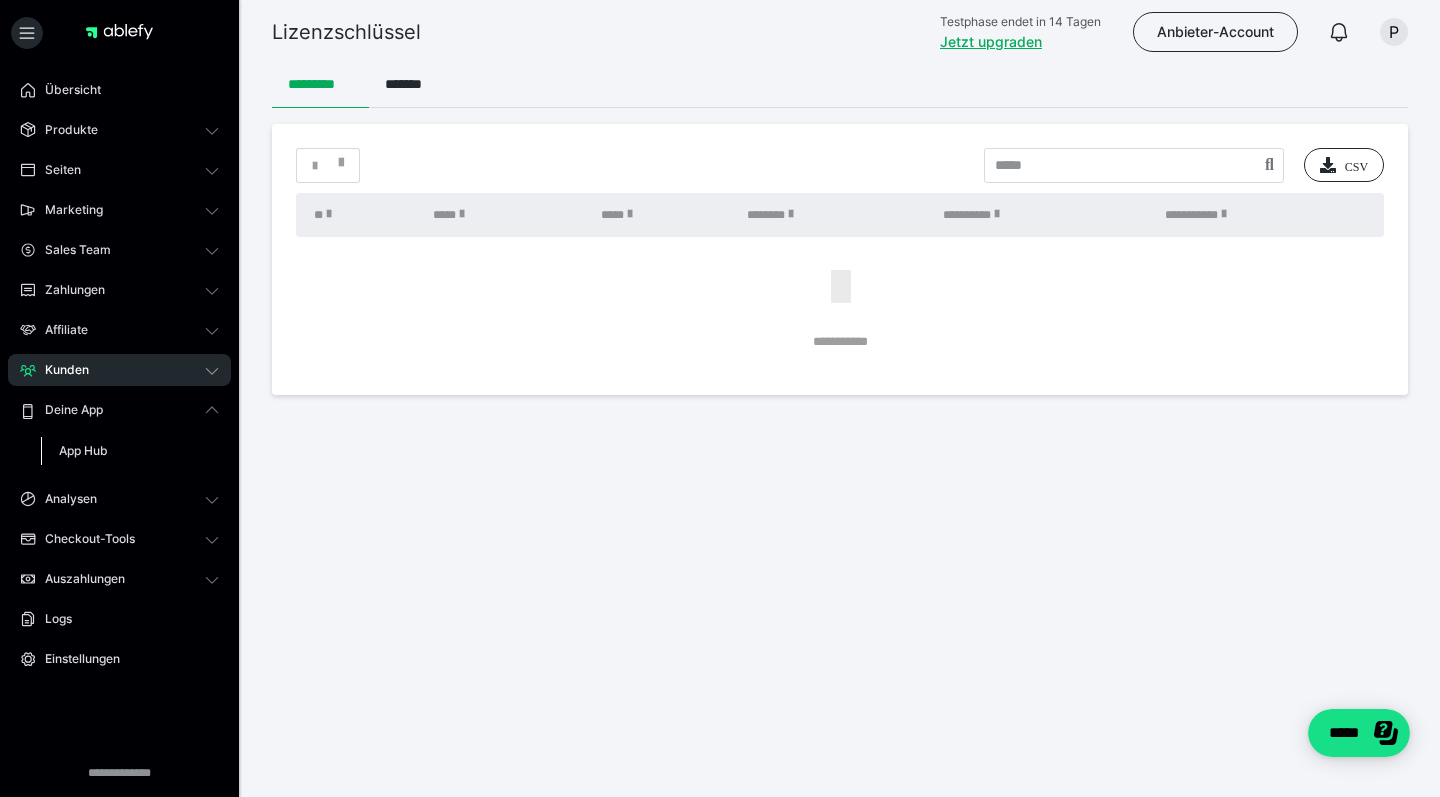 click on "App Hub" at bounding box center [83, 450] 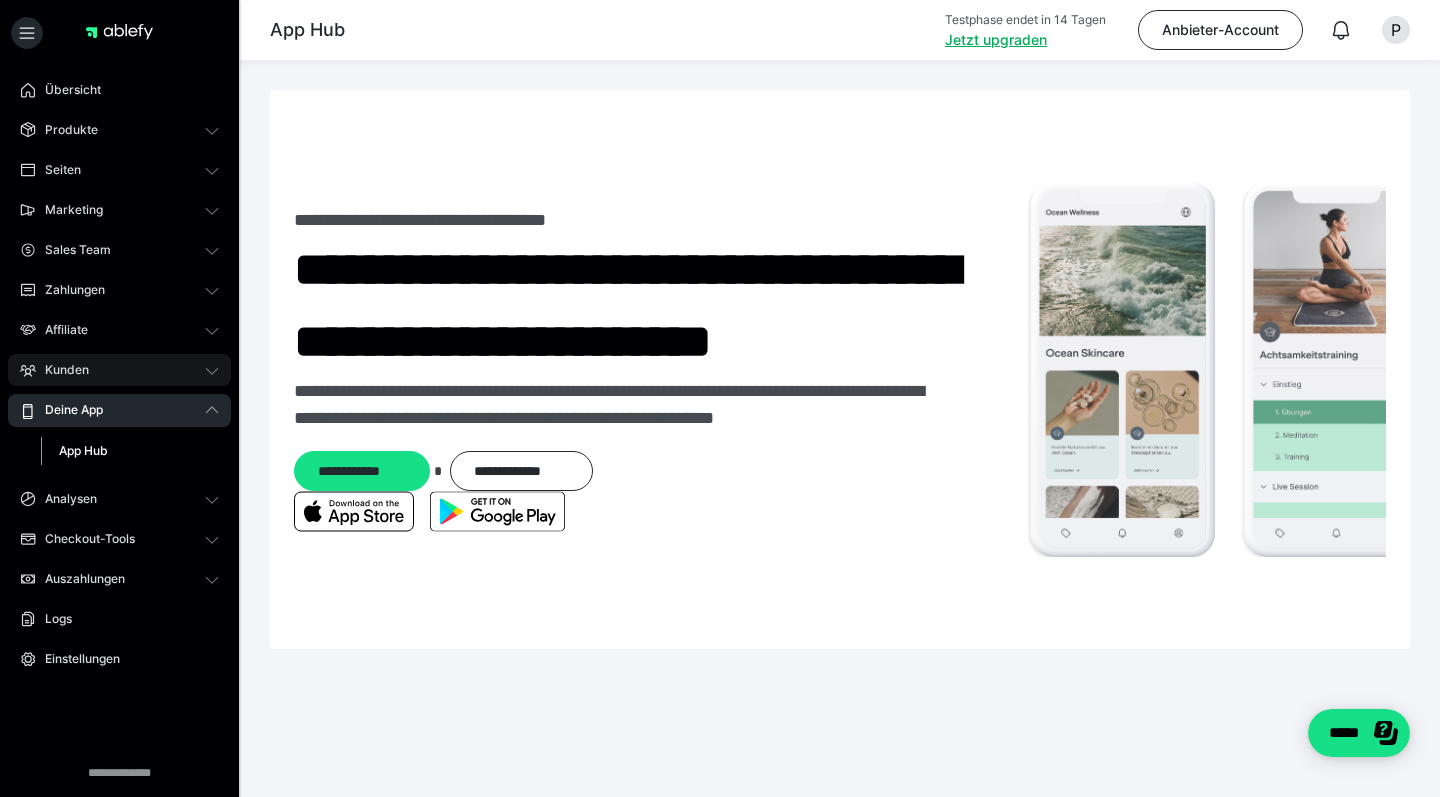 scroll, scrollTop: 0, scrollLeft: 0, axis: both 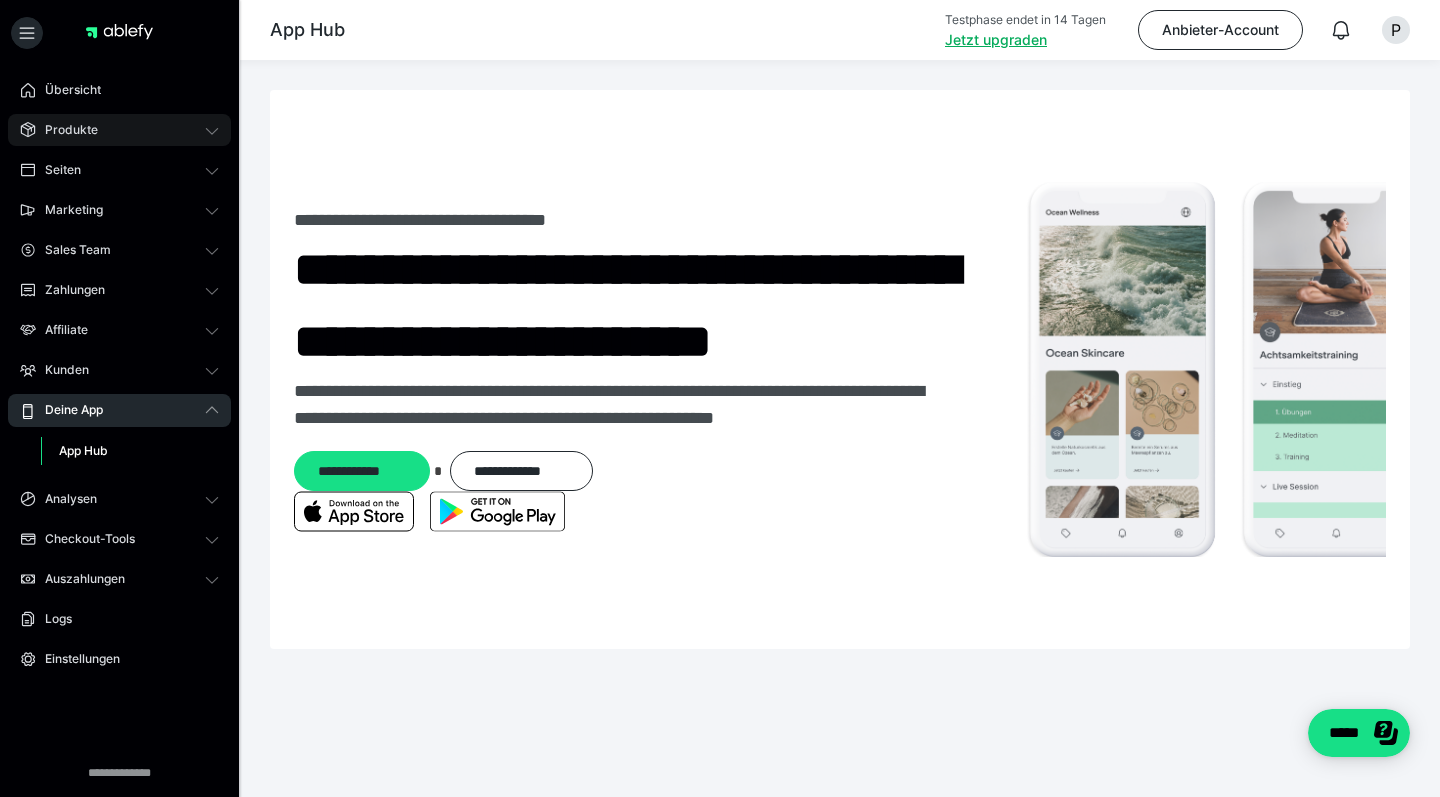click on "Produkte" at bounding box center (119, 130) 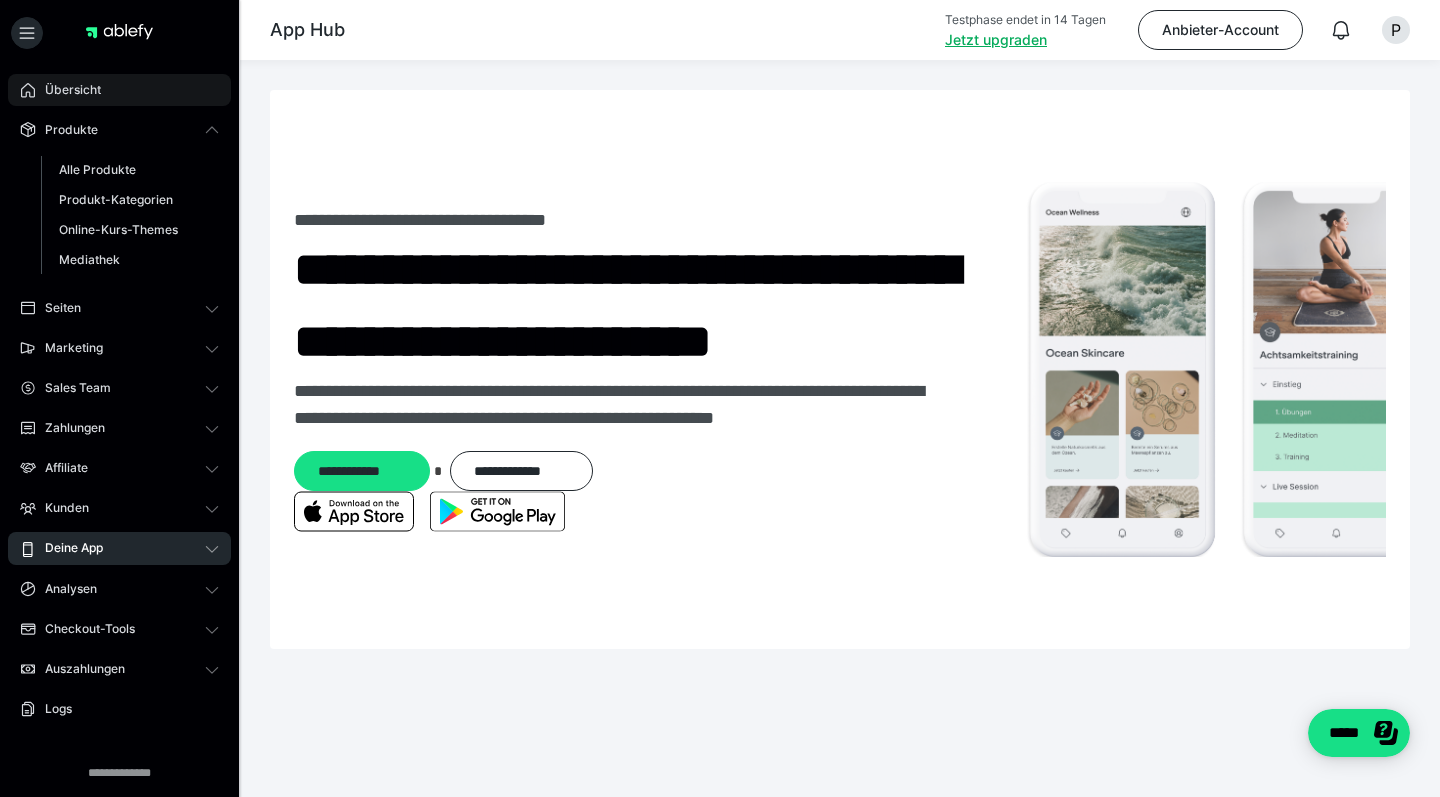 click on "Übersicht" at bounding box center [119, 90] 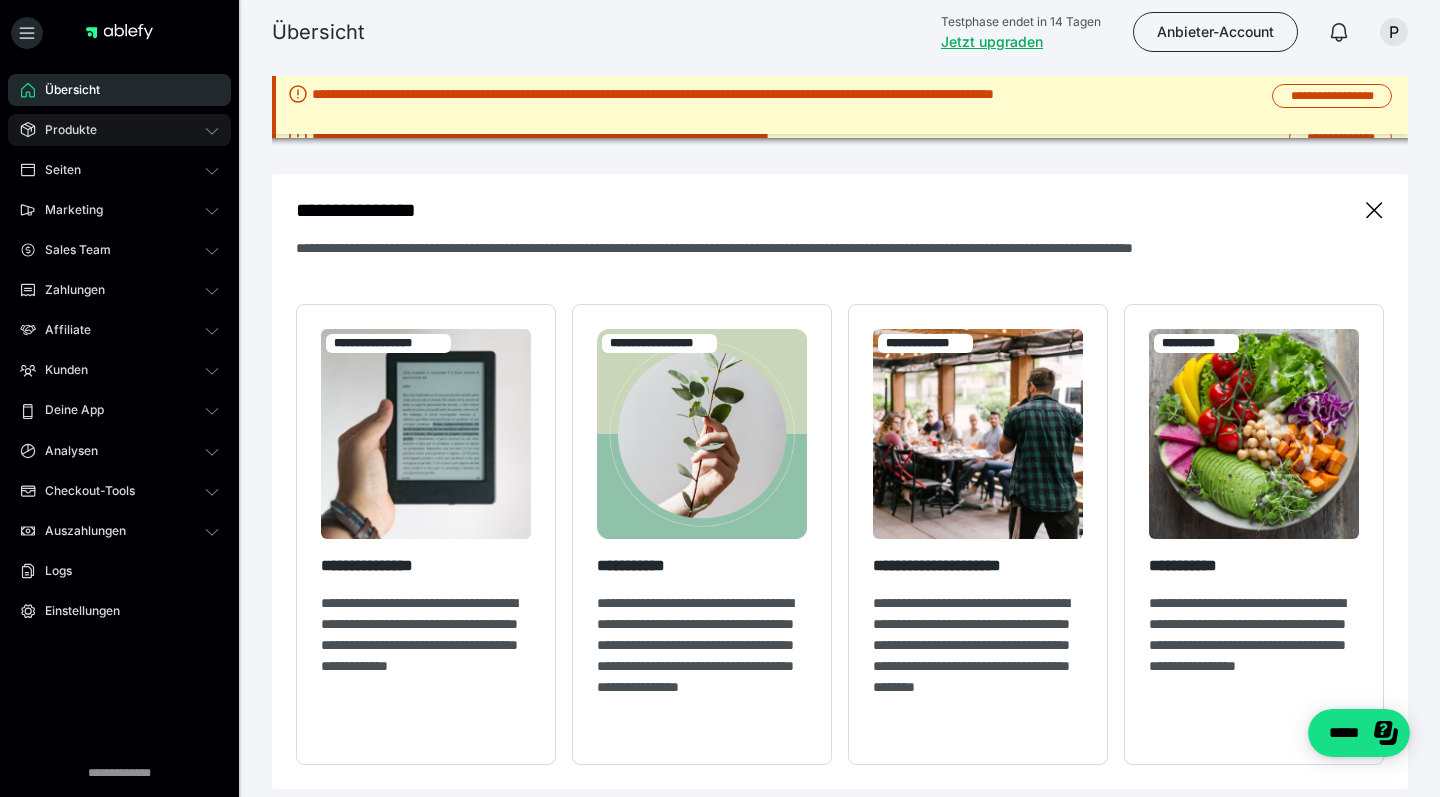 scroll, scrollTop: 0, scrollLeft: 0, axis: both 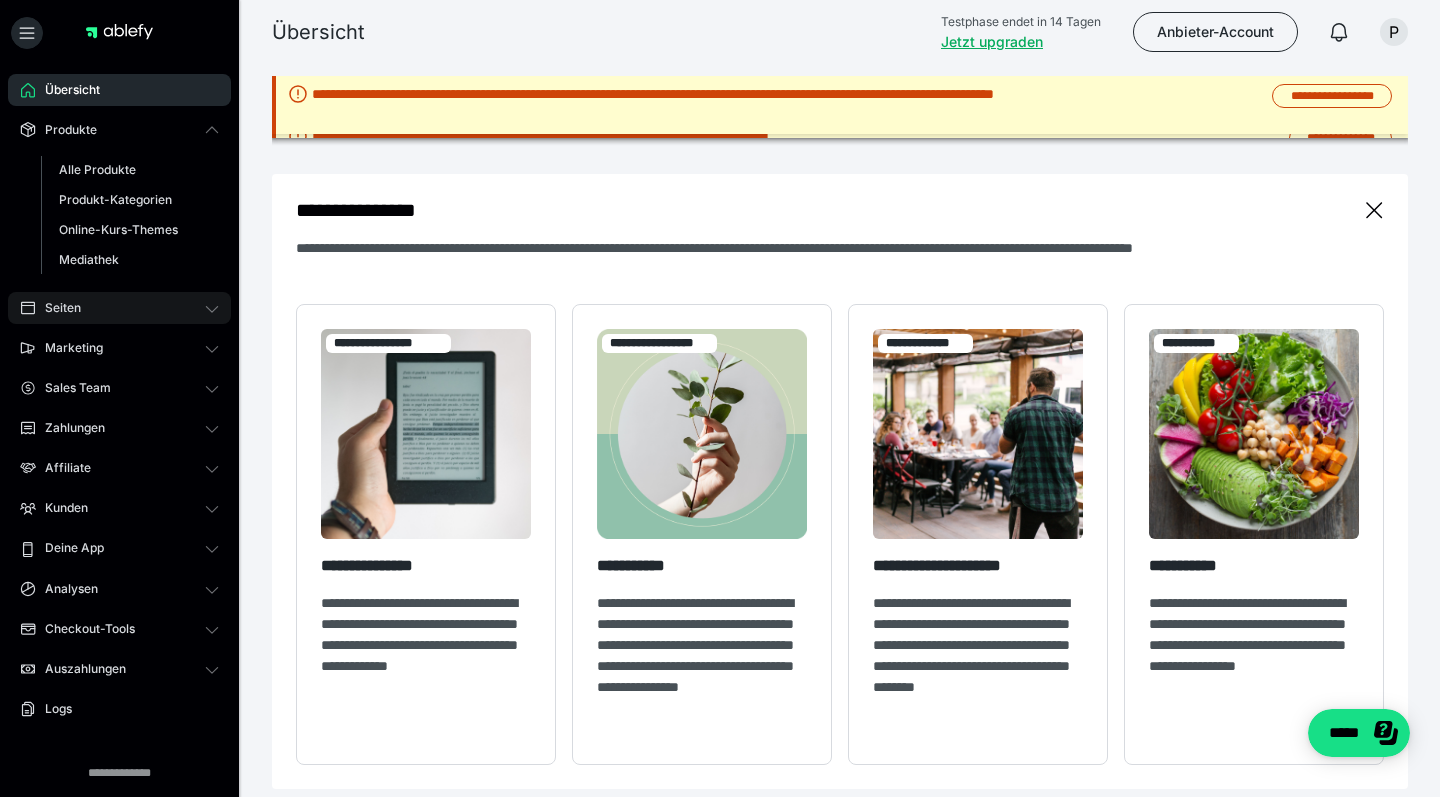 click on "Seiten" at bounding box center (119, 308) 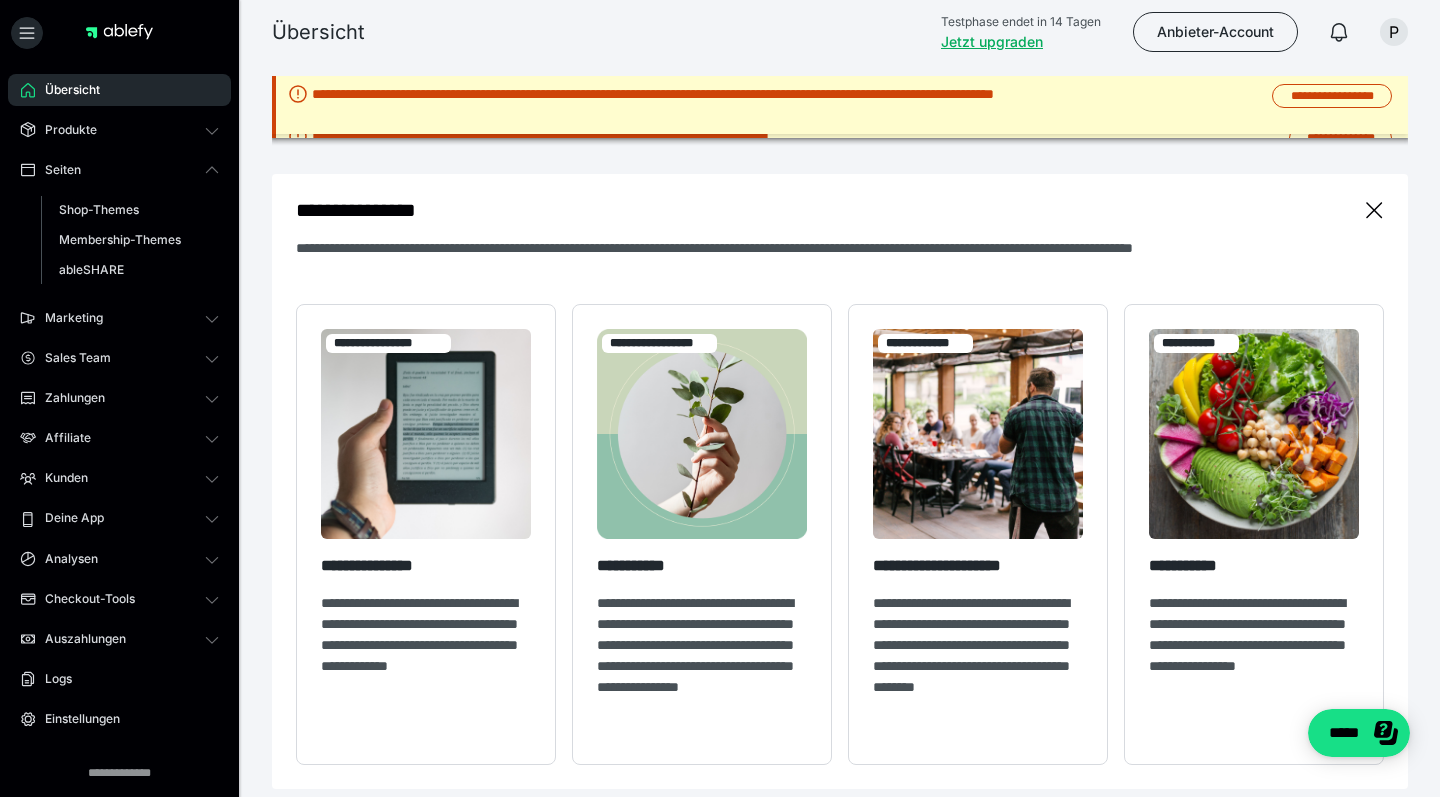 click on "Seiten Shop-Themes Membership-Themes ableSHARE" at bounding box center [119, 224] 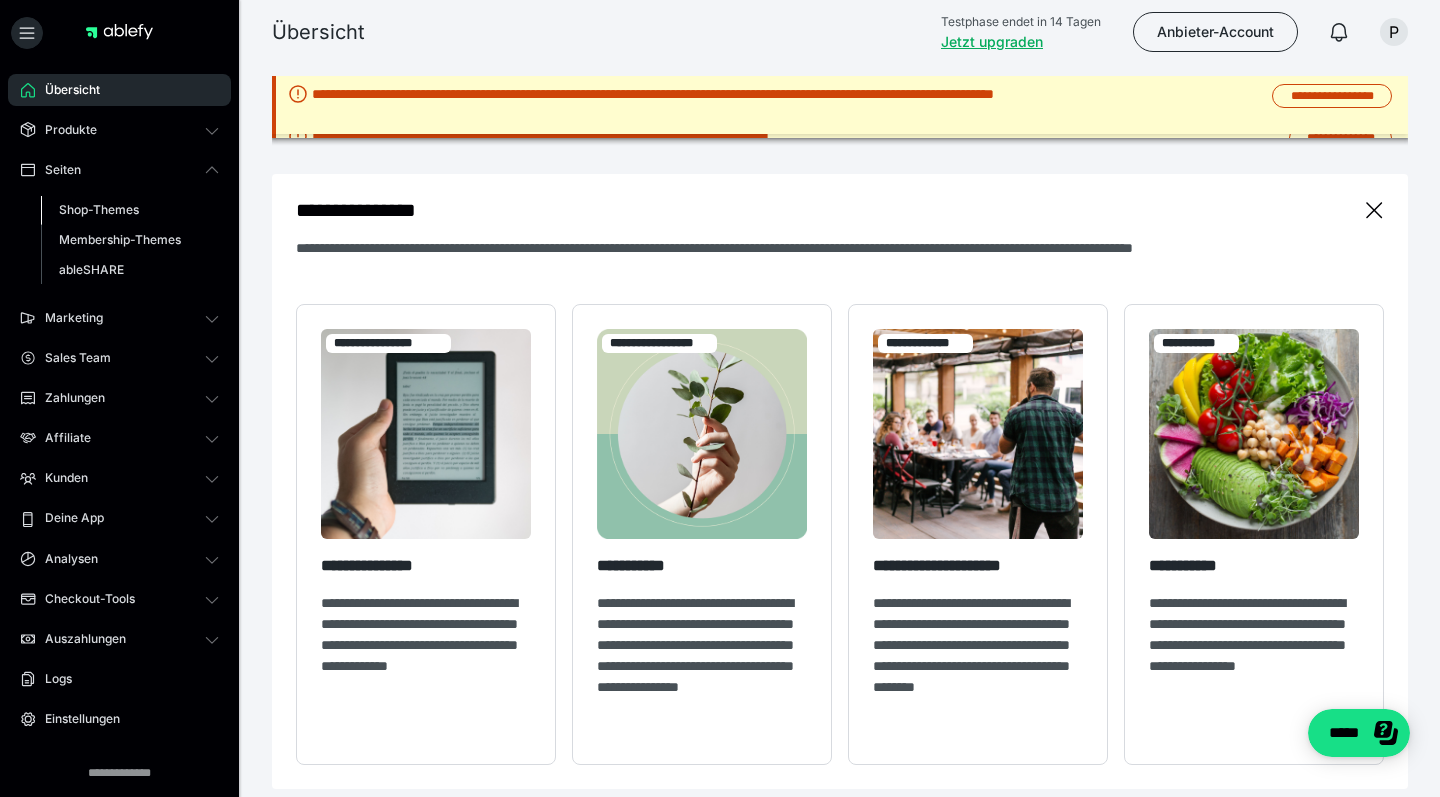 click on "Shop-Themes" at bounding box center [99, 209] 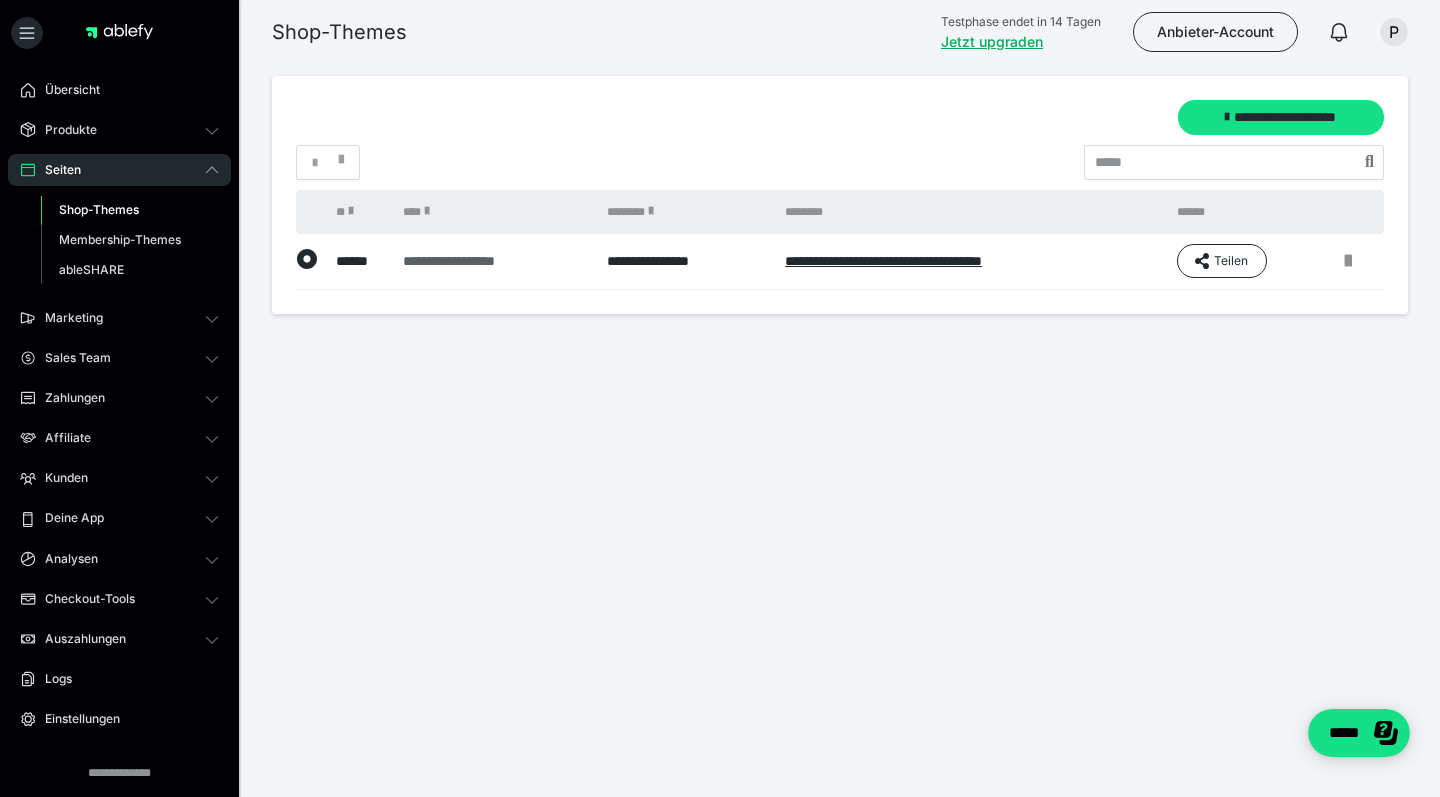 click on "**********" at bounding box center (493, 261) 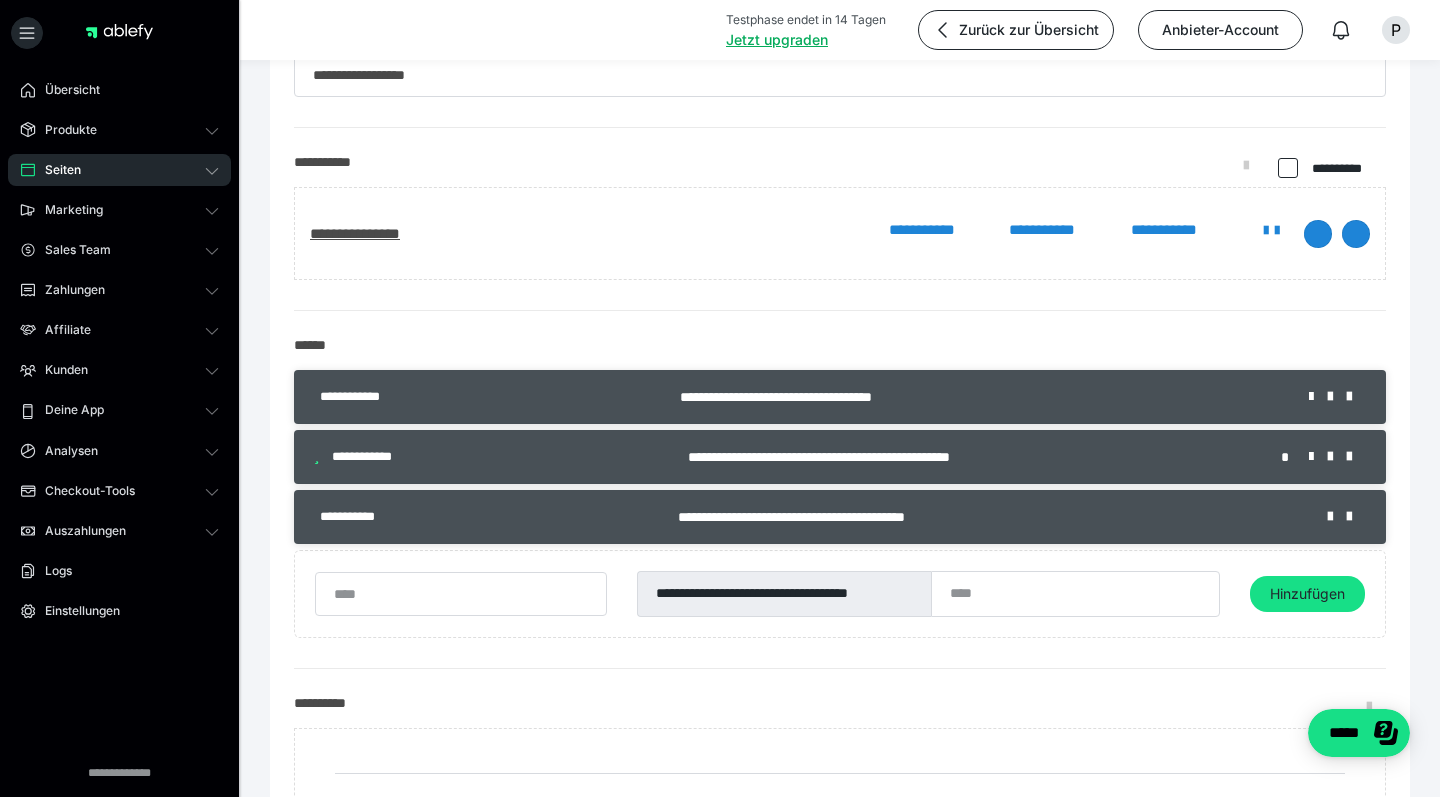 scroll, scrollTop: 148, scrollLeft: 0, axis: vertical 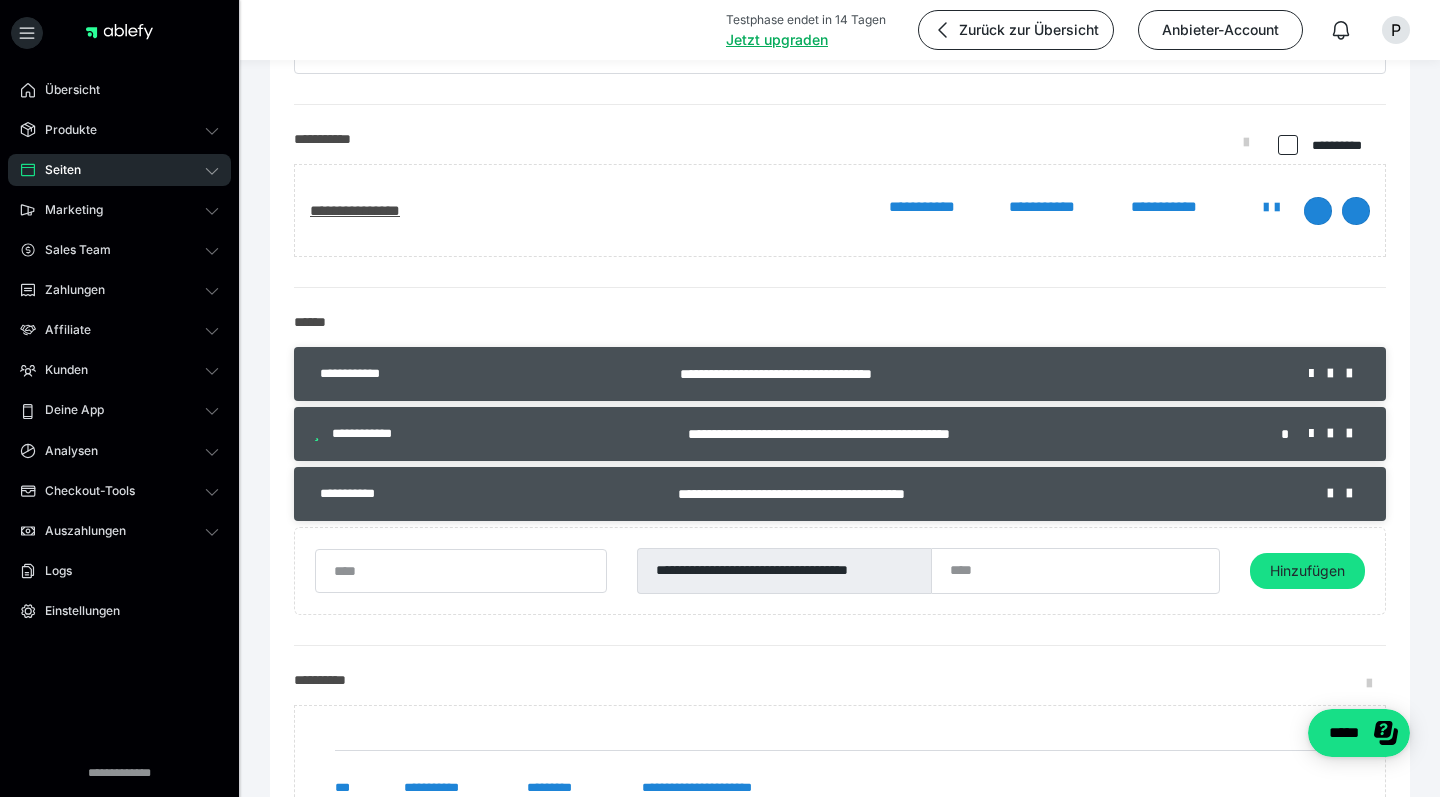 click on "**********" at bounding box center [969, 434] 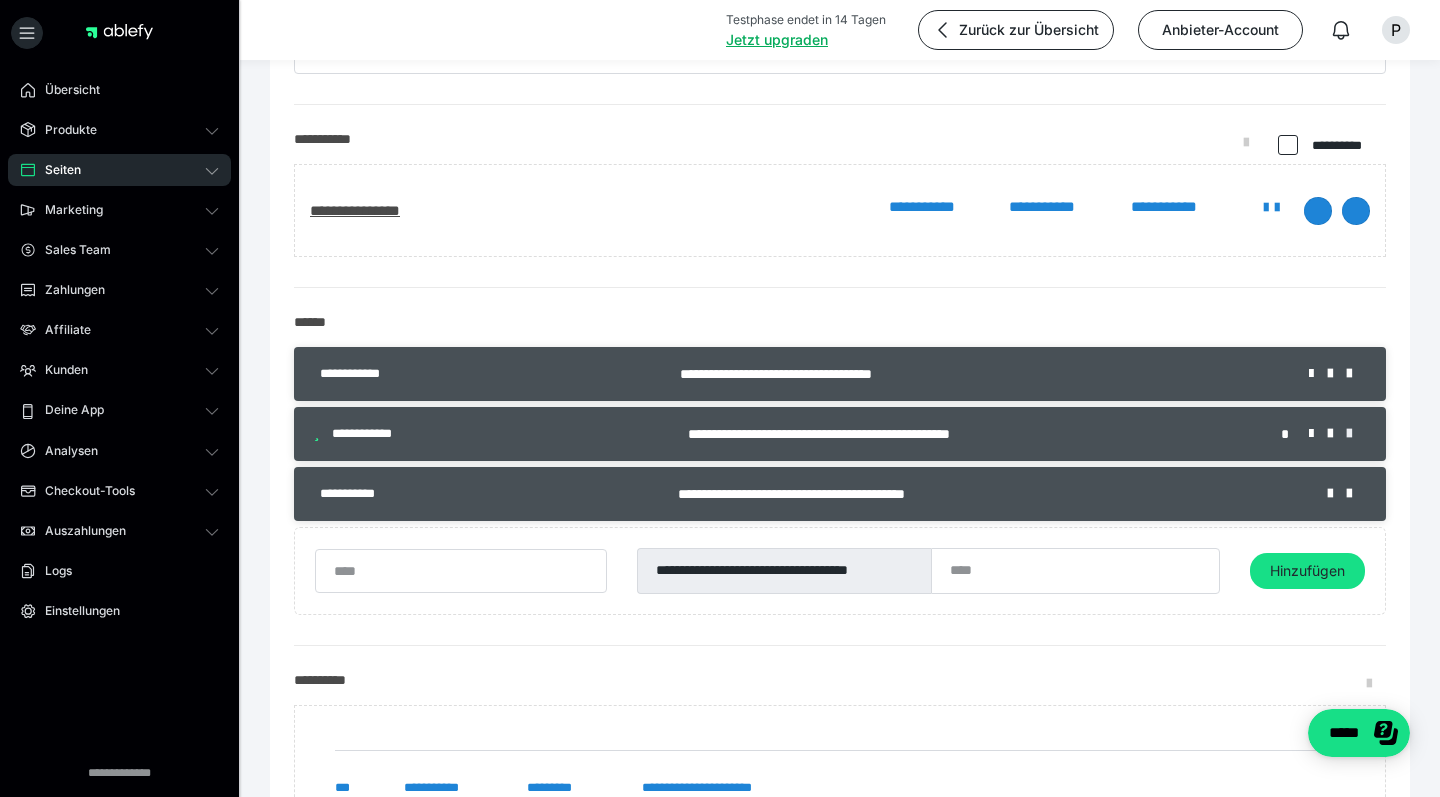 click at bounding box center [1356, 434] 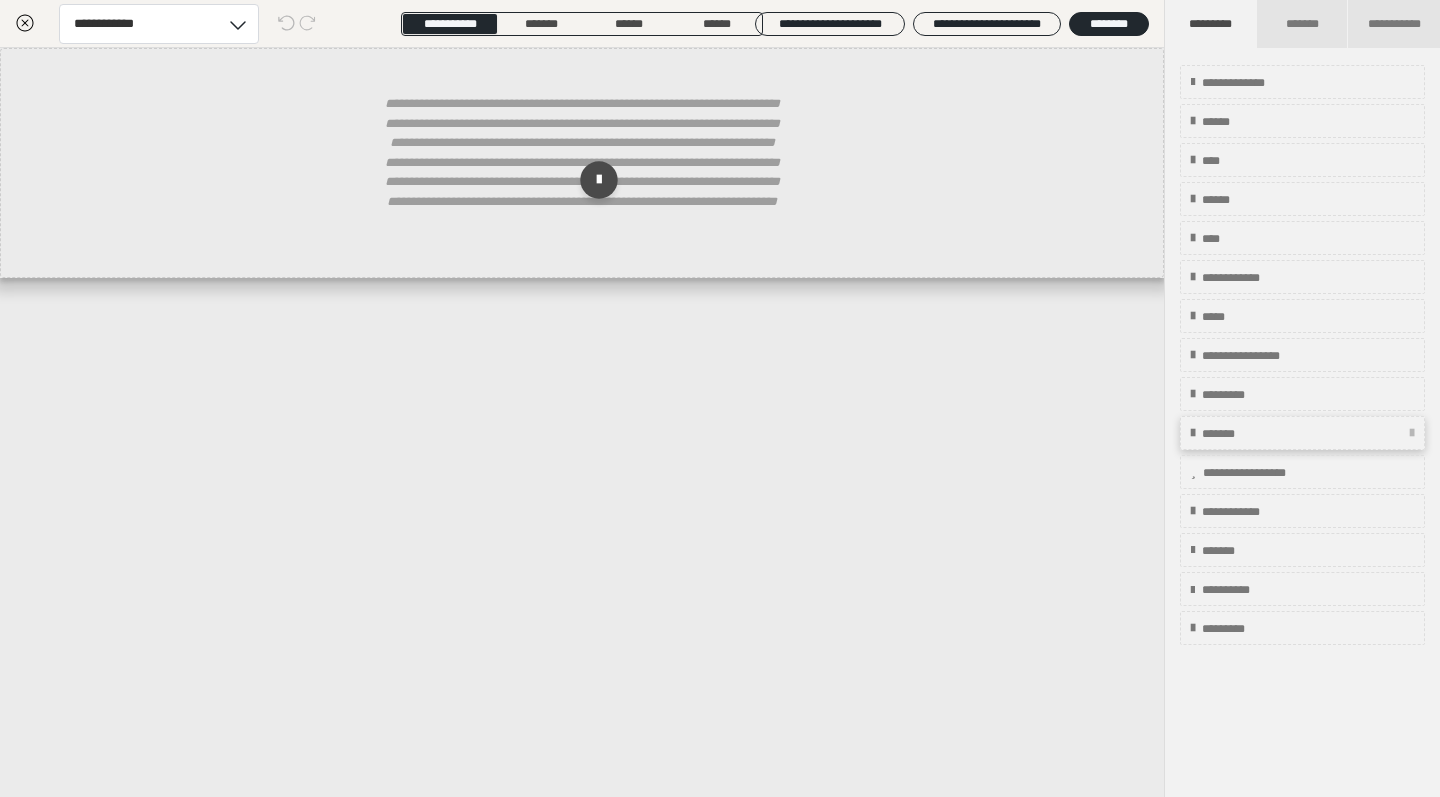 click on "*******" at bounding box center (1233, 434) 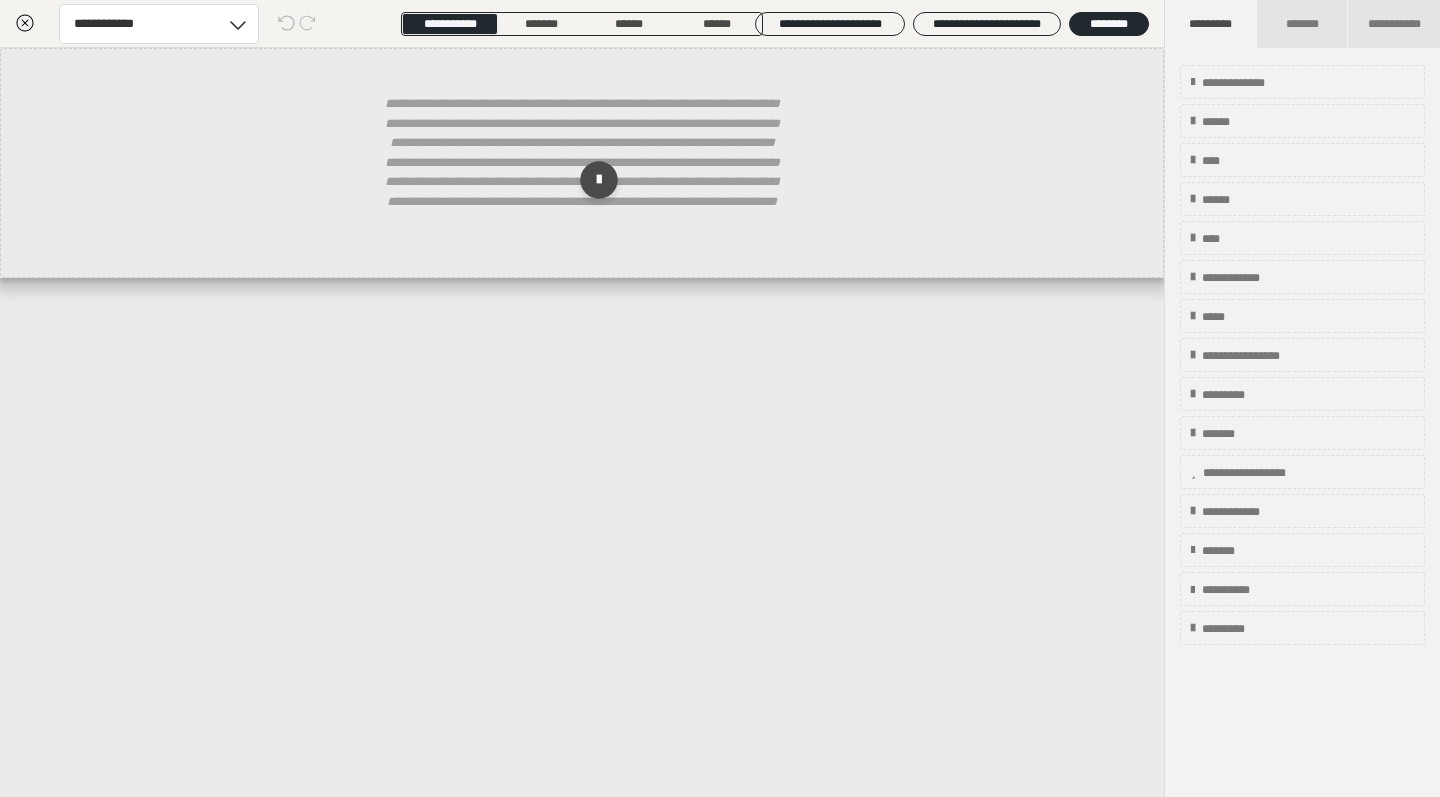 click on "**********" at bounding box center (1302, 355) 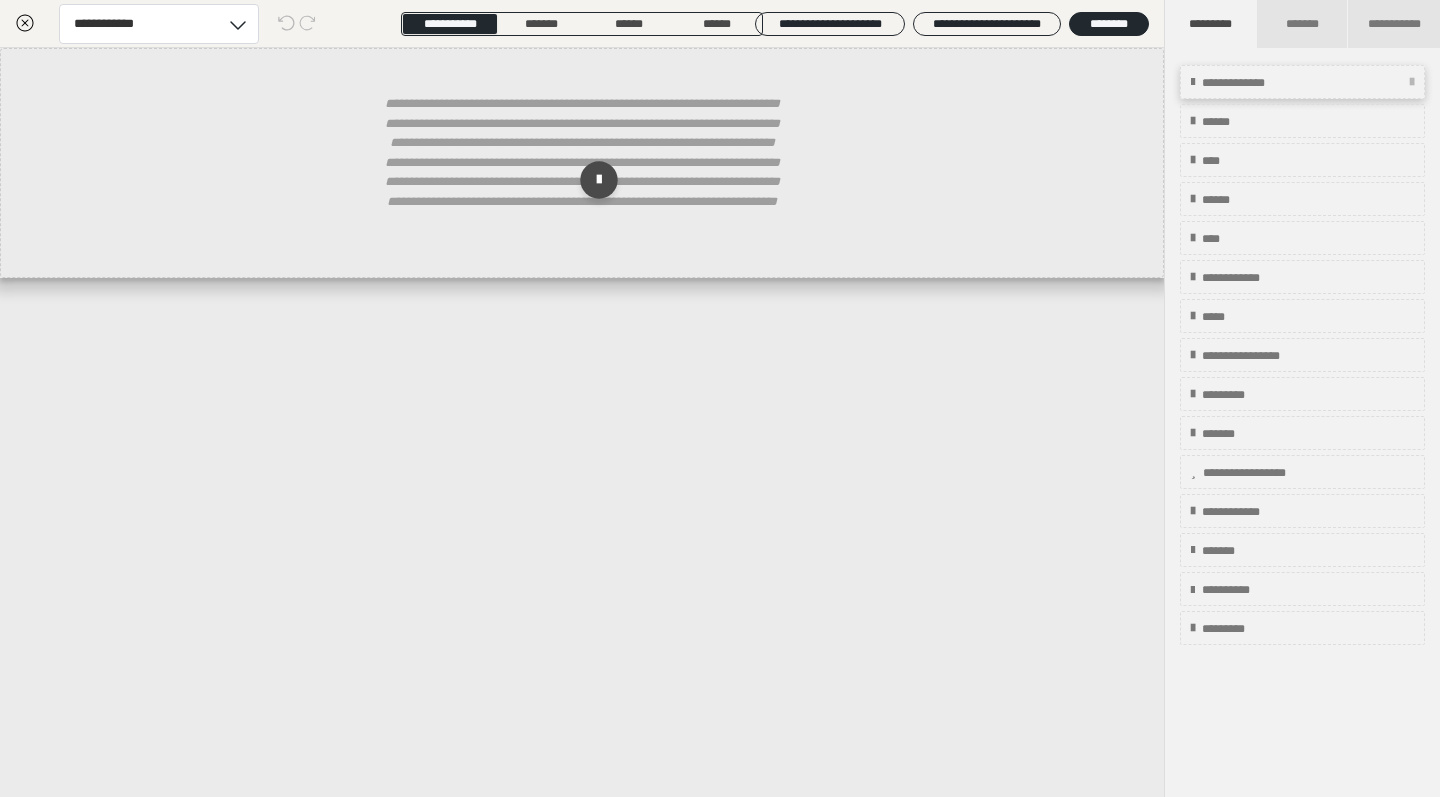 click on "**********" at bounding box center (1255, 83) 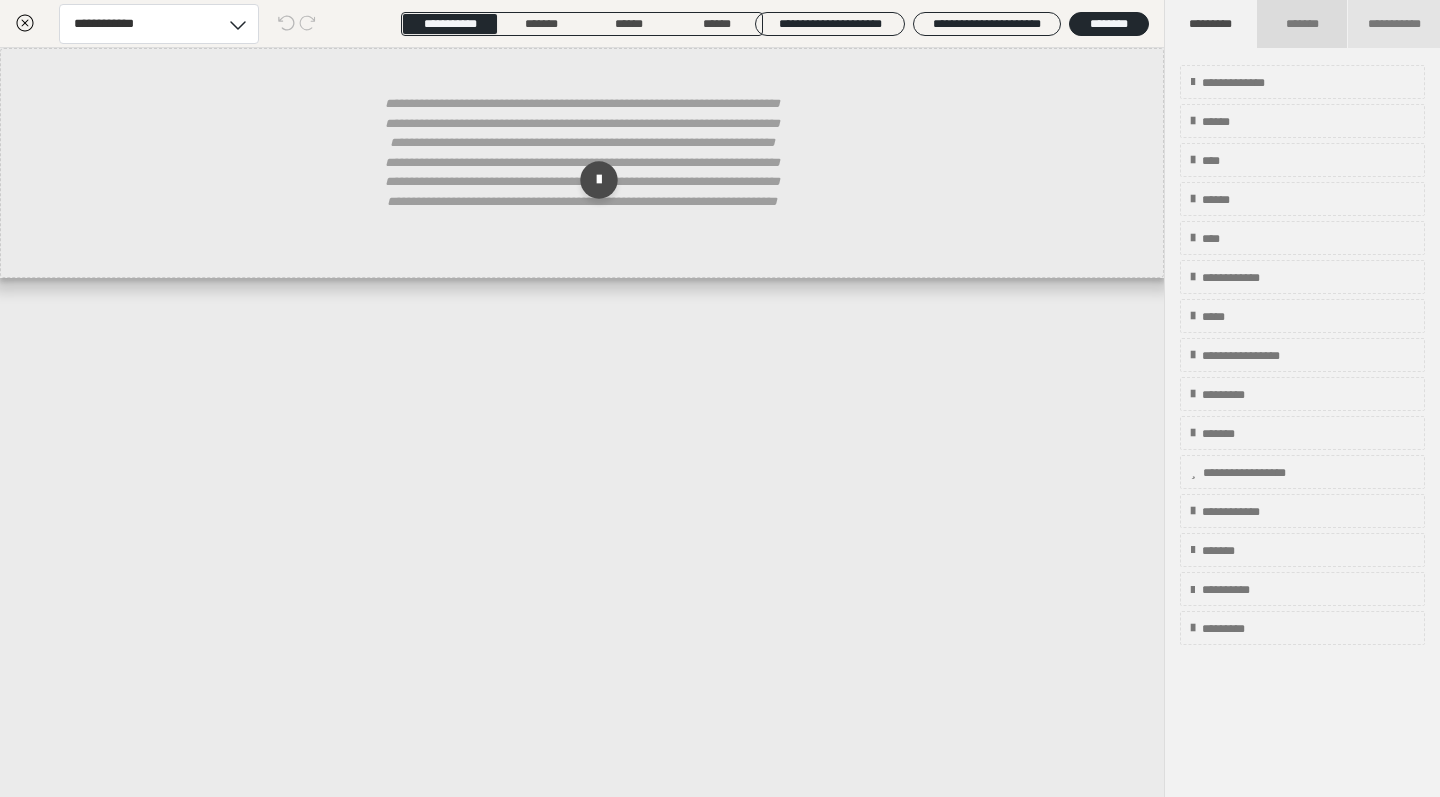 click on "*******" at bounding box center (1303, 24) 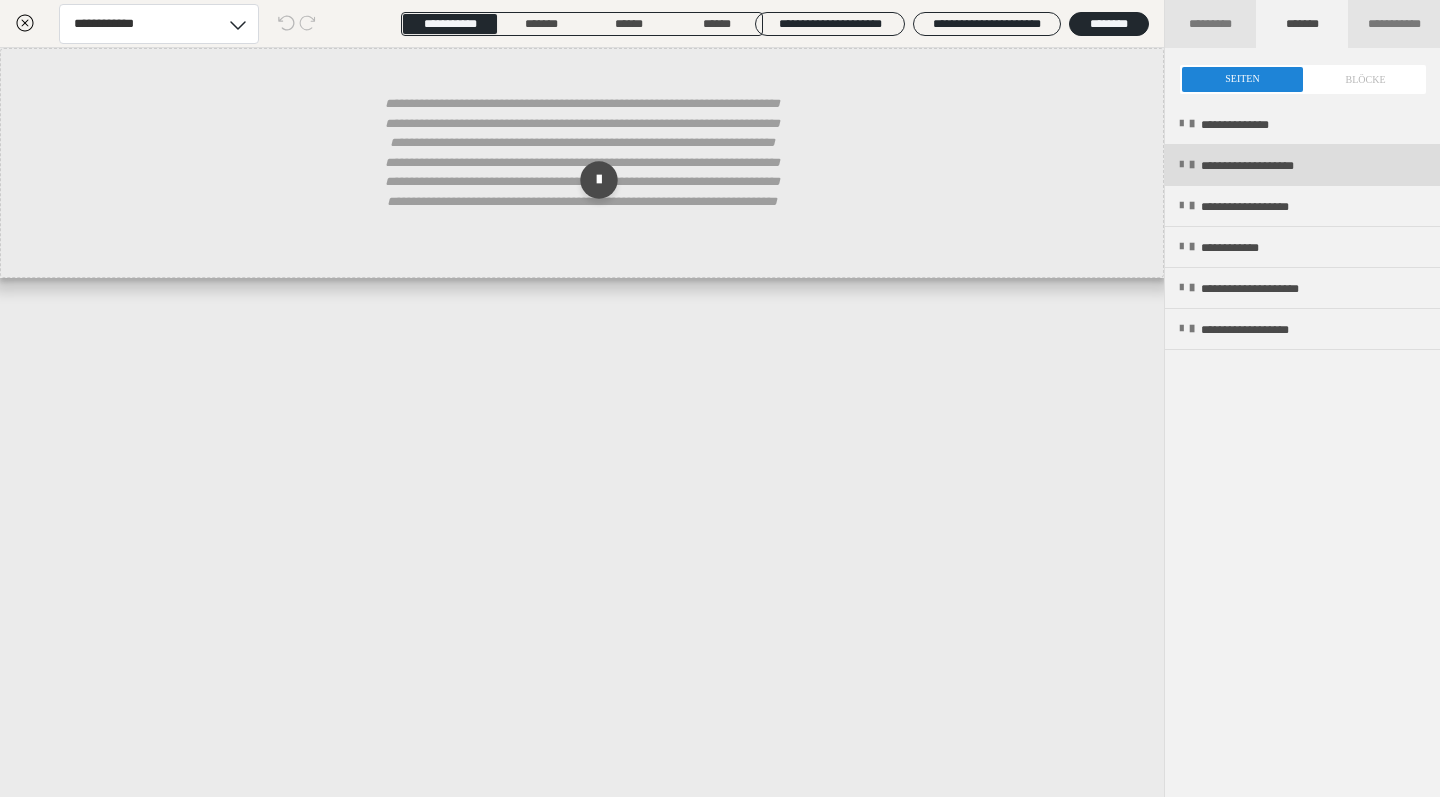 click at bounding box center [1181, 165] 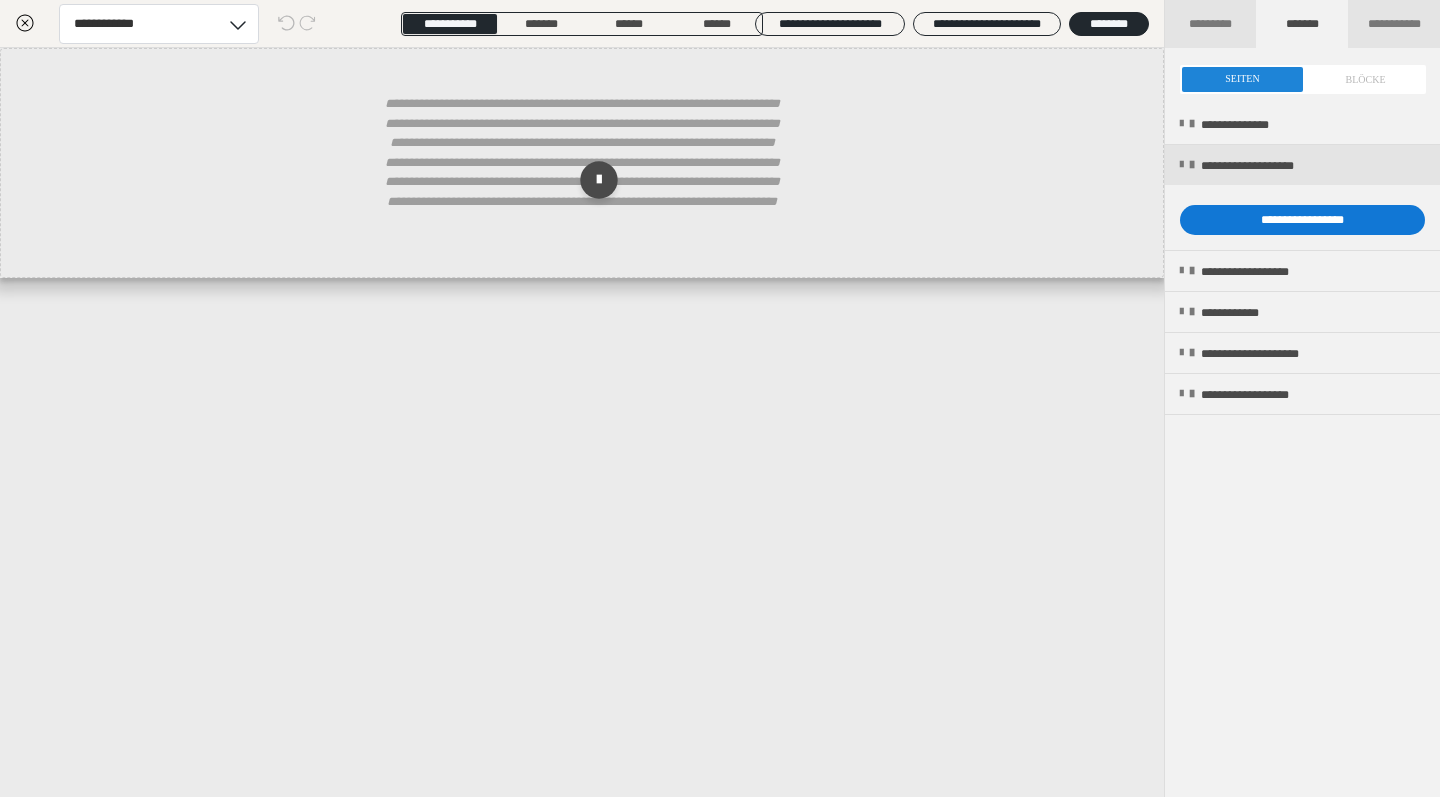 click on "**********" at bounding box center (1302, 220) 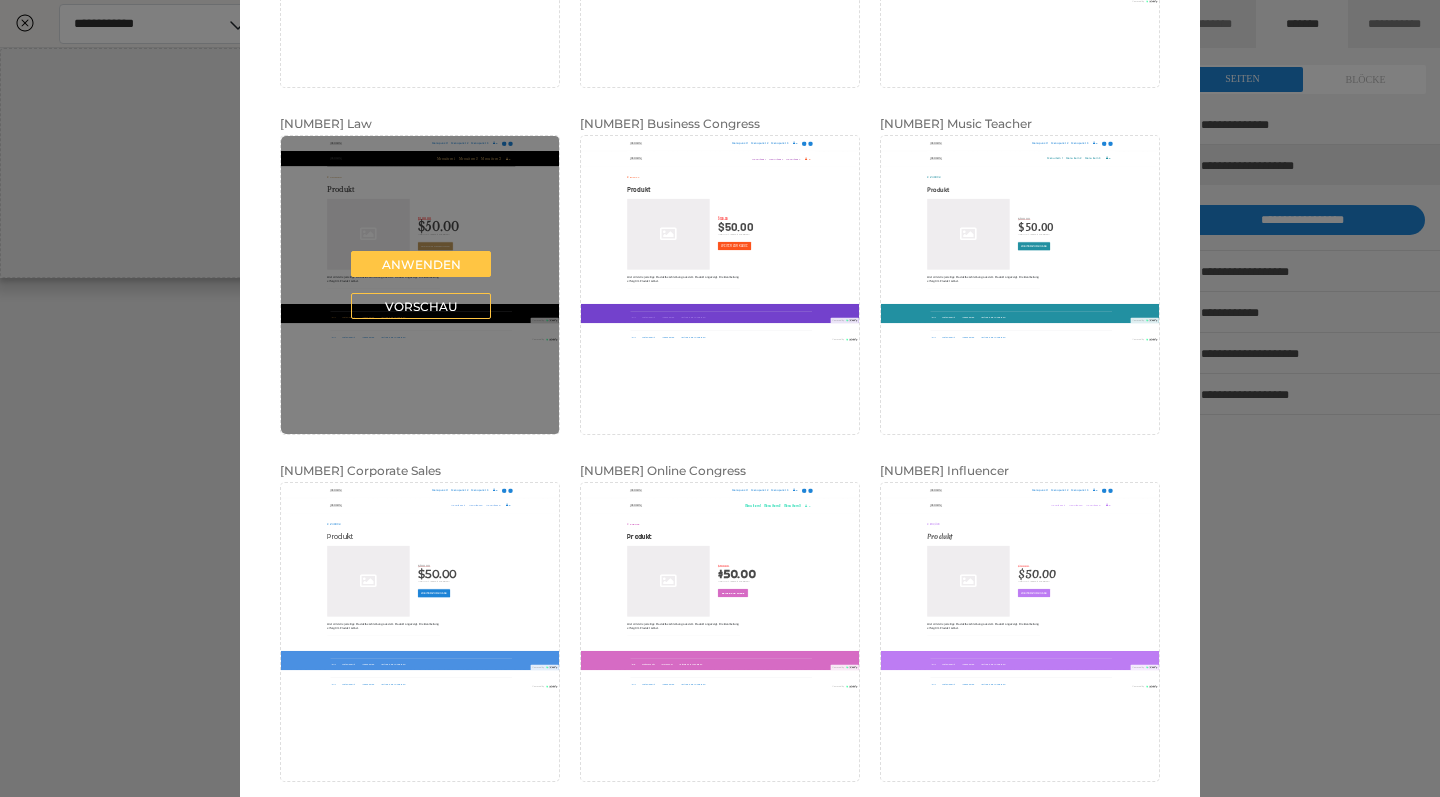 scroll, scrollTop: 541, scrollLeft: 0, axis: vertical 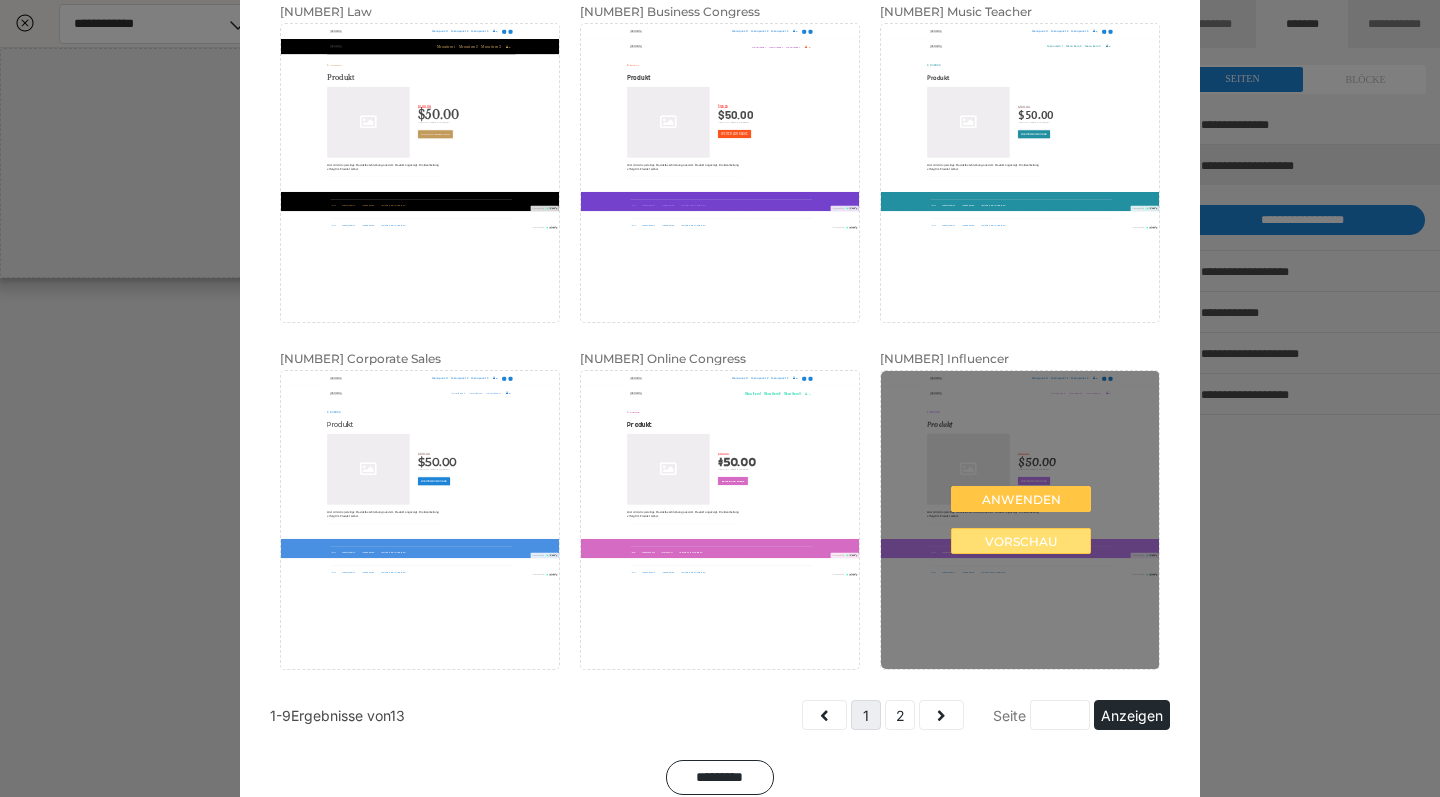 click on "Vorschau" at bounding box center [1021, 541] 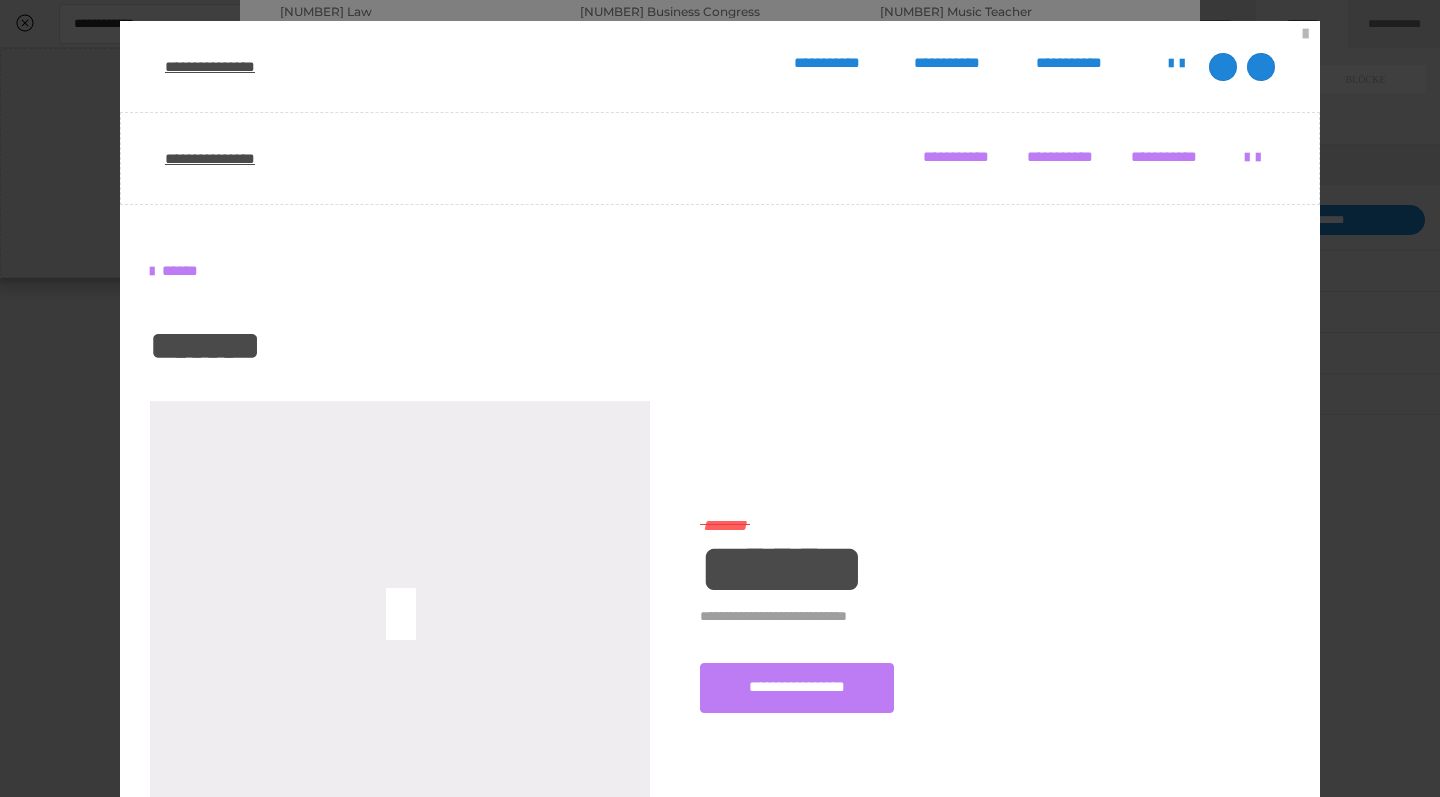 scroll, scrollTop: 6, scrollLeft: 0, axis: vertical 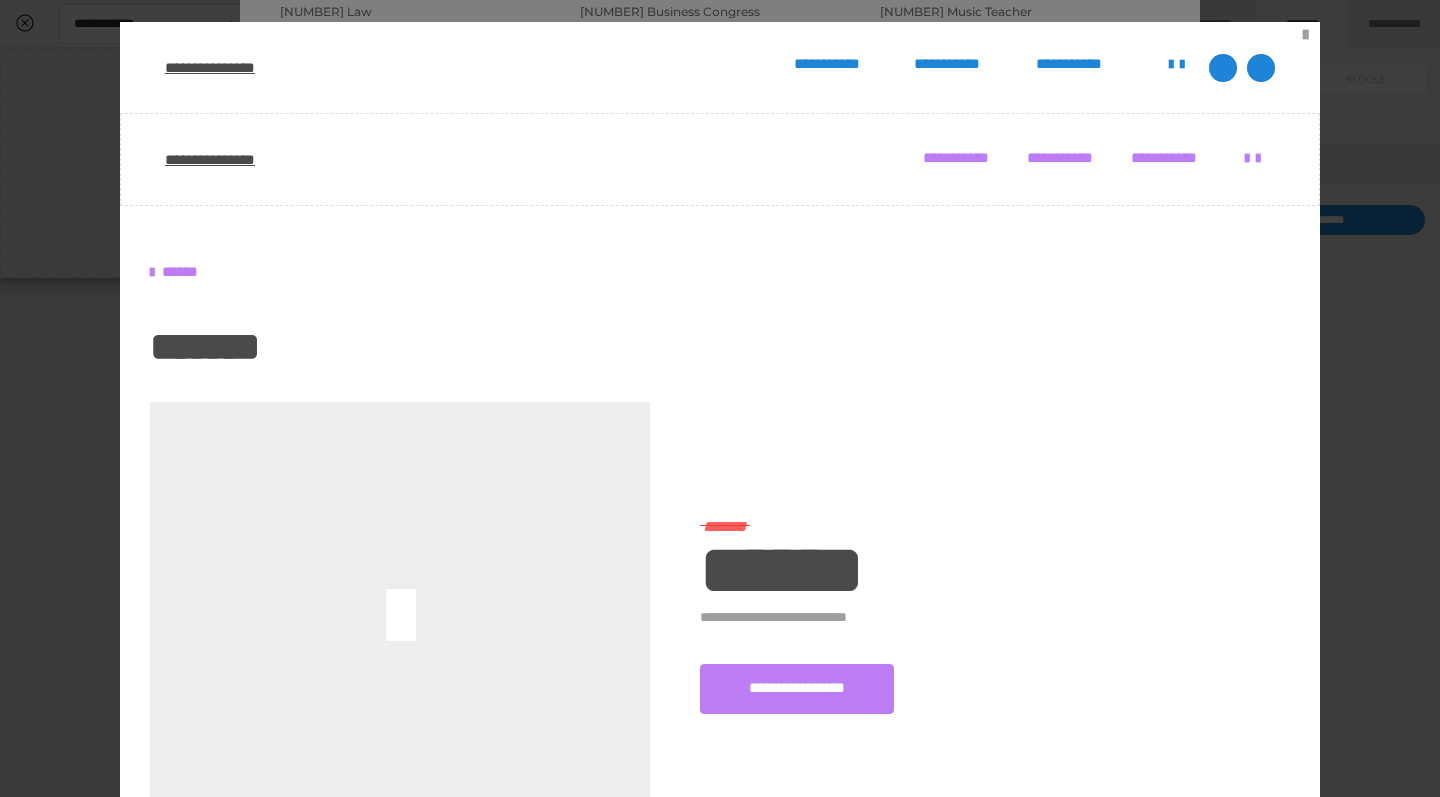 click at bounding box center [1305, 35] 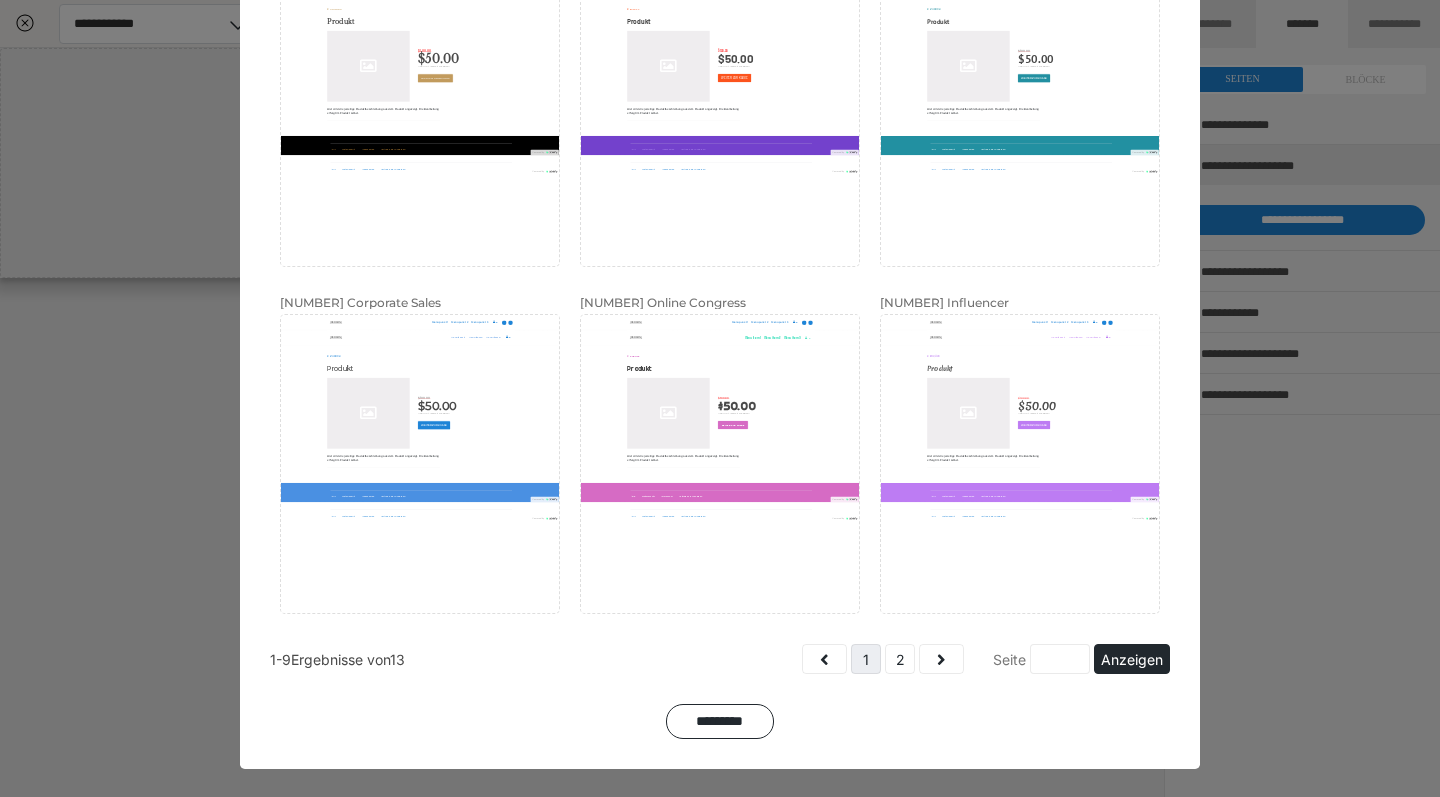 scroll, scrollTop: 597, scrollLeft: 0, axis: vertical 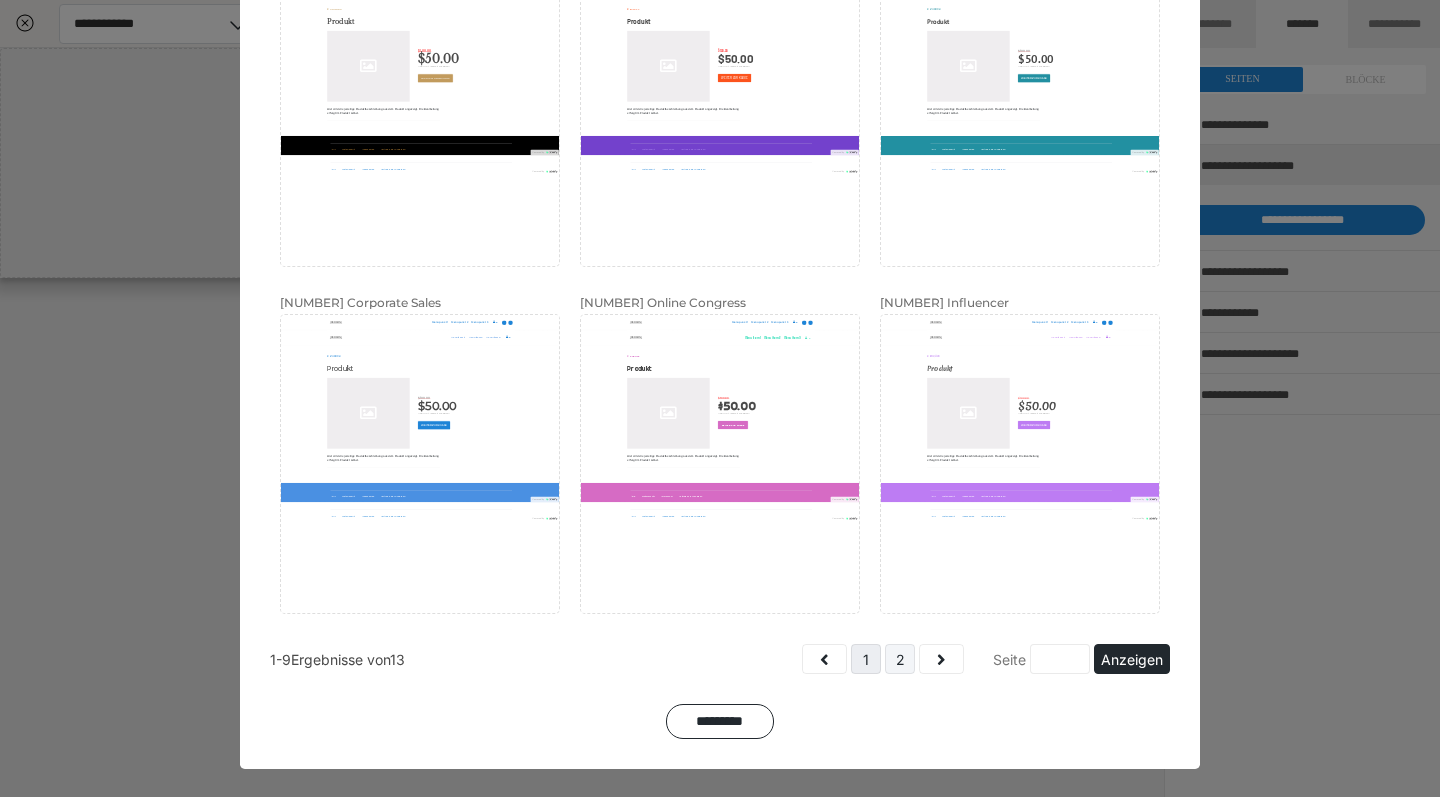 click on "2" at bounding box center (900, 659) 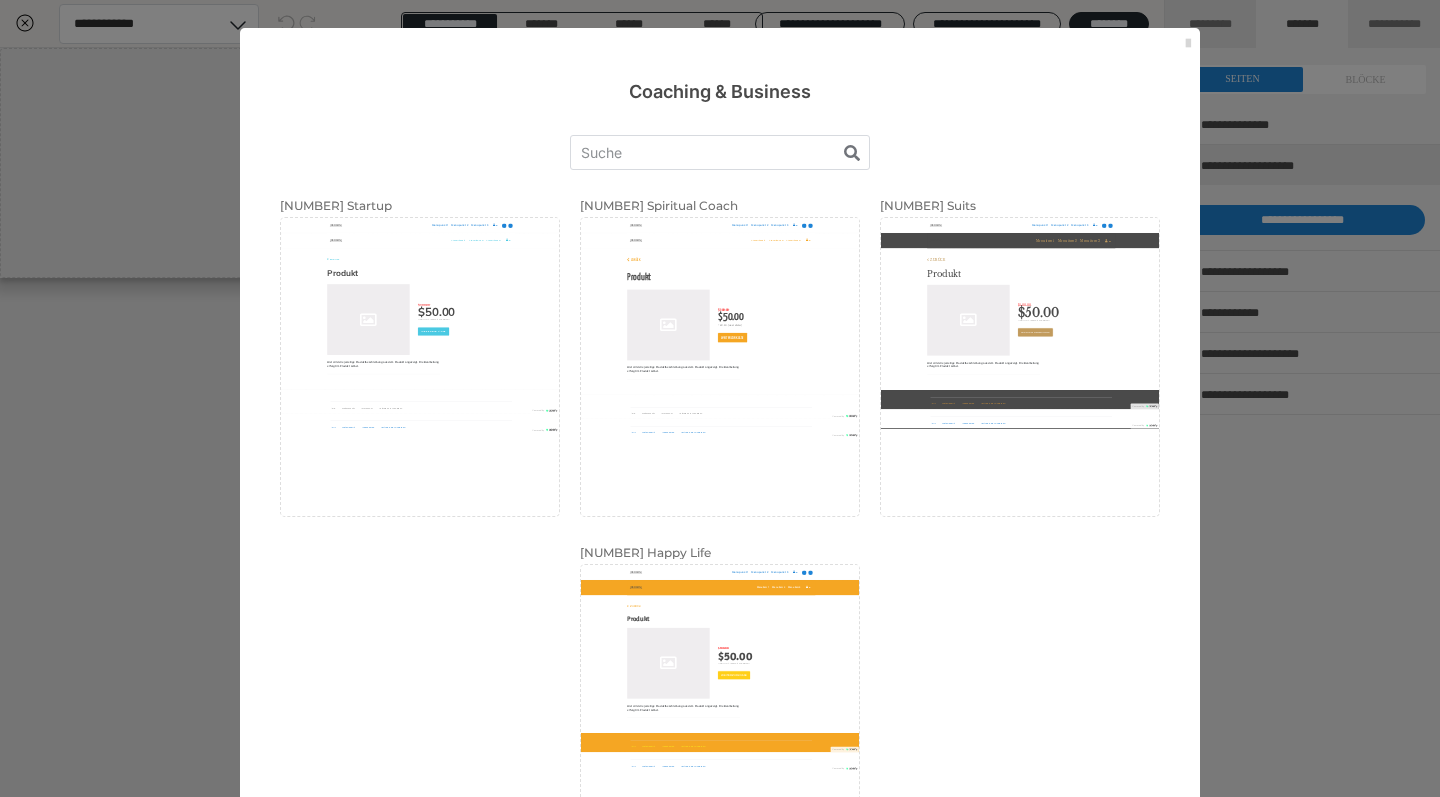 click at bounding box center [1188, 44] 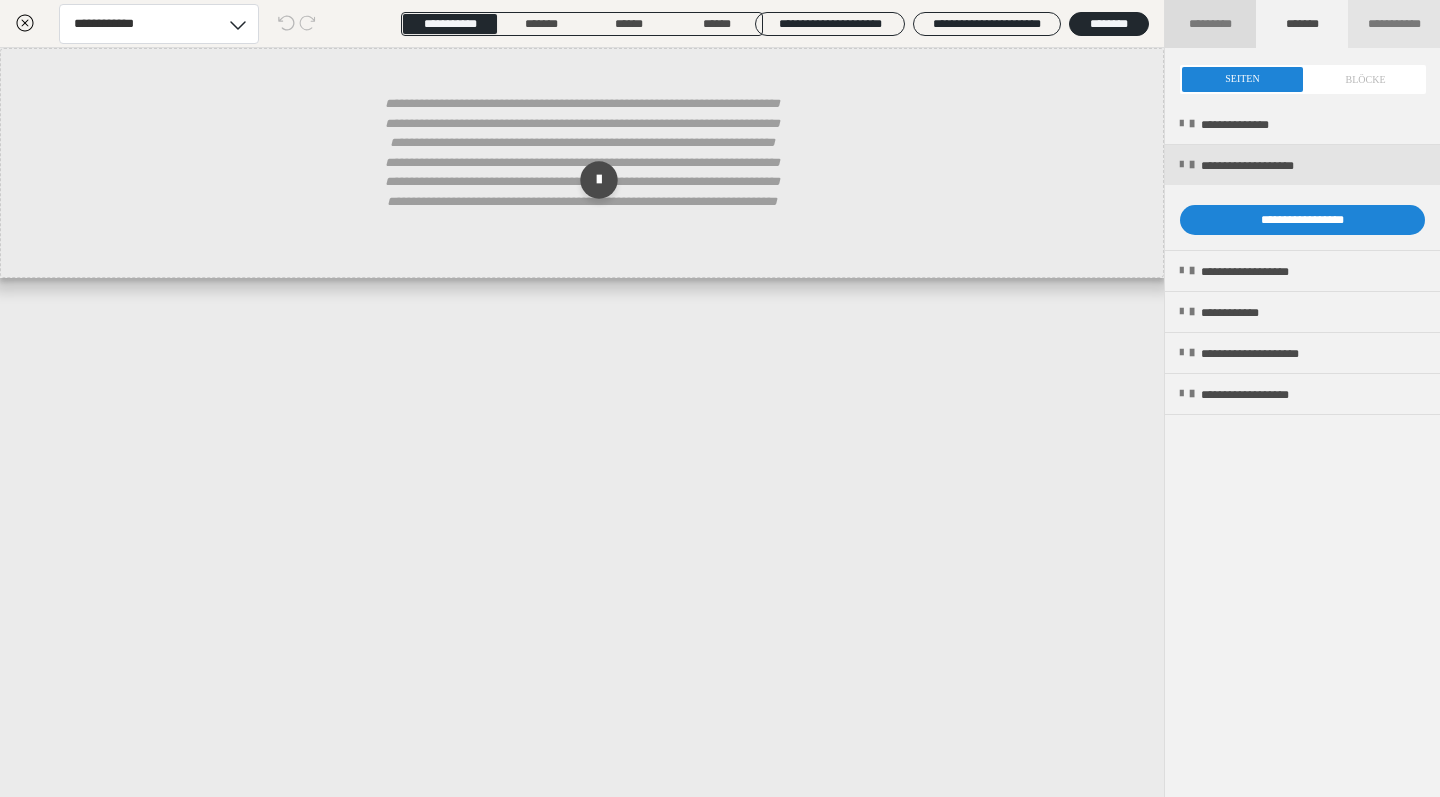 click on "*********" at bounding box center (1210, 24) 